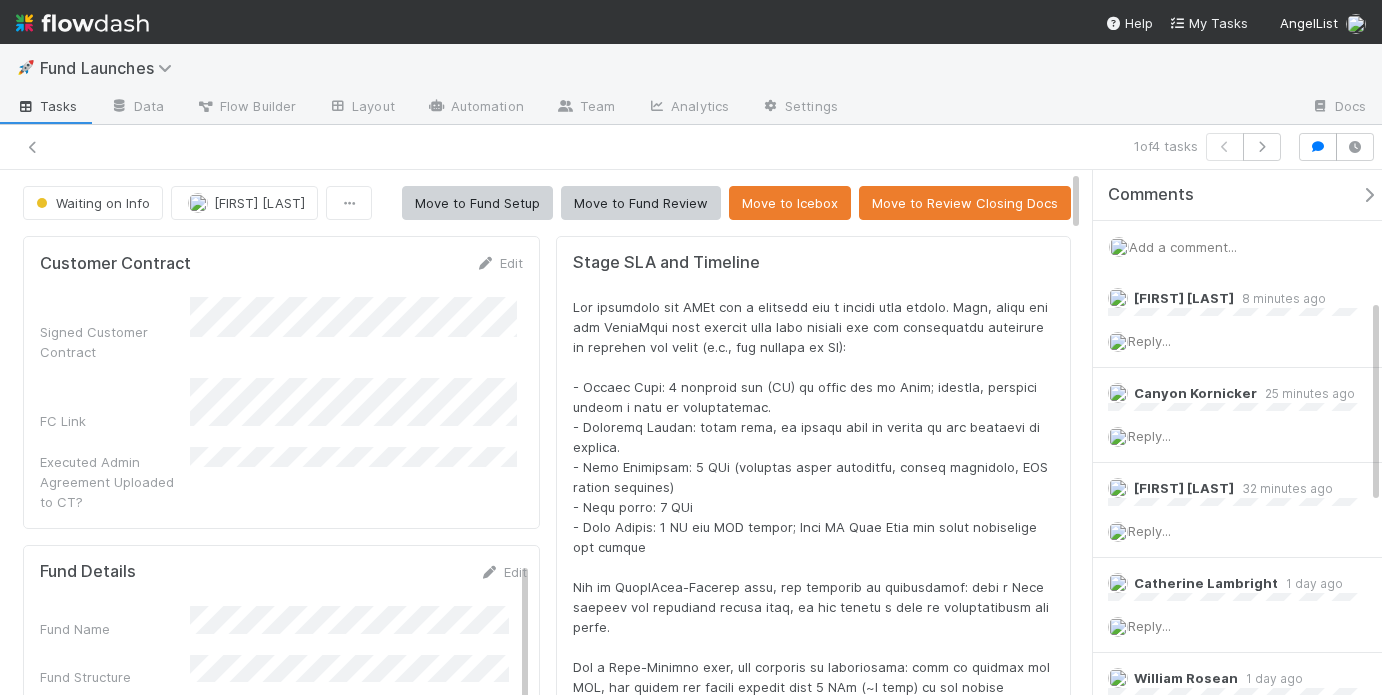 scroll, scrollTop: 0, scrollLeft: 0, axis: both 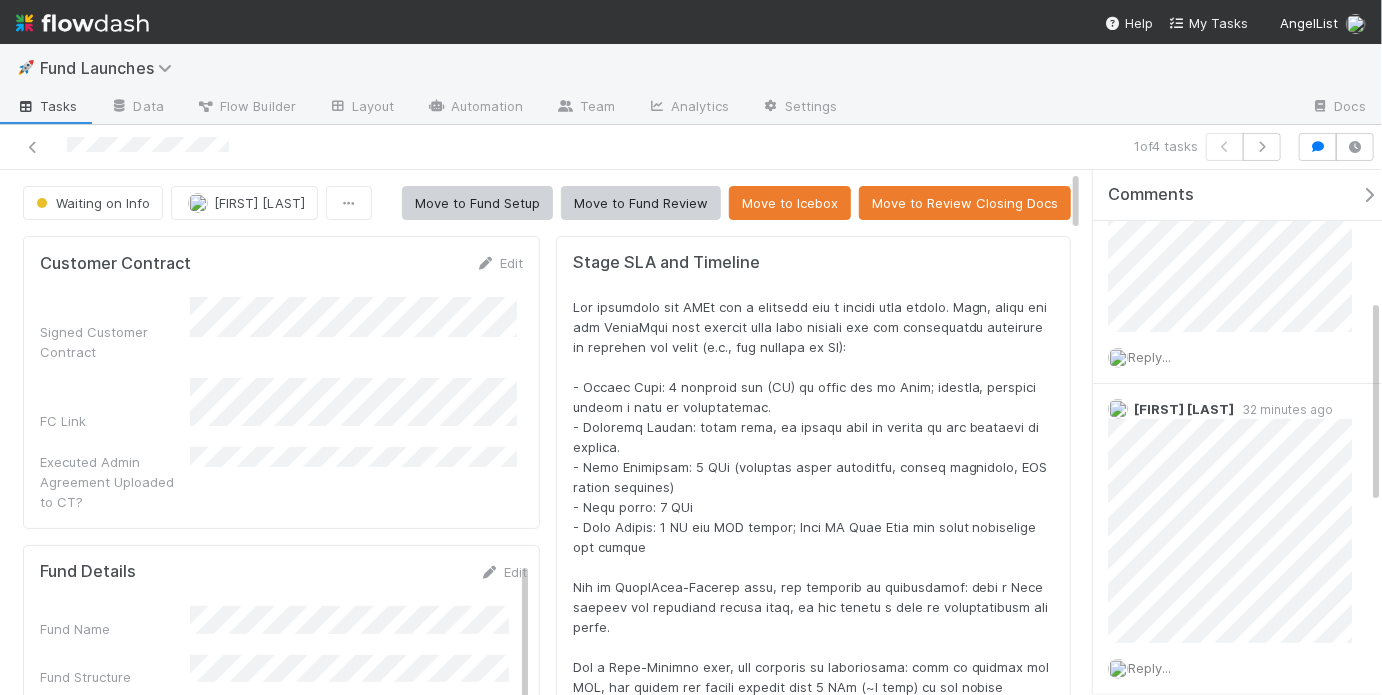 click on "🚀 Fund Launches" at bounding box center [691, 68] 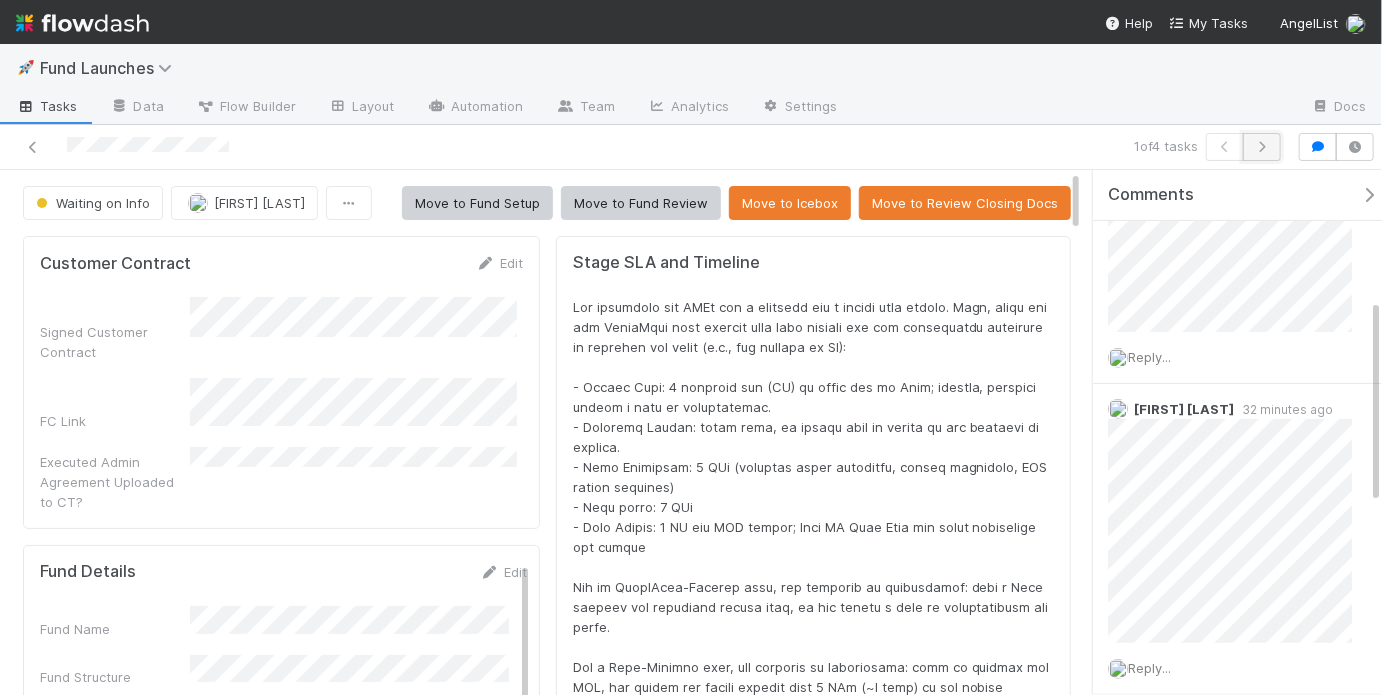click at bounding box center [1262, 147] 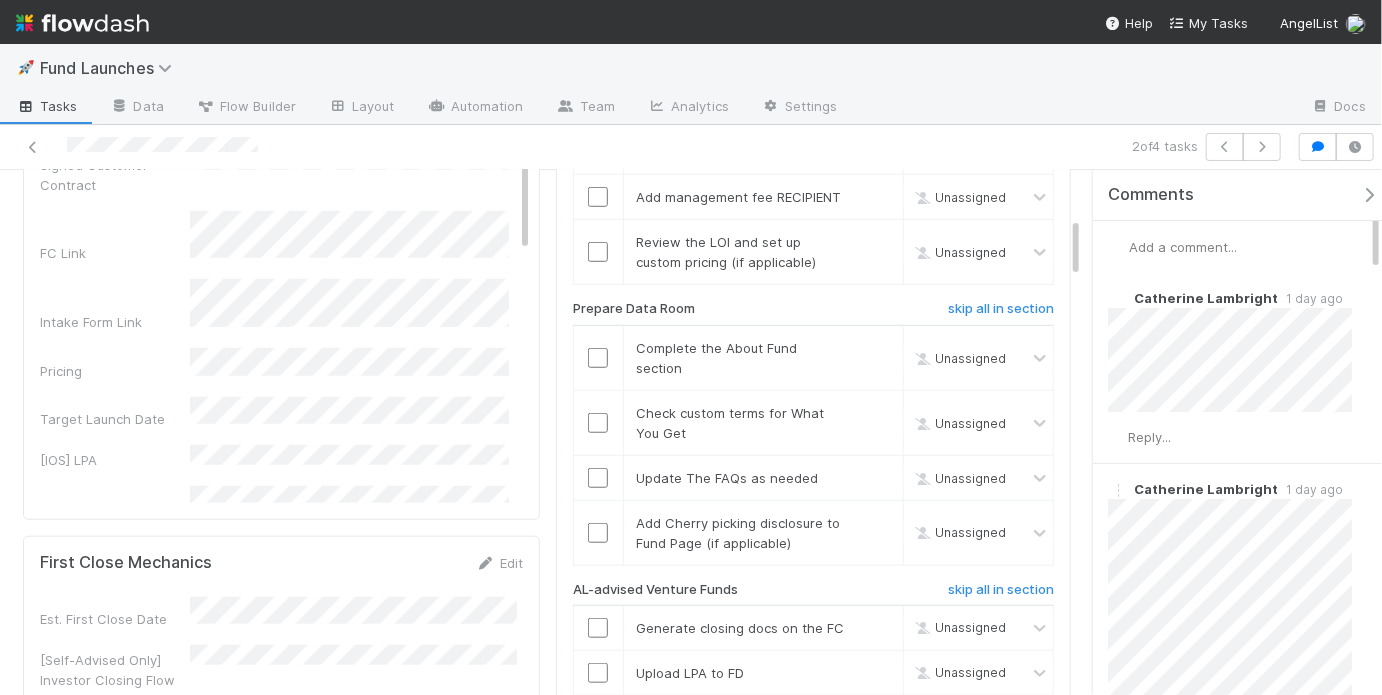 scroll, scrollTop: 640, scrollLeft: 0, axis: vertical 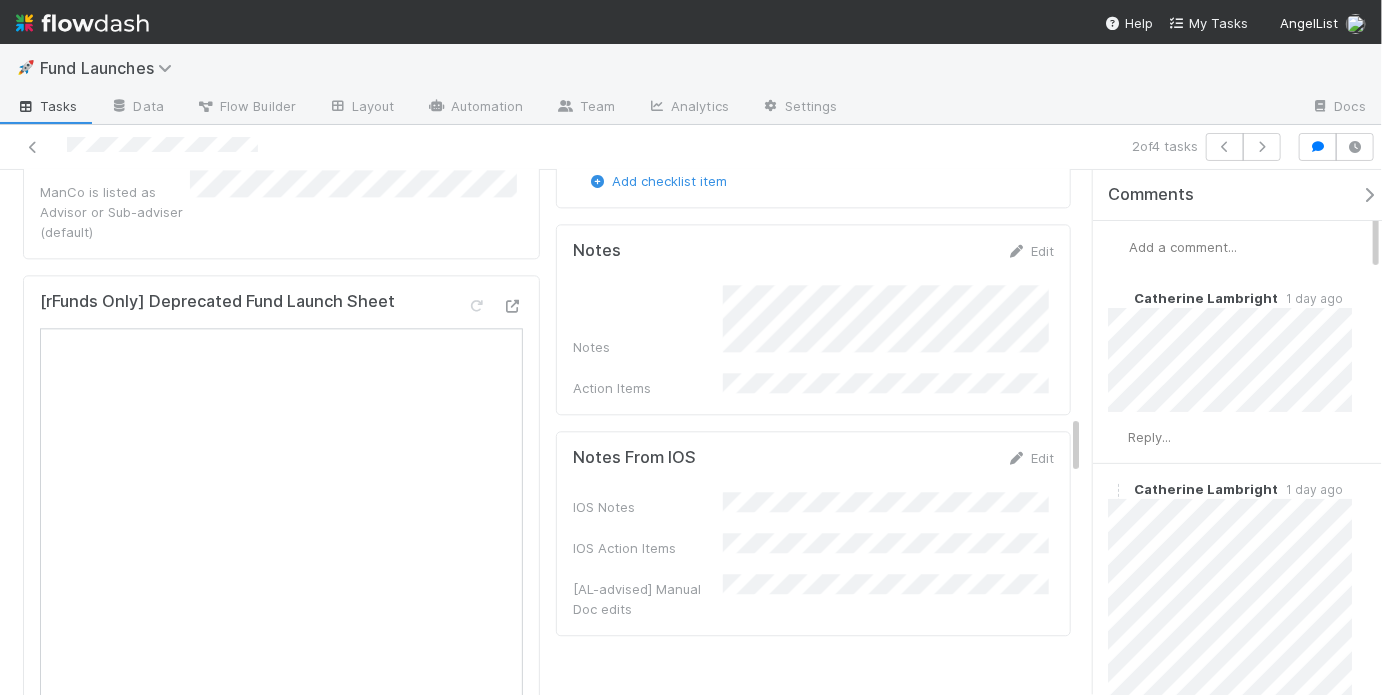 click on "IOS Notes  IOS Action Items  [AL-advised] Manual Doc edits" at bounding box center (813, 555) 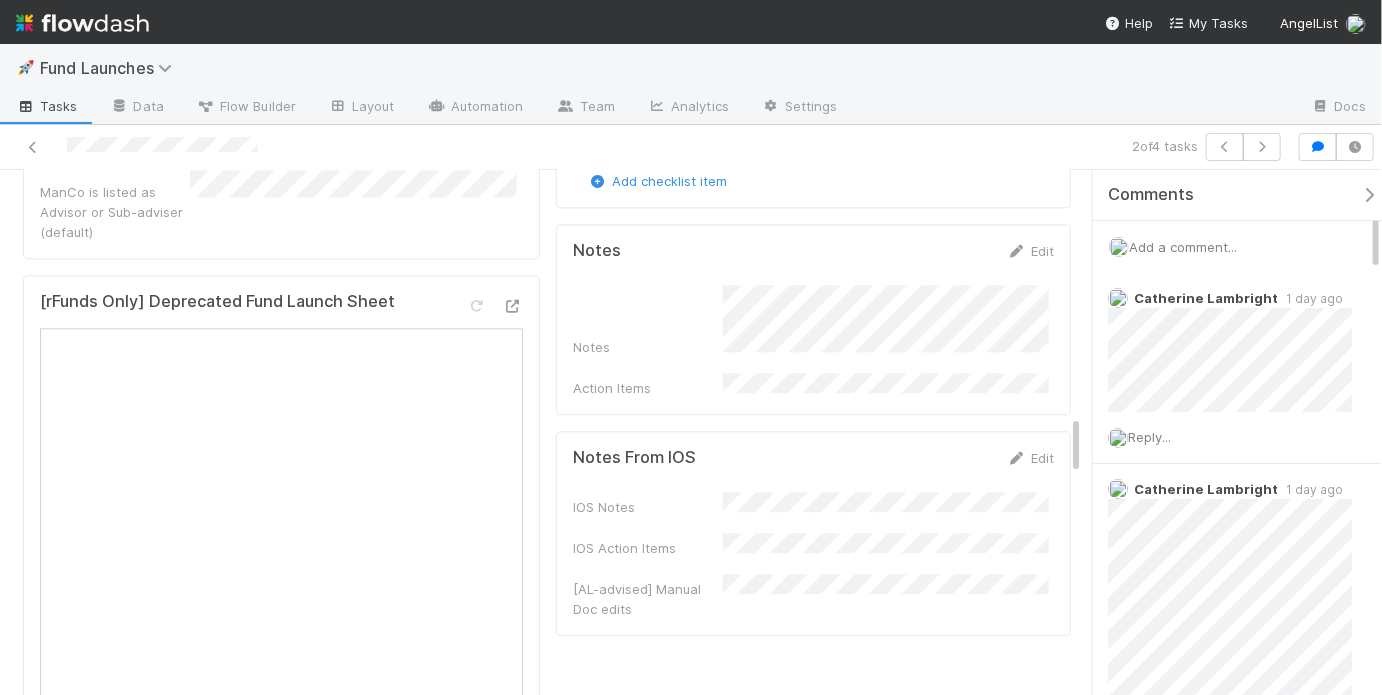 click on "IOS Notes  IOS Action Items  [AL-advised] Manual Doc edits" at bounding box center [813, 555] 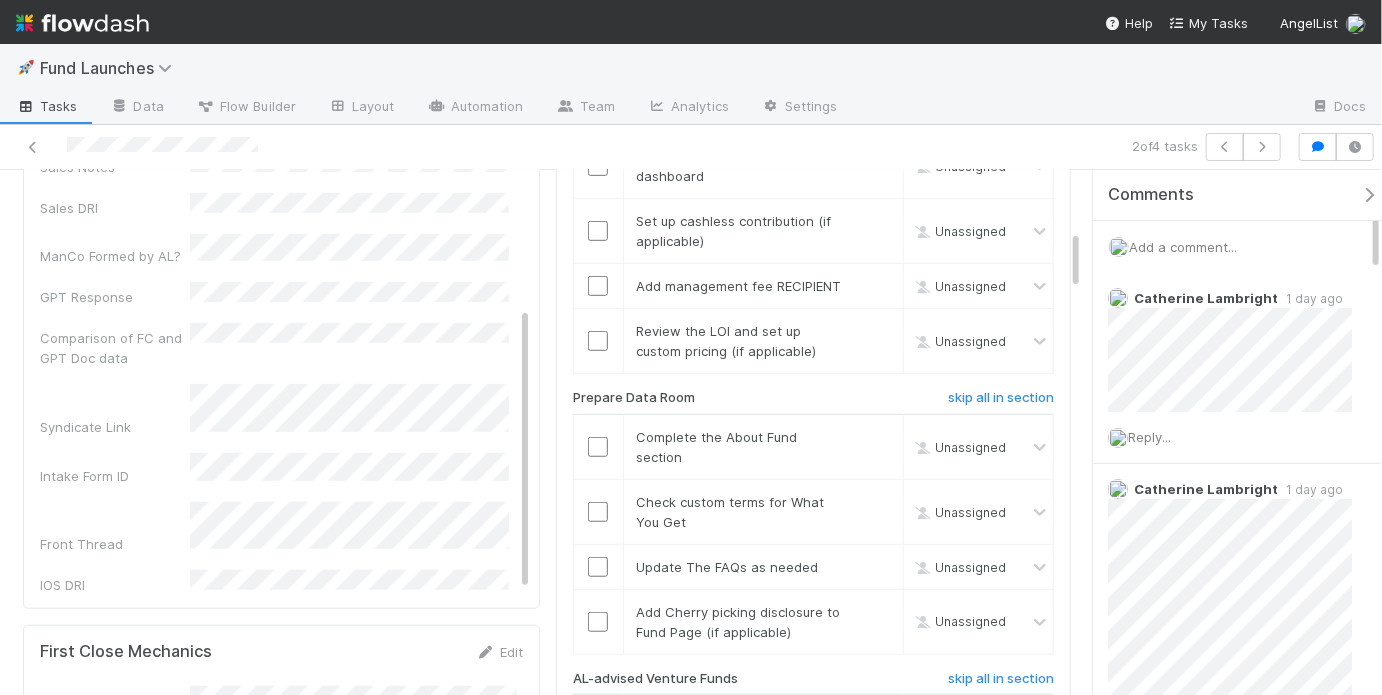 scroll, scrollTop: 132, scrollLeft: 0, axis: vertical 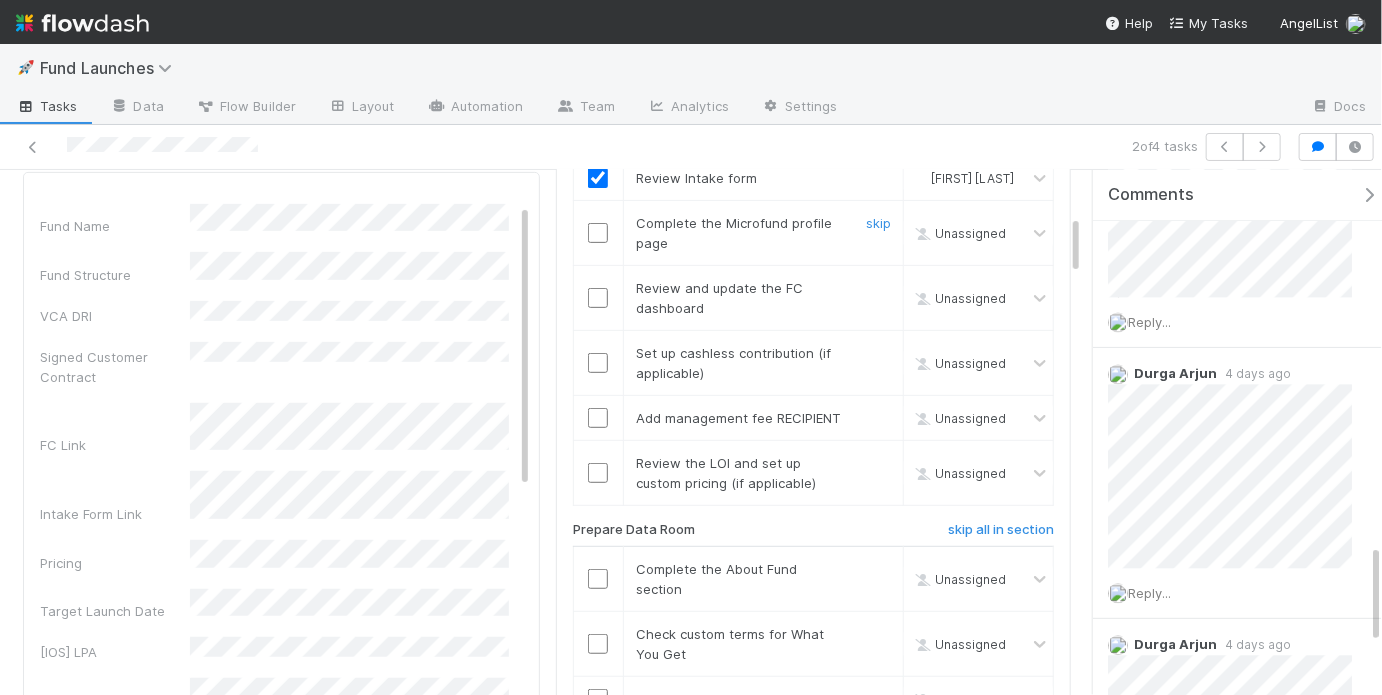 click at bounding box center (598, 233) 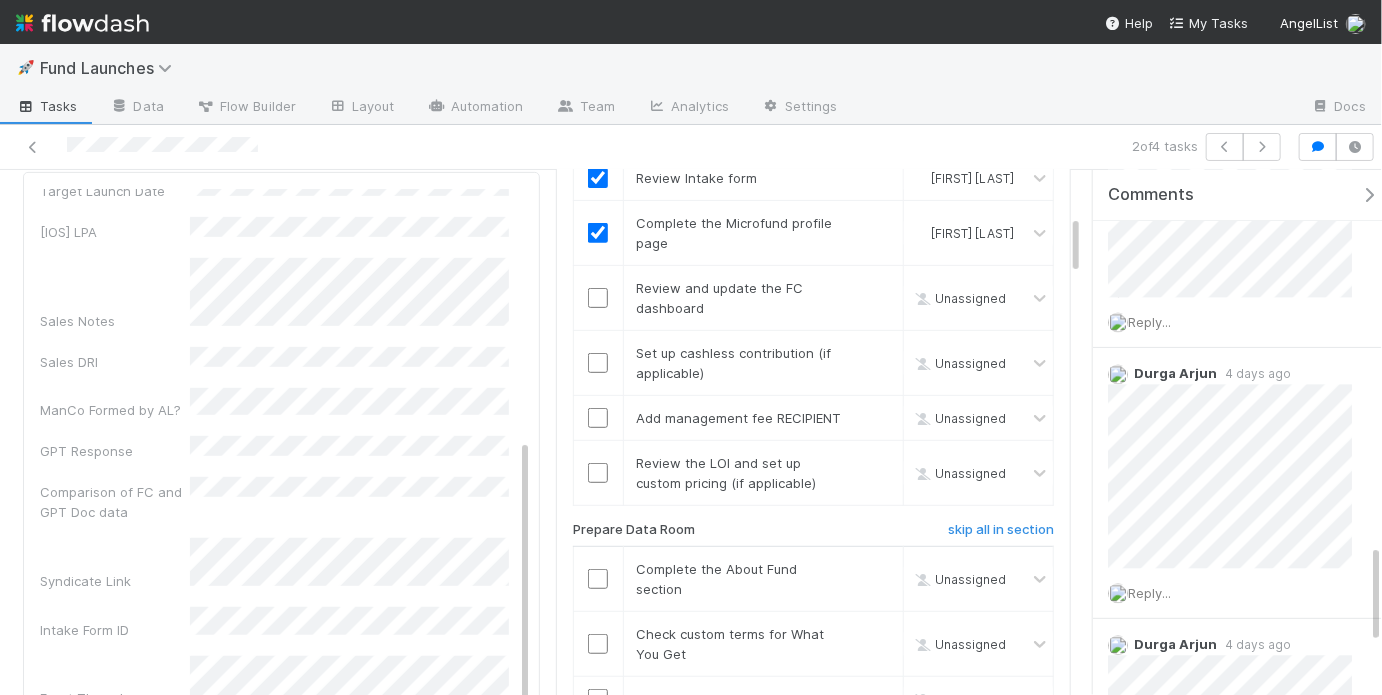scroll, scrollTop: 471, scrollLeft: 0, axis: vertical 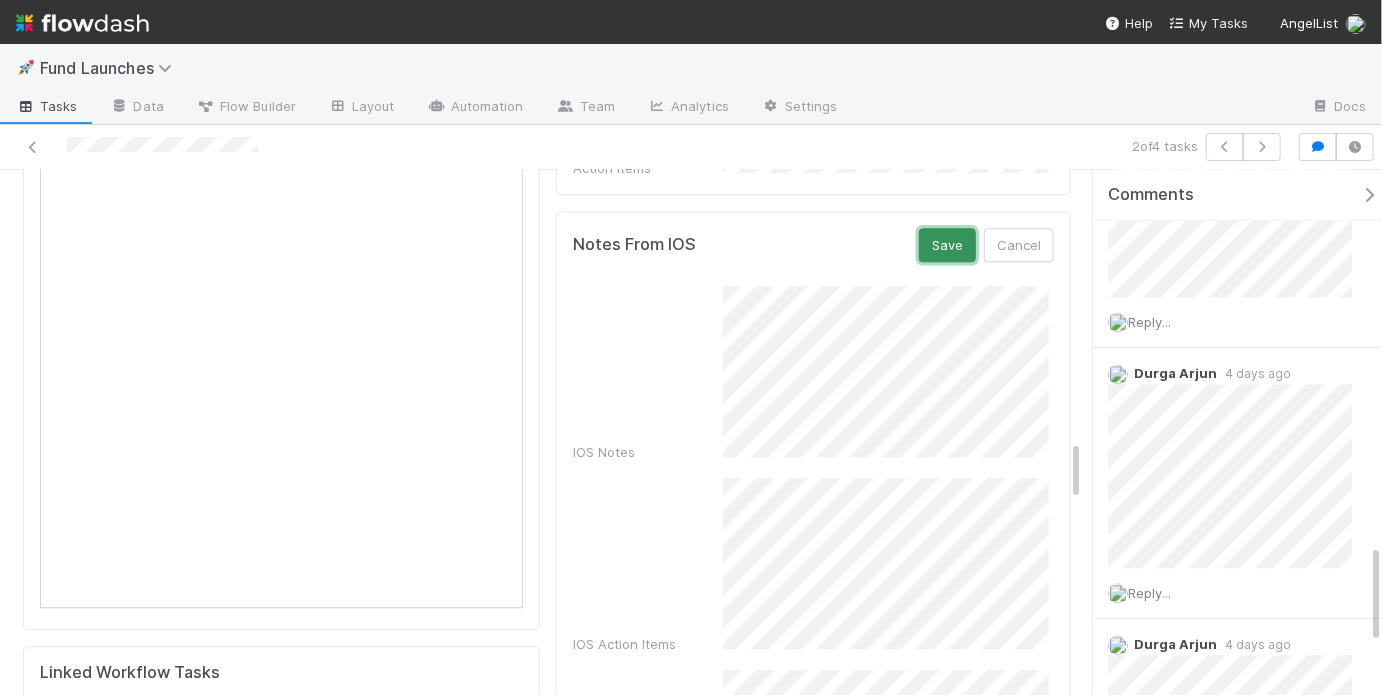 click on "Save" at bounding box center [947, 245] 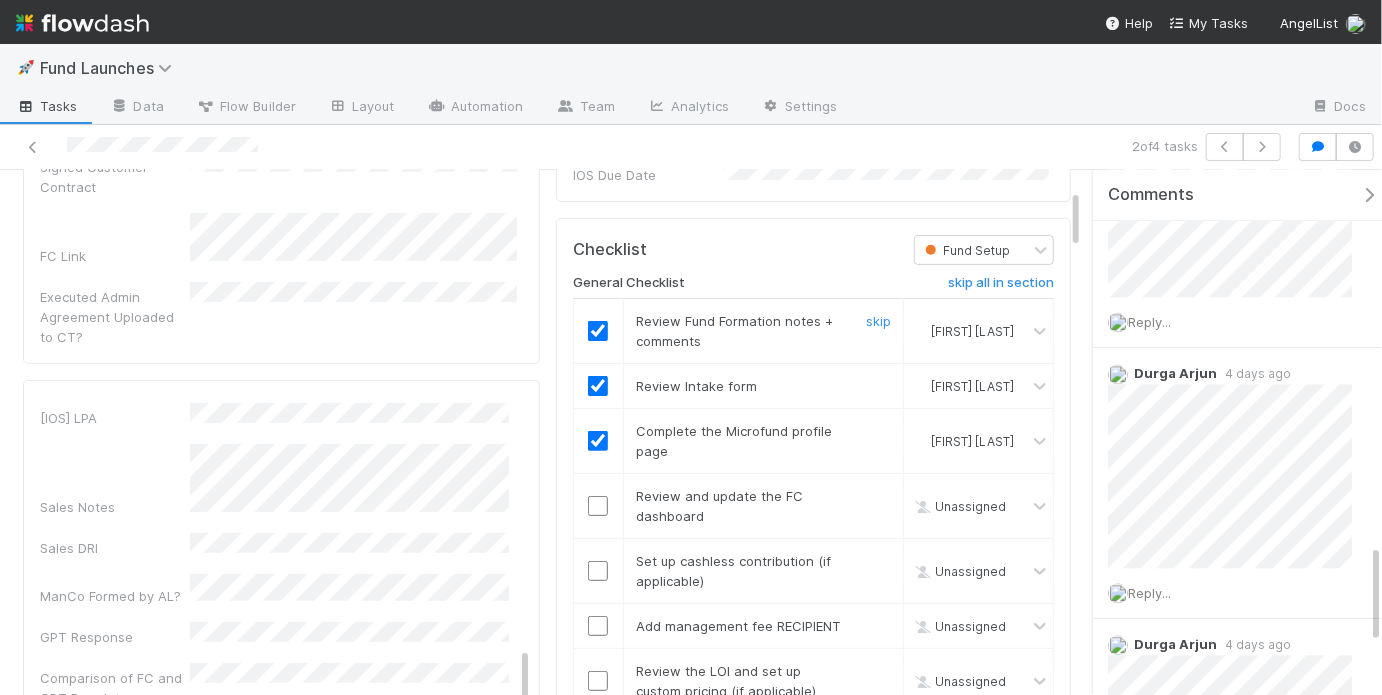 scroll, scrollTop: 192, scrollLeft: 0, axis: vertical 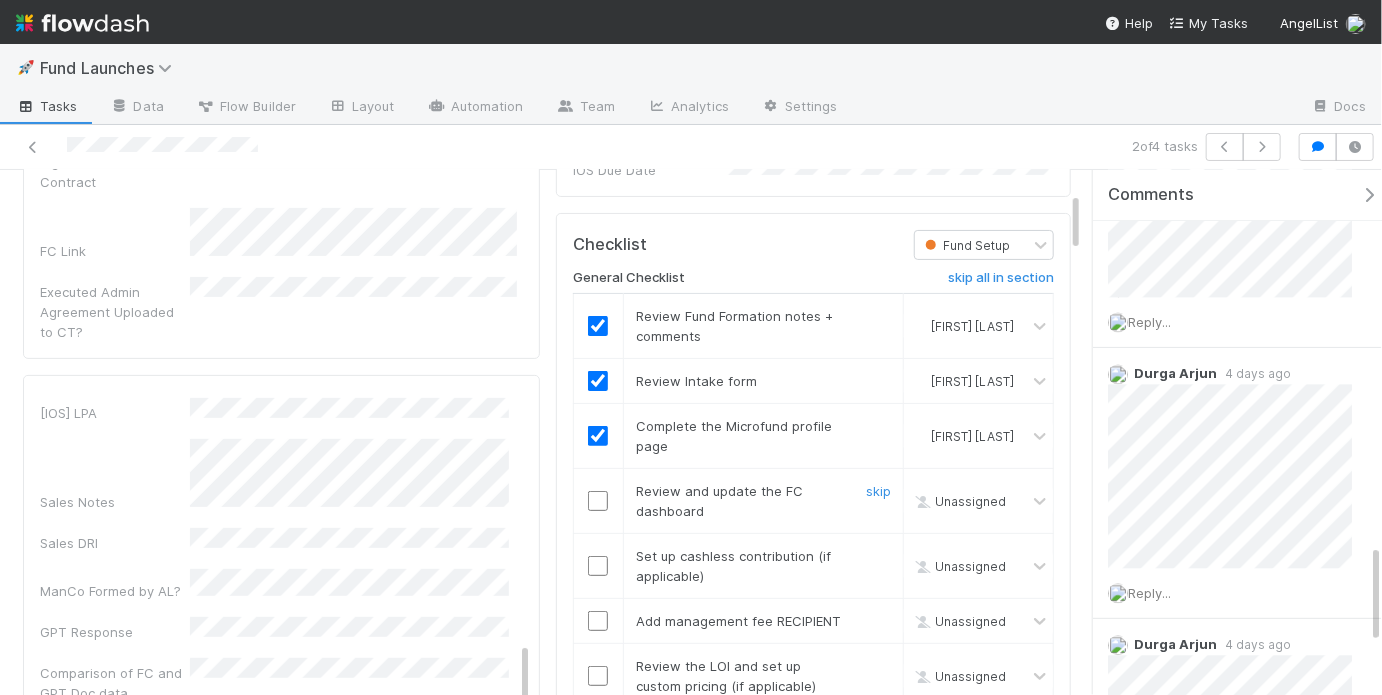 click at bounding box center (598, 501) 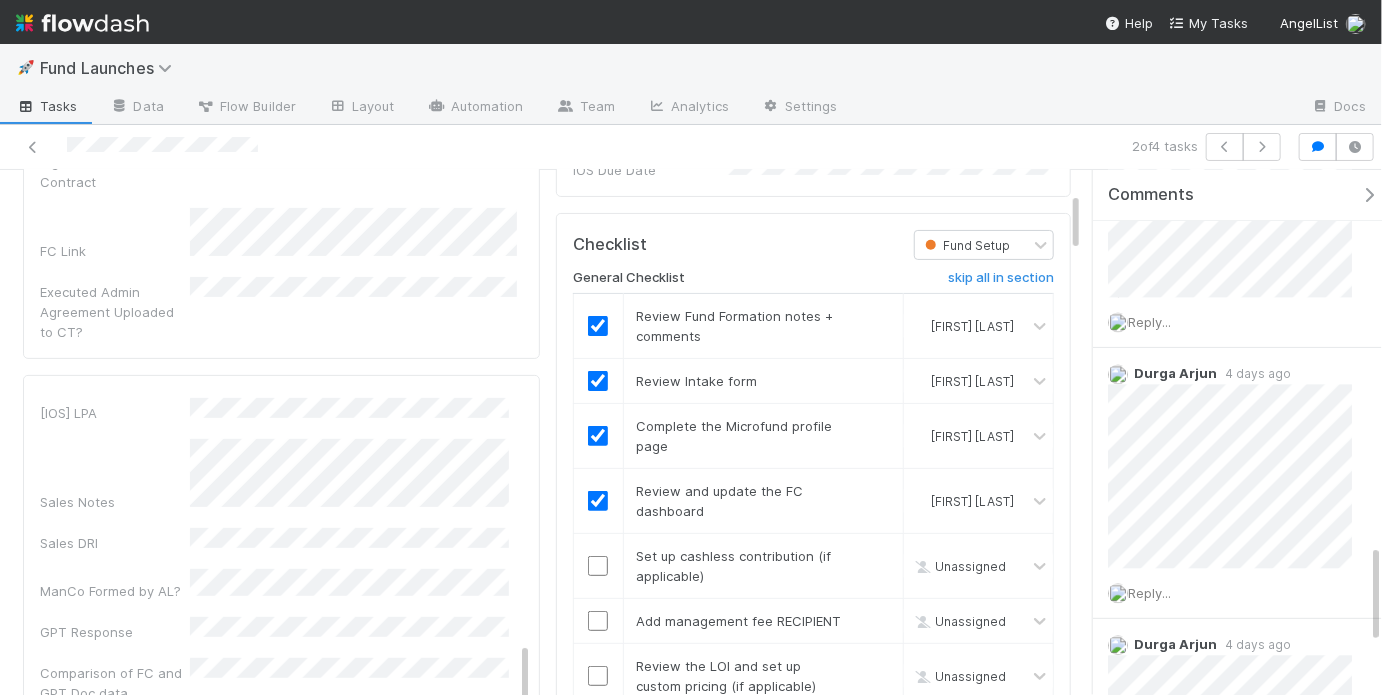 scroll, scrollTop: 7363, scrollLeft: 0, axis: vertical 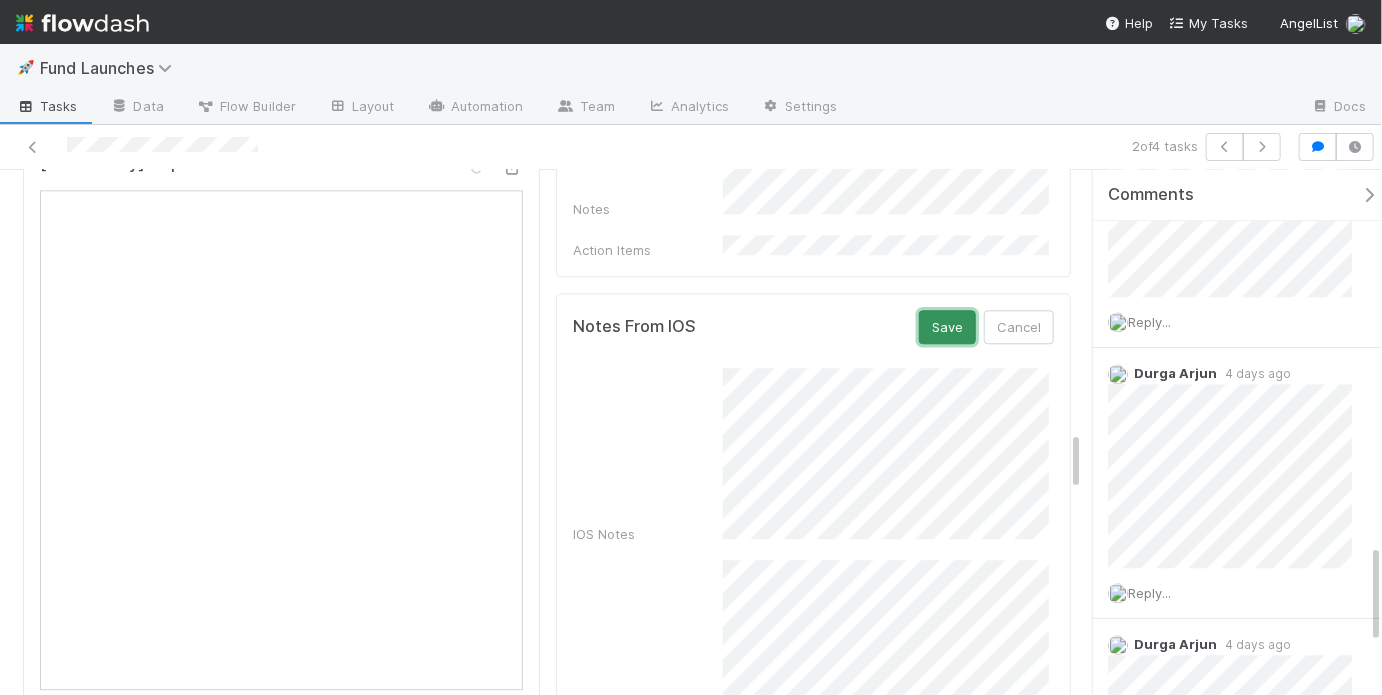 click on "Save" at bounding box center [947, 327] 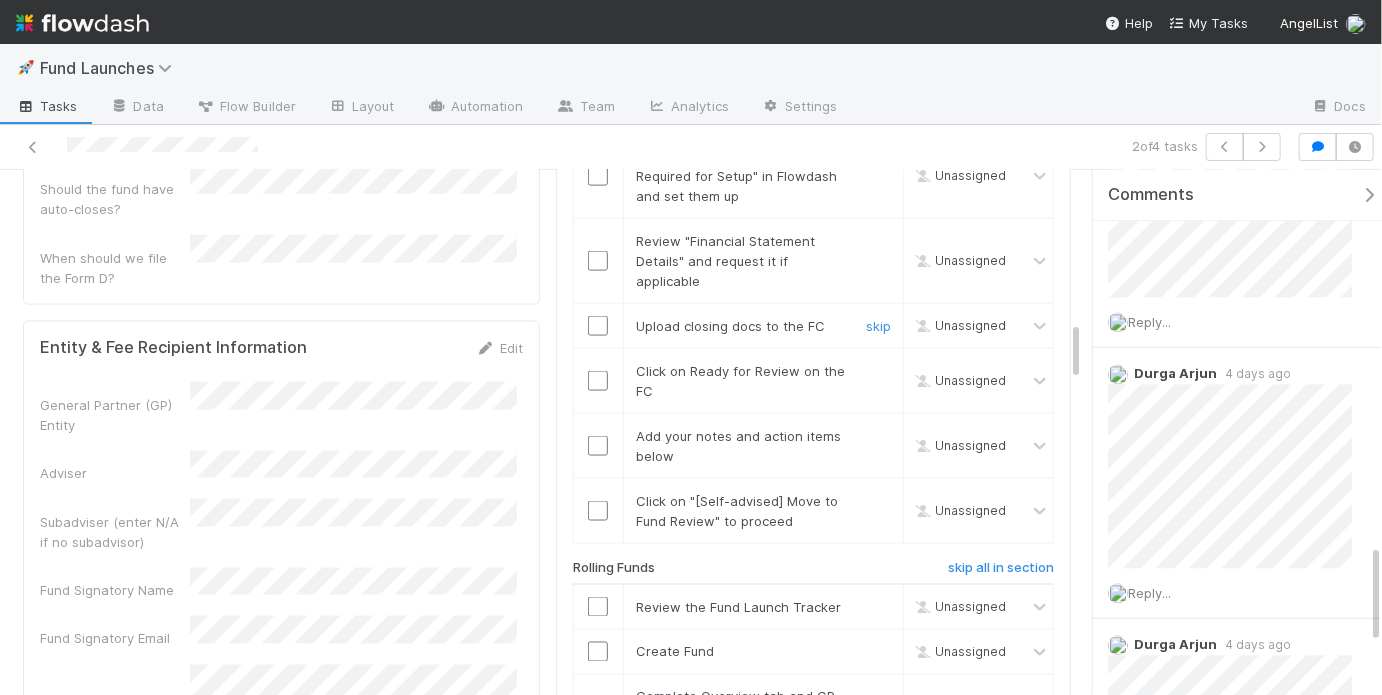 scroll, scrollTop: 1246, scrollLeft: 0, axis: vertical 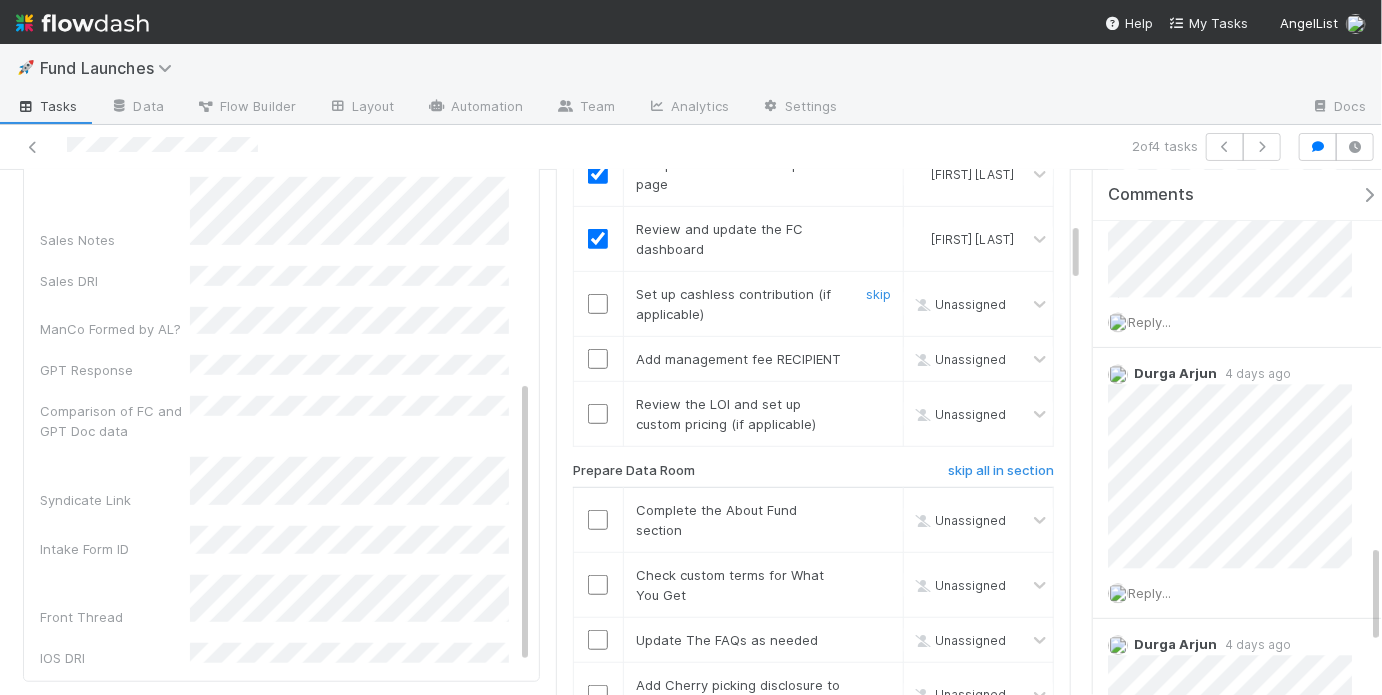 click at bounding box center (598, 304) 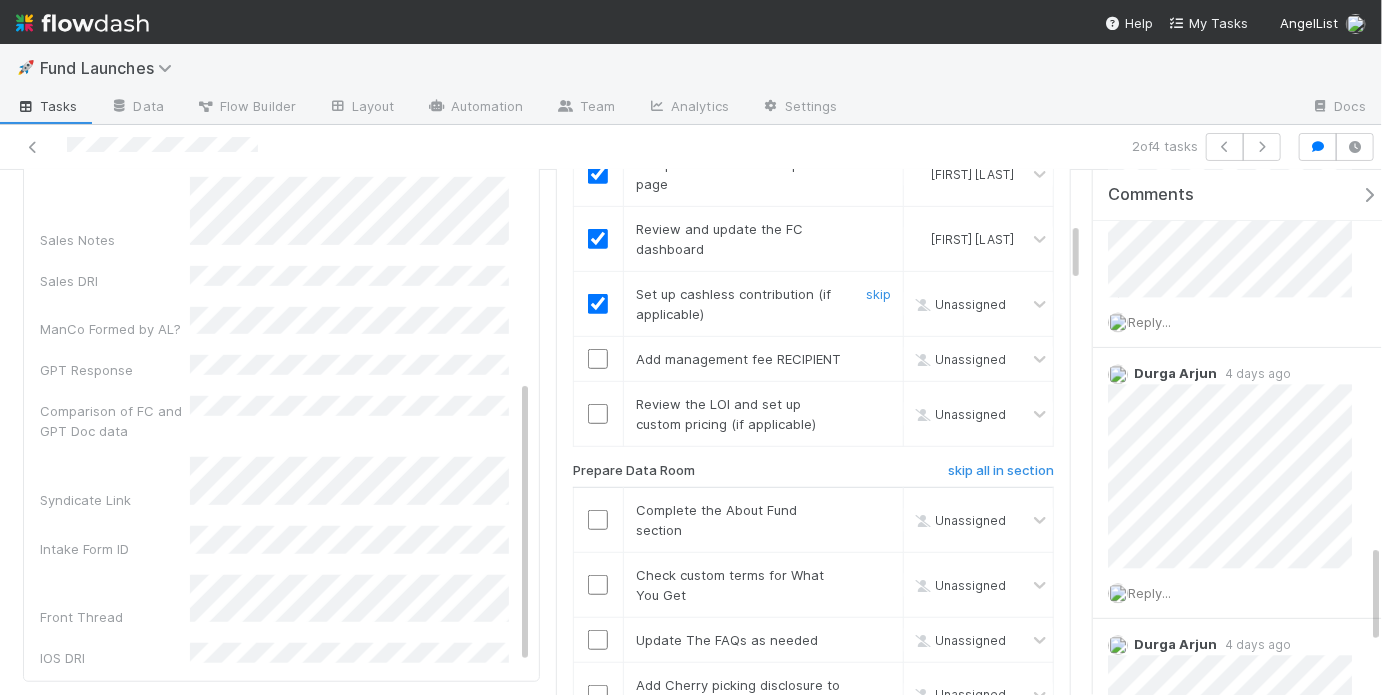 checkbox on "true" 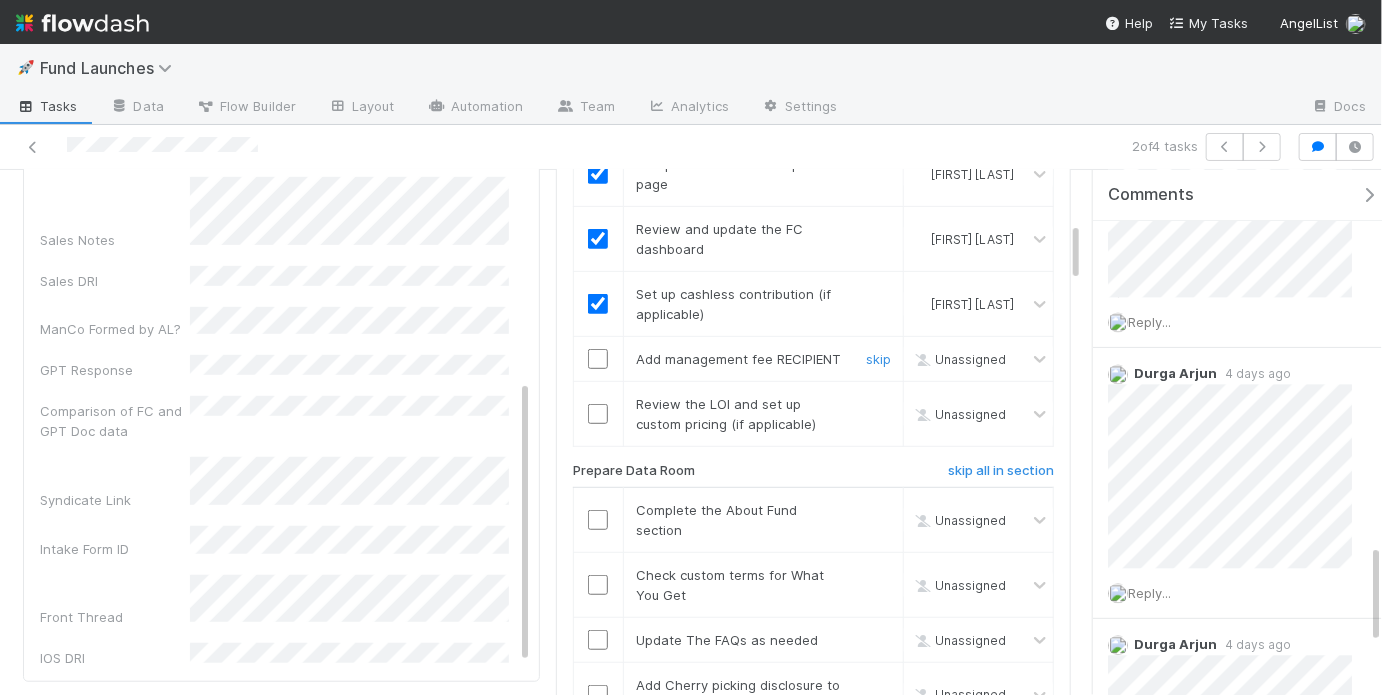 click at bounding box center (598, 359) 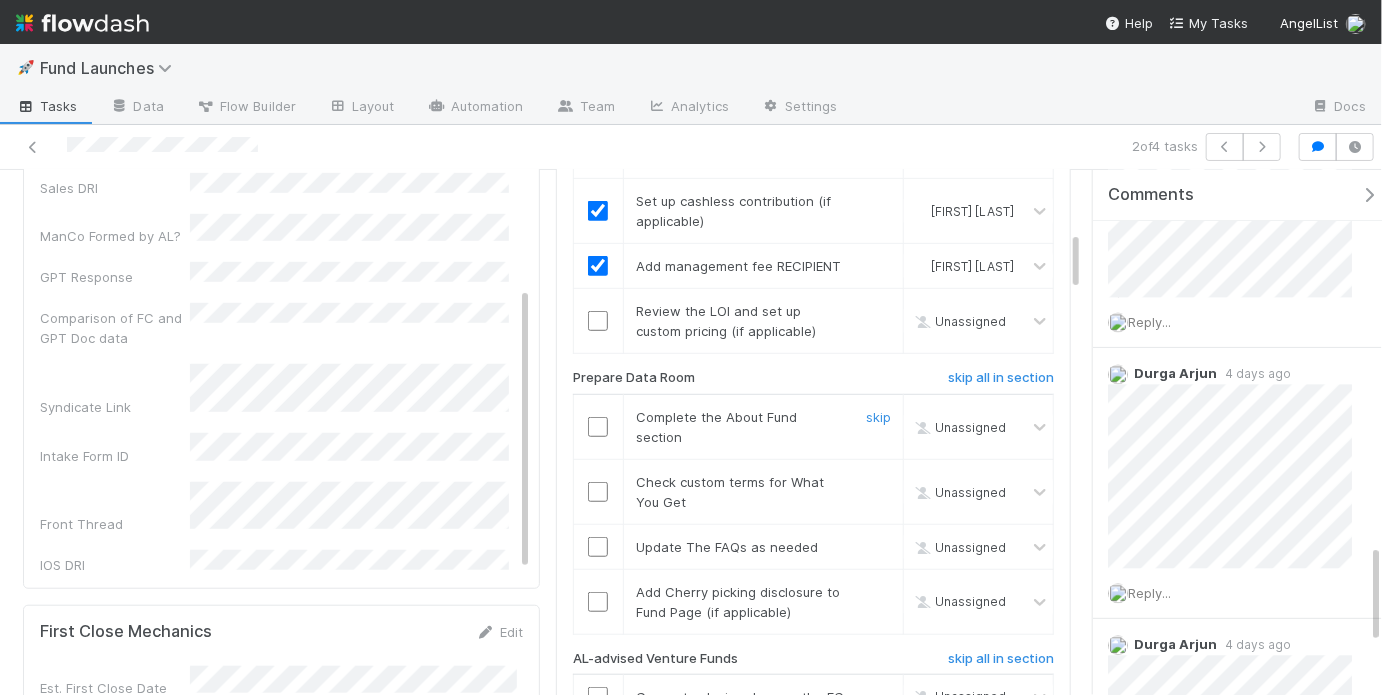 scroll, scrollTop: 553, scrollLeft: 0, axis: vertical 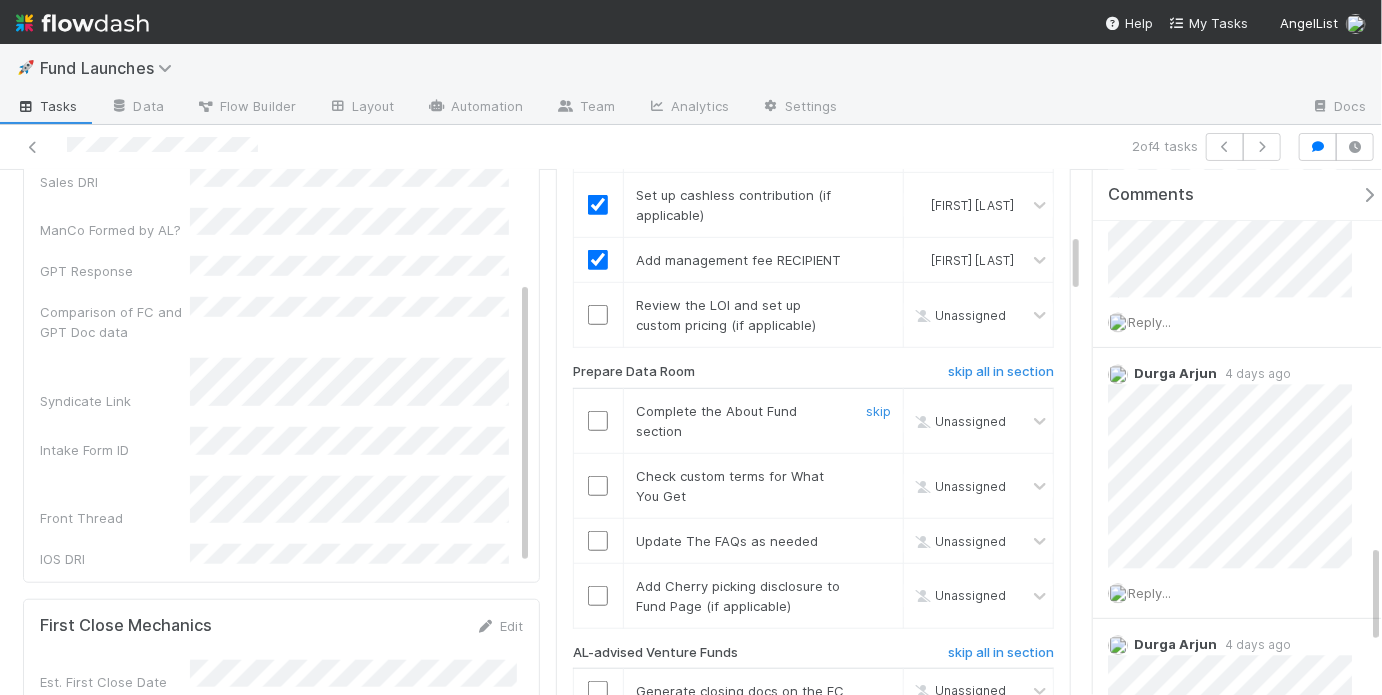 click at bounding box center (598, 421) 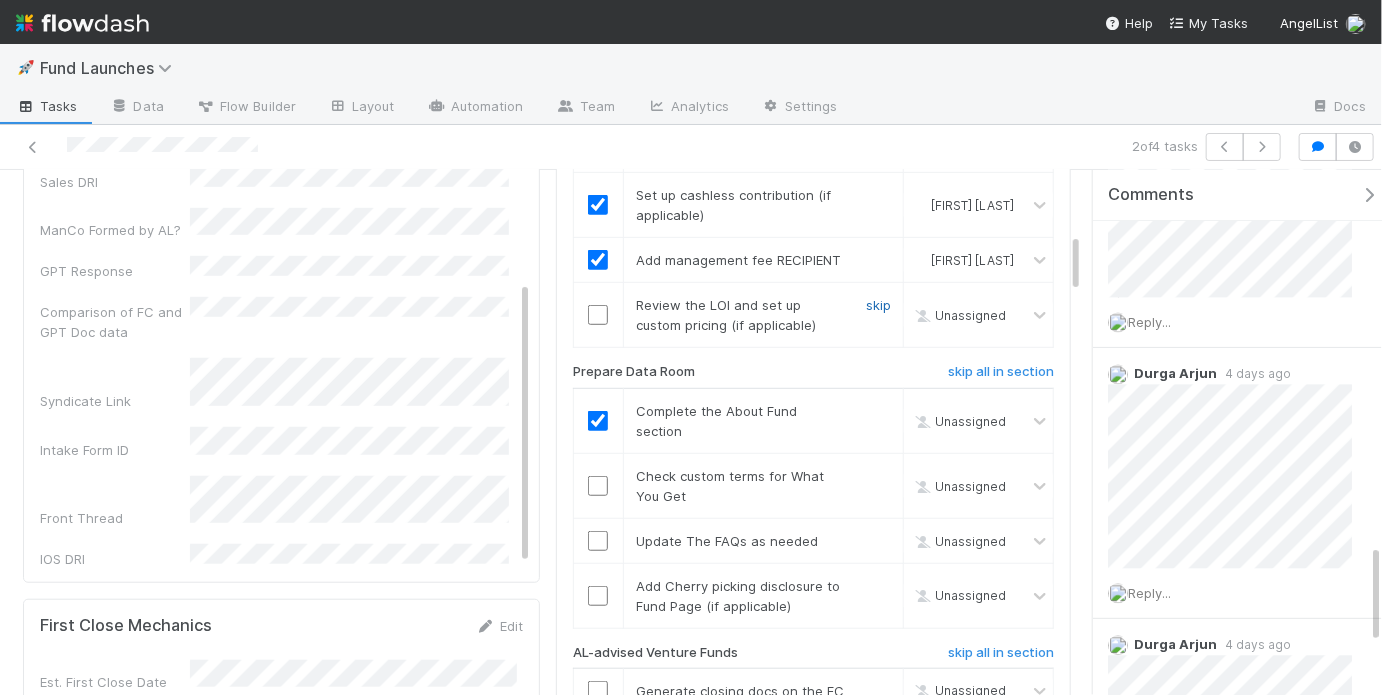checkbox on "true" 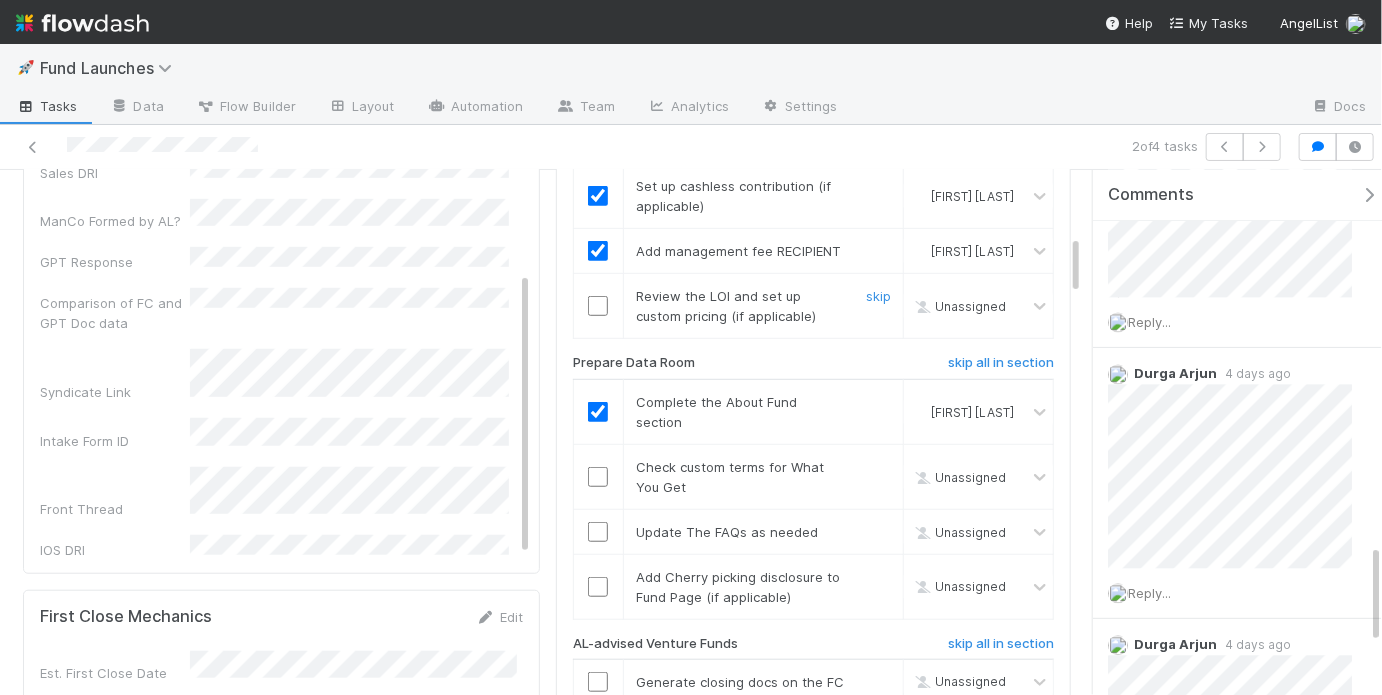 scroll, scrollTop: 566, scrollLeft: 0, axis: vertical 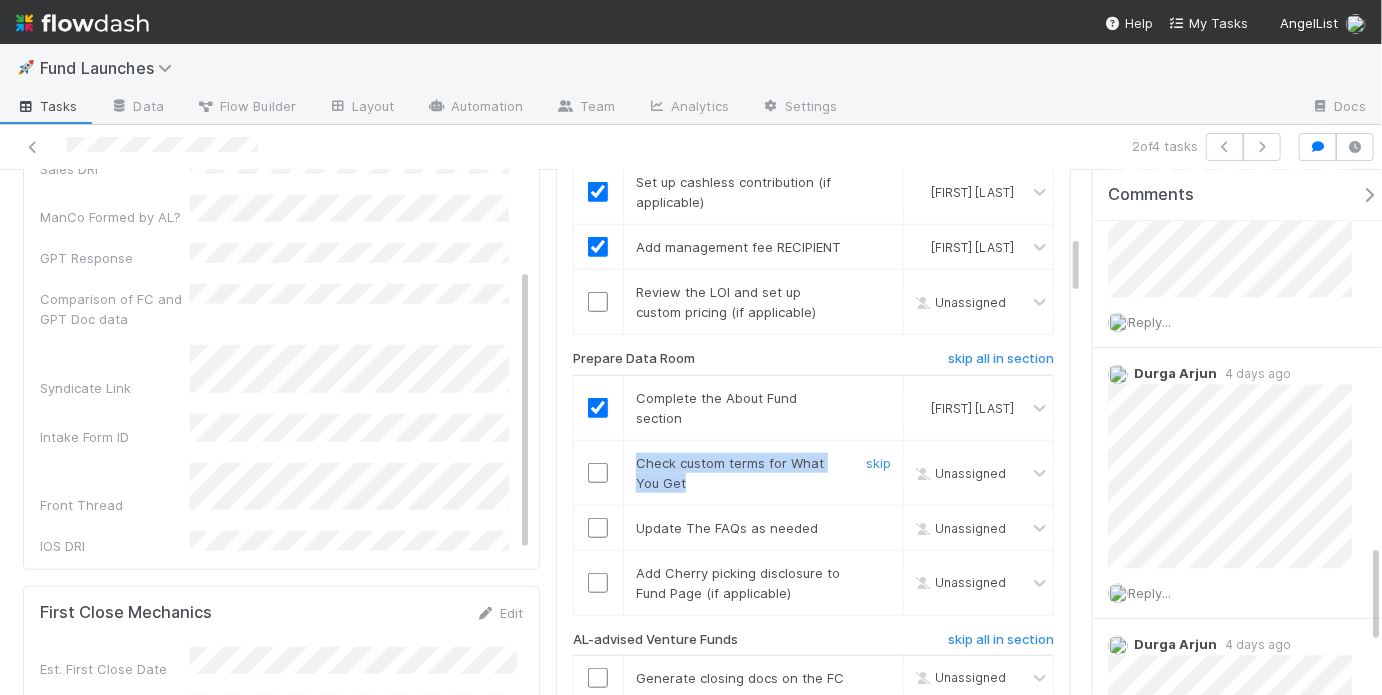 drag, startPoint x: 632, startPoint y: 452, endPoint x: 706, endPoint y: 470, distance: 76.15773 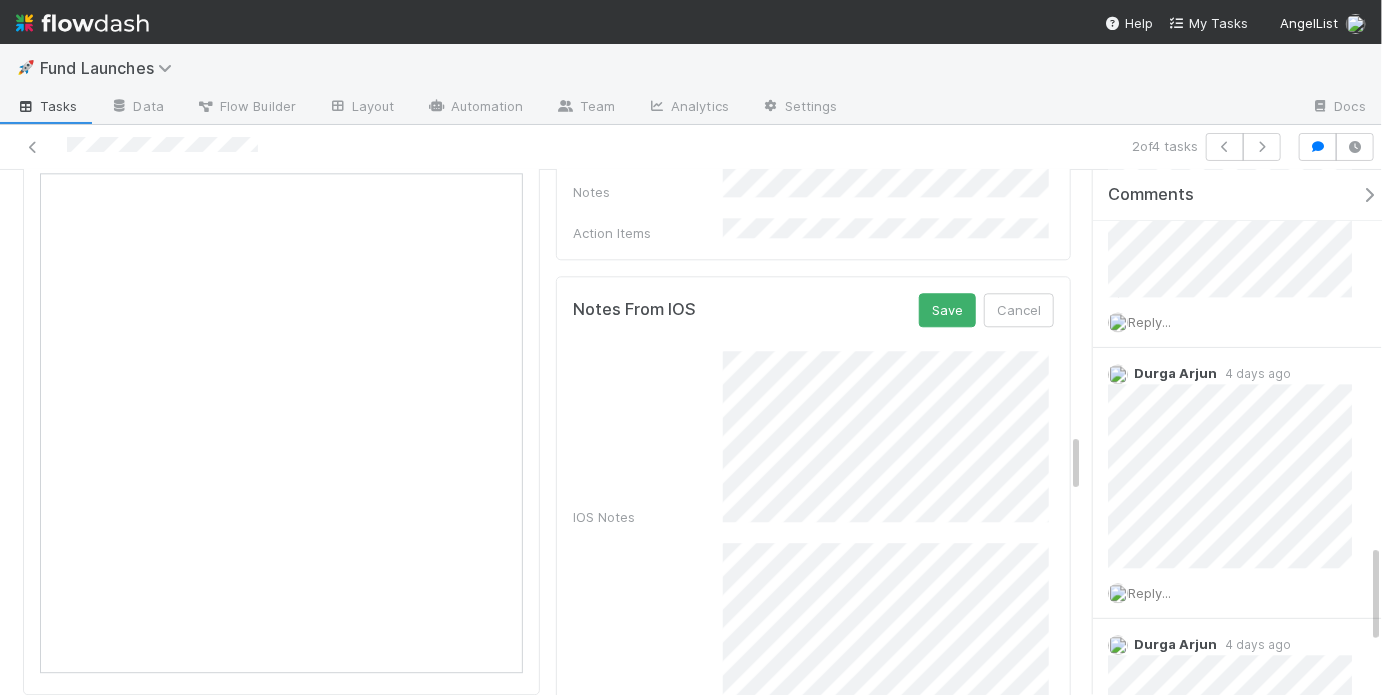 scroll, scrollTop: 2612, scrollLeft: 0, axis: vertical 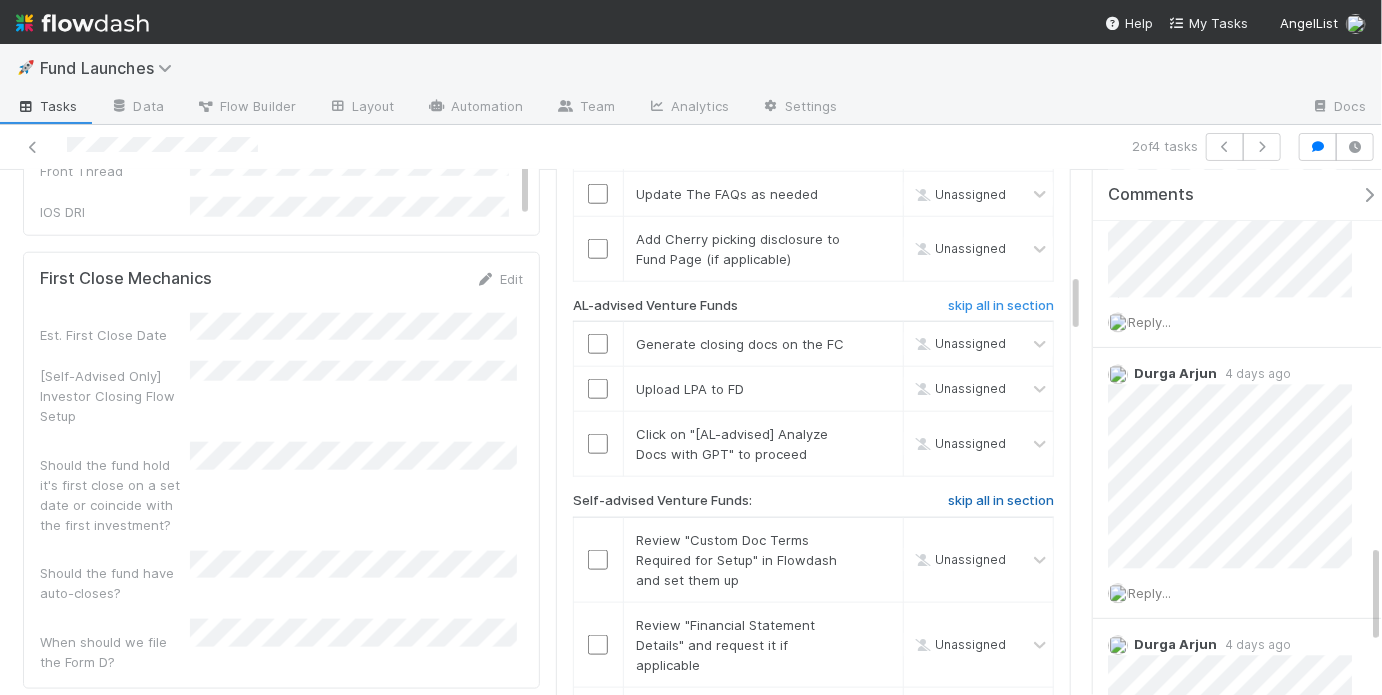 click on "skip all in section" at bounding box center (1001, 501) 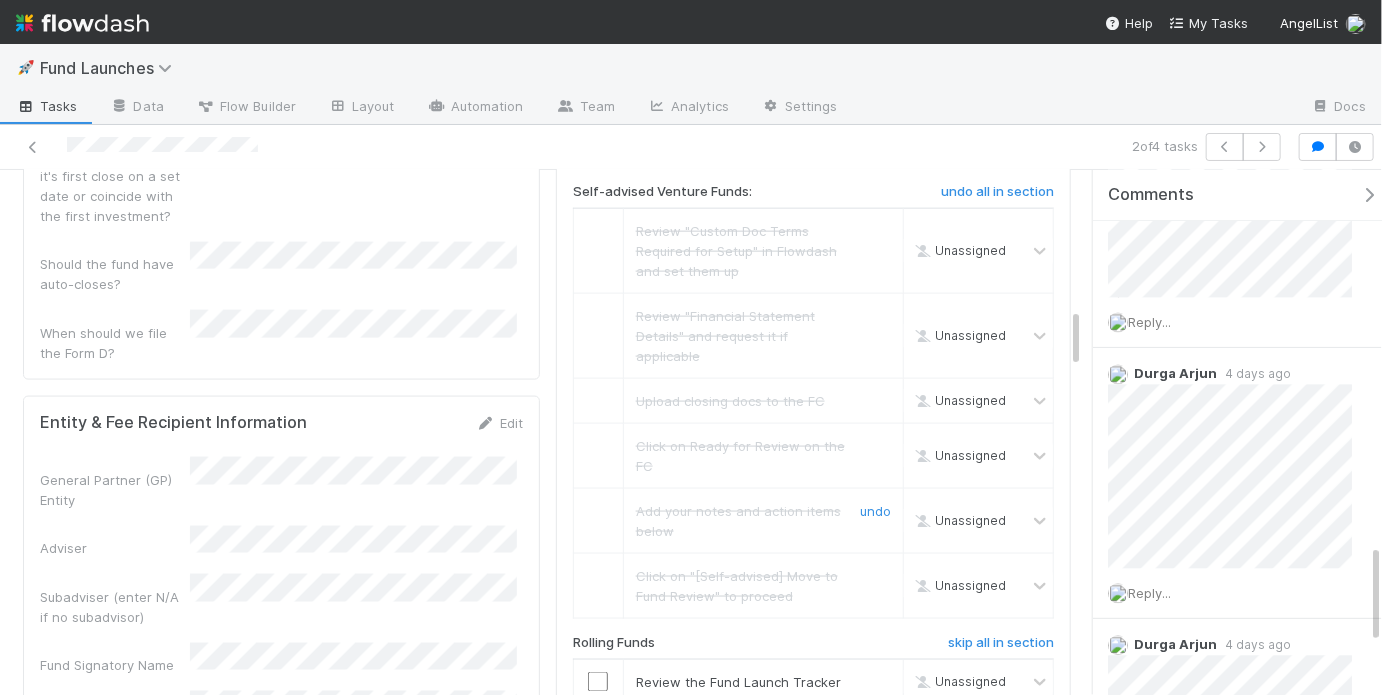 scroll, scrollTop: 1518, scrollLeft: 0, axis: vertical 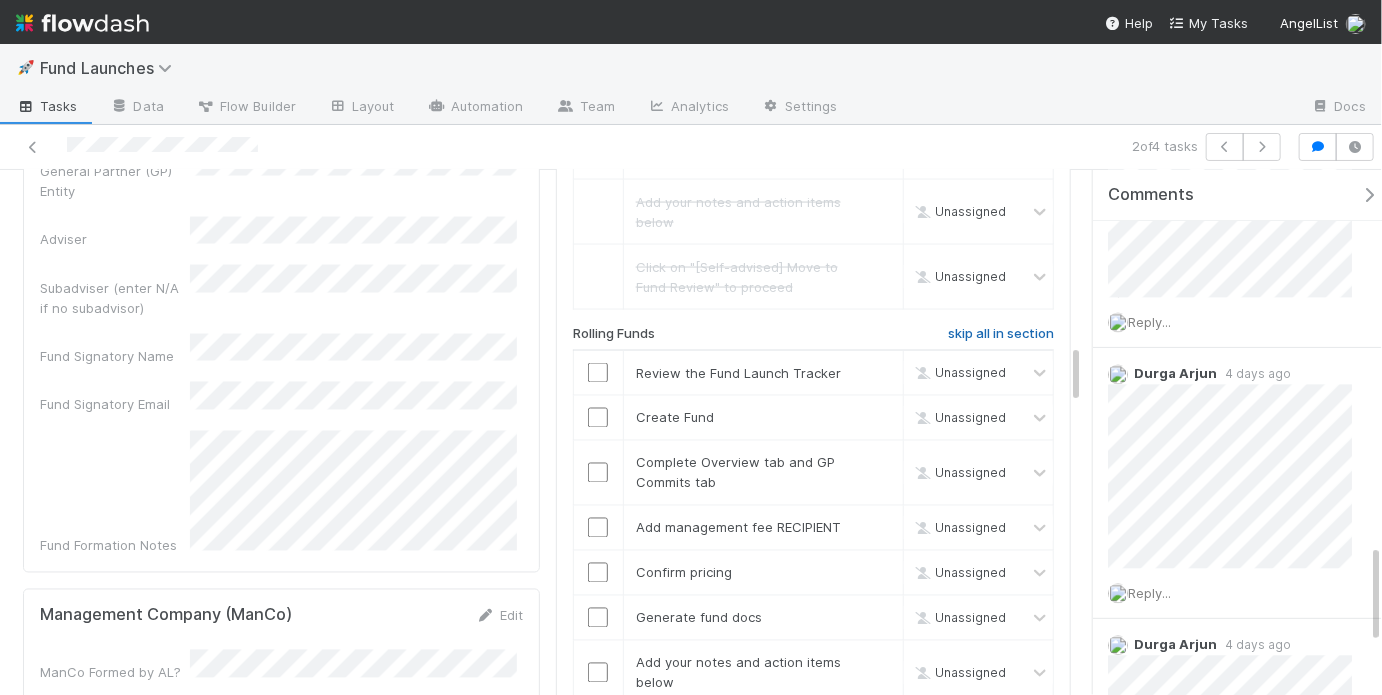 click on "skip all in section" at bounding box center (1001, 334) 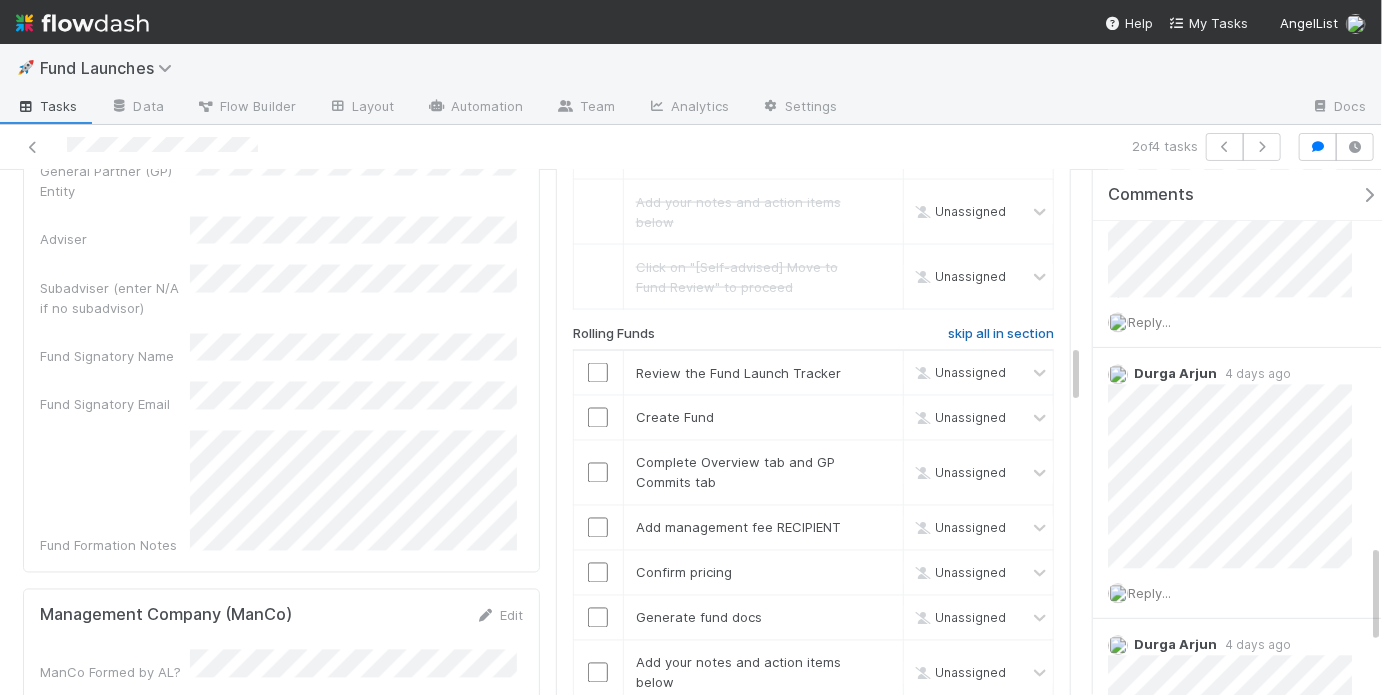 click on "skip all in section" at bounding box center [1001, 334] 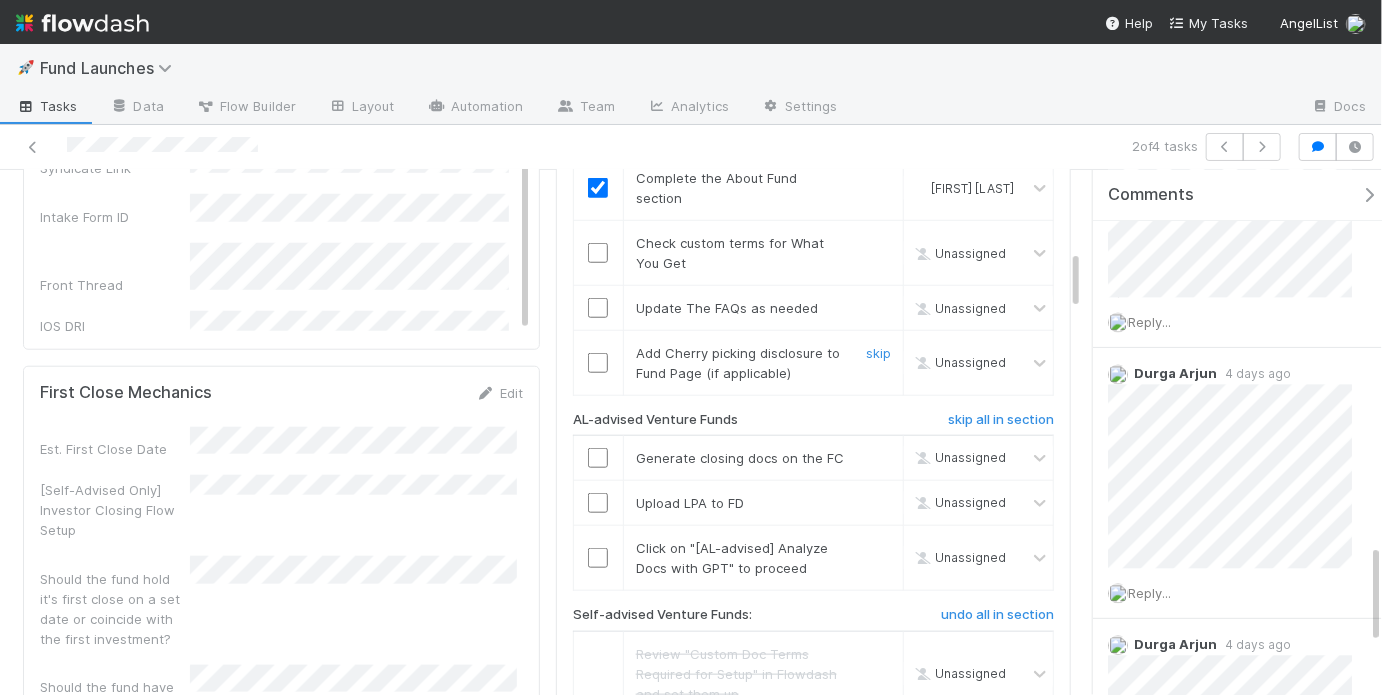 scroll, scrollTop: 698, scrollLeft: 0, axis: vertical 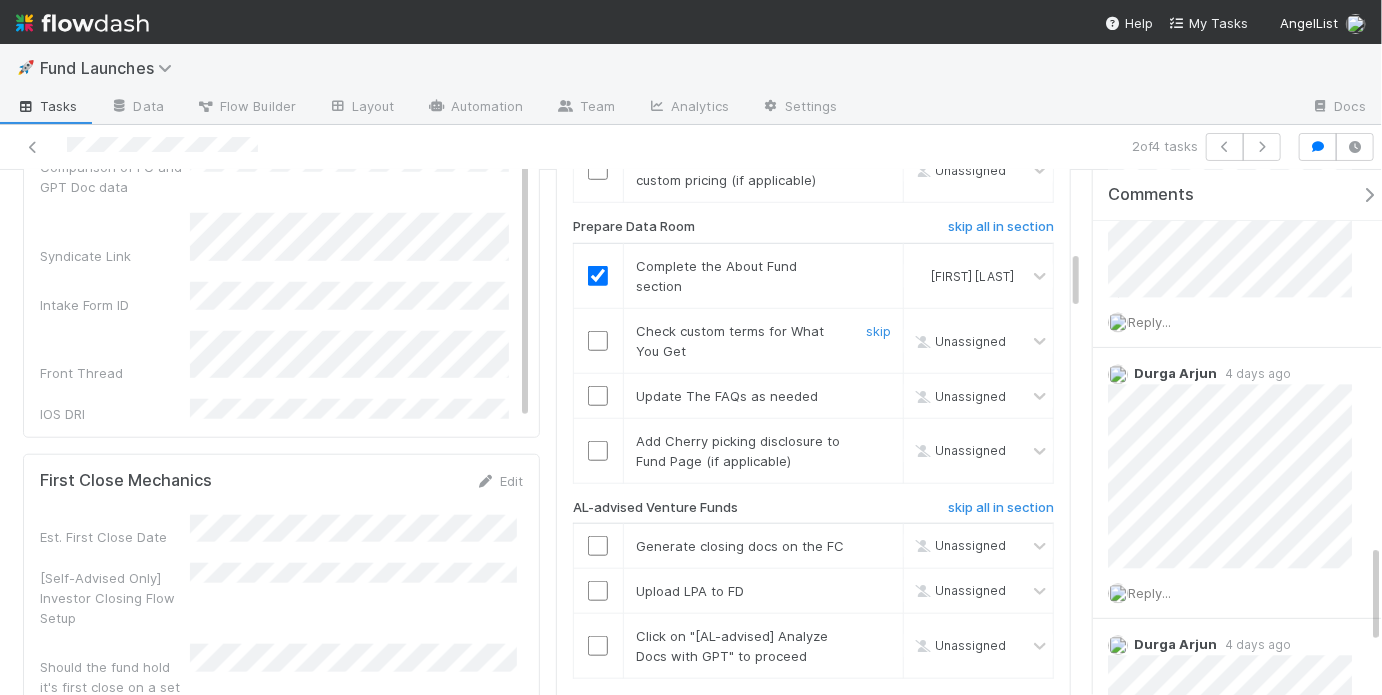 click at bounding box center (598, 341) 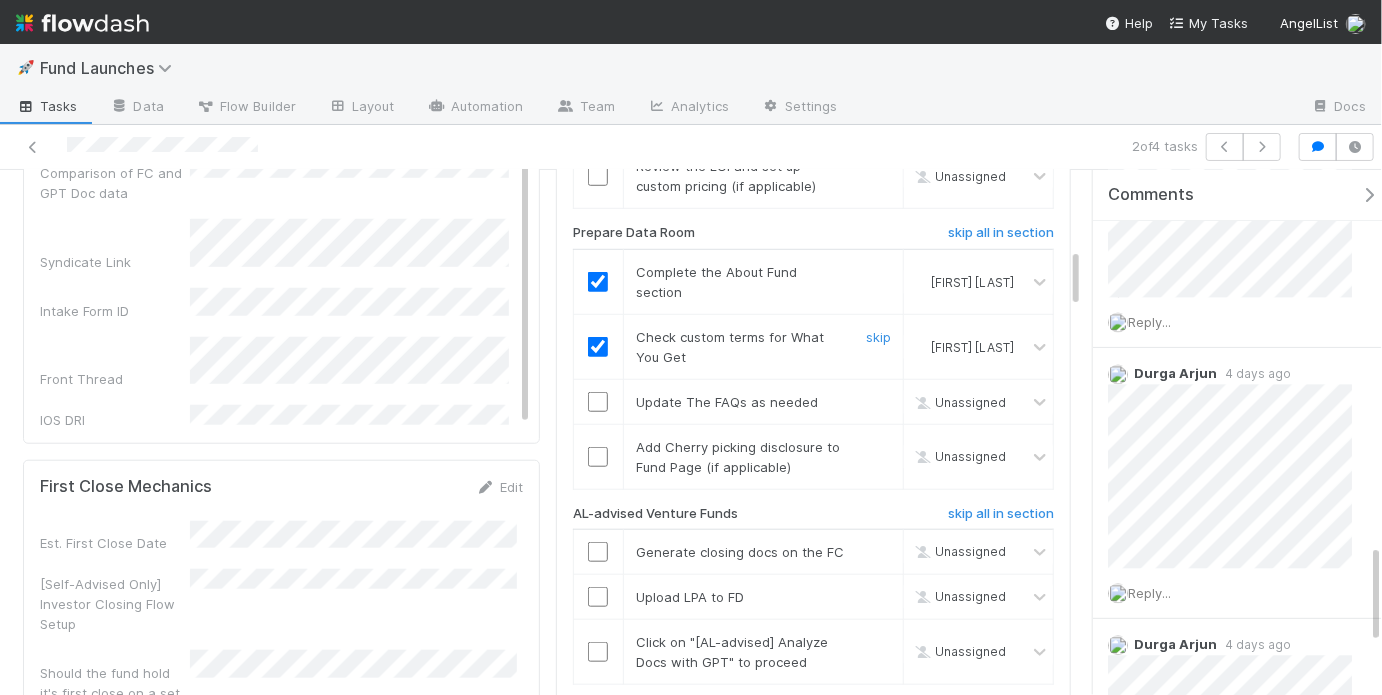 scroll, scrollTop: 672, scrollLeft: 0, axis: vertical 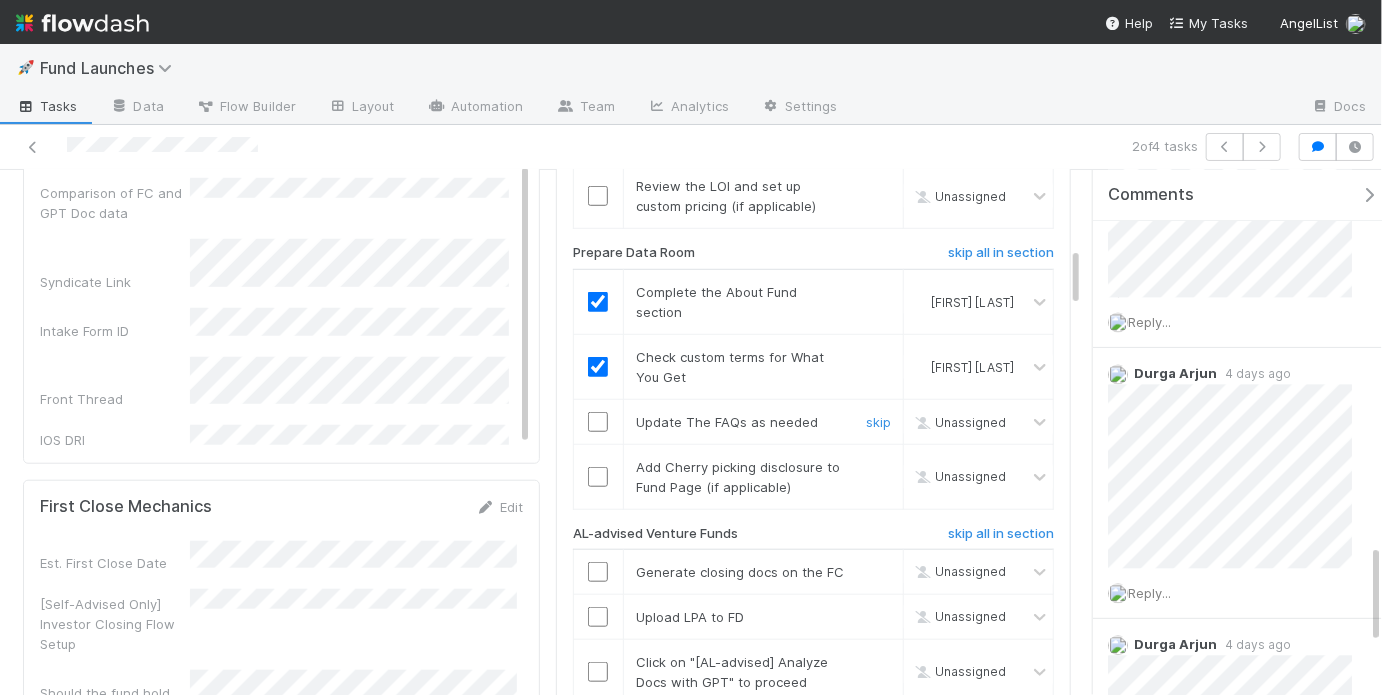 click at bounding box center [598, 422] 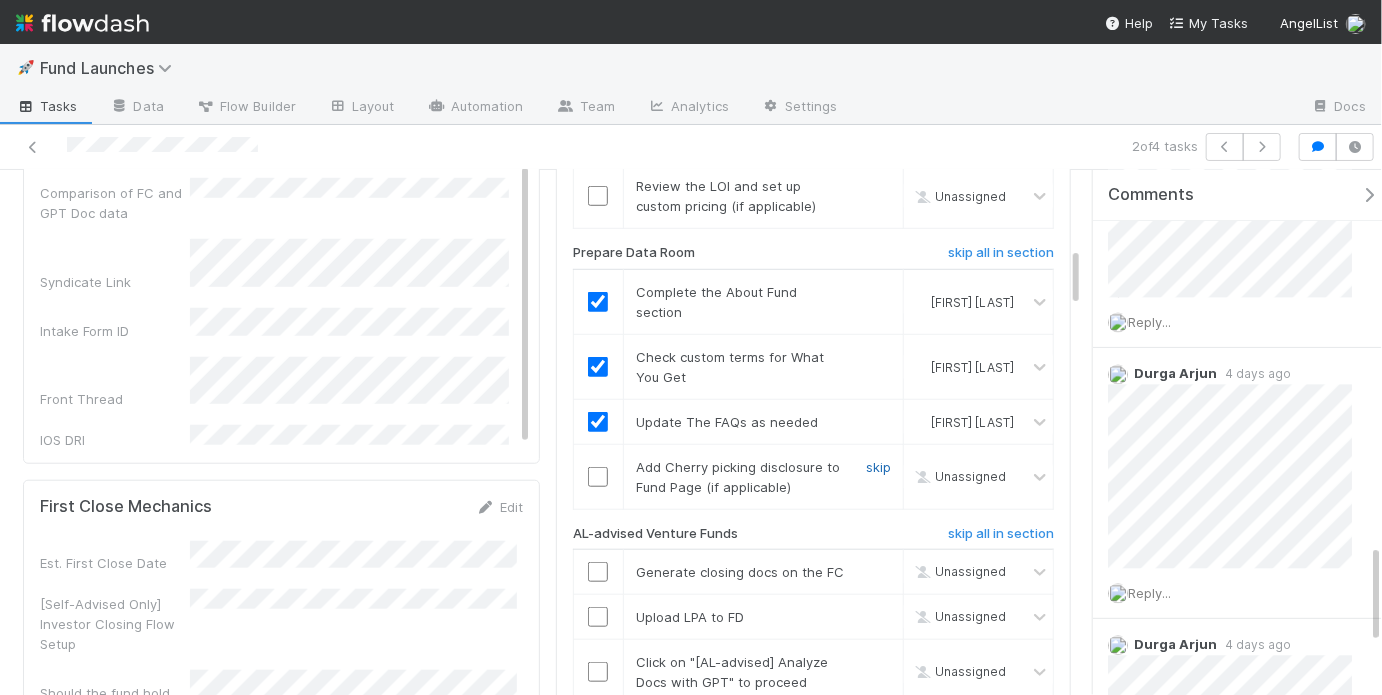 click on "skip" at bounding box center [878, 467] 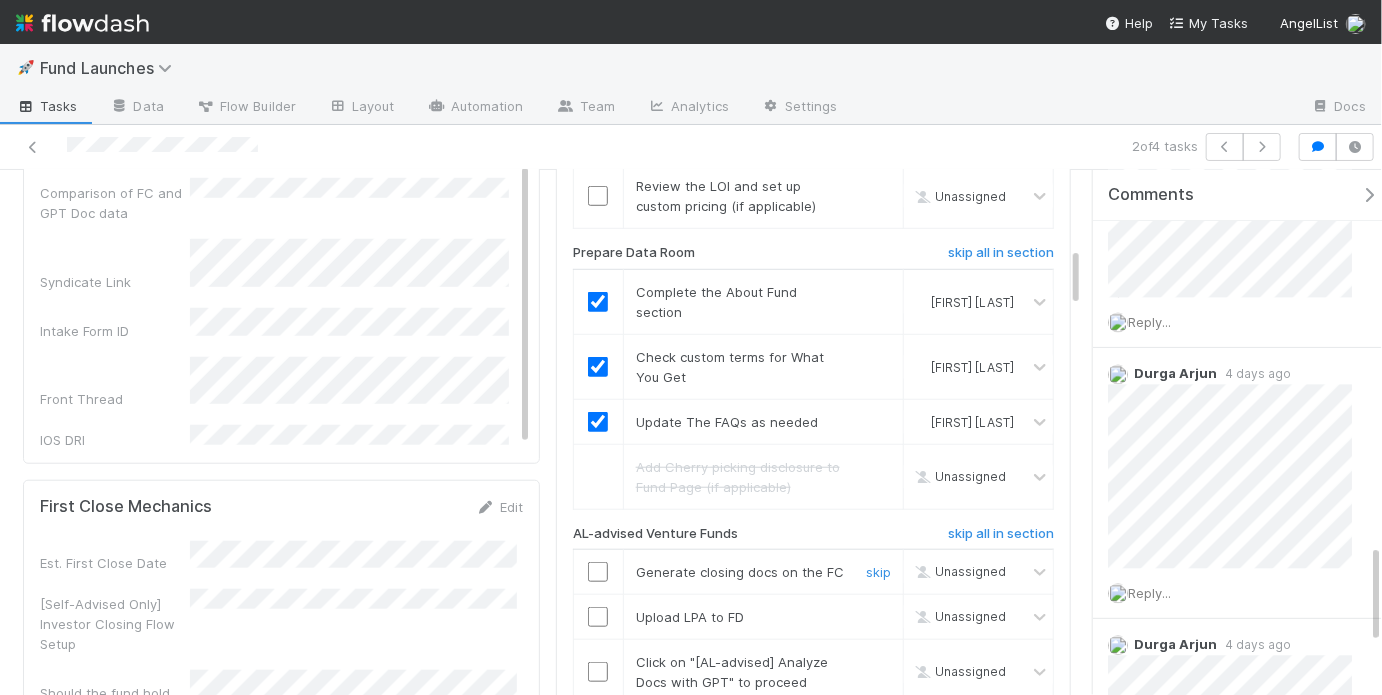 click at bounding box center [598, 572] 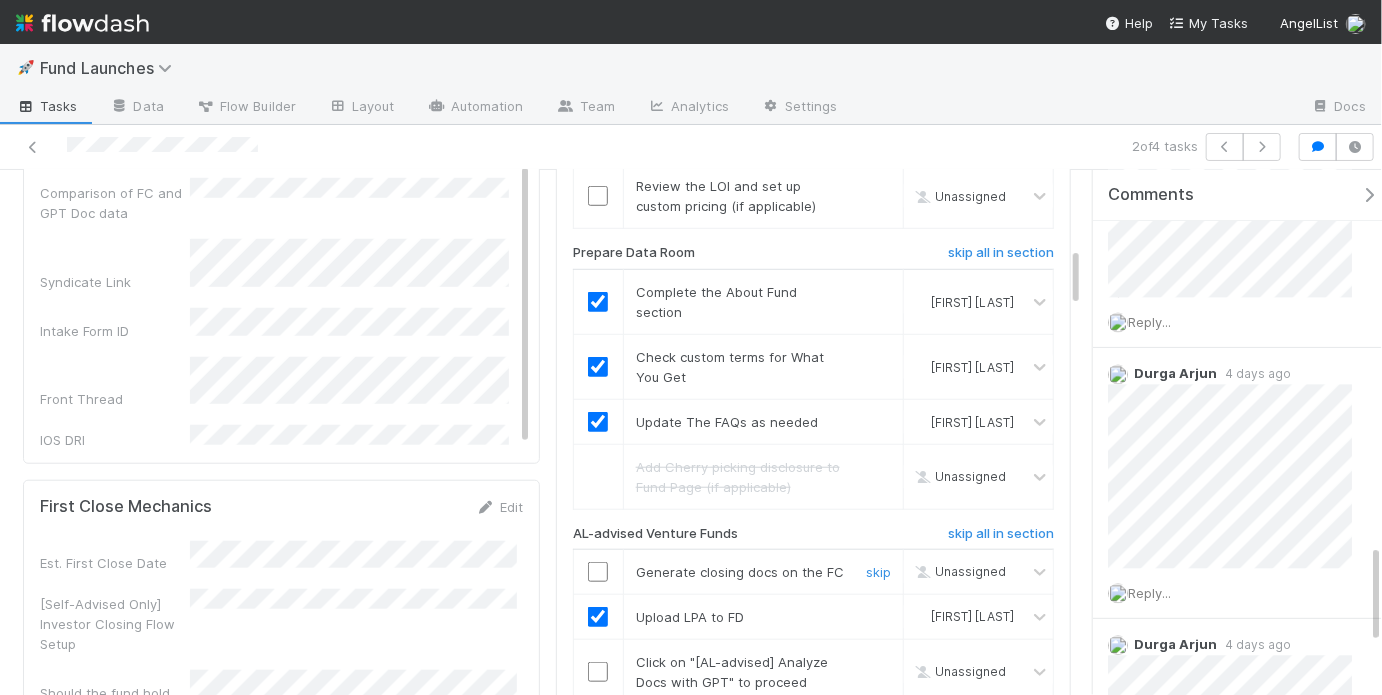 click at bounding box center (598, 572) 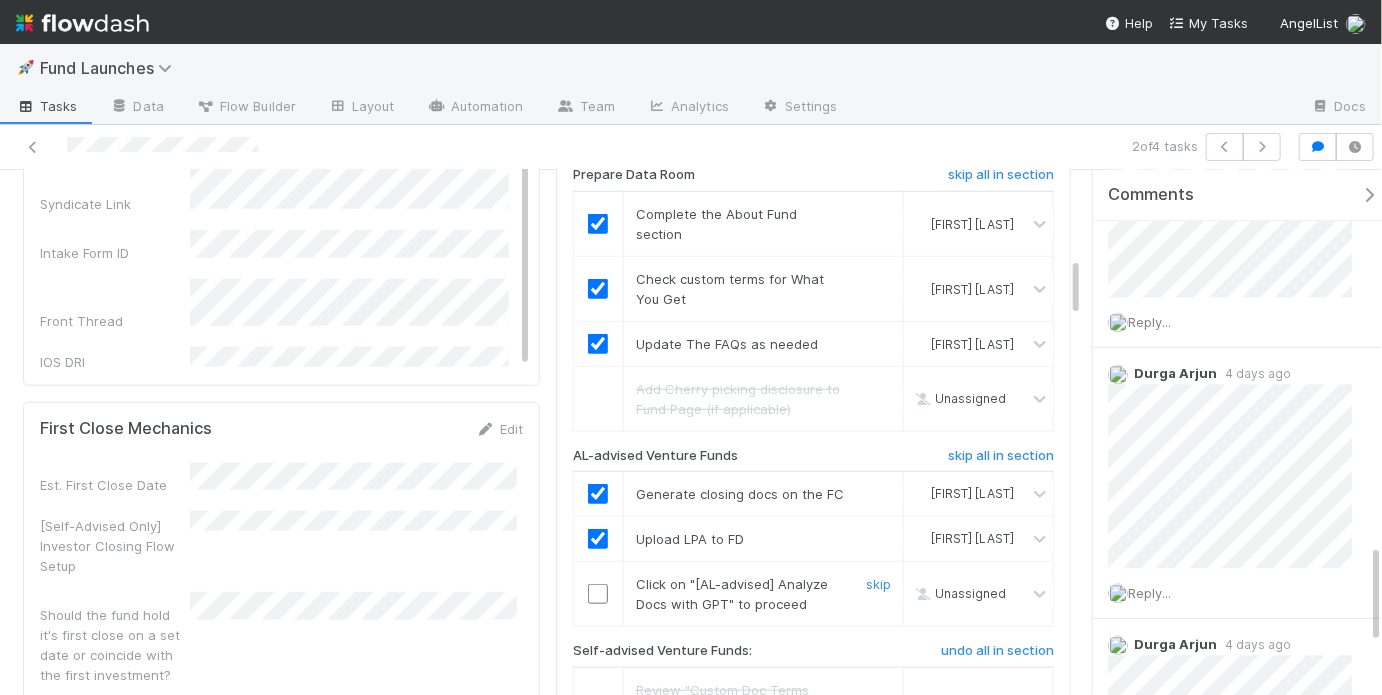 scroll, scrollTop: 786, scrollLeft: 0, axis: vertical 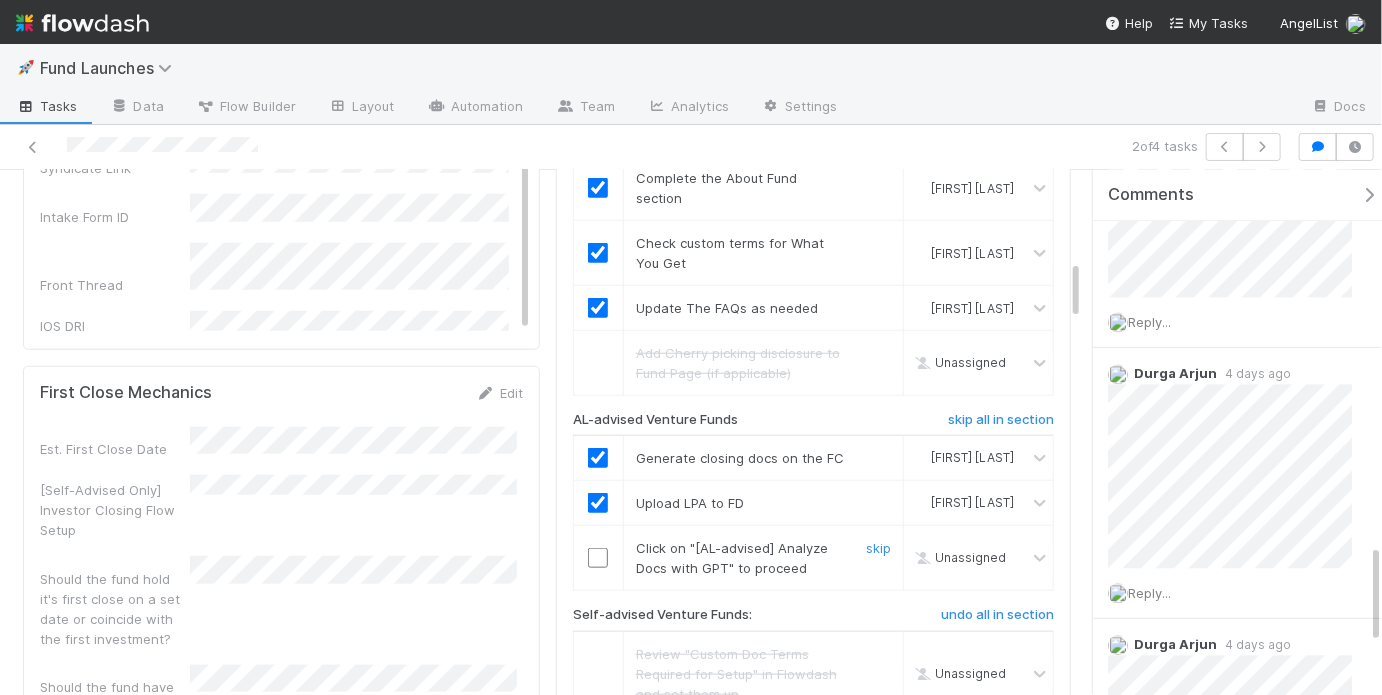 click at bounding box center [598, 558] 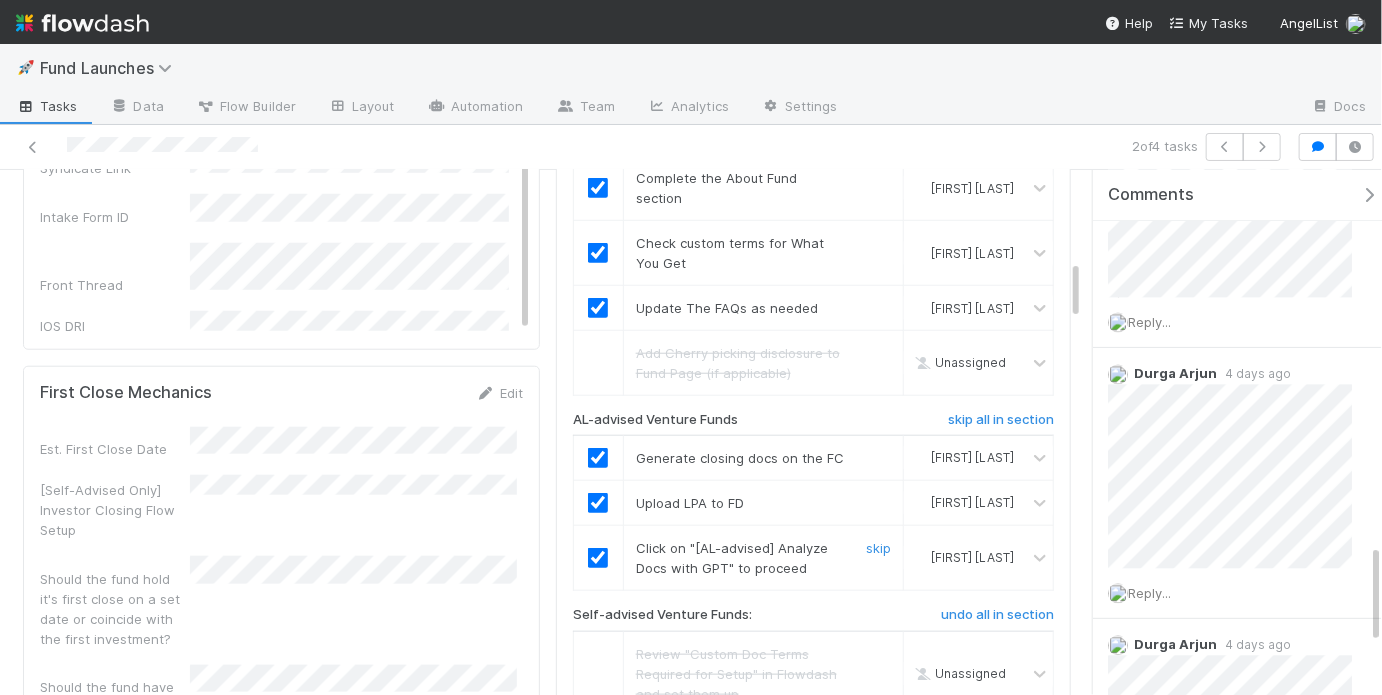 scroll, scrollTop: 7326, scrollLeft: 0, axis: vertical 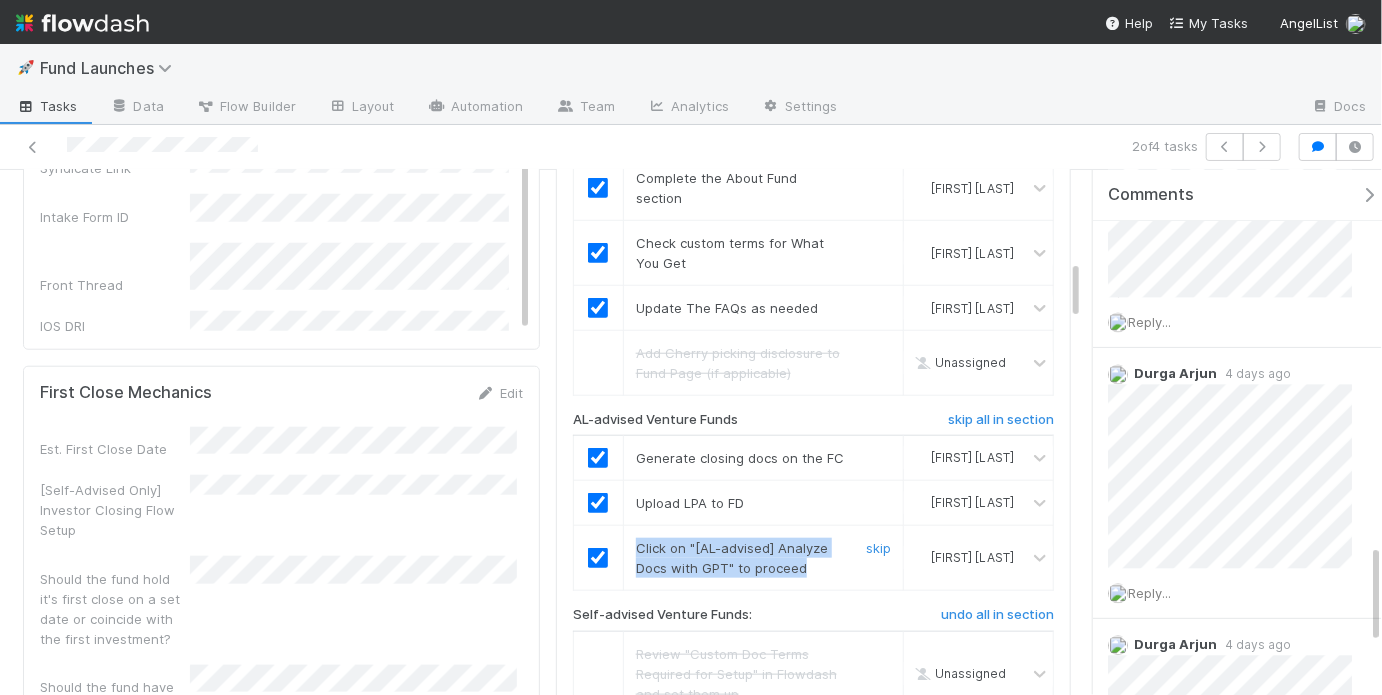 drag, startPoint x: 630, startPoint y: 536, endPoint x: 798, endPoint y: 559, distance: 169.5671 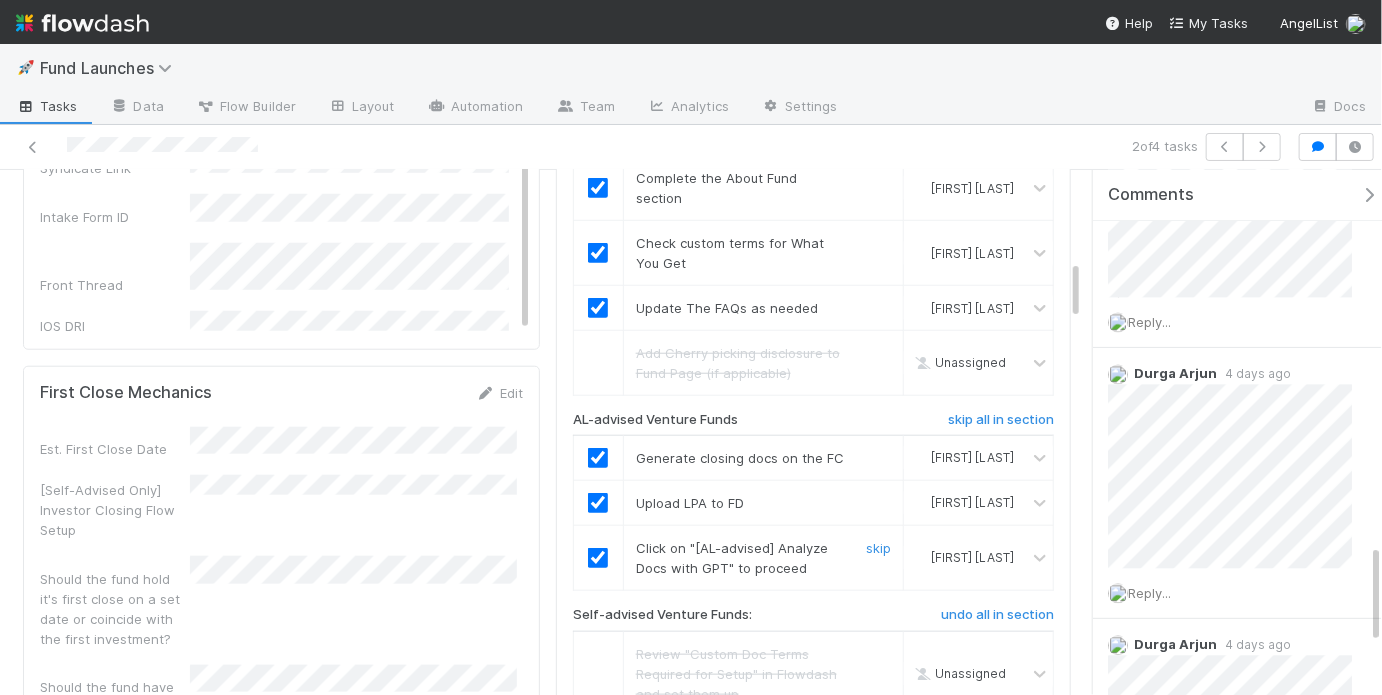 click on "Click on "[AL-advised] Analyze Docs with GPT" to proceed" at bounding box center [733, 558] 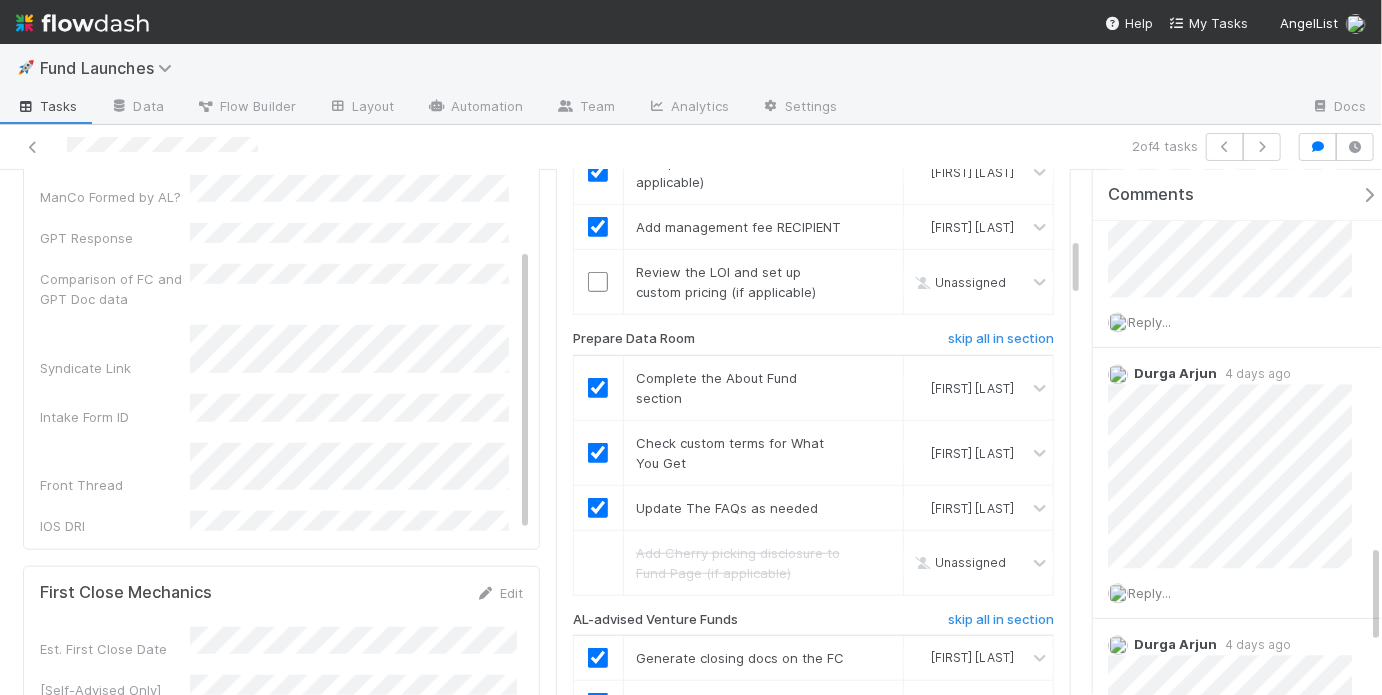 scroll, scrollTop: 236, scrollLeft: 0, axis: vertical 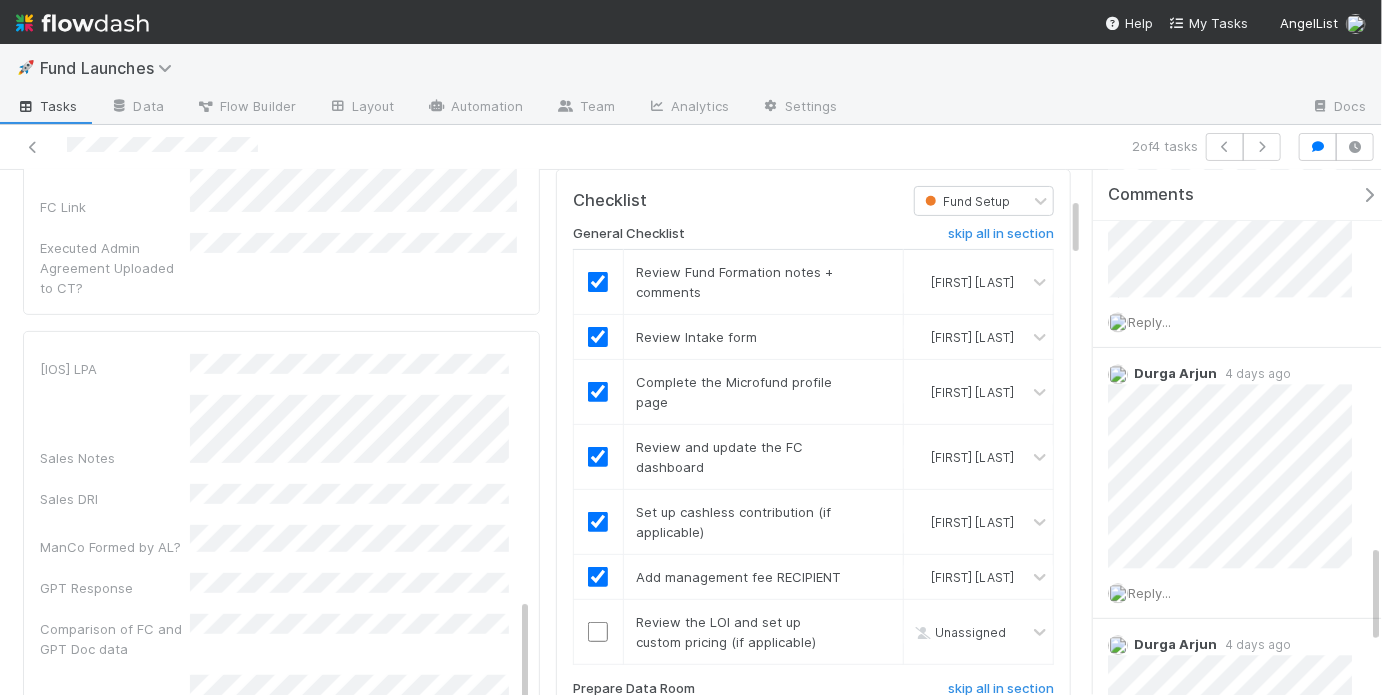 click on "Fund Name  Fund Structure  VCA DRI  Signed Customer Contract  FC Link  Intake Form Link  Pricing  Target Launch Date  [IOS] LPA  Sales Notes  Sales DRI  ManCo Formed by AL?   GPT Response  Comparison of FC and GPT Doc data  Syndicate Link  Intake Form ID  Front Thread  IOS DRI  IOS DRI Slack ID  IOS DRI Front ID" at bounding box center (283, 452) 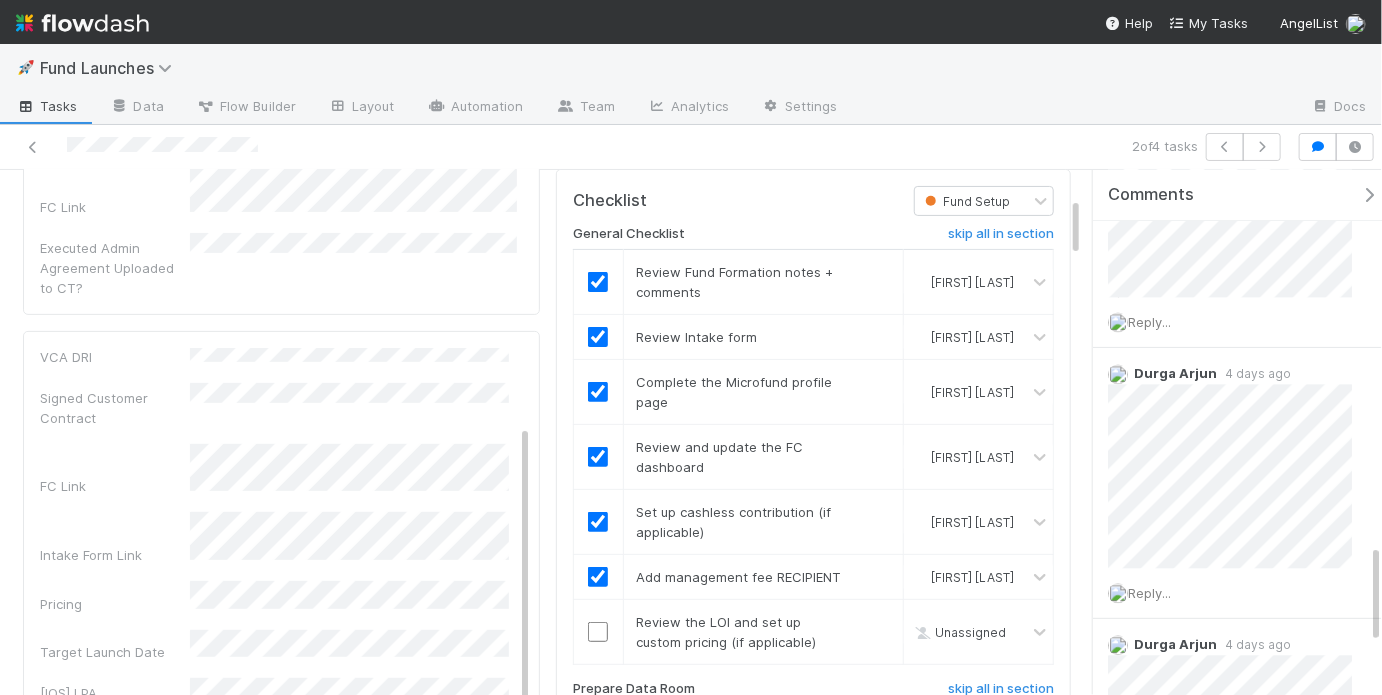 scroll, scrollTop: 0, scrollLeft: 0, axis: both 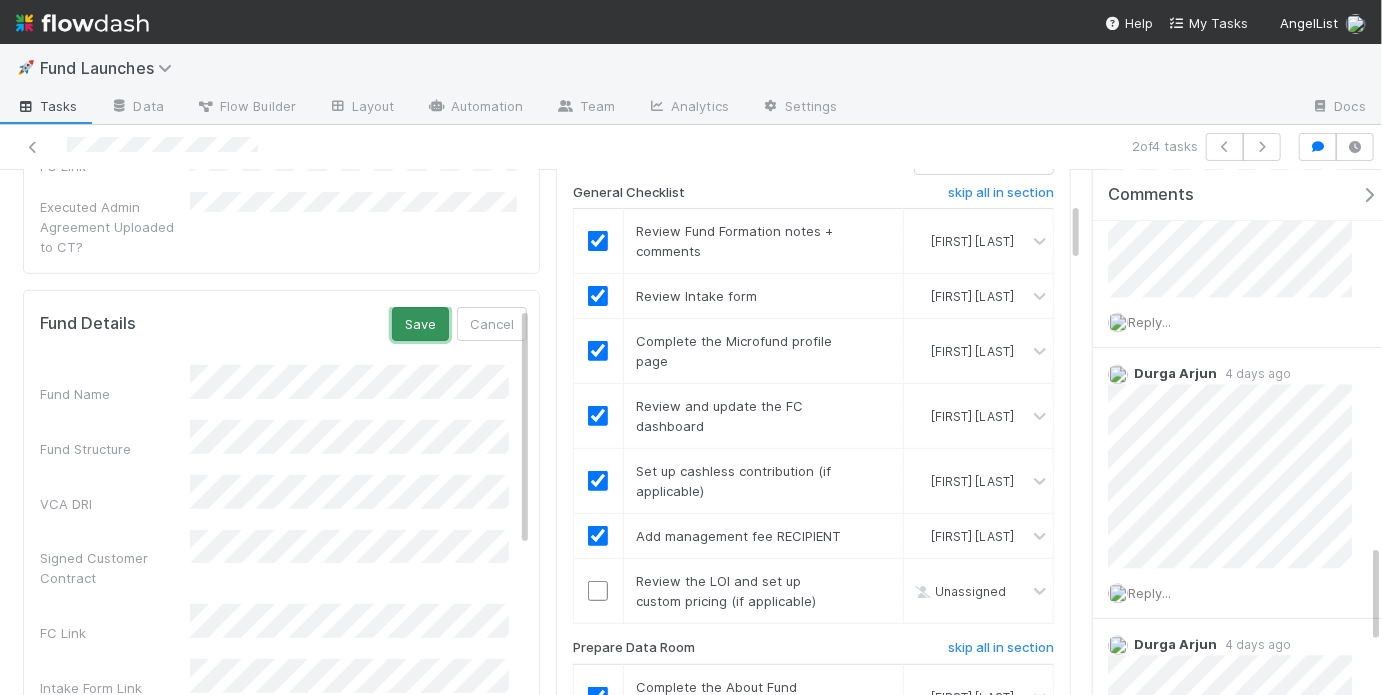 click on "Save" at bounding box center [420, 324] 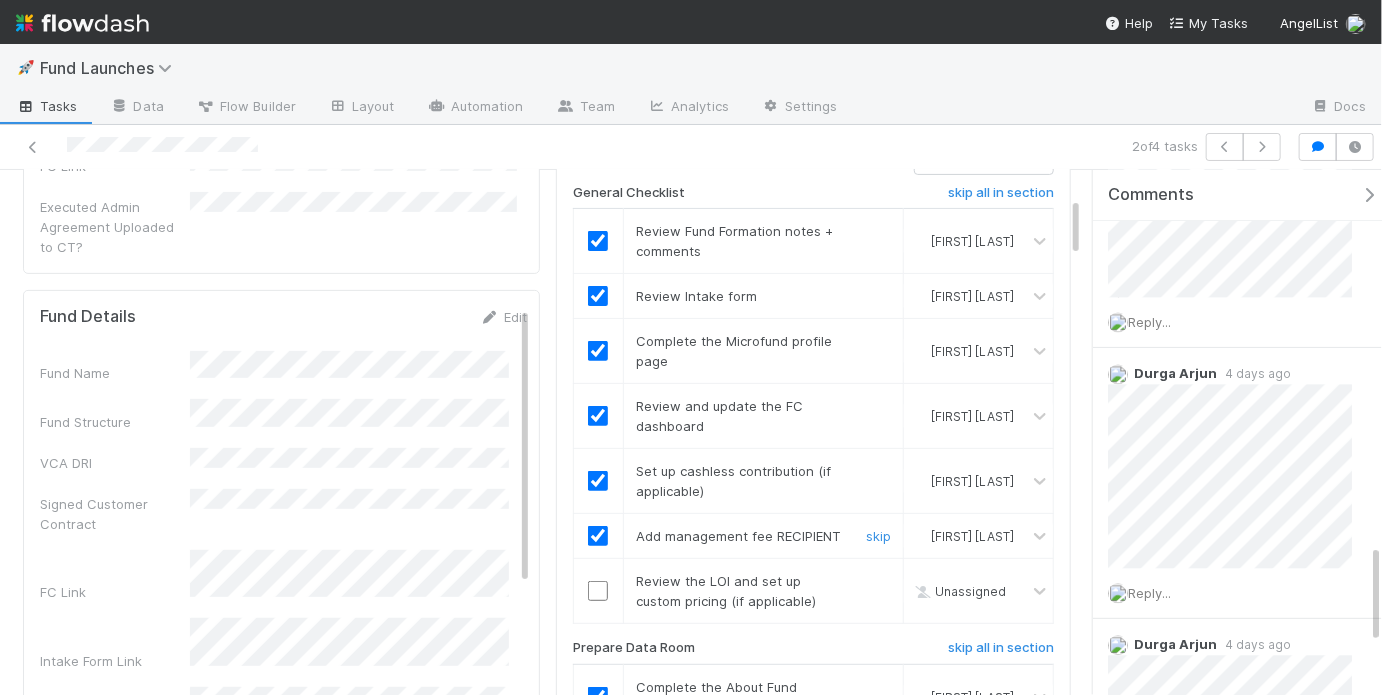 scroll, scrollTop: 236, scrollLeft: 0, axis: vertical 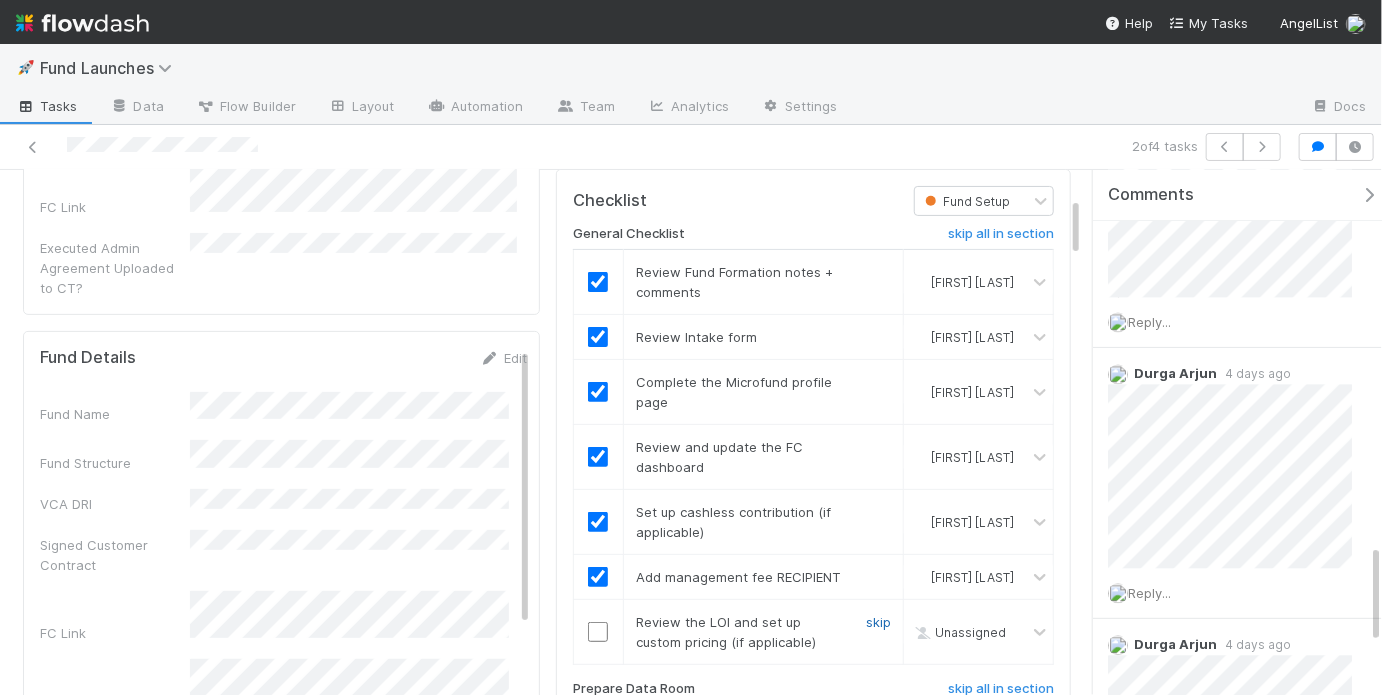 click on "skip" at bounding box center (878, 622) 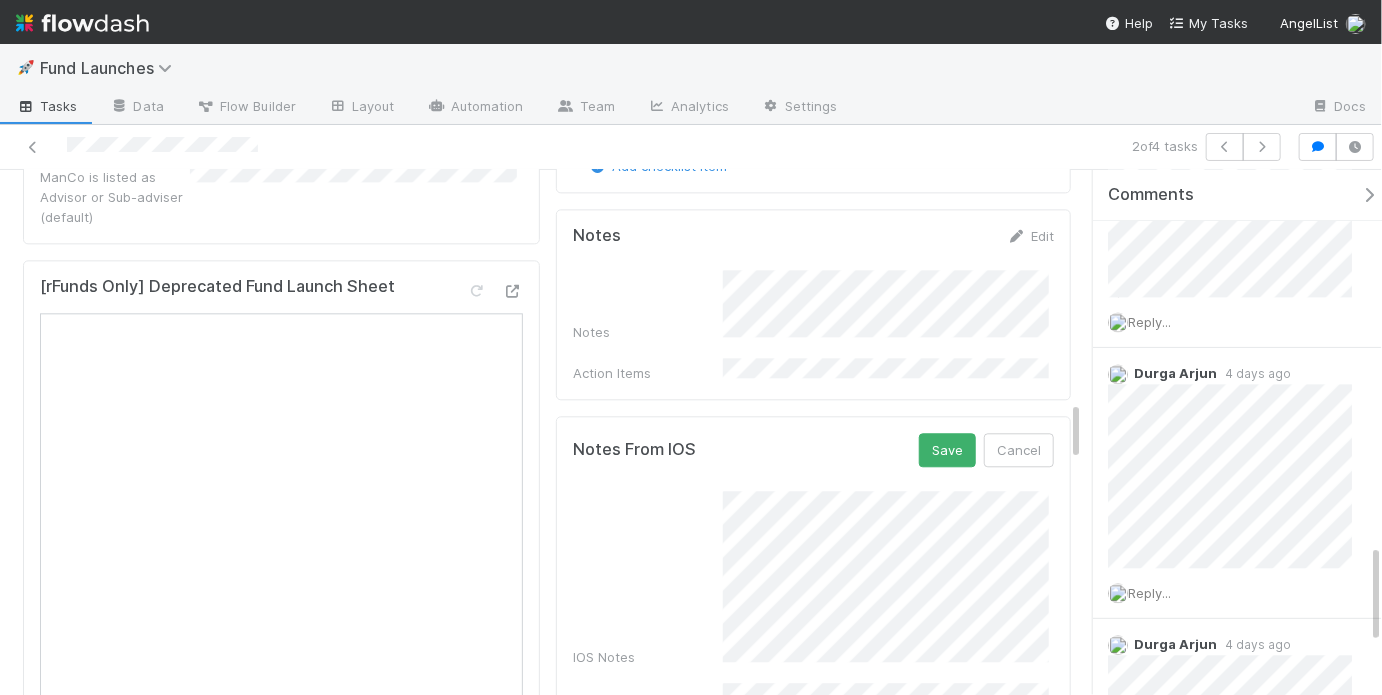 scroll, scrollTop: 2350, scrollLeft: 0, axis: vertical 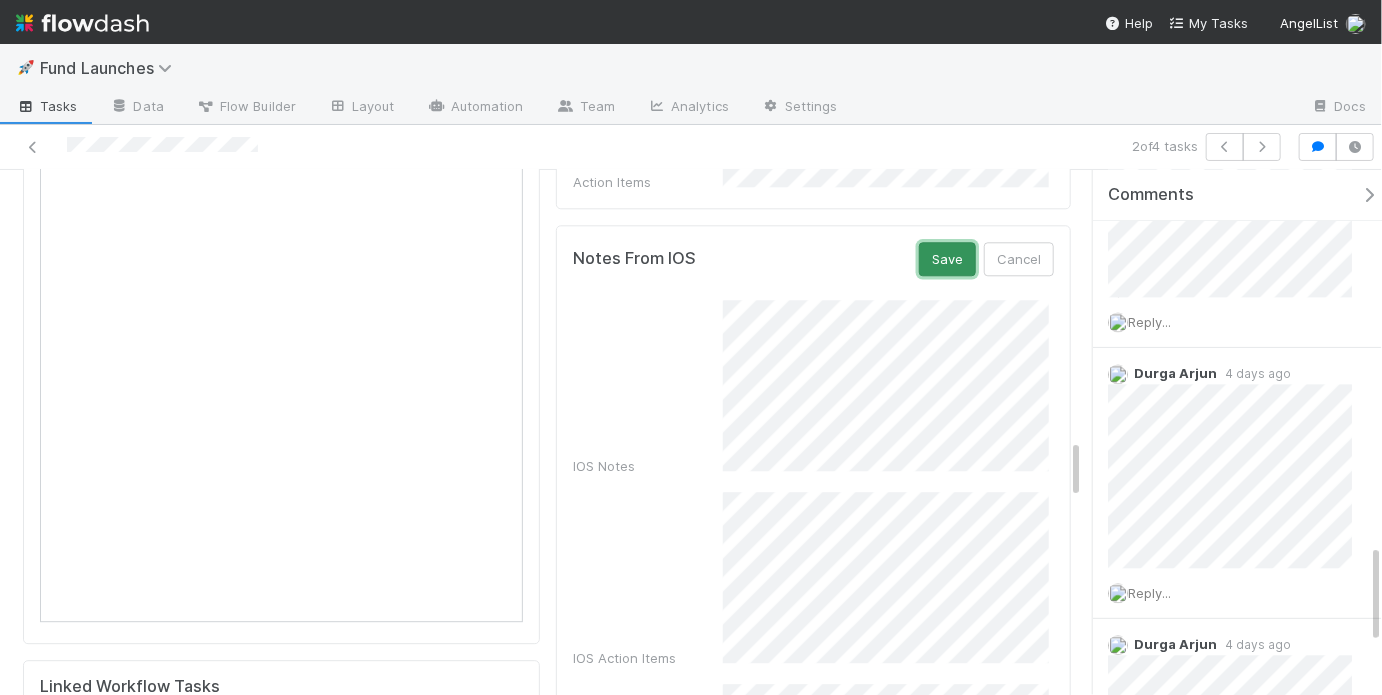 click on "Save" at bounding box center (947, 259) 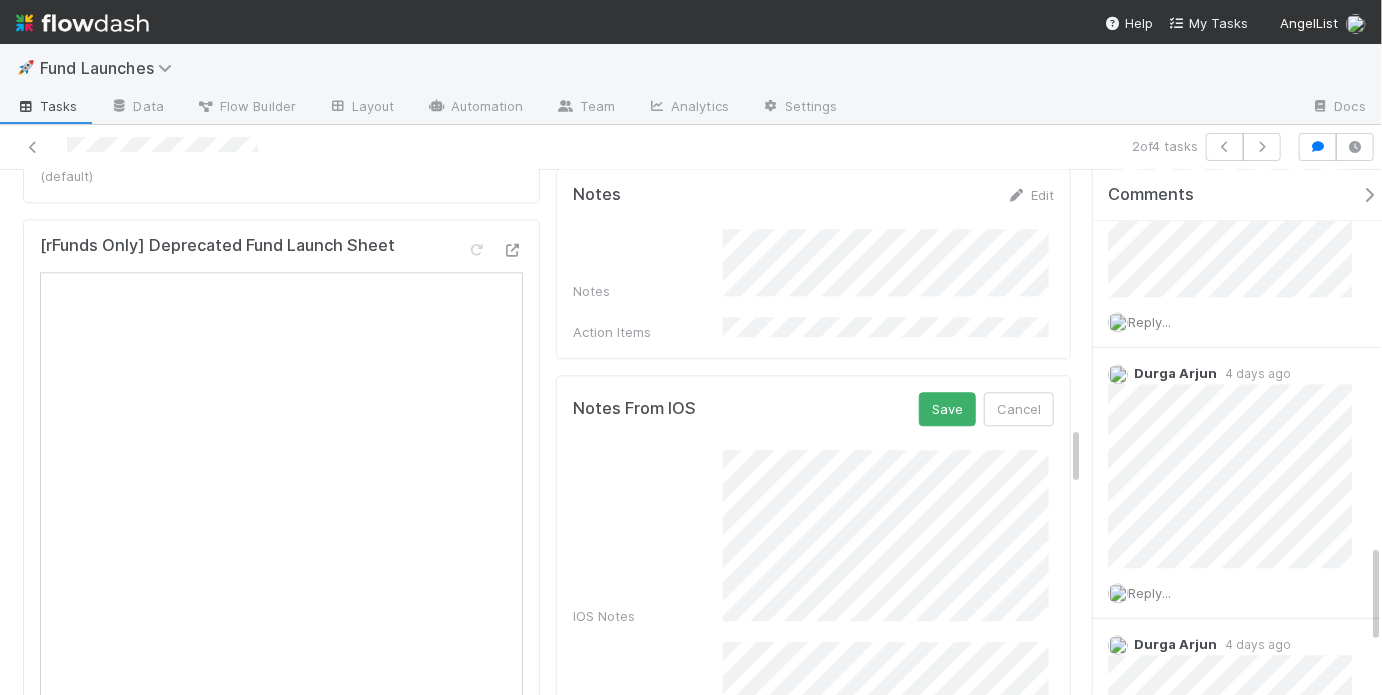 scroll, scrollTop: 2355, scrollLeft: 0, axis: vertical 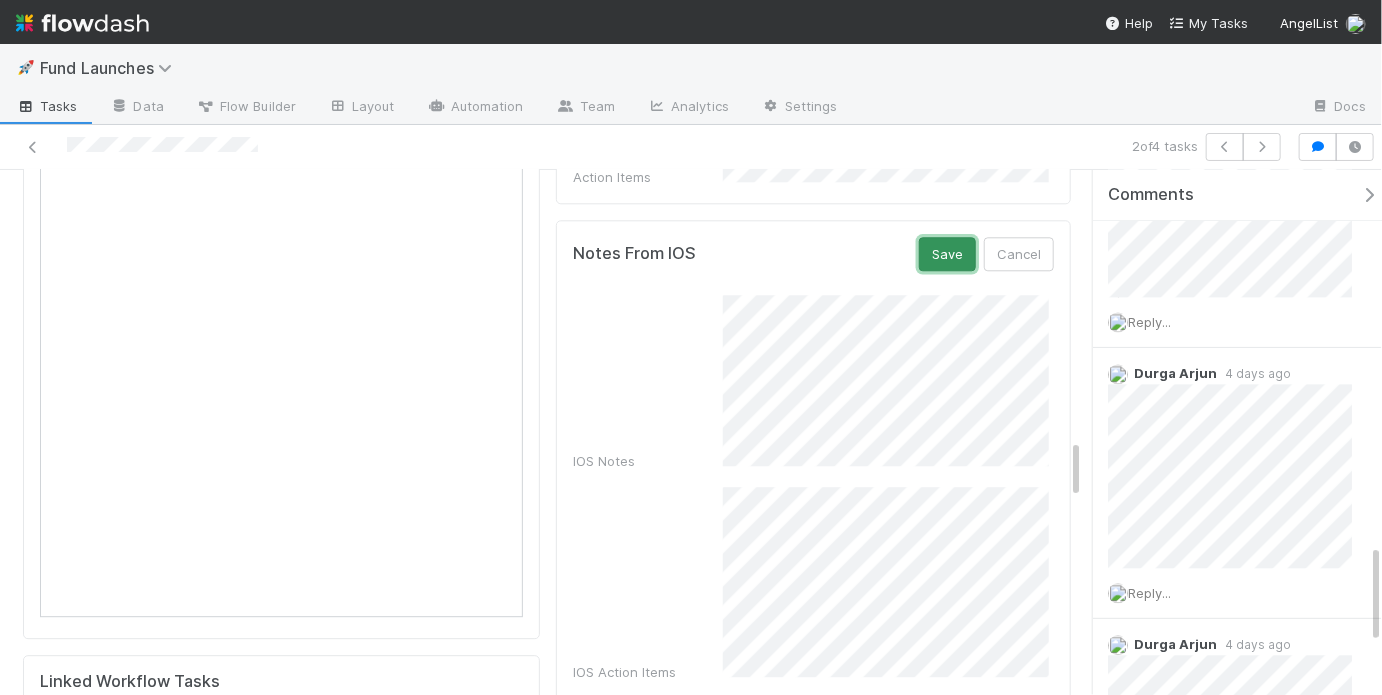 click on "Save" at bounding box center [947, 254] 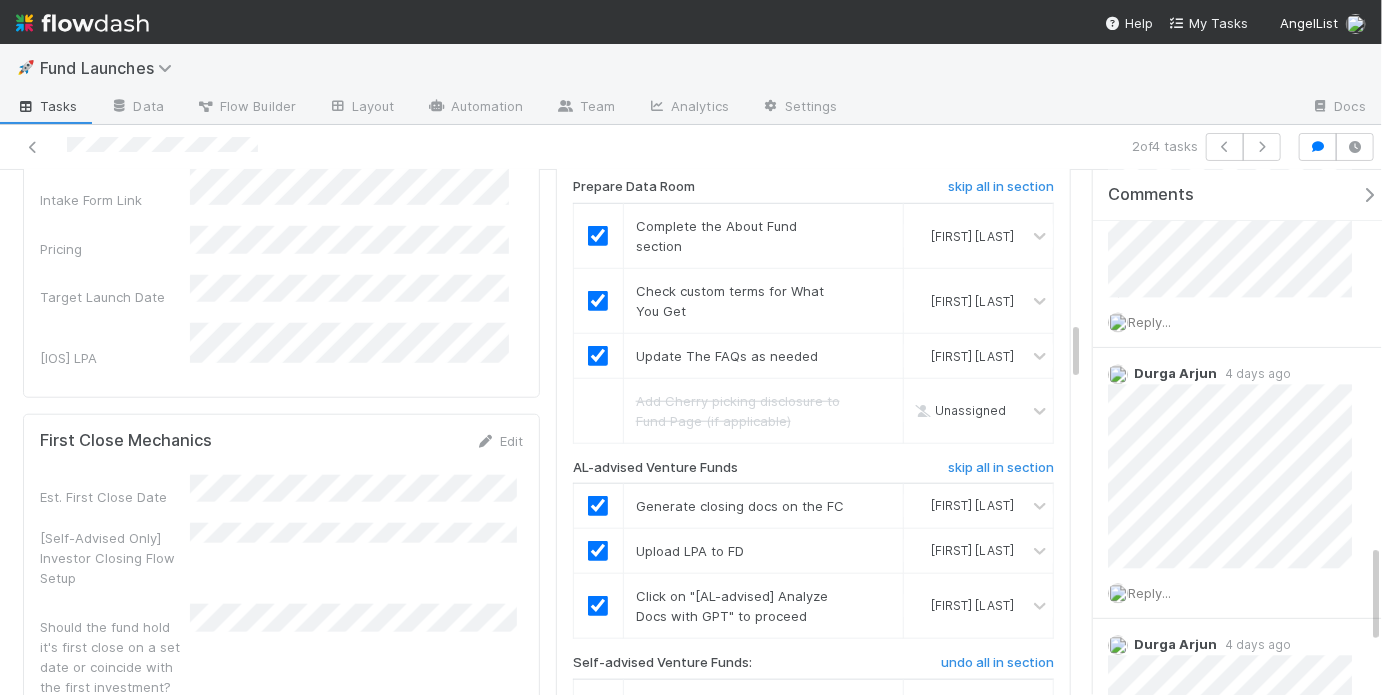 scroll, scrollTop: 534, scrollLeft: 0, axis: vertical 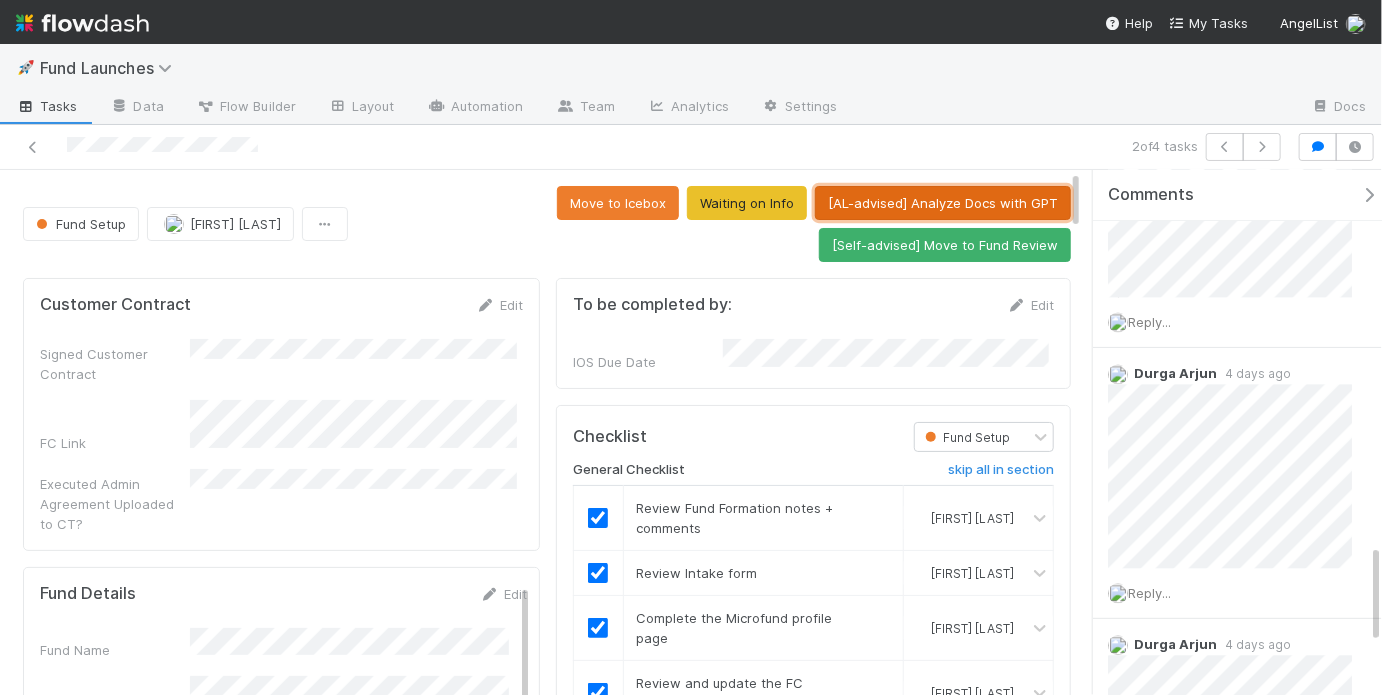 click on "[AL-advised] Analyze Docs with GPT" at bounding box center [943, 203] 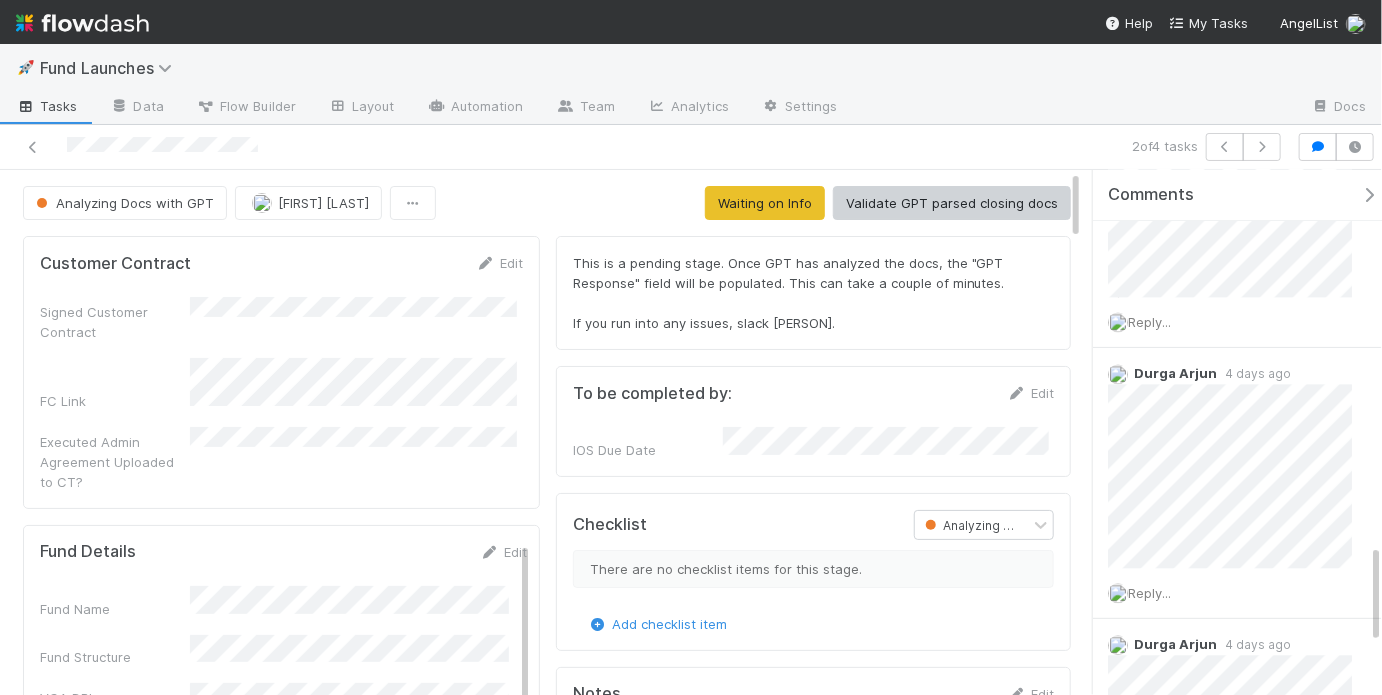 scroll, scrollTop: 7246, scrollLeft: 0, axis: vertical 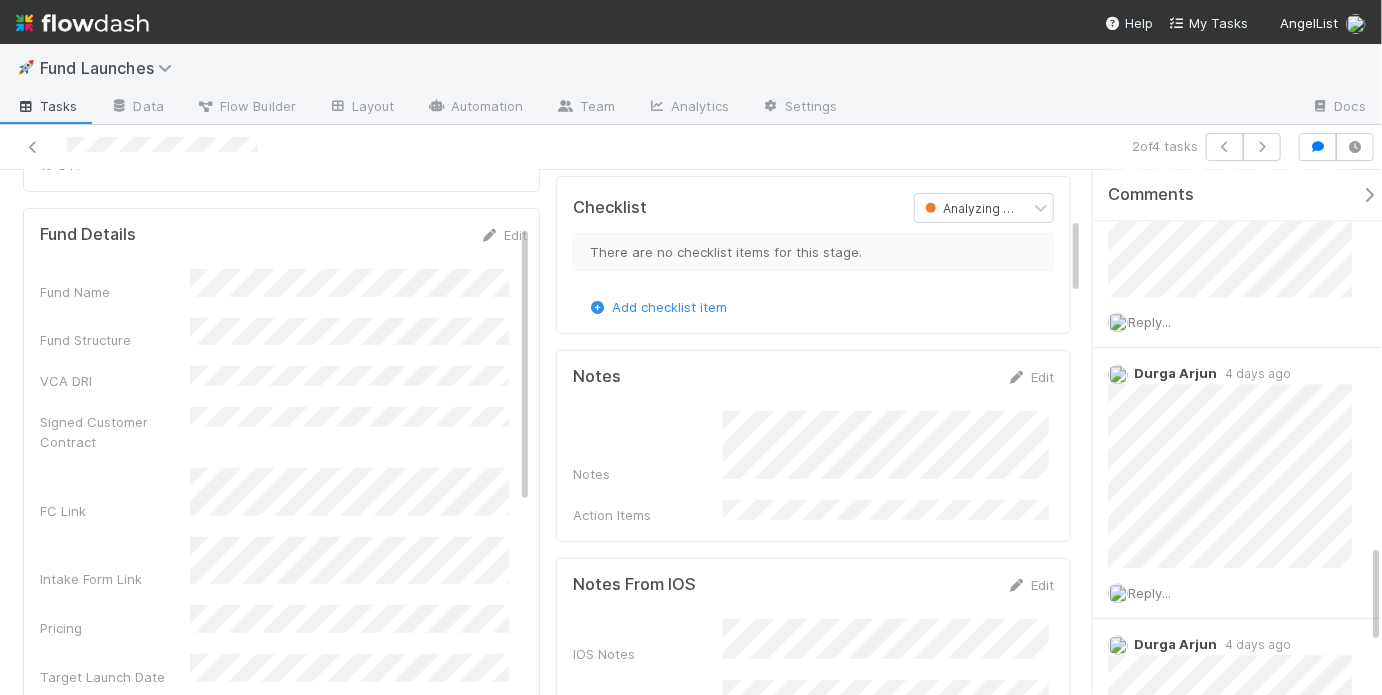 click on "Notes" at bounding box center [648, 474] 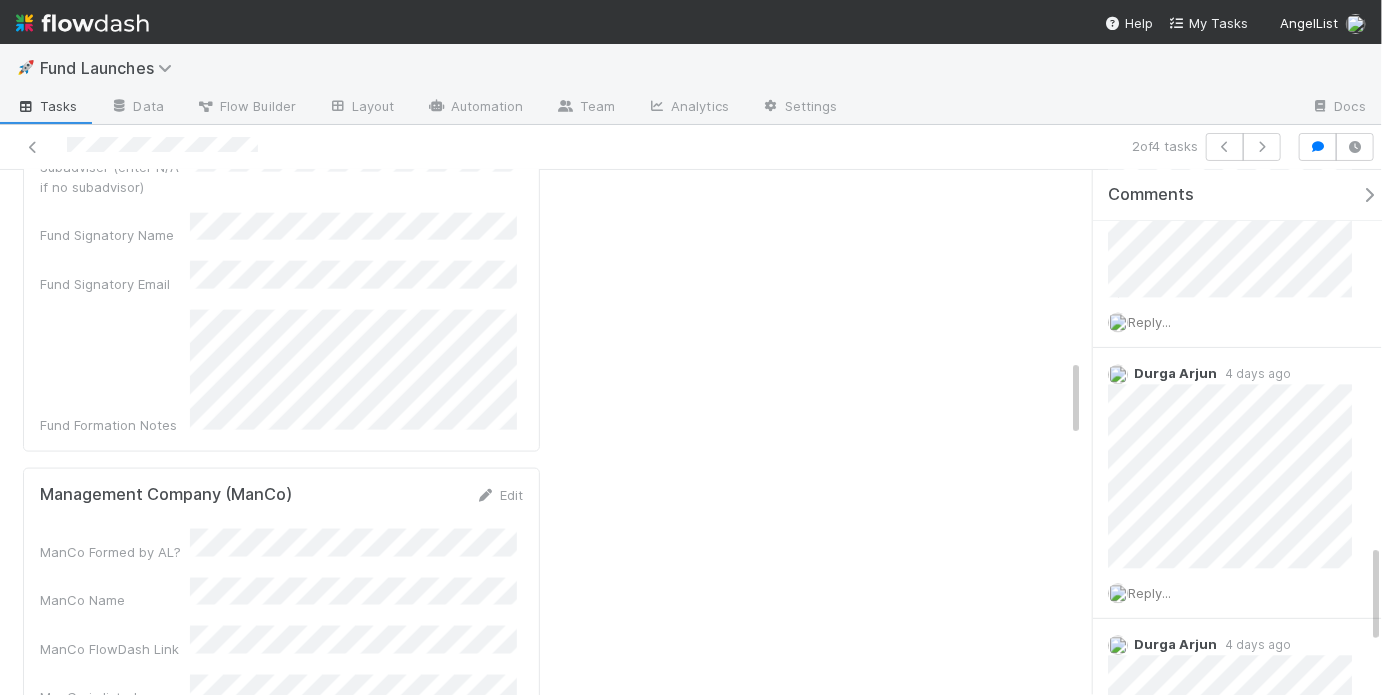 scroll, scrollTop: 309, scrollLeft: 0, axis: vertical 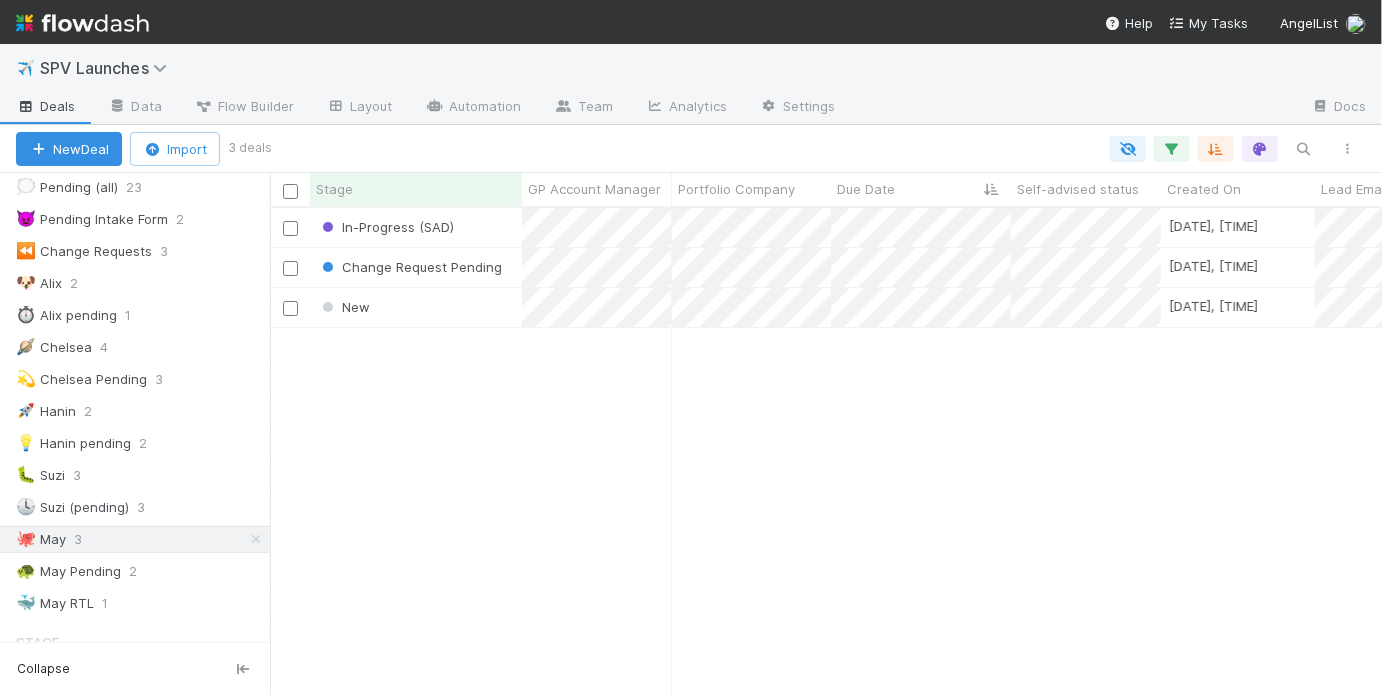 click on "In-Progress (SAD) 7/24/25, 7:04:54 PM May Chang 0 0 0 0 0 0 0   Change Request Pending 7/25/25, 12:32:59 PM May Chang 0 0 1 0 0 1 0   New 8/8/25, 10:41:54 AM May Chang 0 0 0 0 0 0 0" at bounding box center [826, 451] 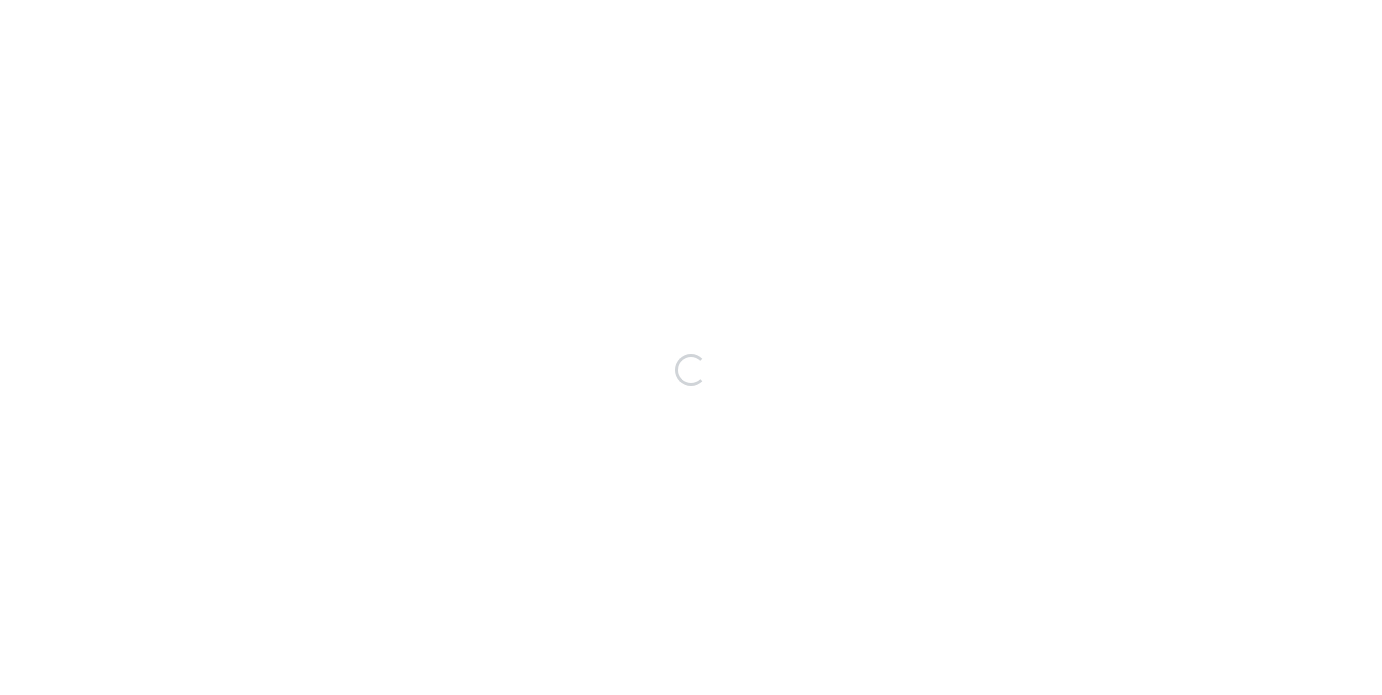 scroll, scrollTop: 0, scrollLeft: 0, axis: both 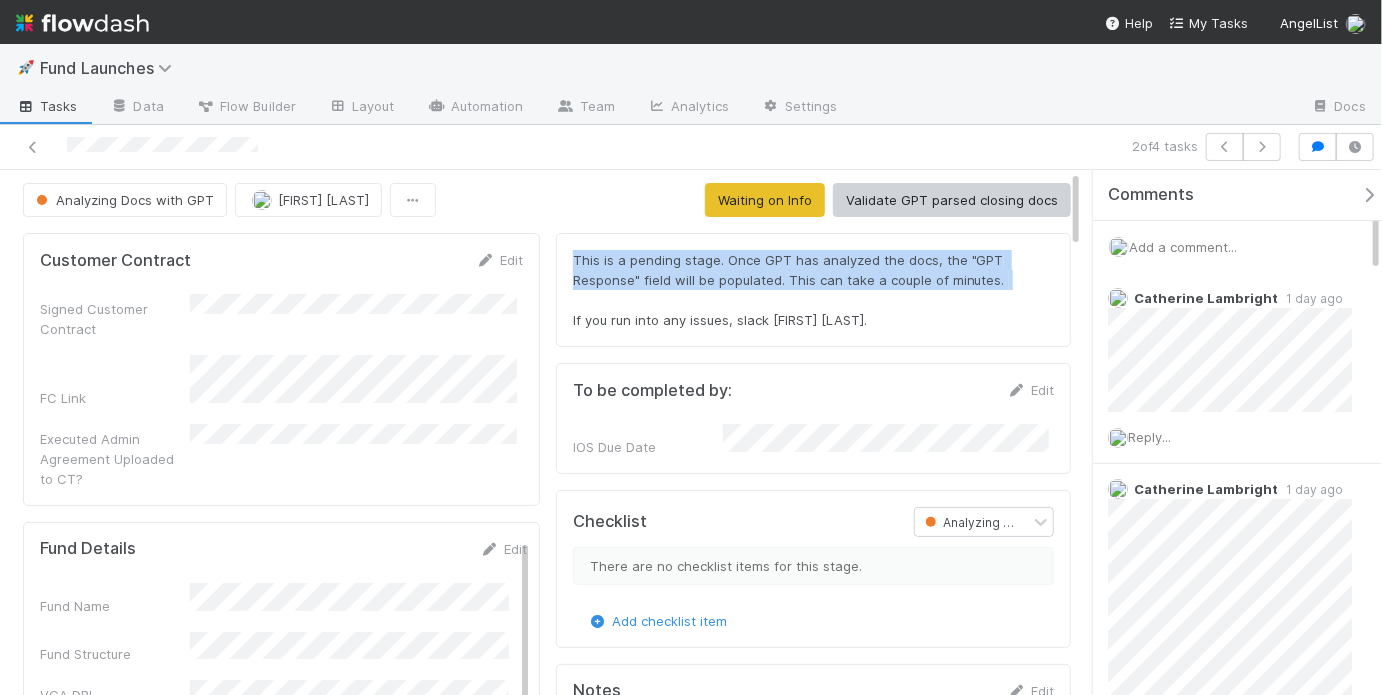 drag, startPoint x: 569, startPoint y: 252, endPoint x: 942, endPoint y: 302, distance: 376.33627 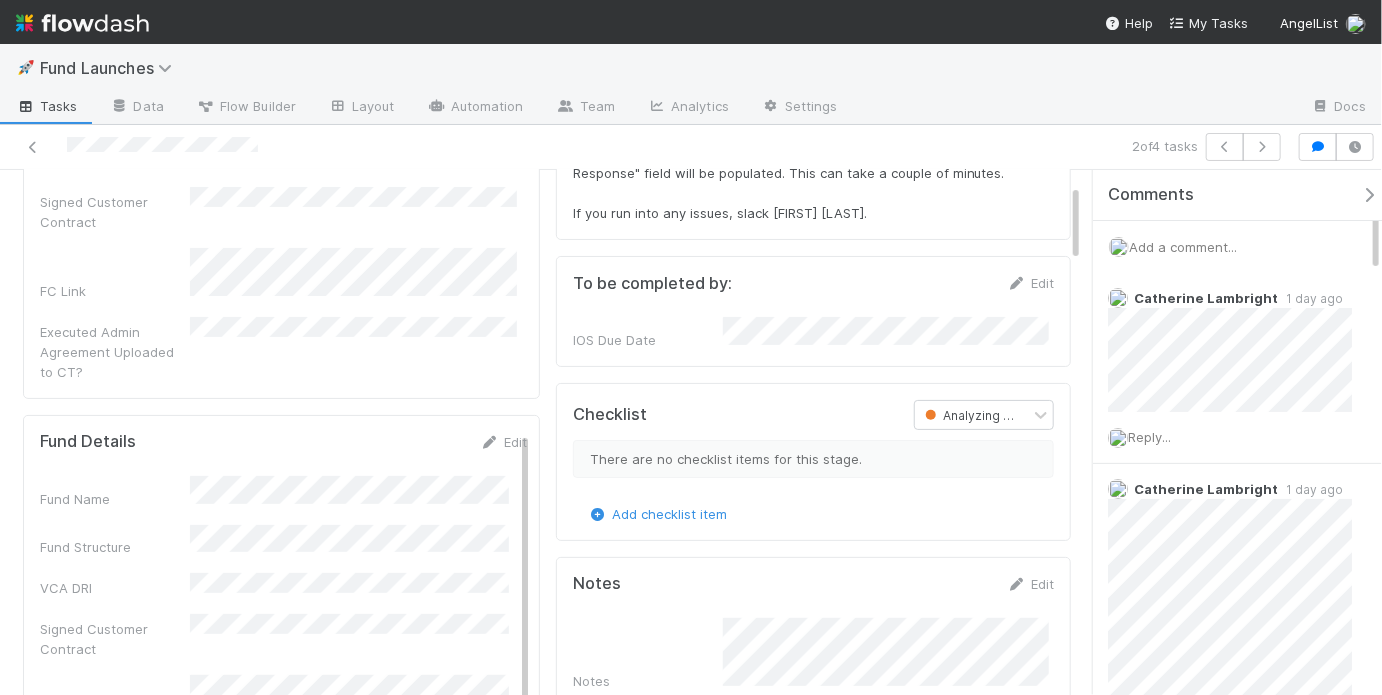 scroll, scrollTop: 216, scrollLeft: 0, axis: vertical 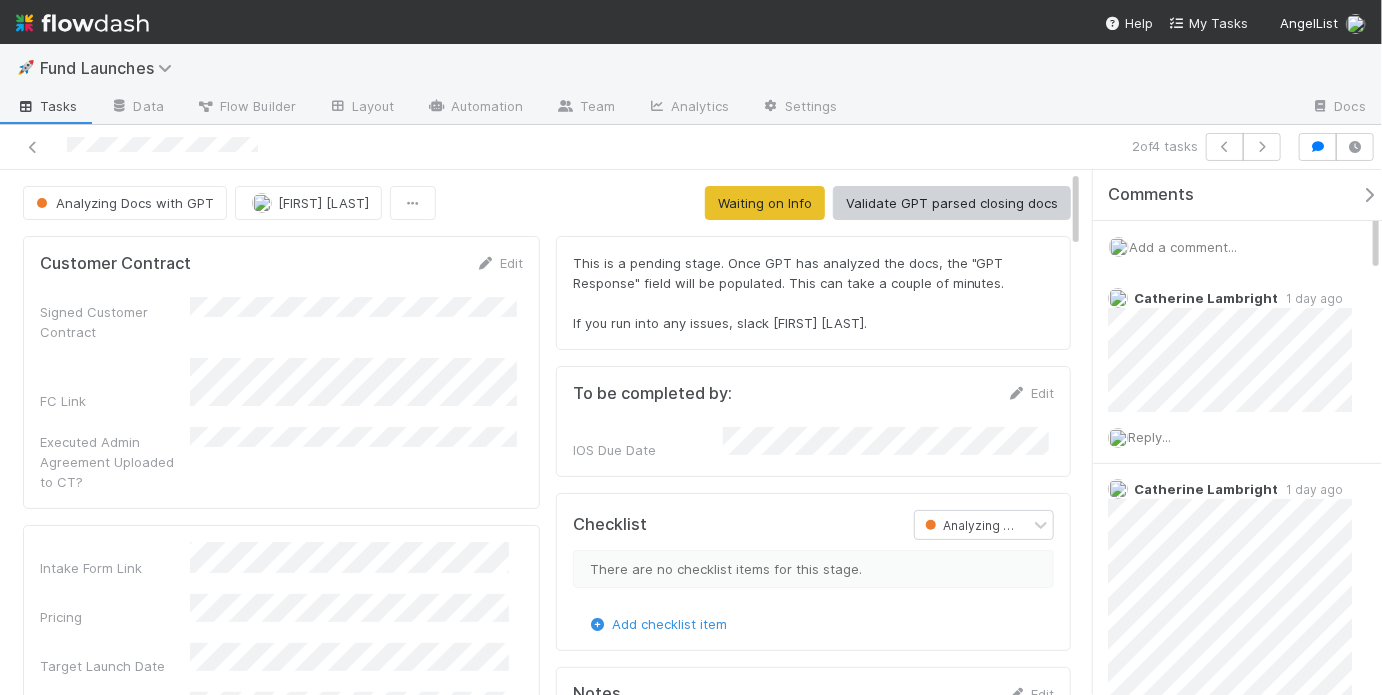 drag, startPoint x: 881, startPoint y: 327, endPoint x: 567, endPoint y: 265, distance: 320.0625 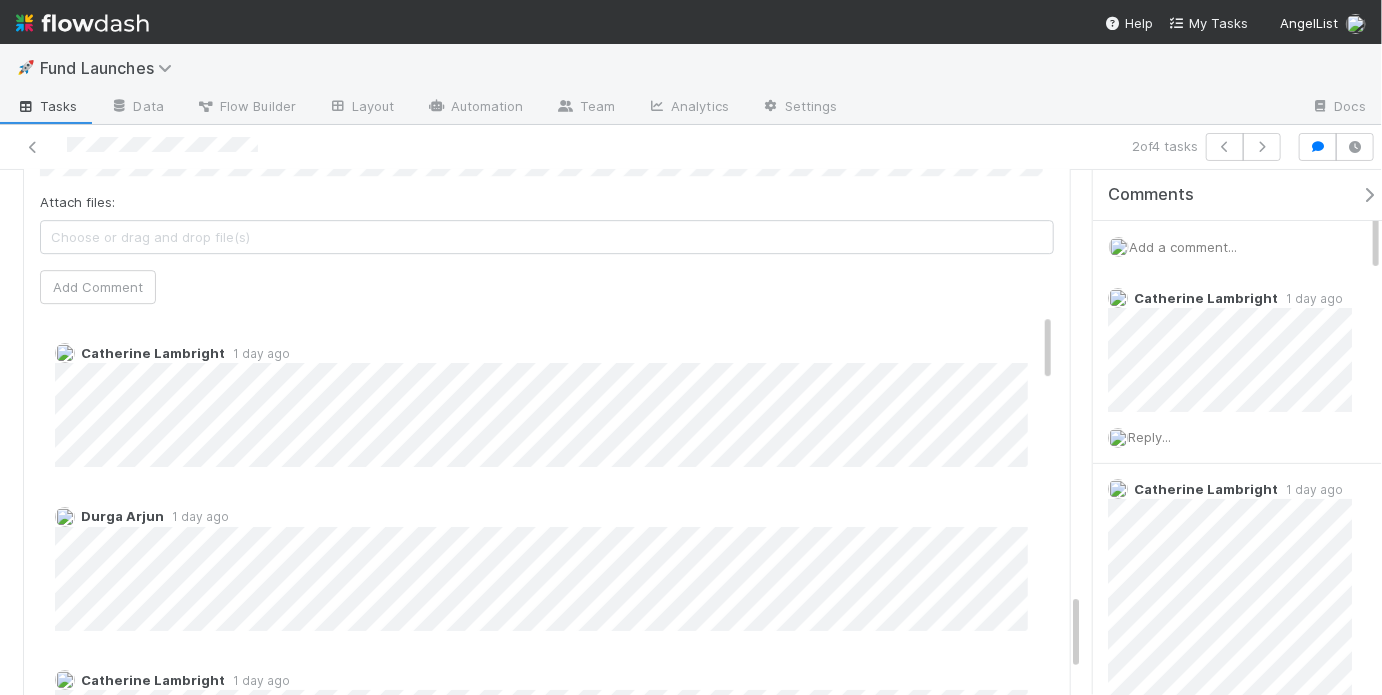 scroll, scrollTop: 2856, scrollLeft: 0, axis: vertical 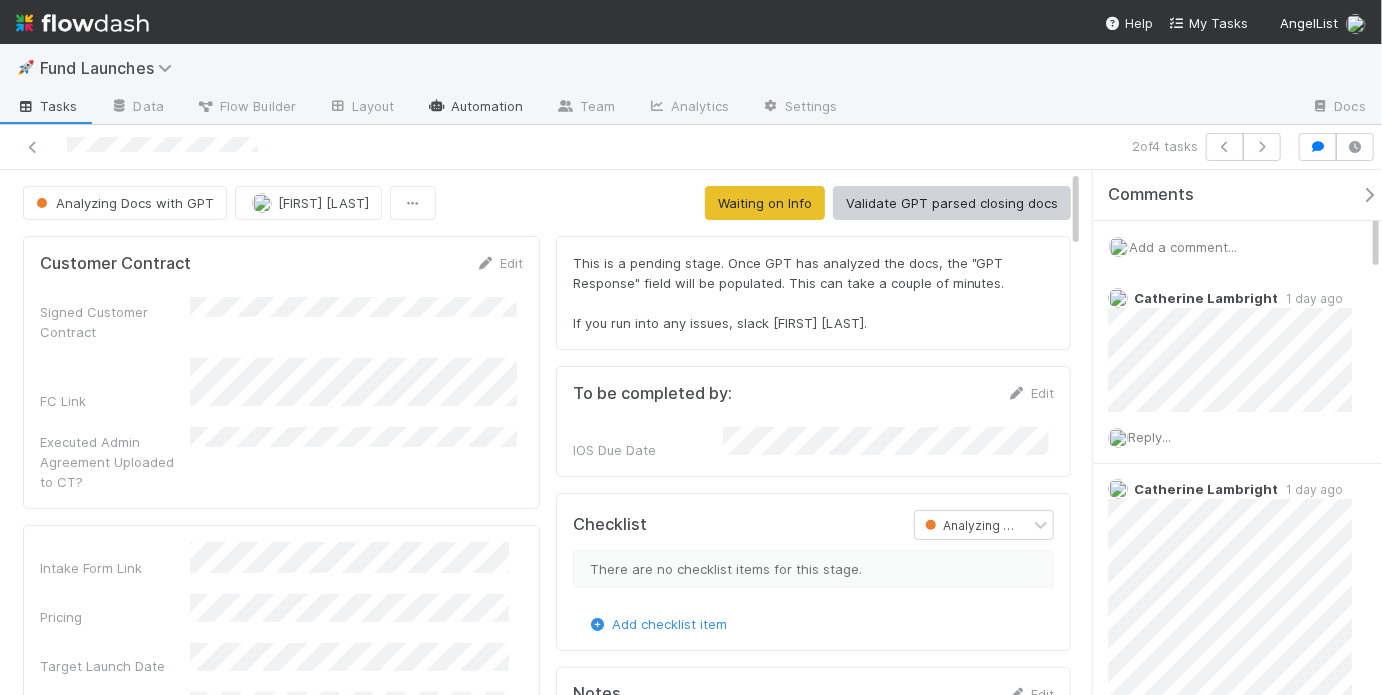 click on "Automation" at bounding box center [475, 108] 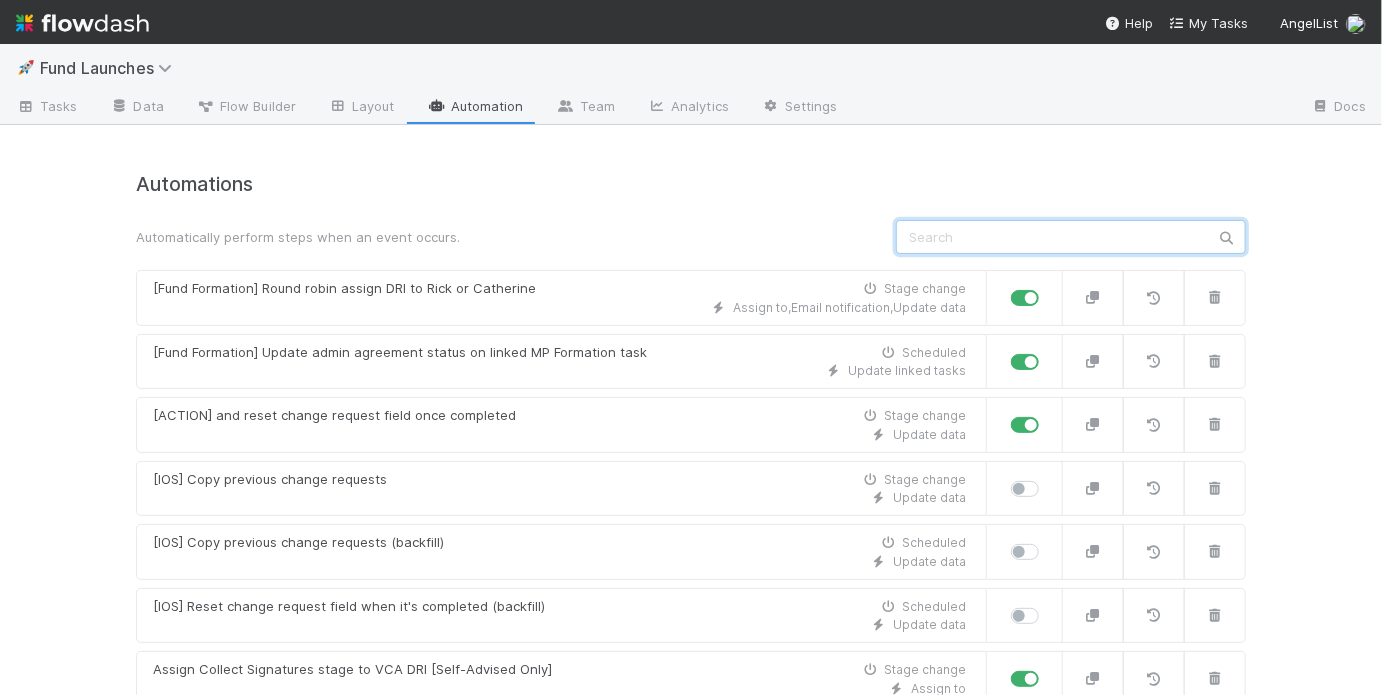 click at bounding box center (1071, 237) 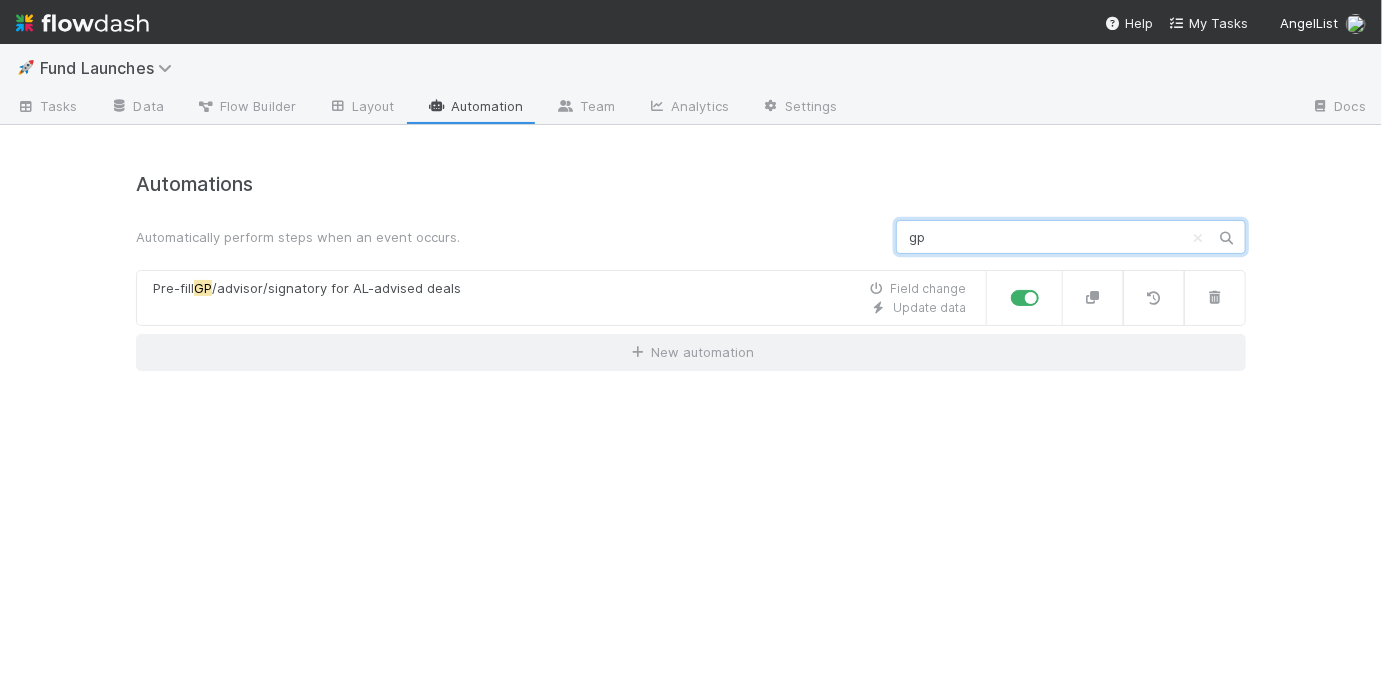 type on "g" 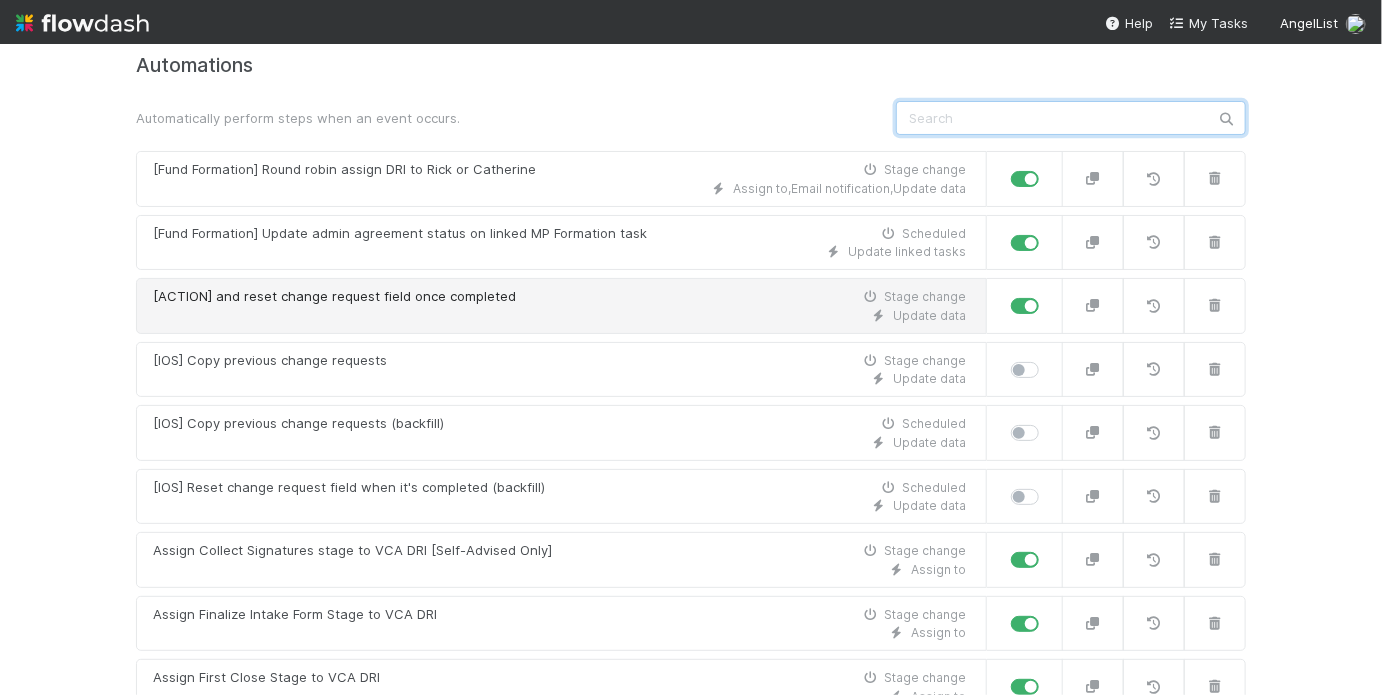 scroll, scrollTop: 0, scrollLeft: 0, axis: both 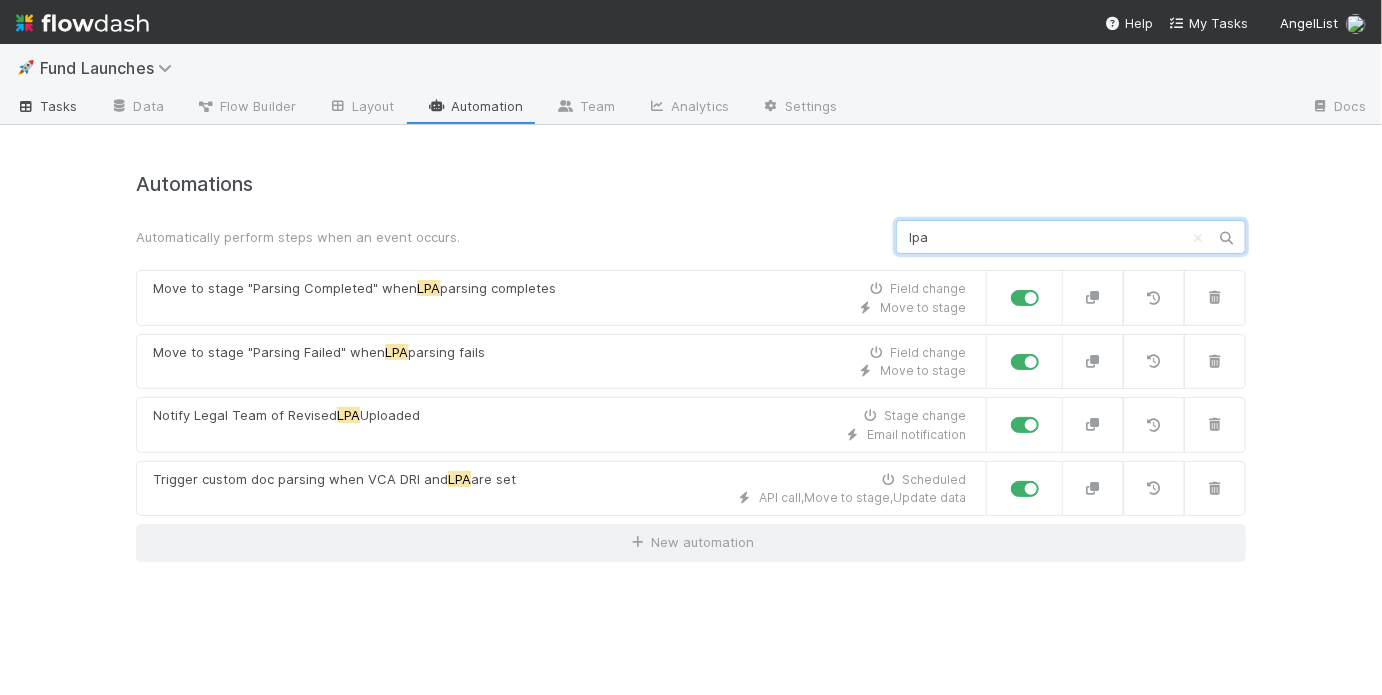 type on "lpa" 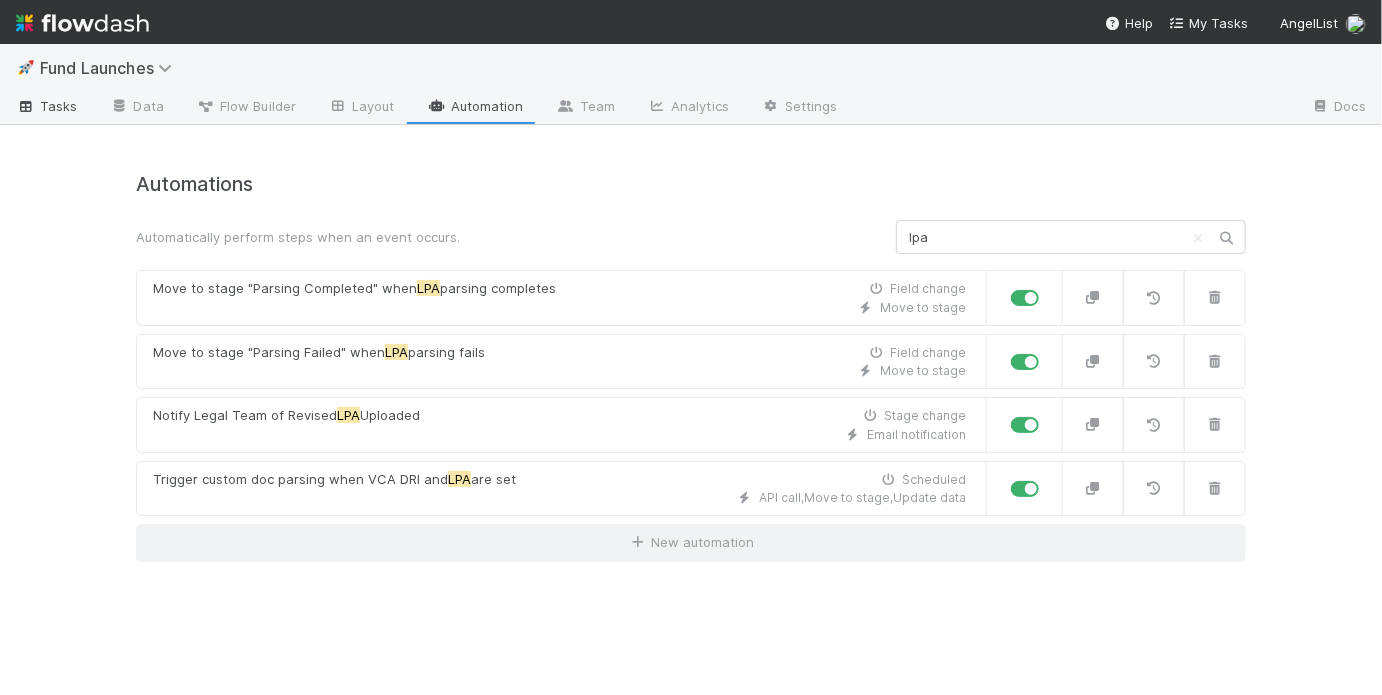 click on "Tasks" at bounding box center (47, 106) 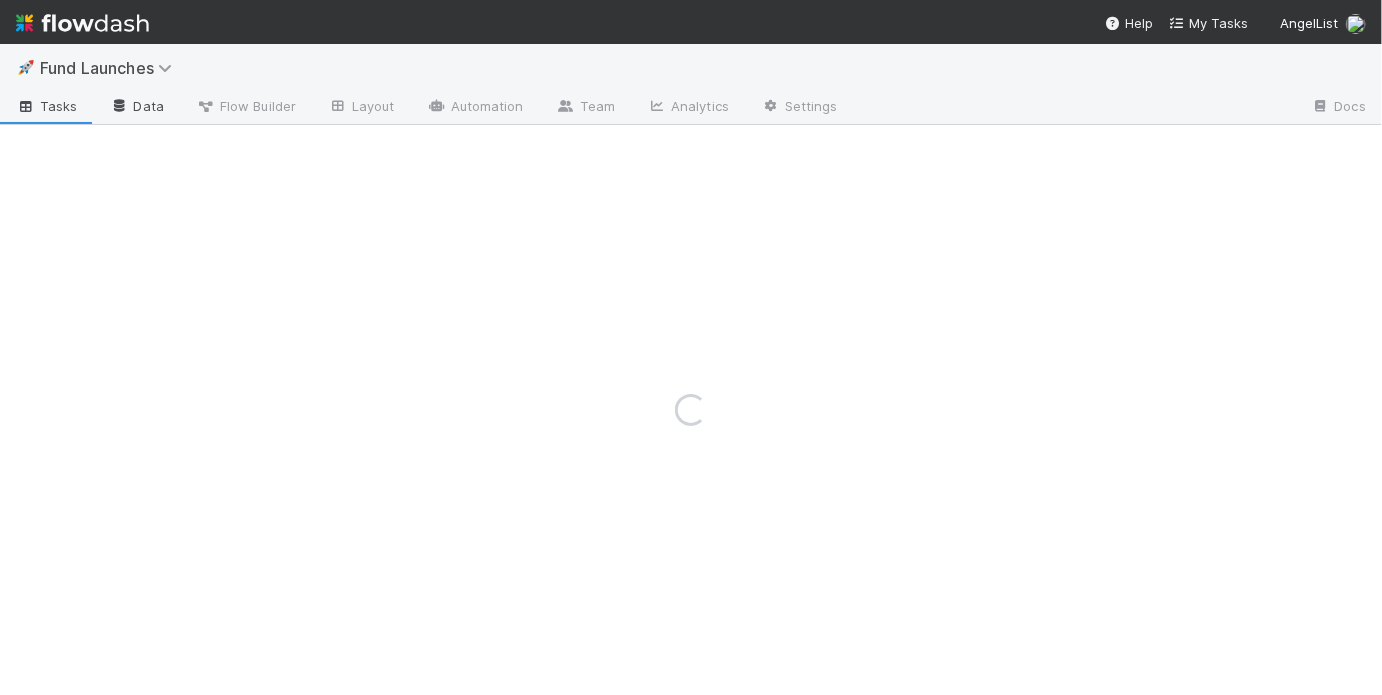 click on "Data" at bounding box center (137, 108) 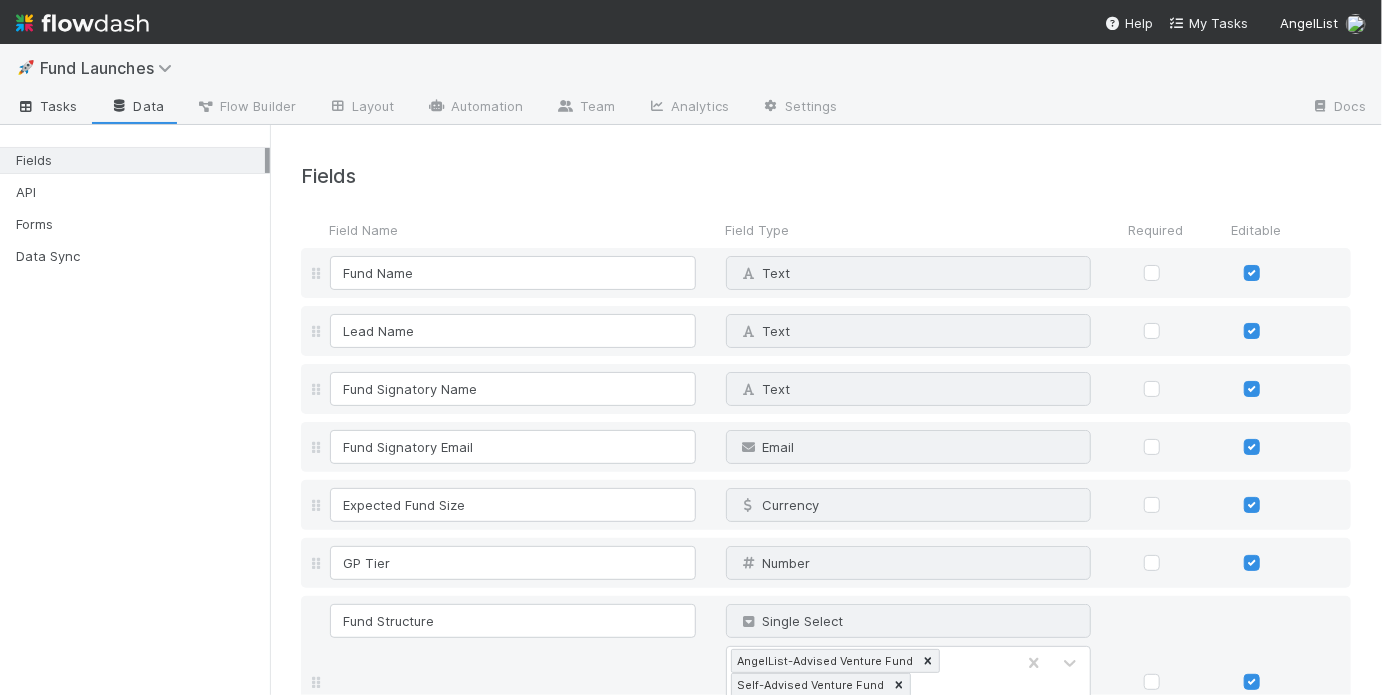 click on "Tasks" at bounding box center (47, 106) 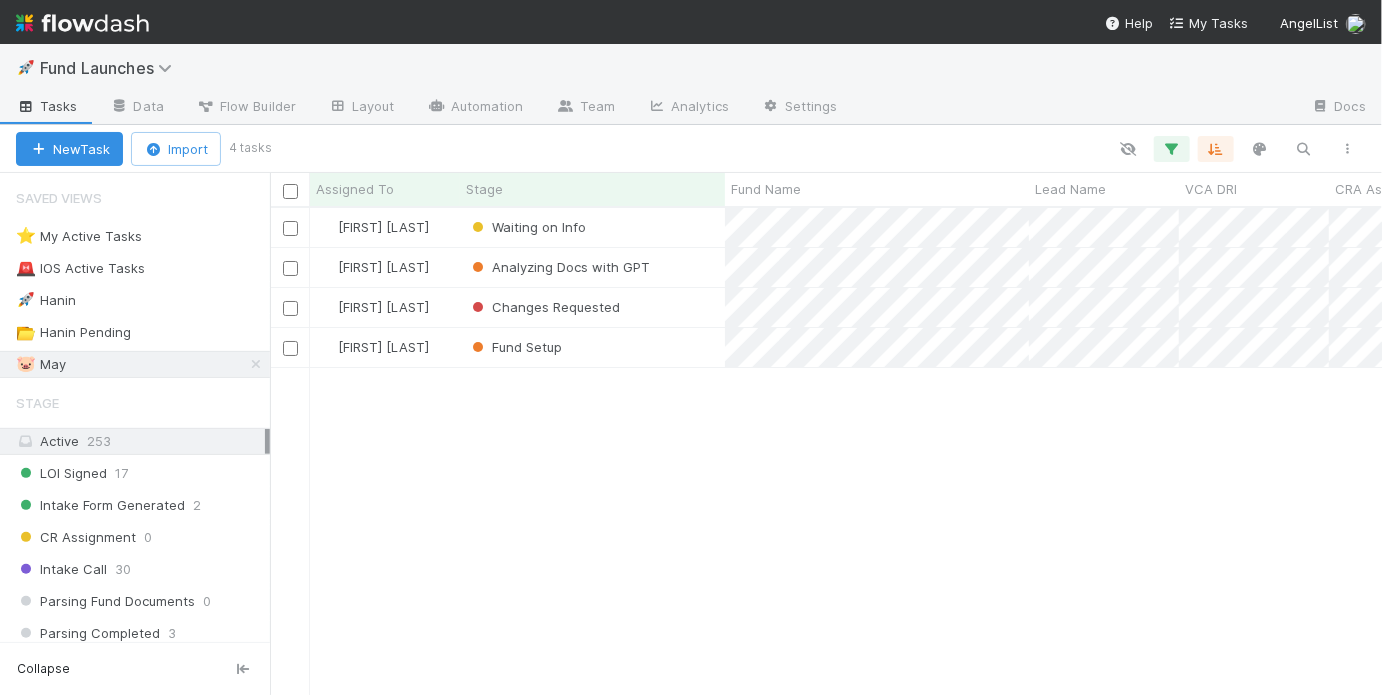 scroll, scrollTop: 13, scrollLeft: 12, axis: both 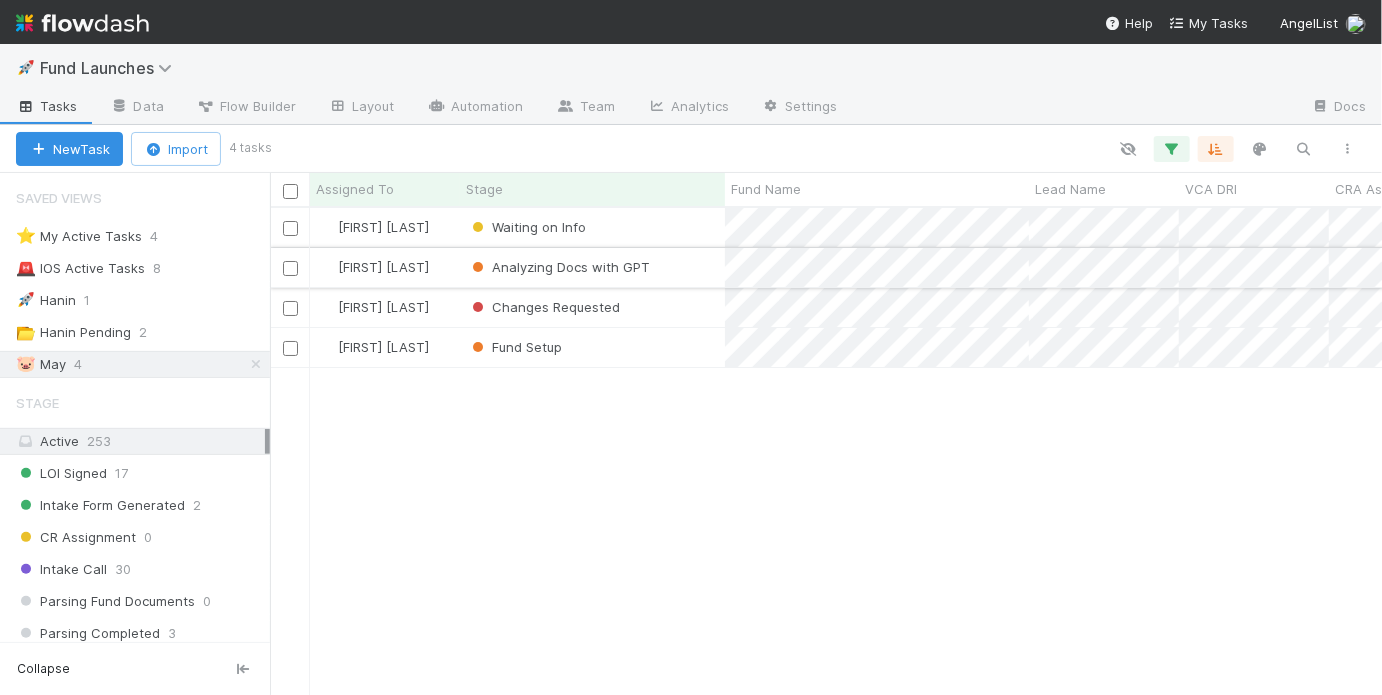 click on "Analyzing Docs with GPT" at bounding box center (592, 267) 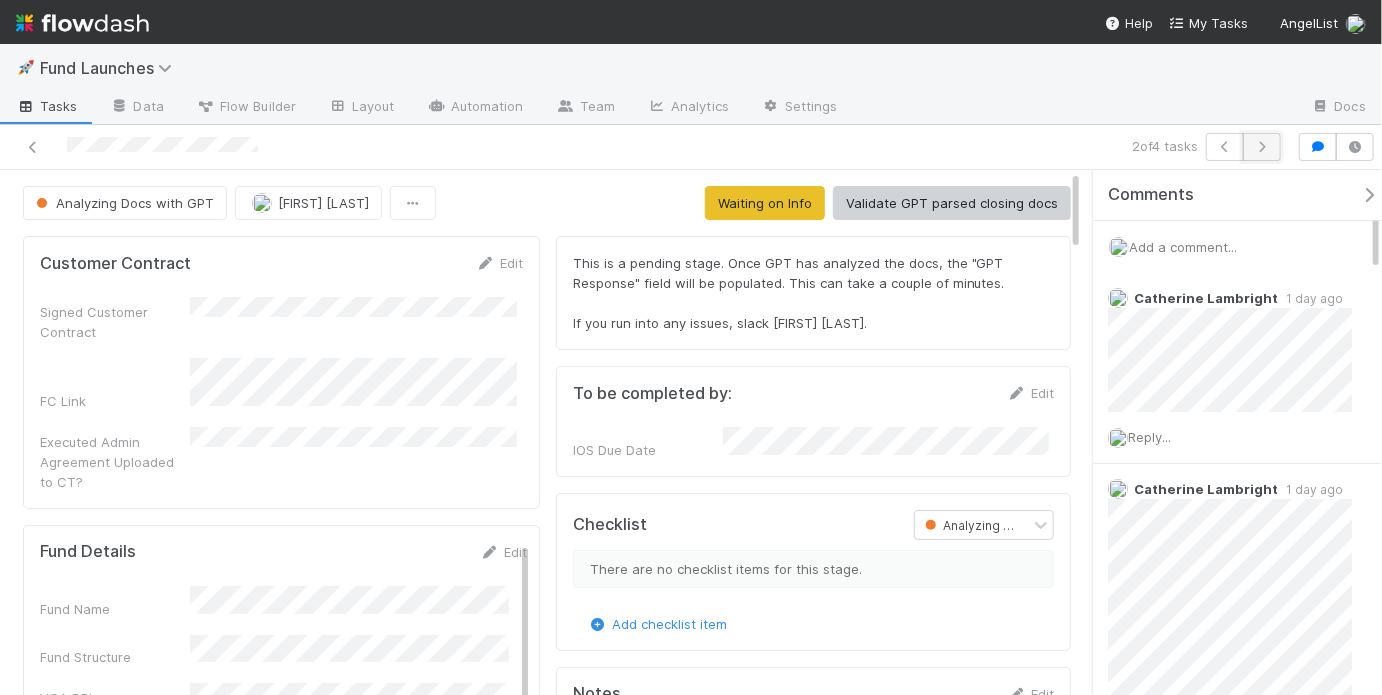 click at bounding box center (1262, 147) 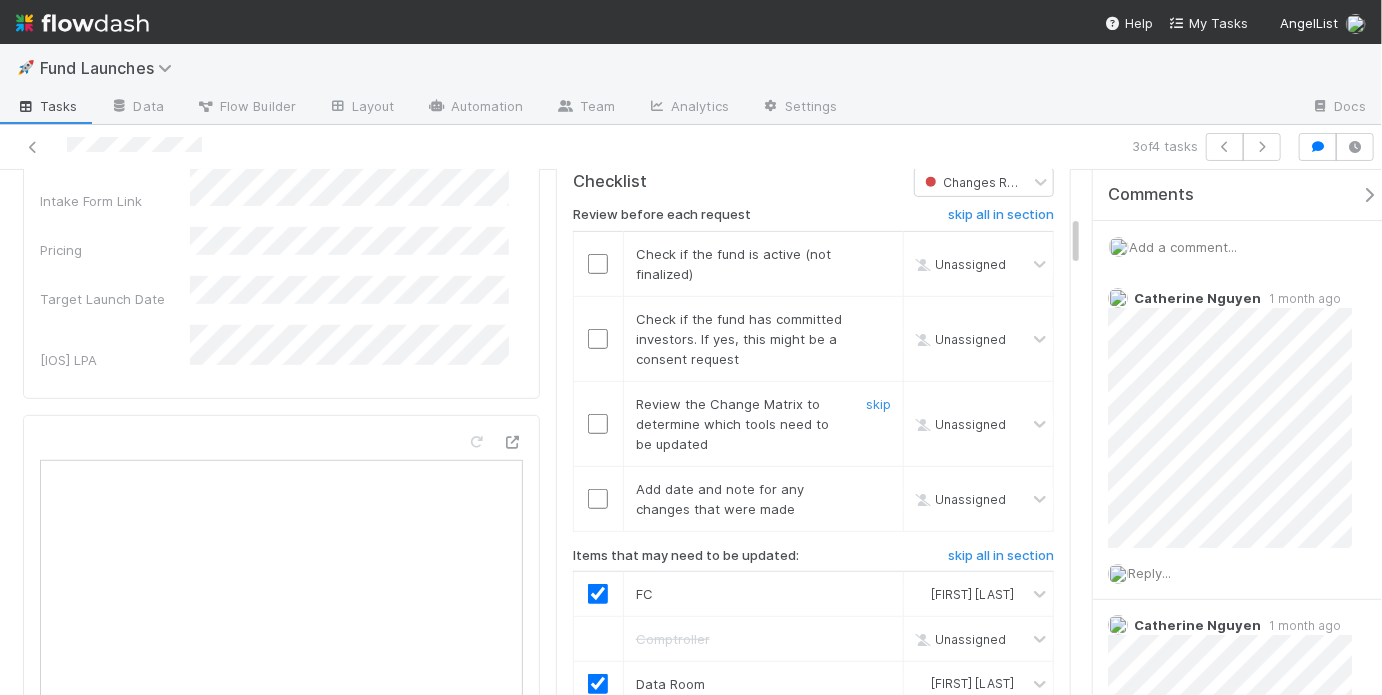 scroll, scrollTop: 450, scrollLeft: 0, axis: vertical 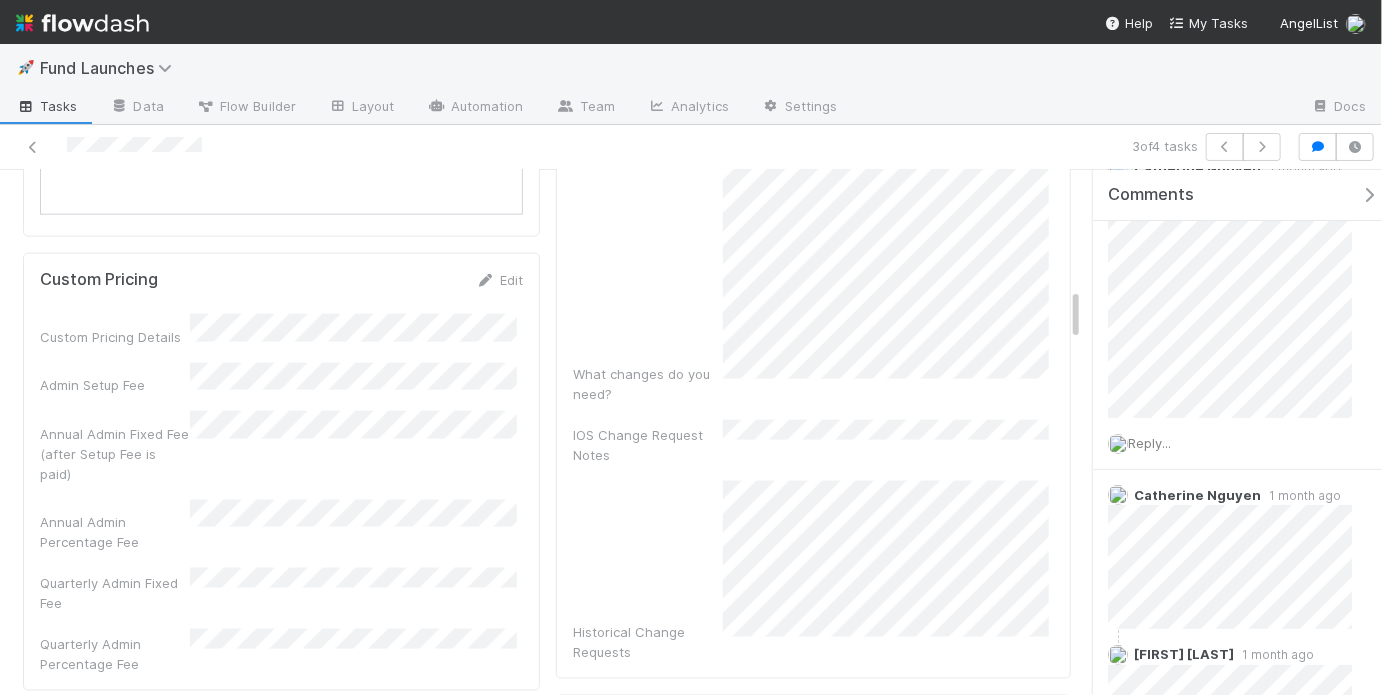 click on "What changes do you need?  IOS Change Request Notes  Historical Change Requests" at bounding box center [813, 404] 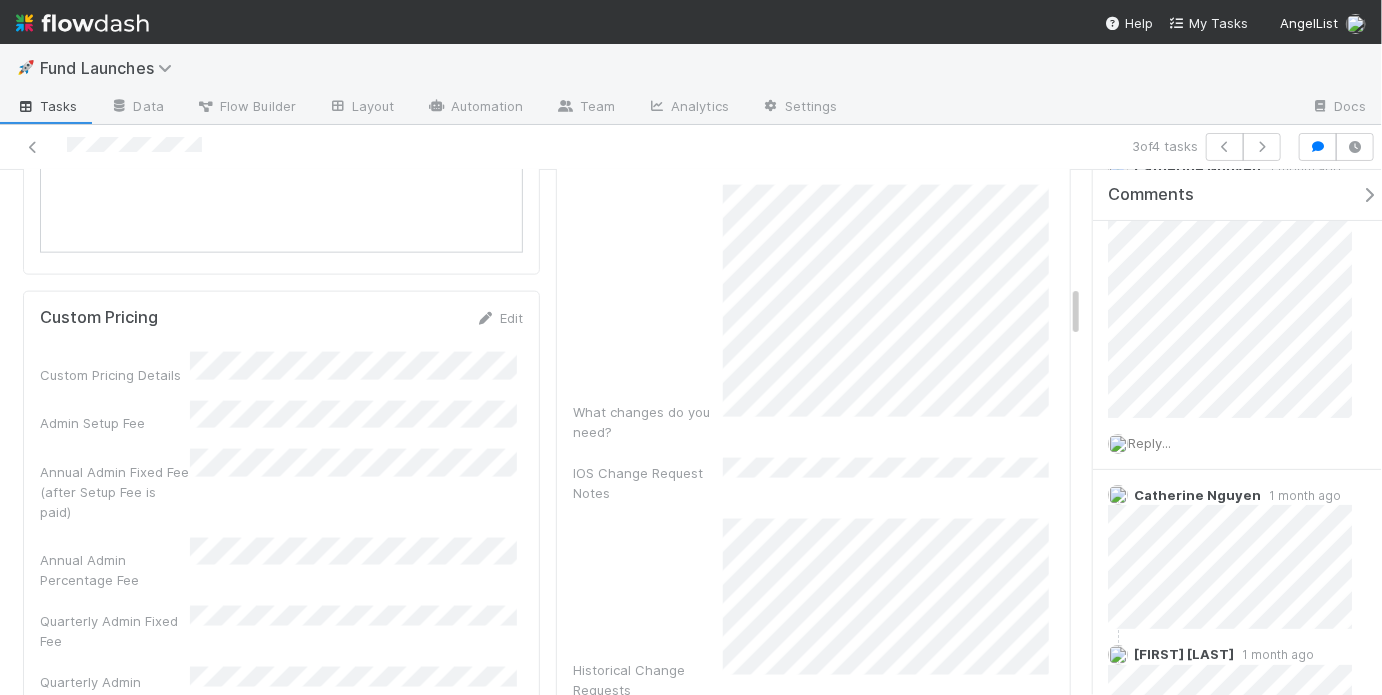 scroll, scrollTop: 918, scrollLeft: 0, axis: vertical 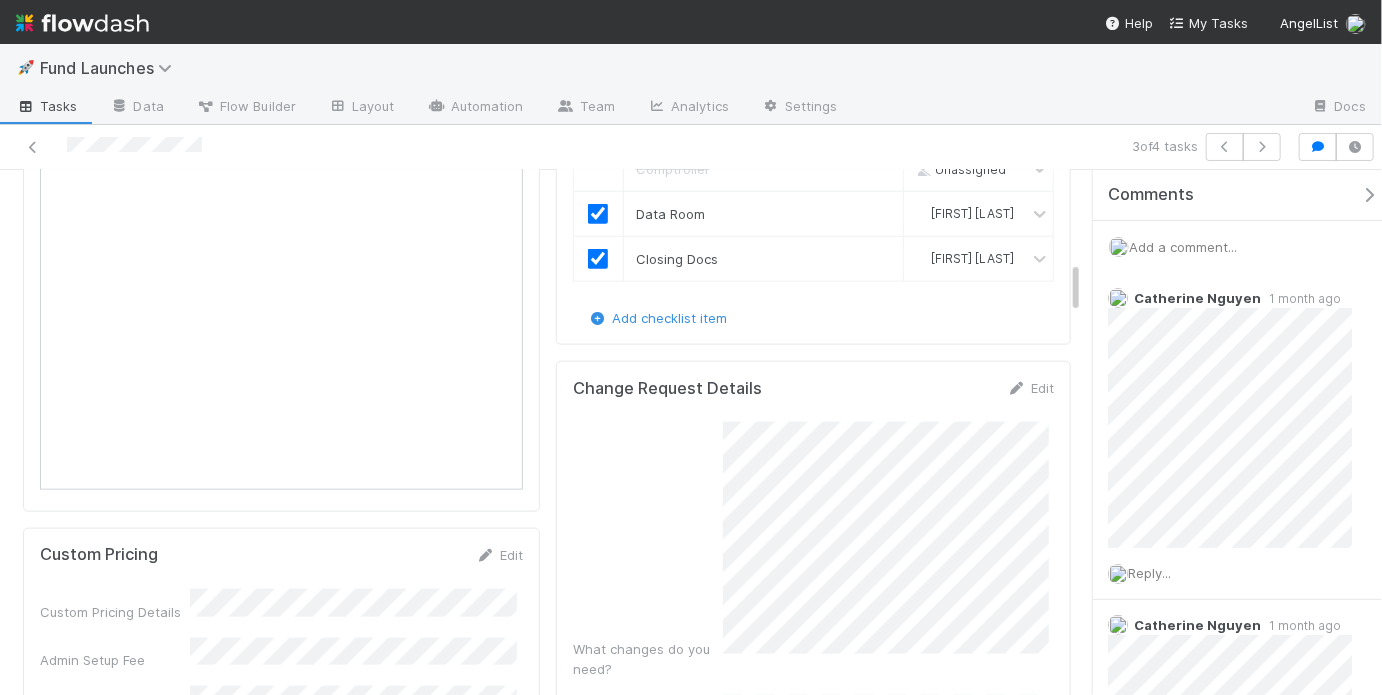 click on "Add a comment..." at bounding box center (1183, 247) 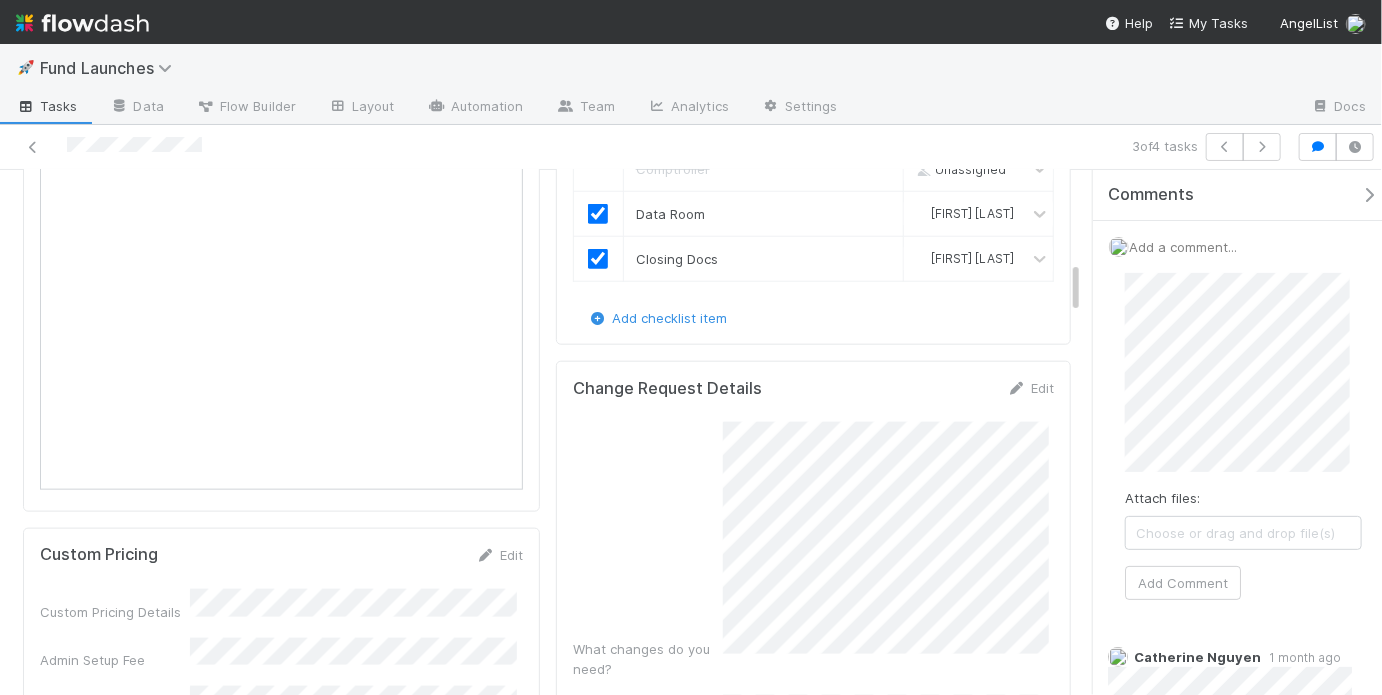 click on "Attach files: Choose or drag and drop file(s) Add Comment" at bounding box center [1243, 436] 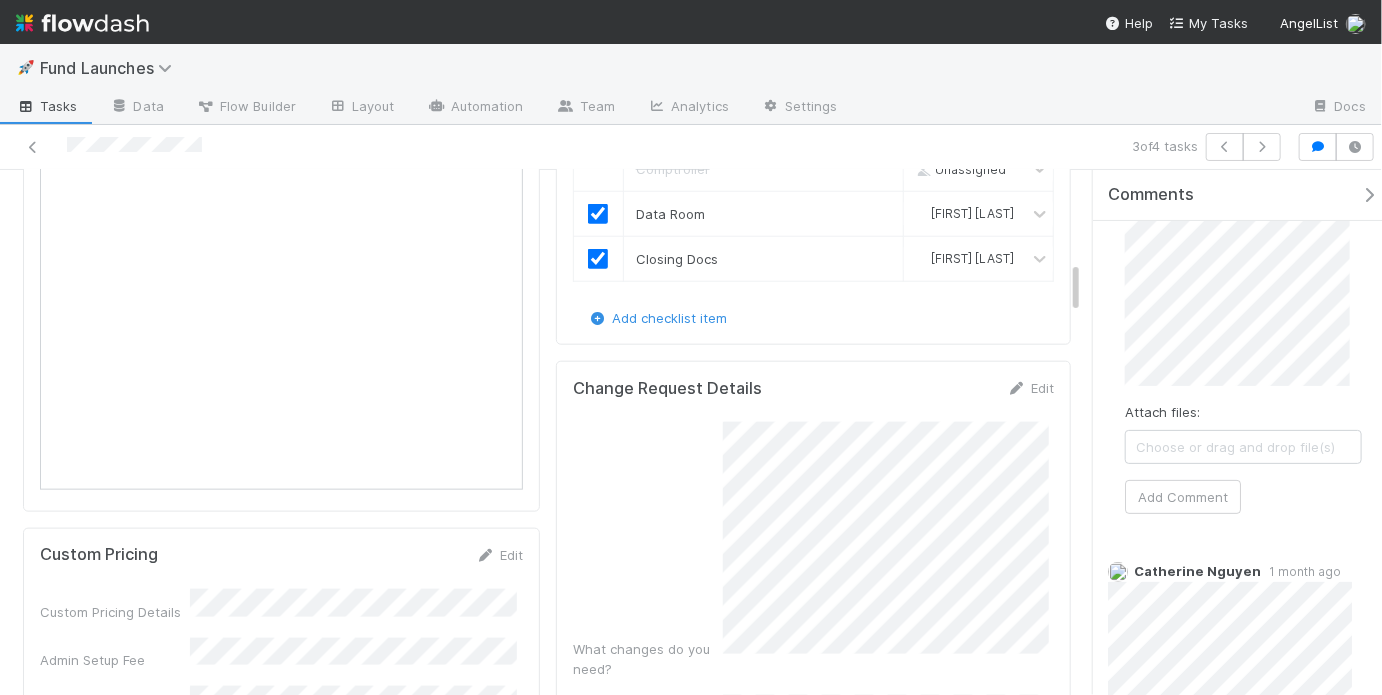 scroll, scrollTop: 108, scrollLeft: 0, axis: vertical 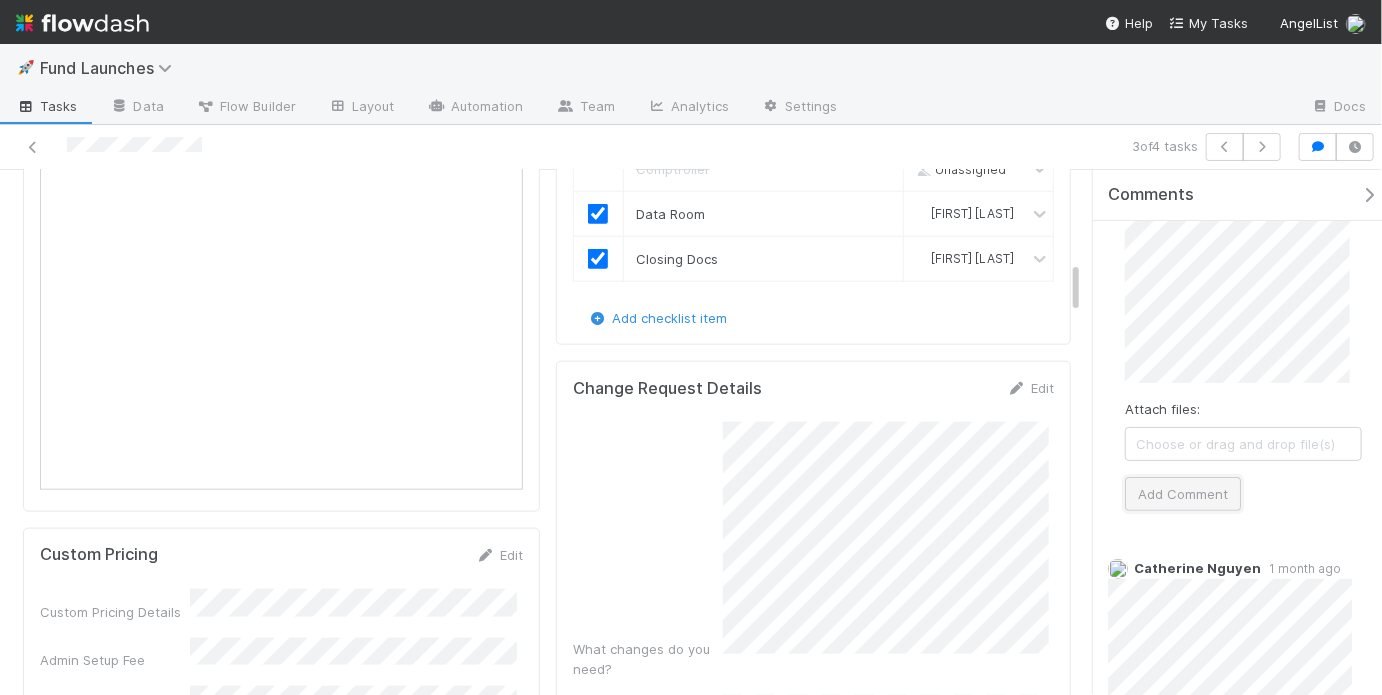 click on "Add Comment" at bounding box center (1183, 494) 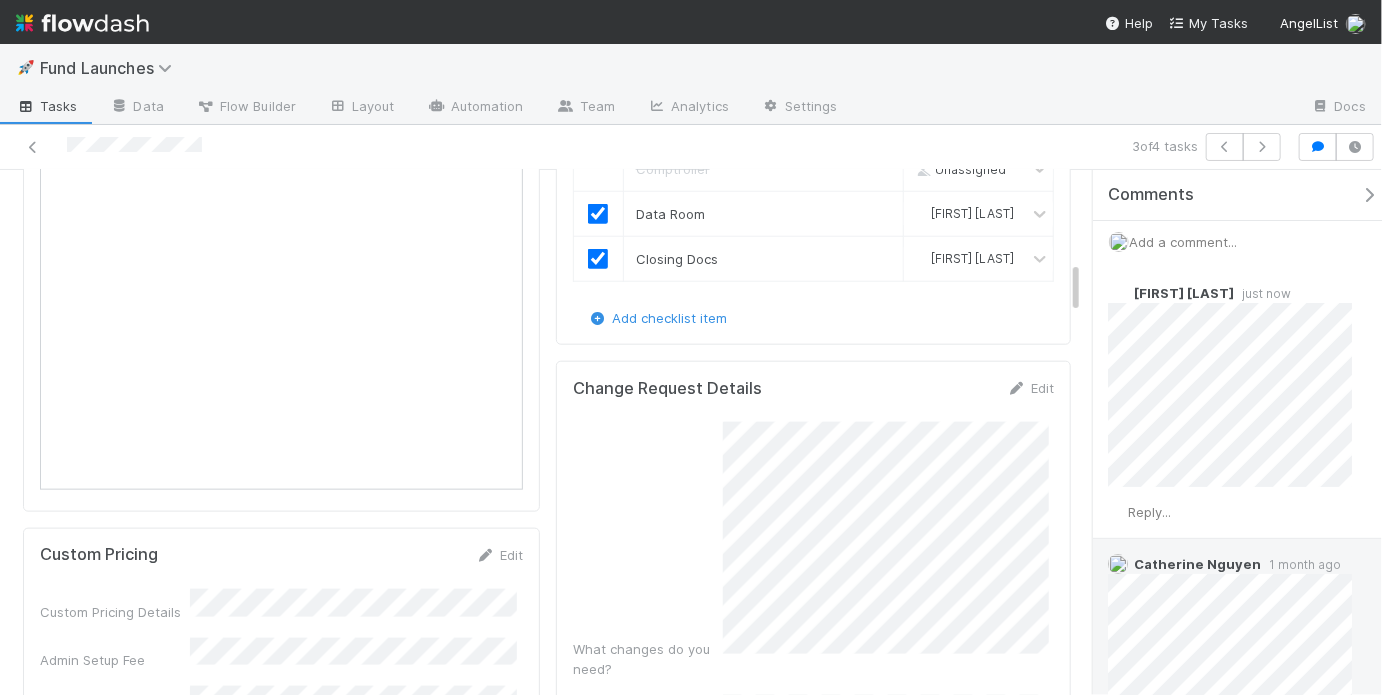scroll, scrollTop: 179, scrollLeft: 0, axis: vertical 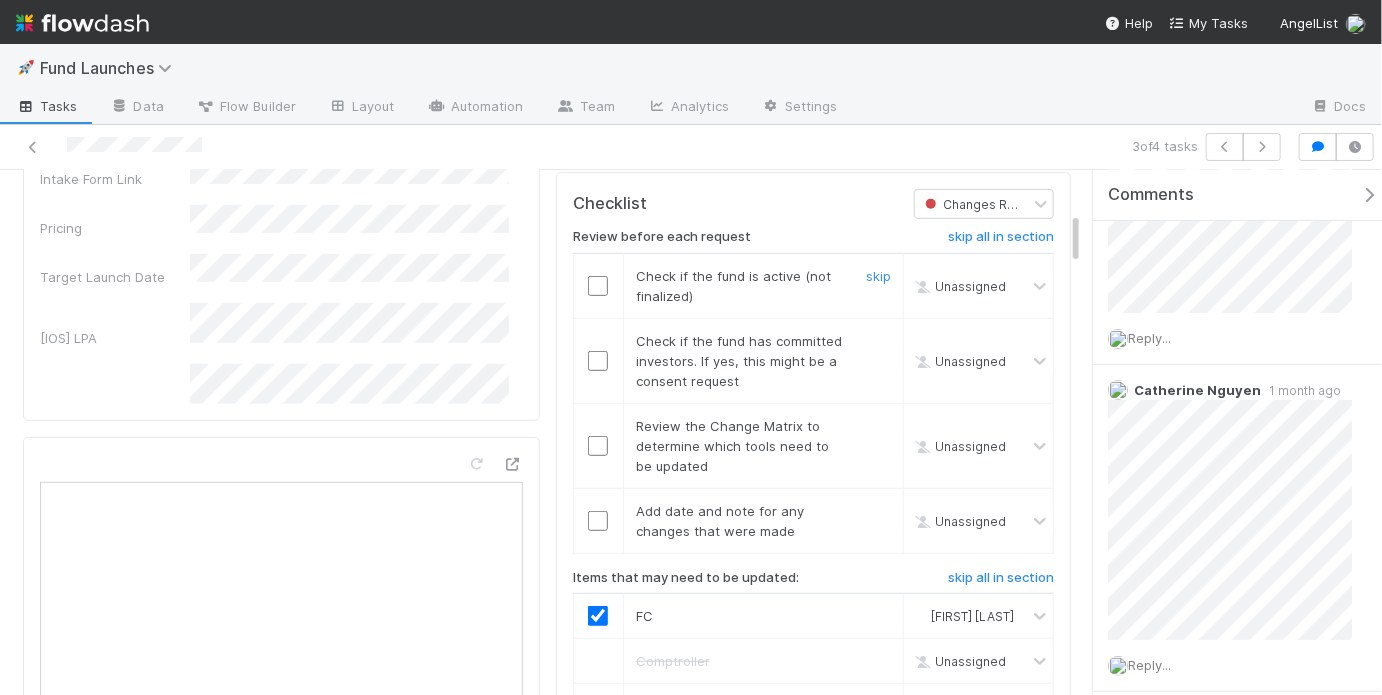 click at bounding box center [598, 286] 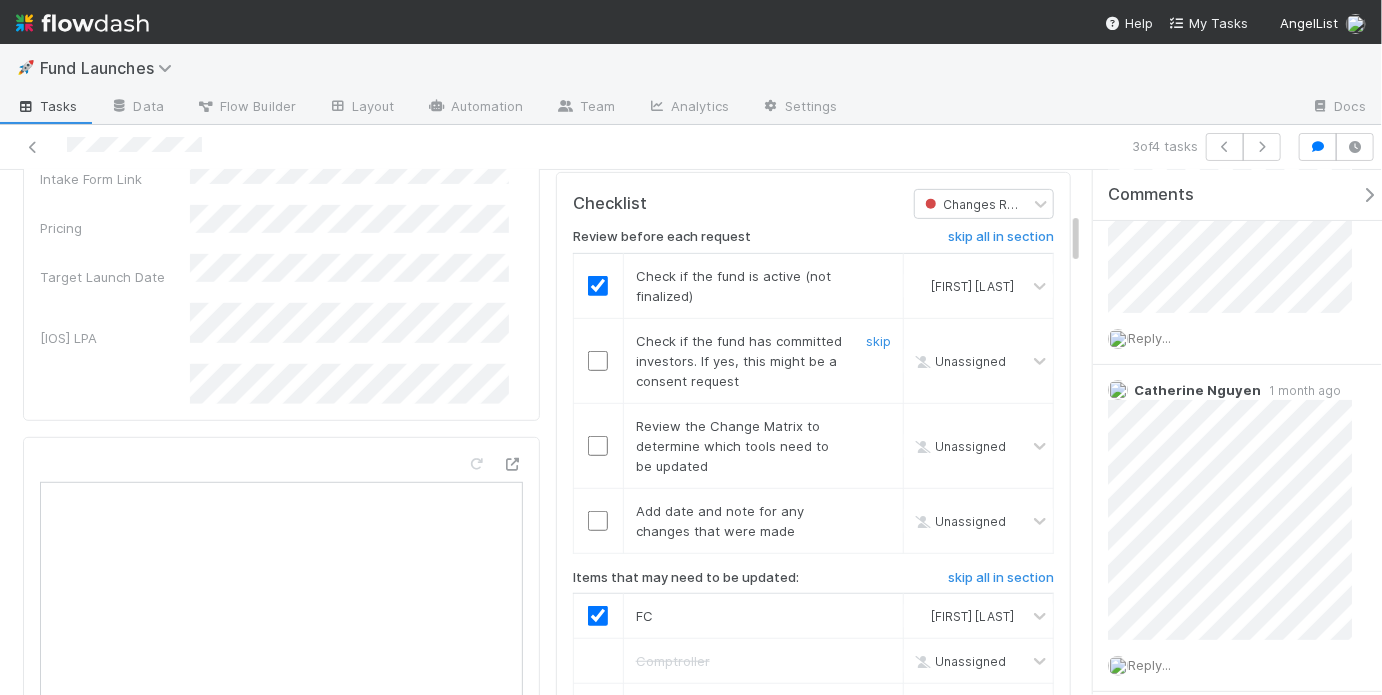 click at bounding box center [598, 361] 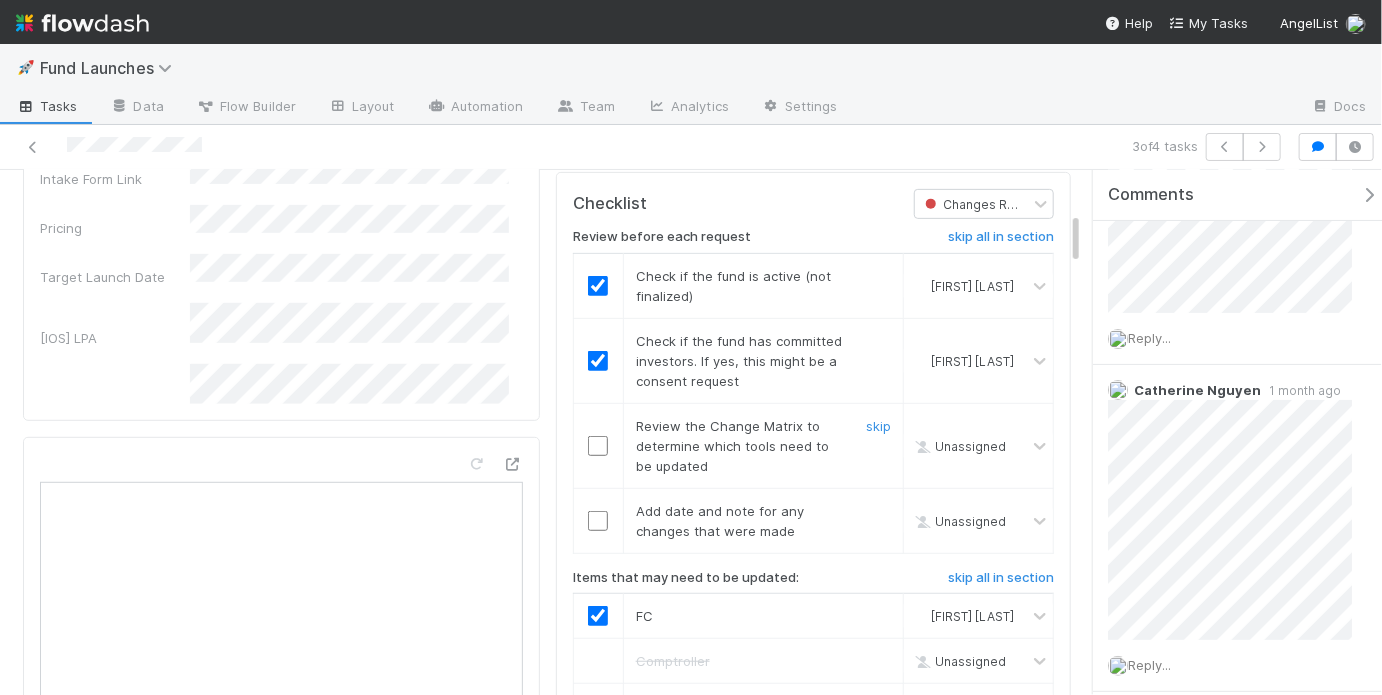 click at bounding box center [598, 446] 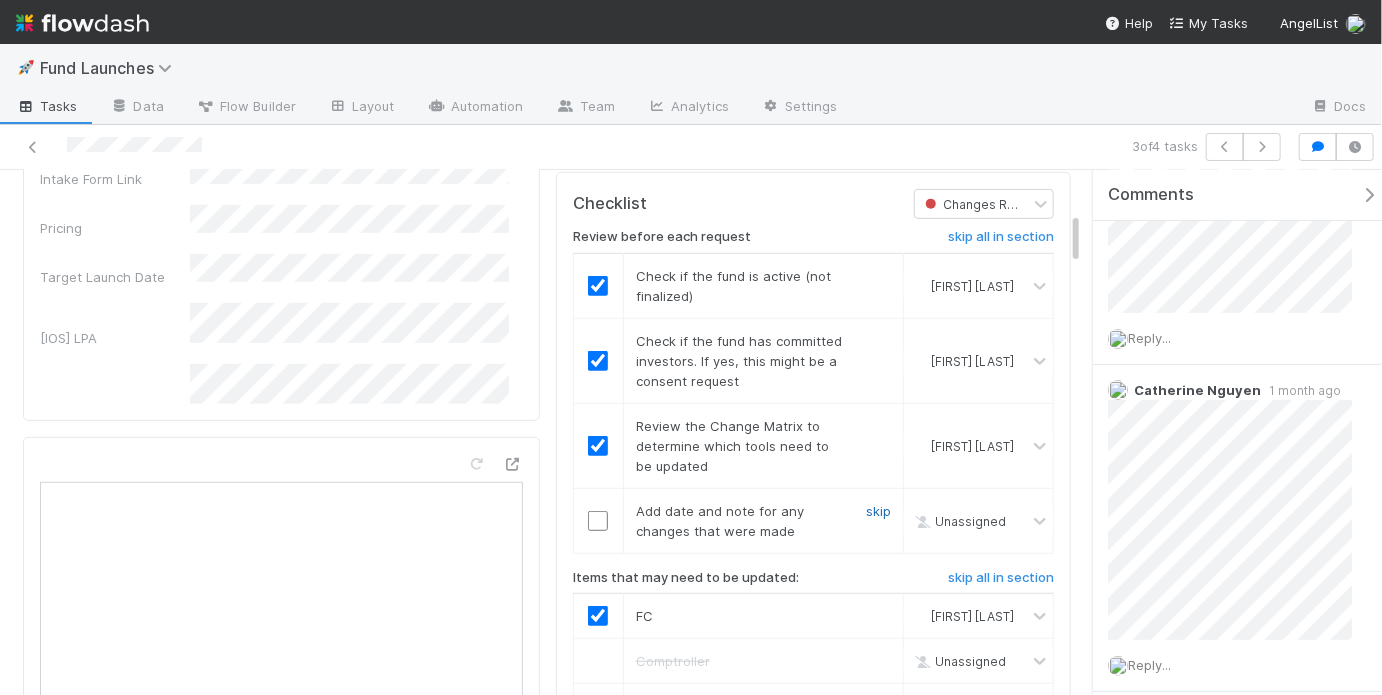 click on "skip" at bounding box center (878, 511) 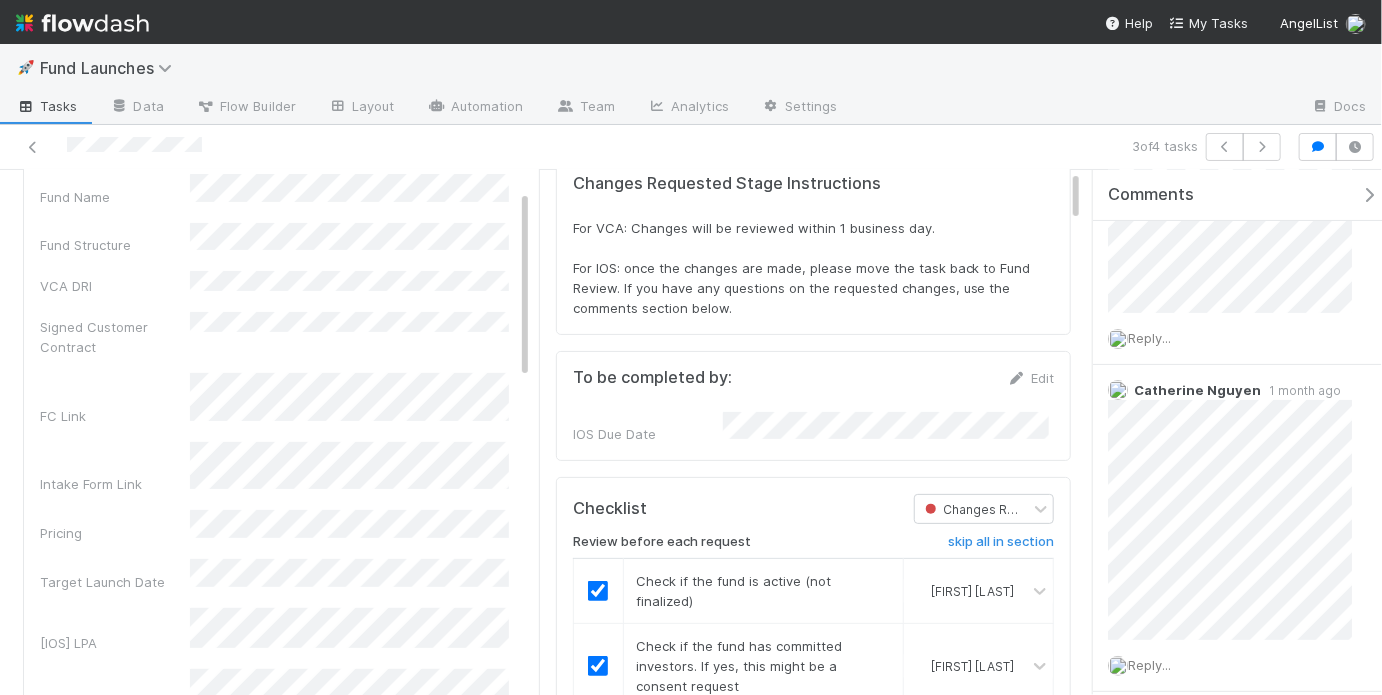 scroll, scrollTop: 0, scrollLeft: 0, axis: both 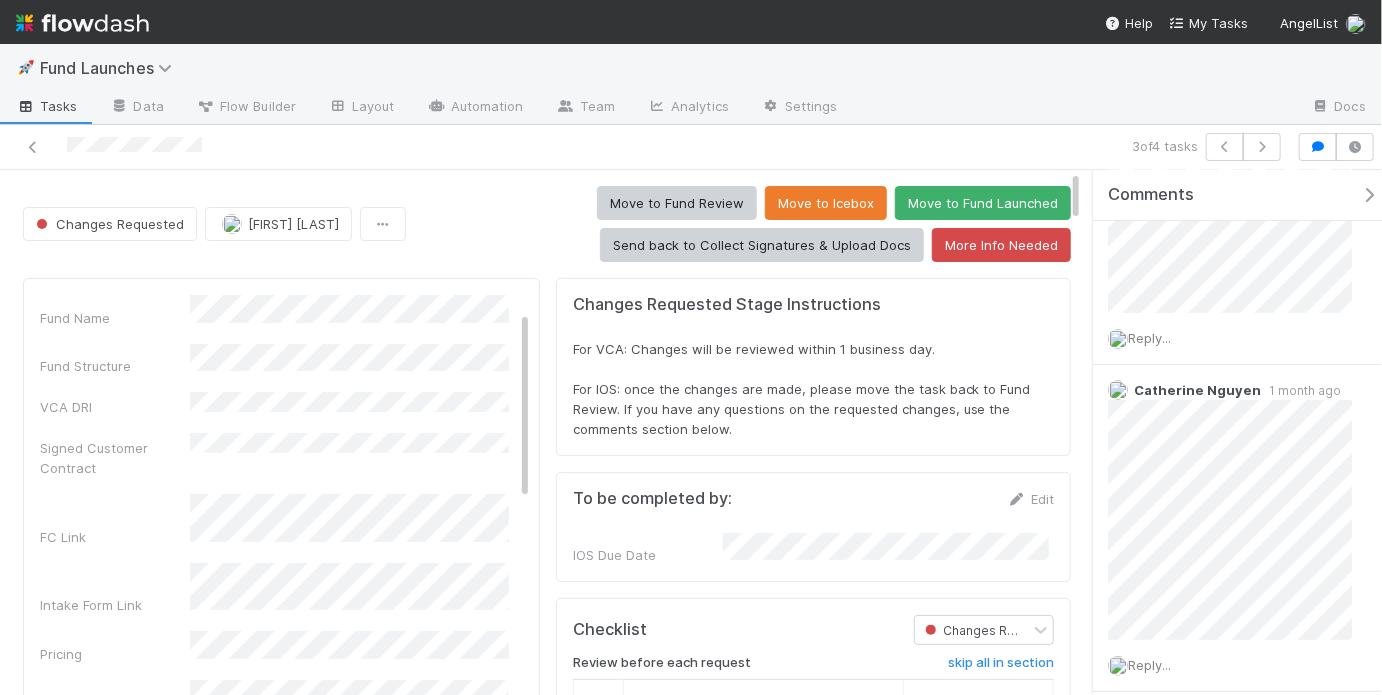 click on "Move to Fund Review Move to Icebox Move to Fund Launched Send back to Collect Signatures & Upload Docs More Info Needed" at bounding box center (742, 224) 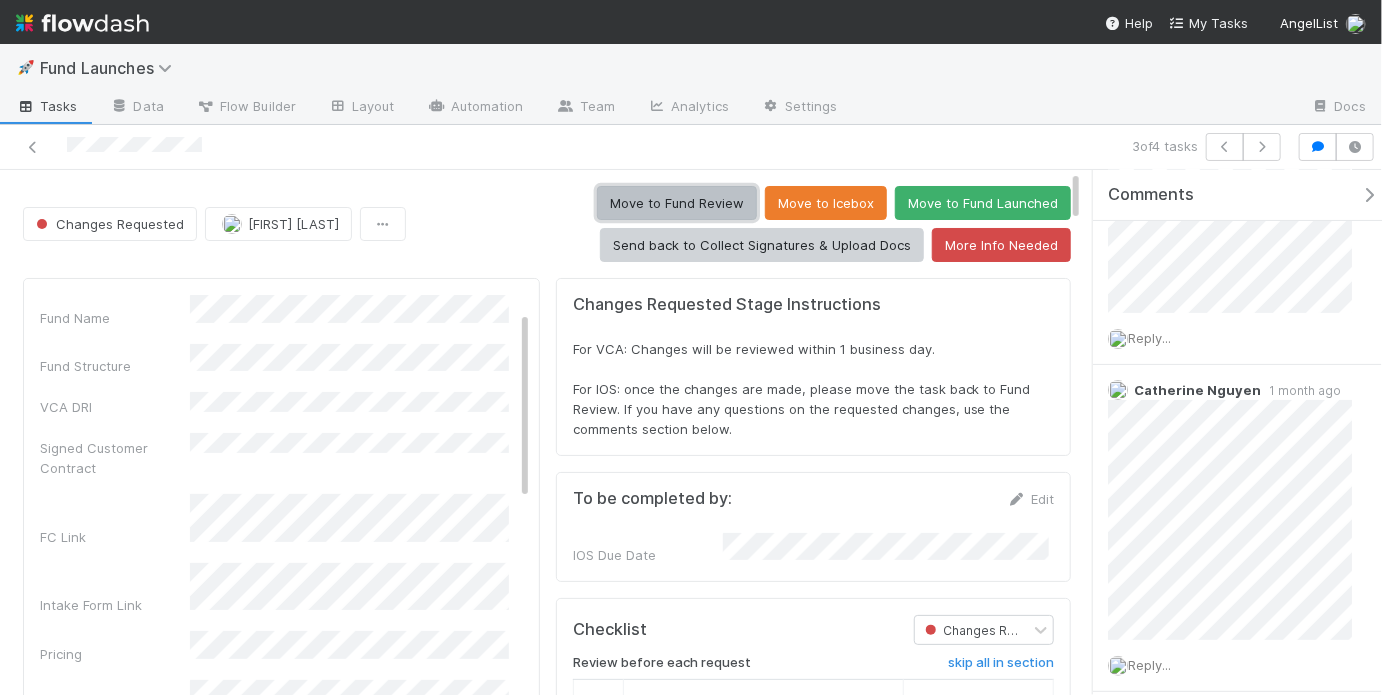 click on "Move to Fund Review" at bounding box center [677, 203] 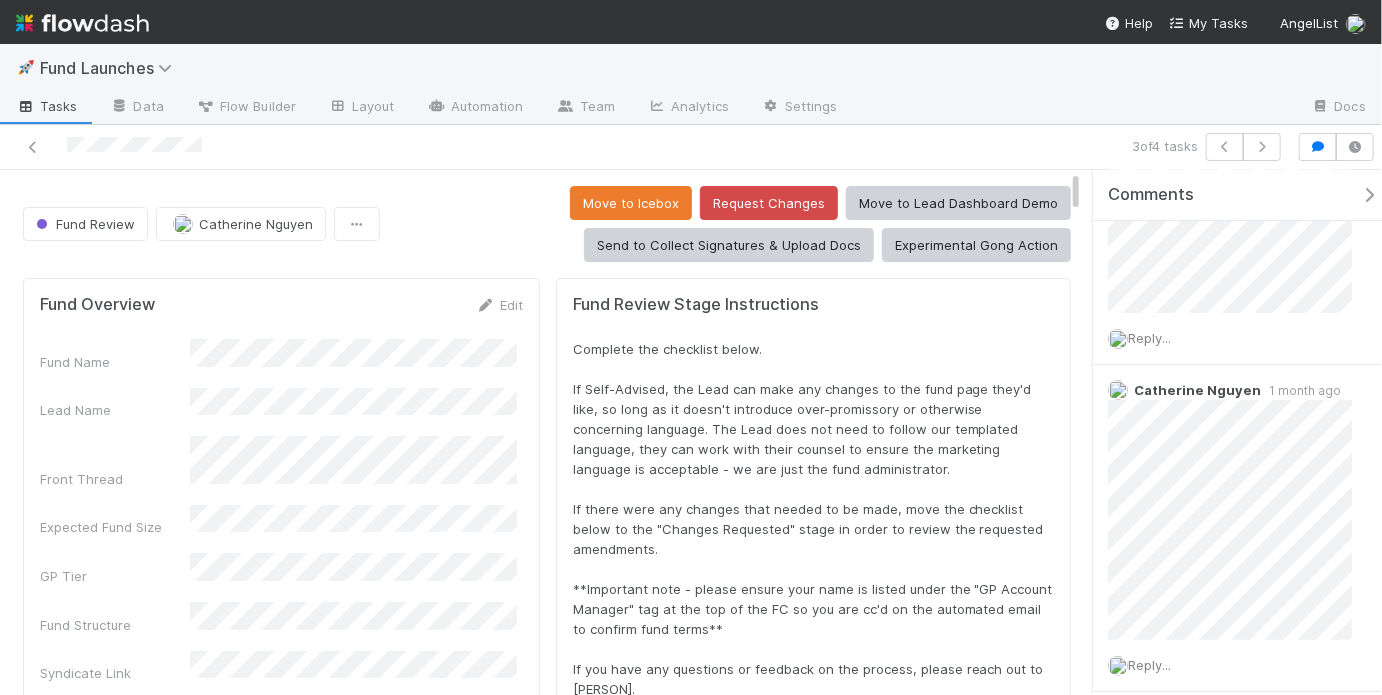 click on "Move to Icebox Request Changes Move to Lead Dashboard Demo Send to Collect Signatures & Upload Docs Experimental Gong Action" at bounding box center [729, 224] 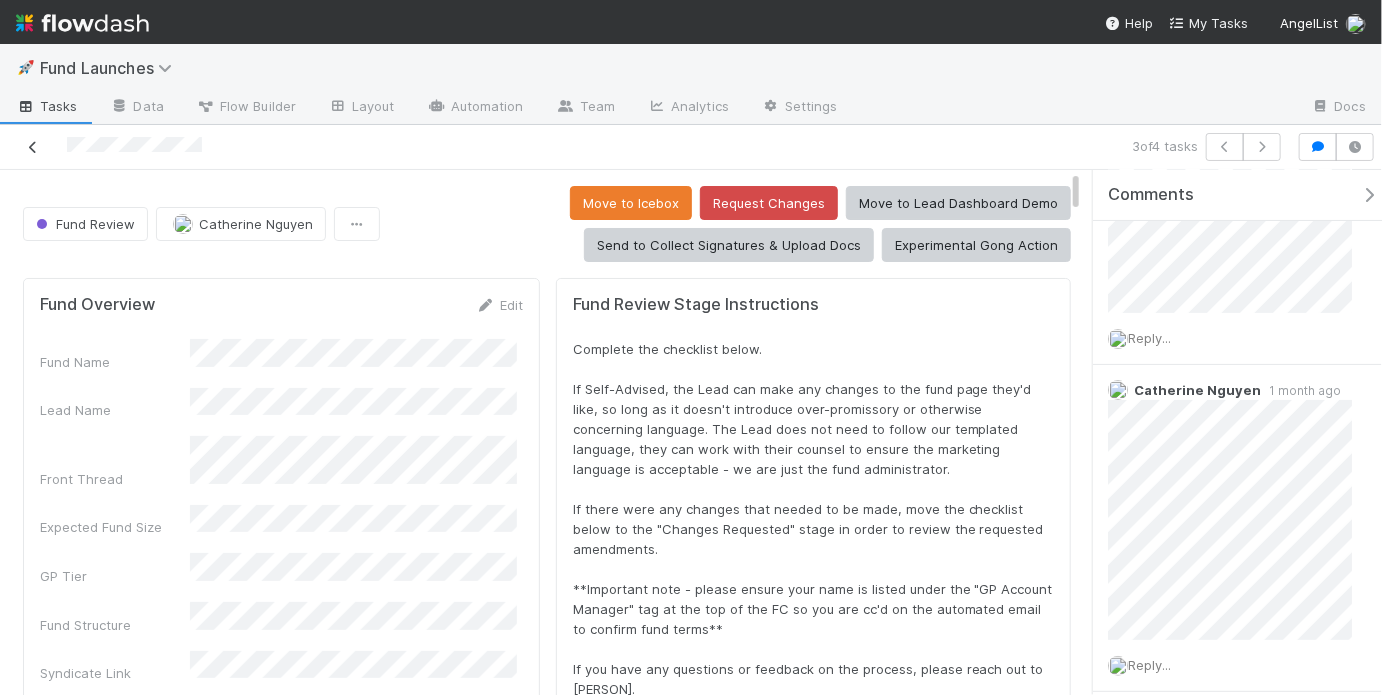 click at bounding box center [33, 147] 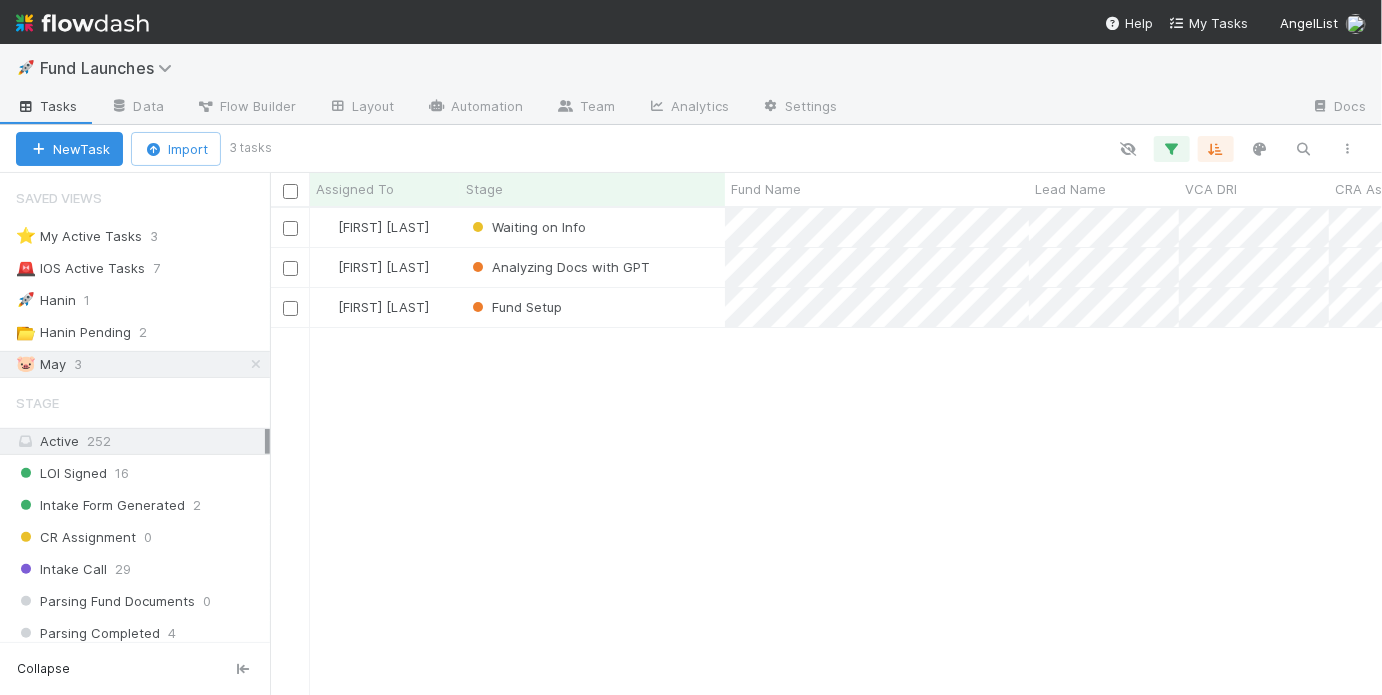 scroll, scrollTop: 13, scrollLeft: 12, axis: both 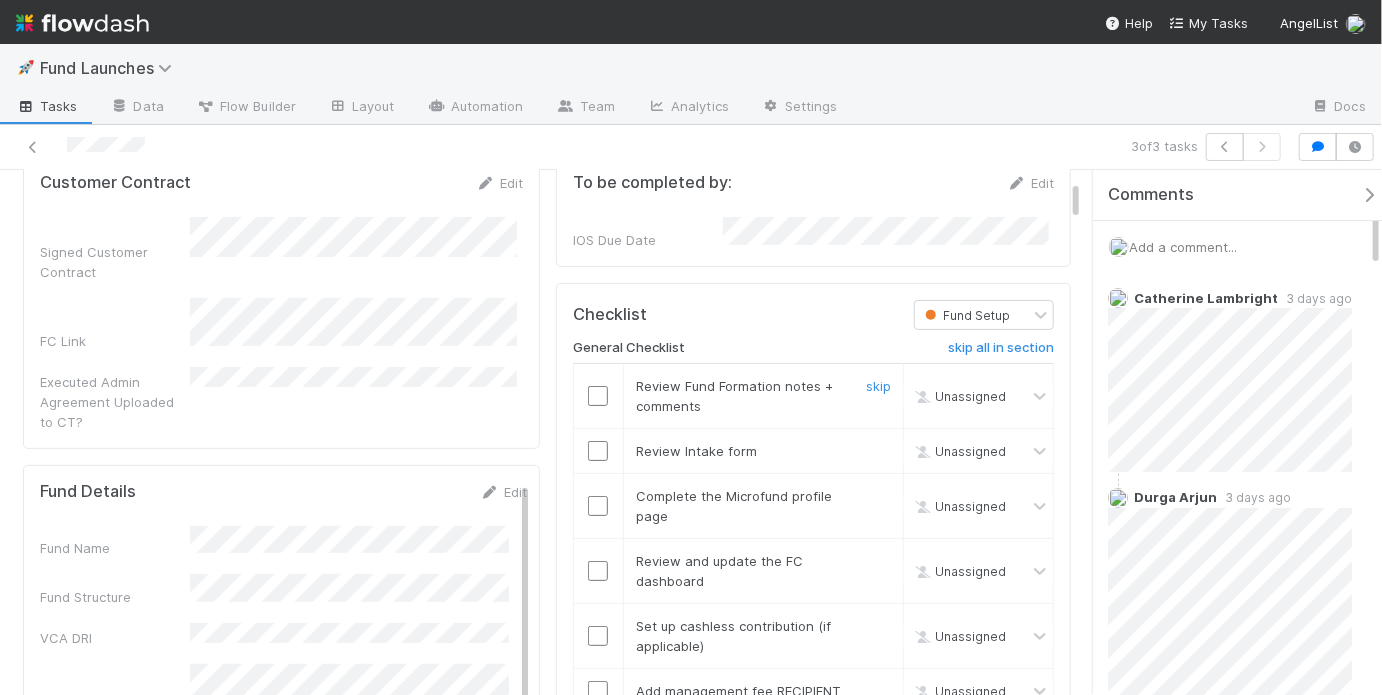 click at bounding box center (598, 396) 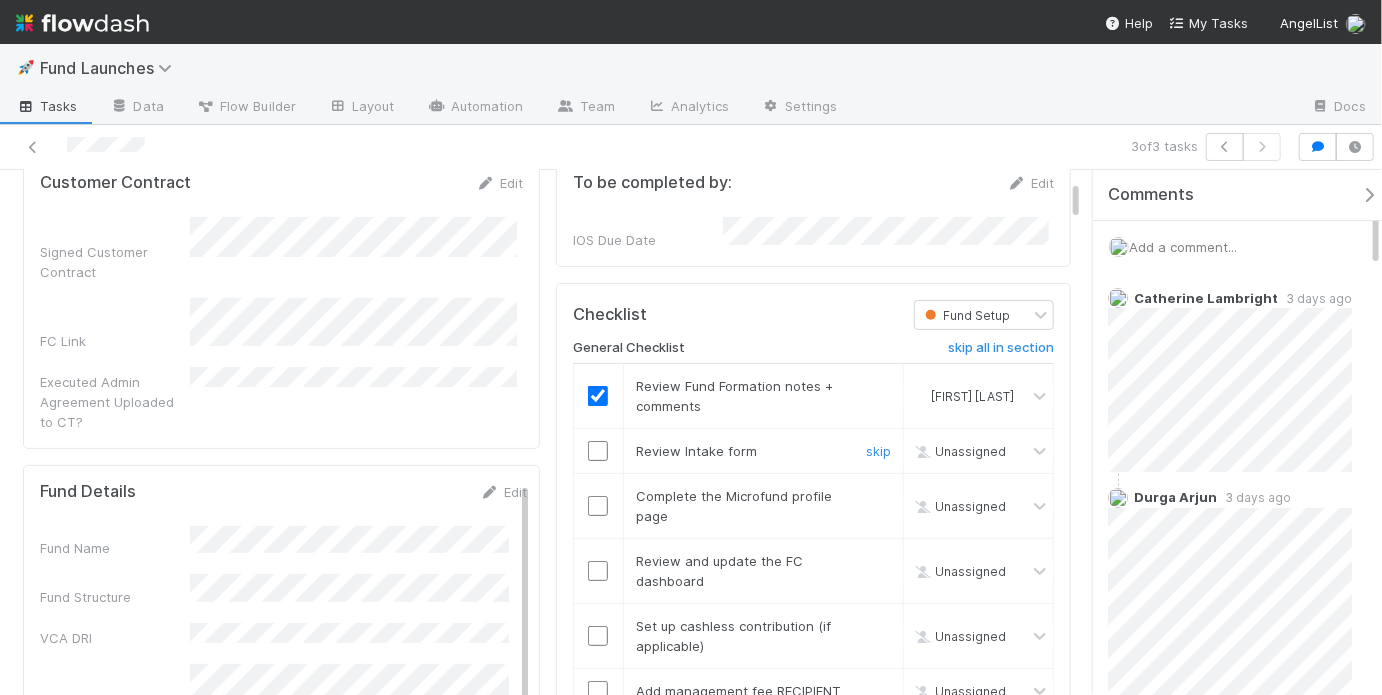 click at bounding box center (598, 451) 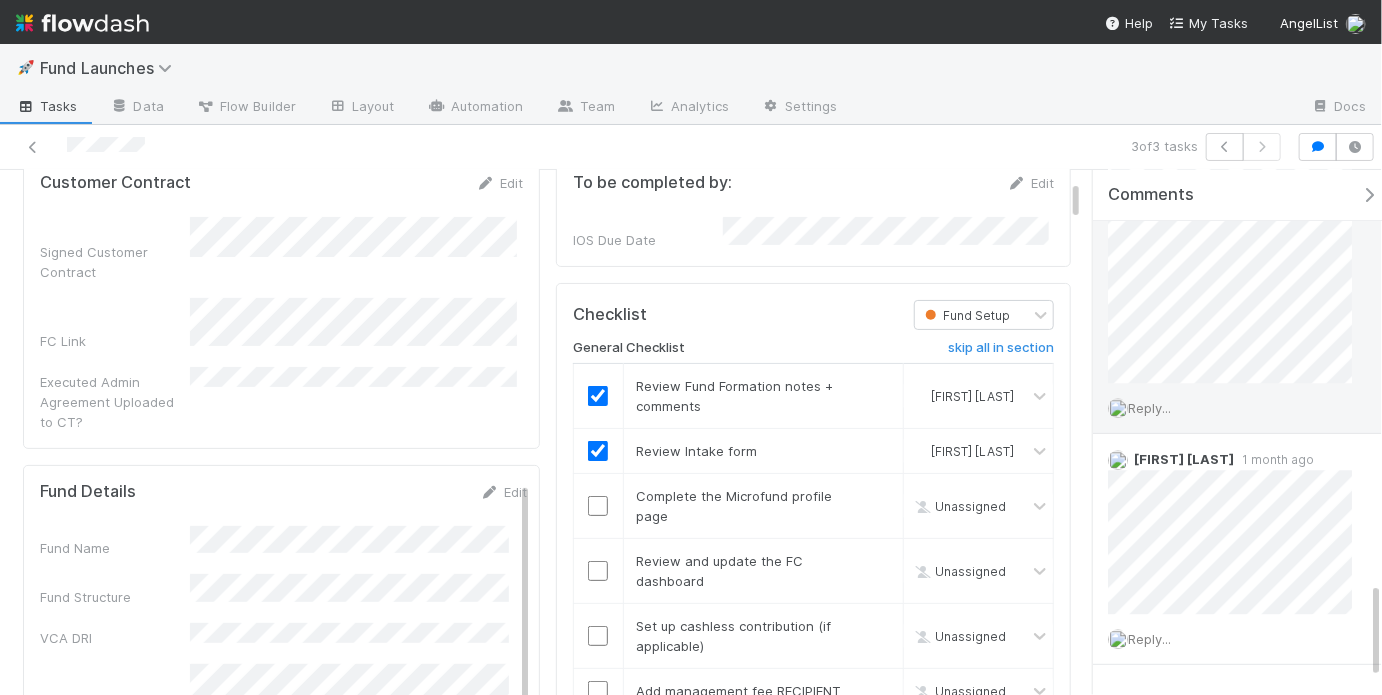 scroll, scrollTop: 2329, scrollLeft: 0, axis: vertical 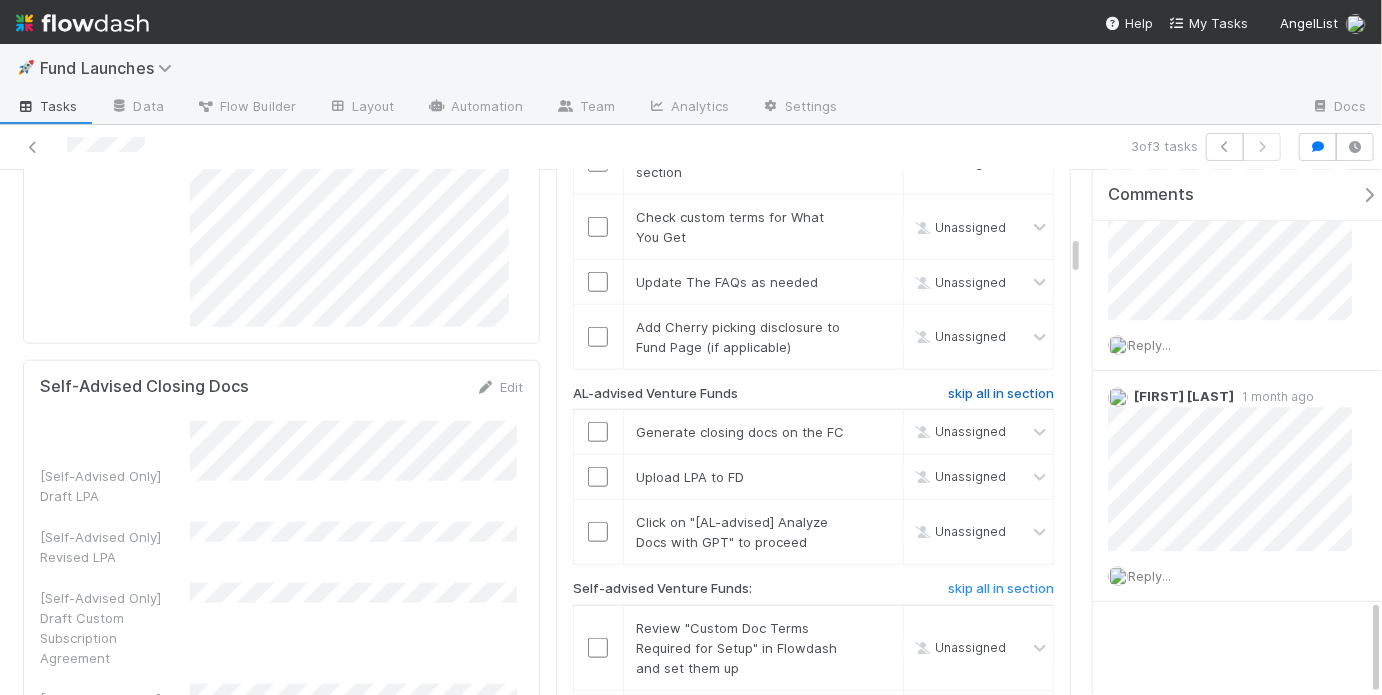 click on "skip all in section" at bounding box center (1001, 394) 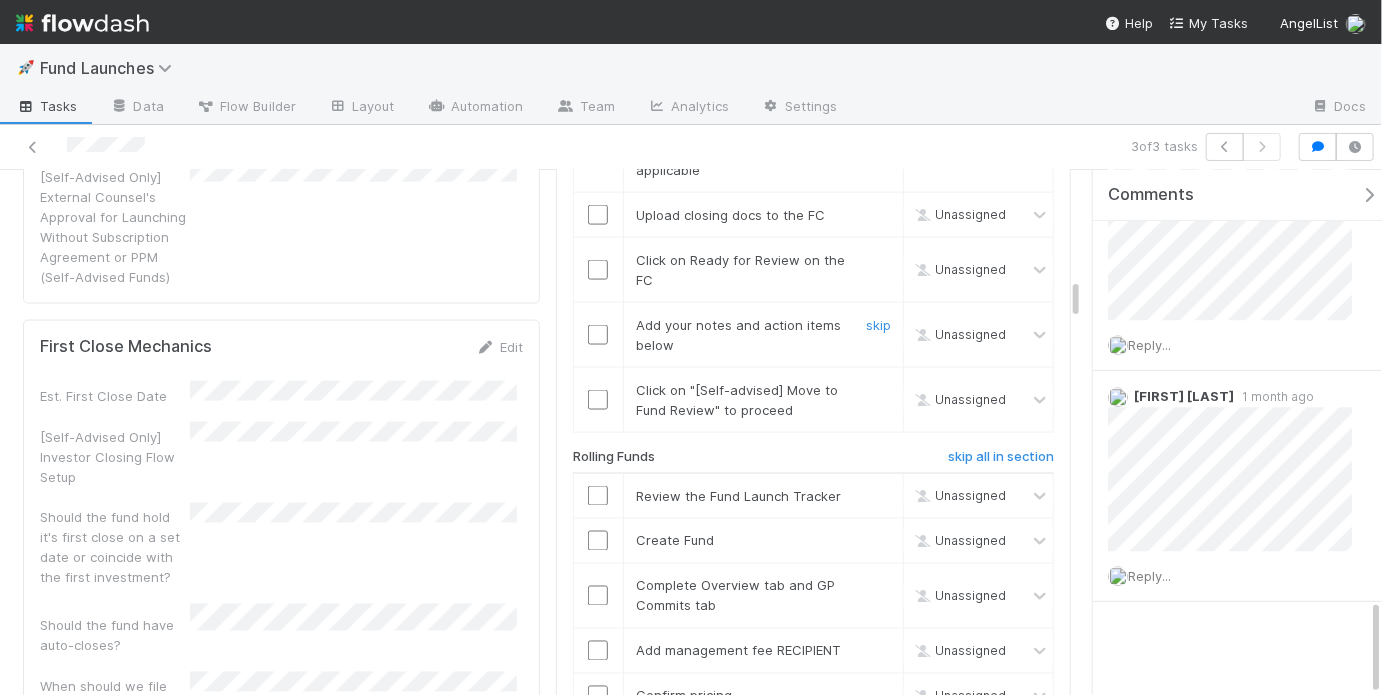 scroll, scrollTop: 1490, scrollLeft: 0, axis: vertical 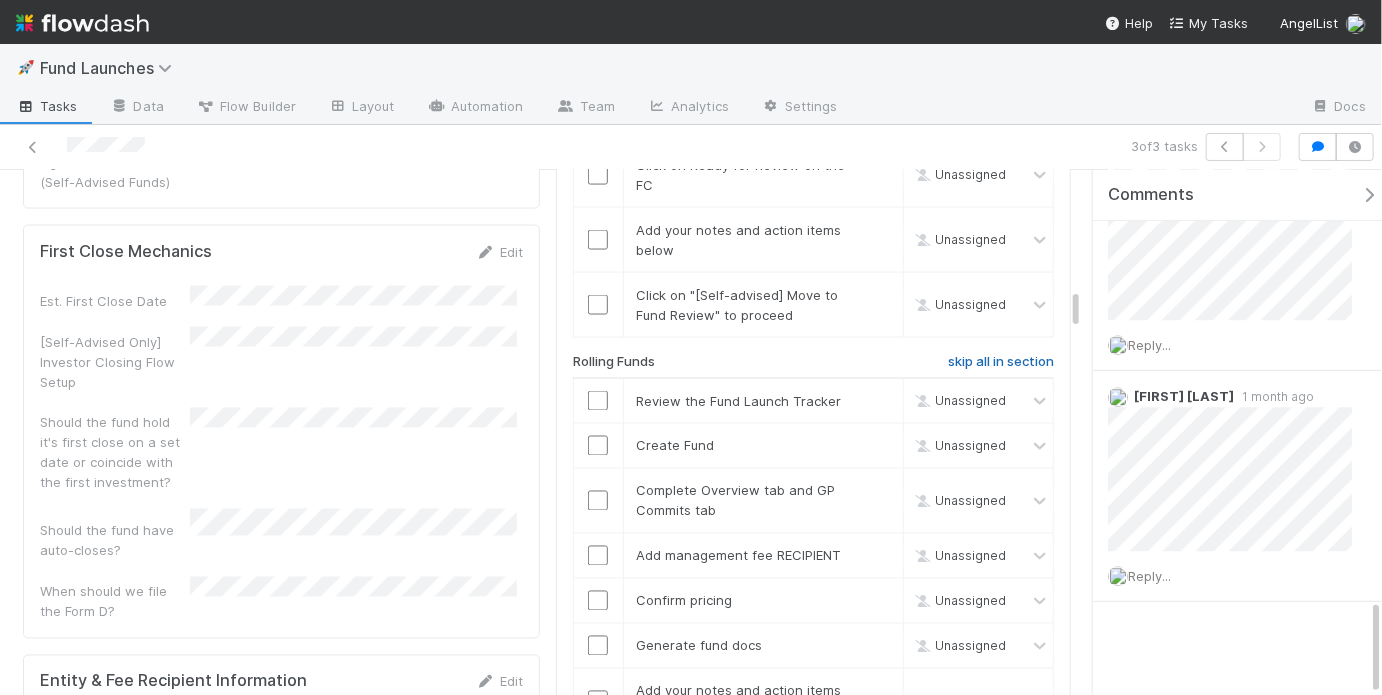 click on "skip all in section" at bounding box center [1001, 362] 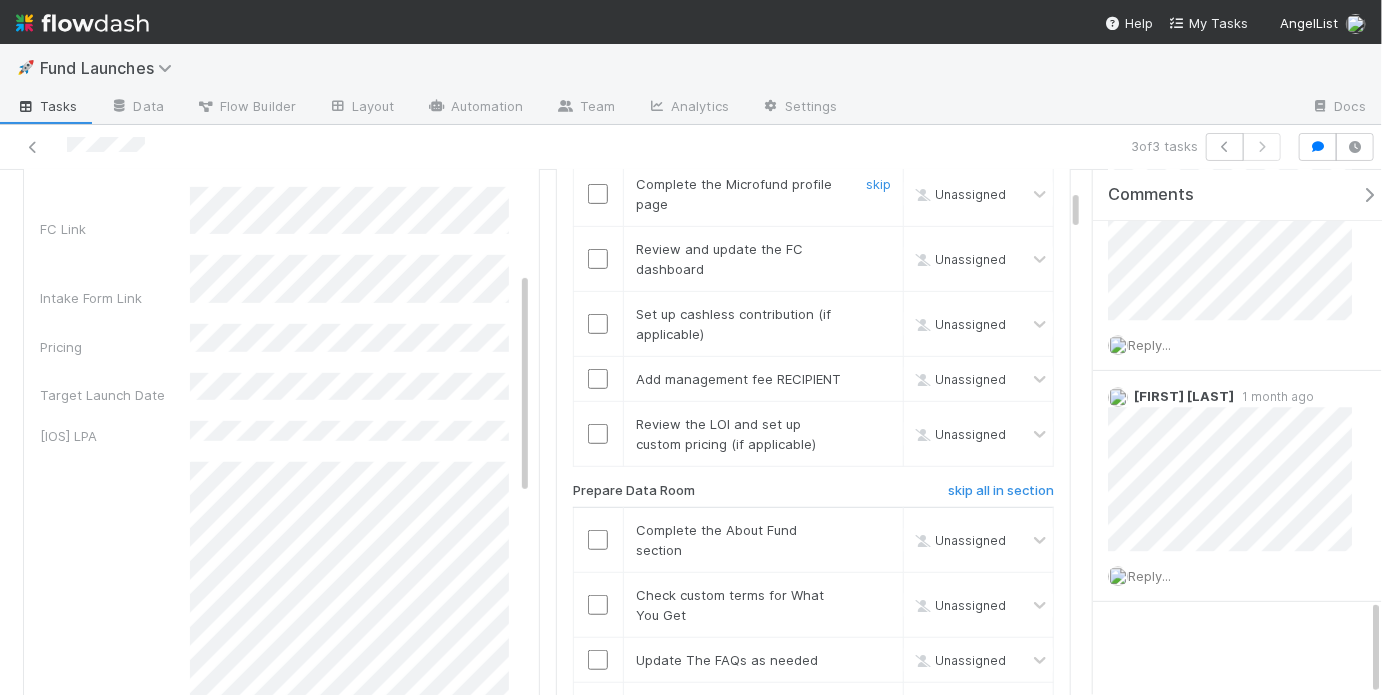scroll, scrollTop: 182, scrollLeft: 0, axis: vertical 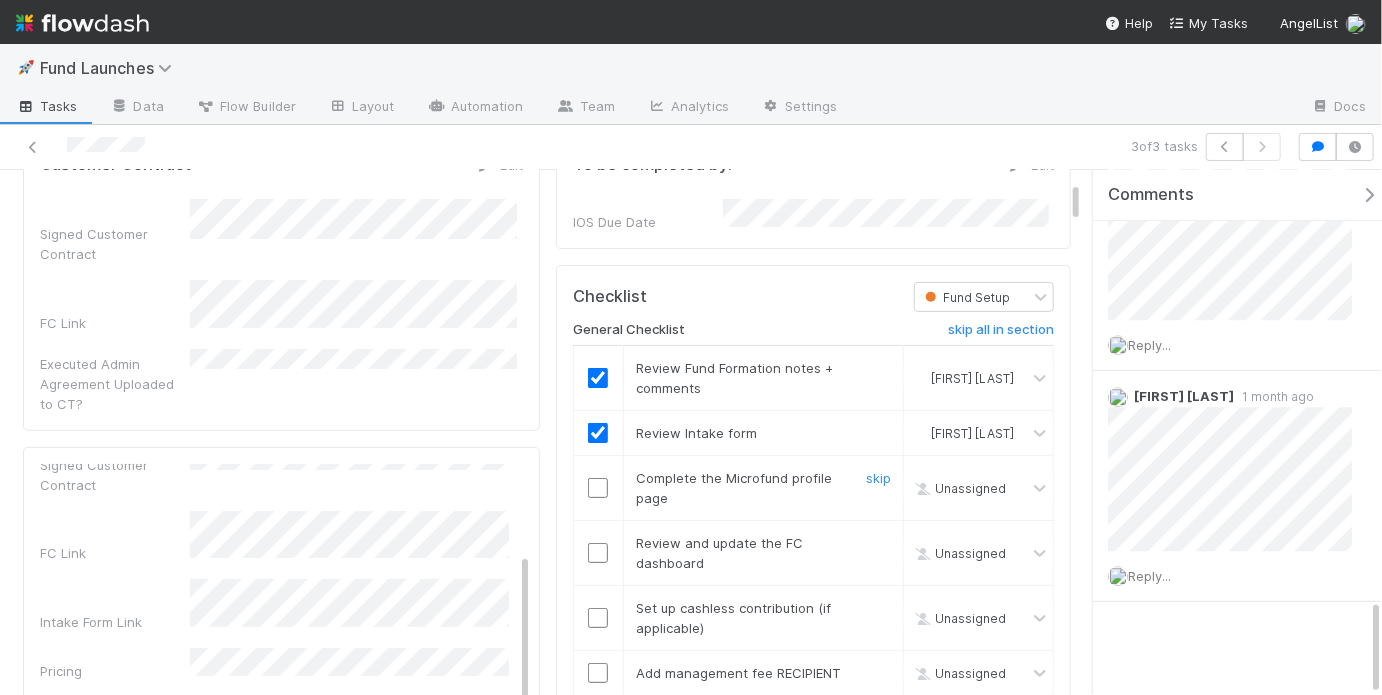 click at bounding box center (598, 488) 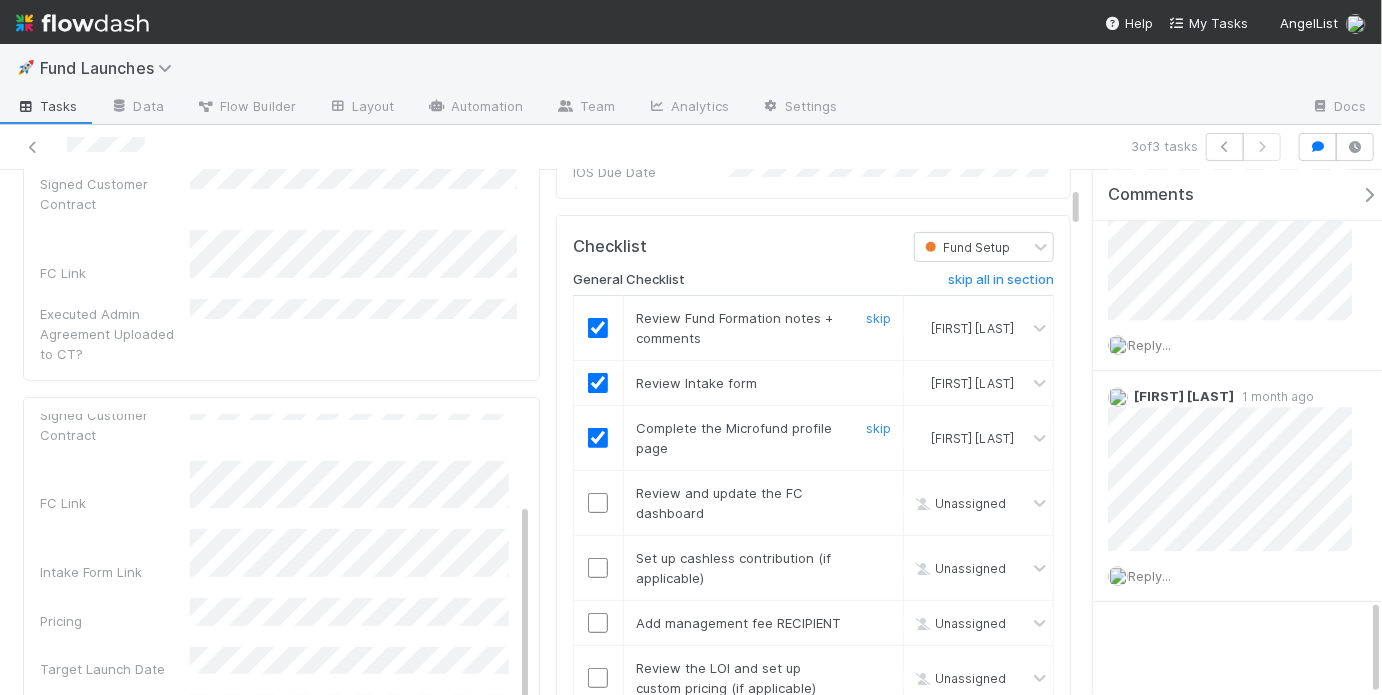 scroll, scrollTop: 283, scrollLeft: 0, axis: vertical 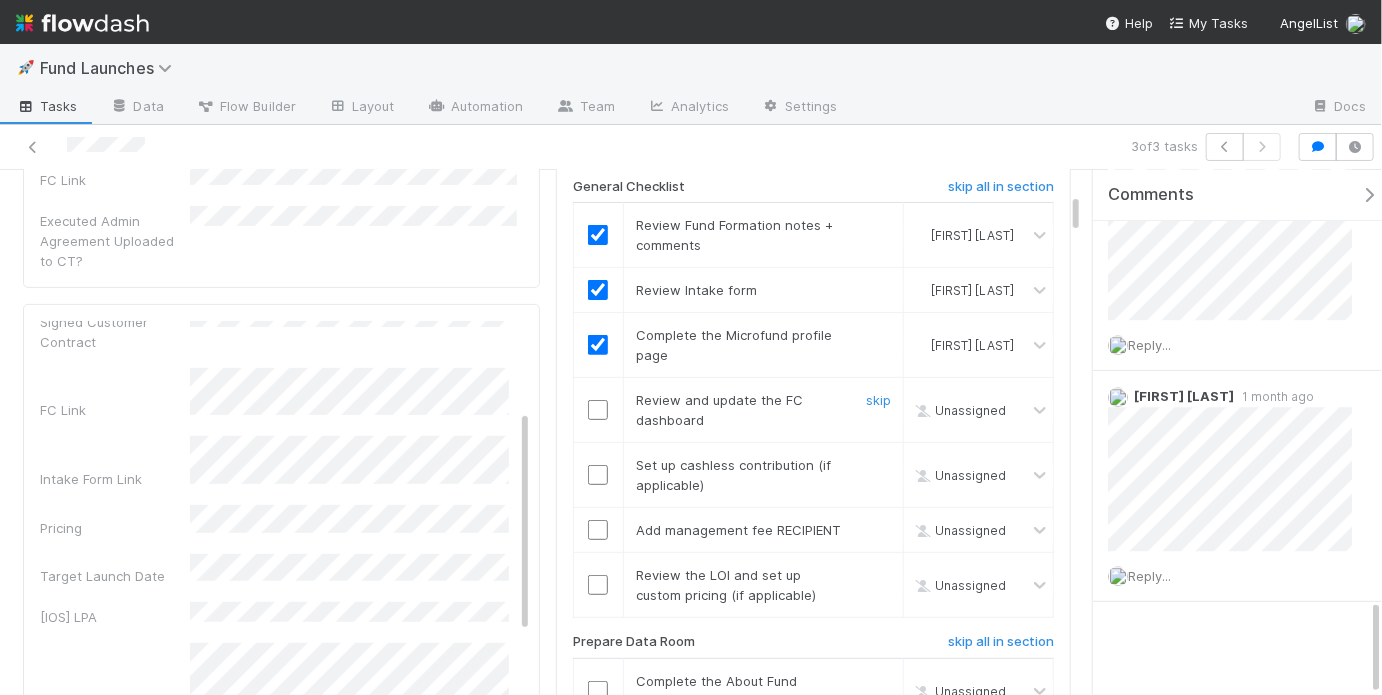 click at bounding box center [598, 410] 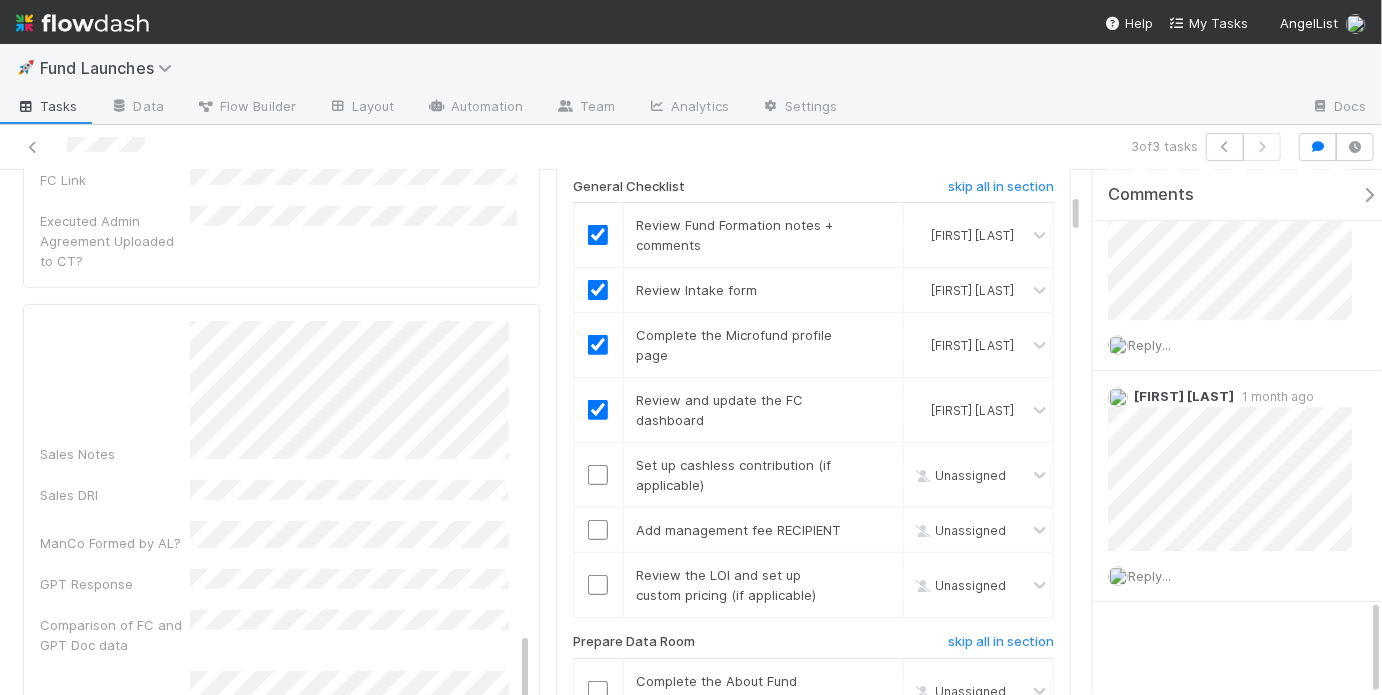 scroll, scrollTop: 751, scrollLeft: 0, axis: vertical 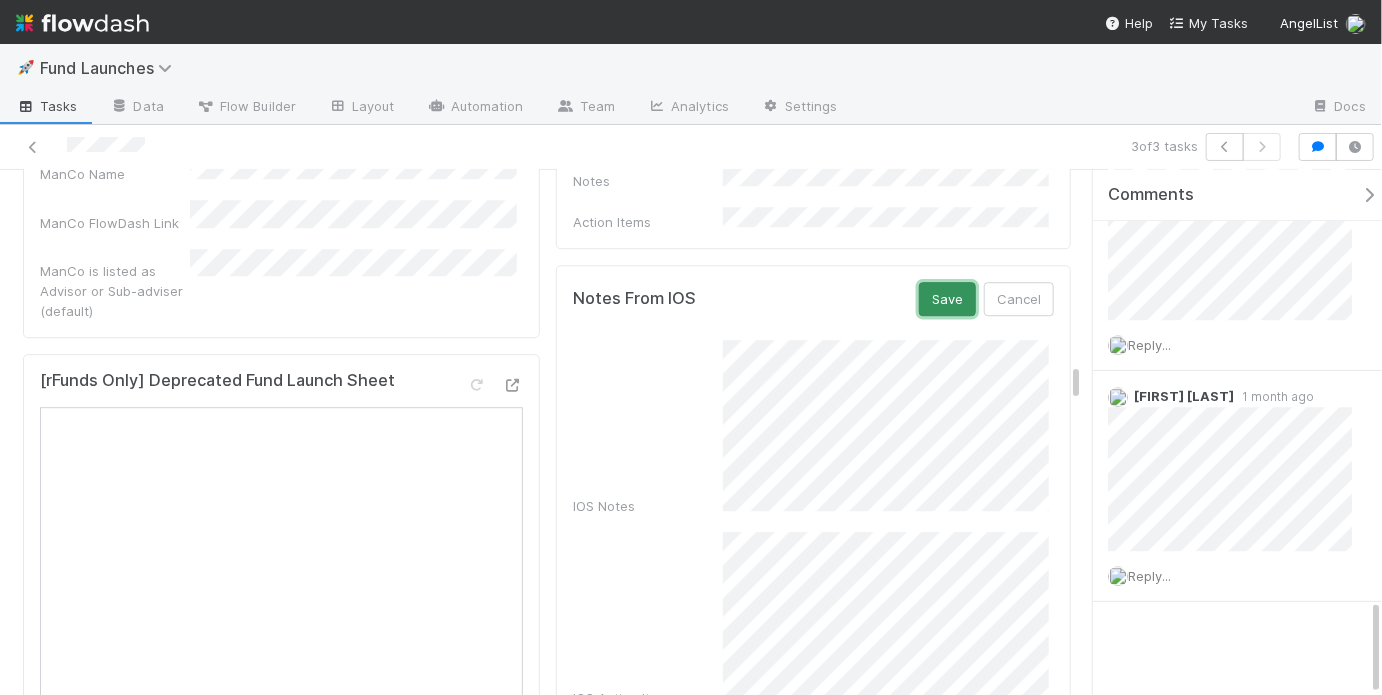 click on "Save" at bounding box center (947, 299) 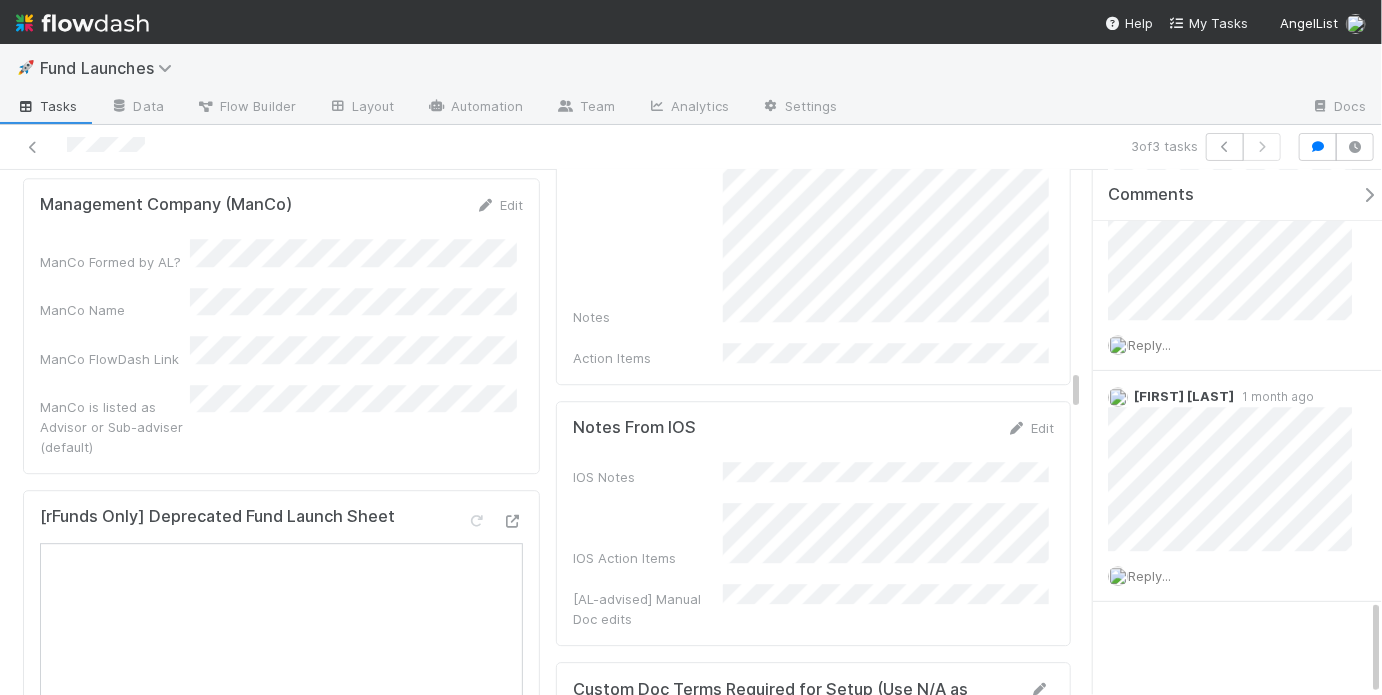 scroll, scrollTop: 2521, scrollLeft: 0, axis: vertical 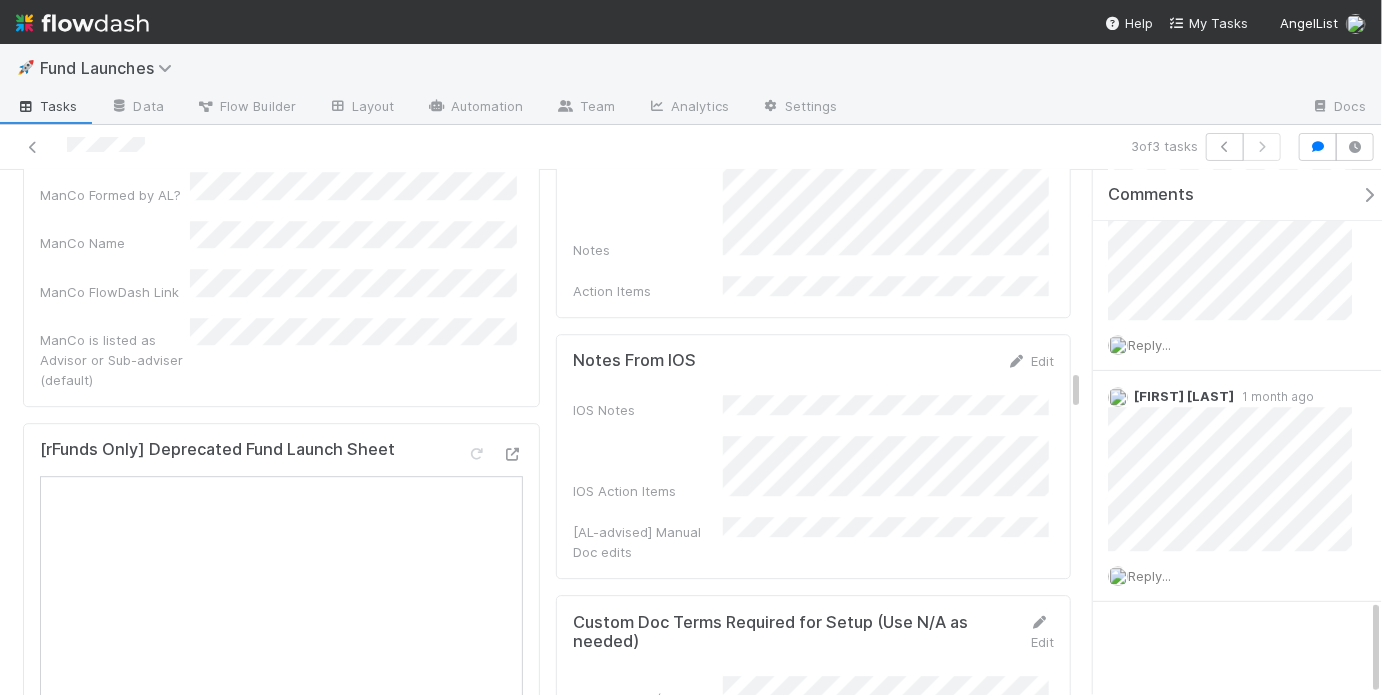 click on "IOS Notes  IOS Action Items  [AL-advised] Manual Doc edits" at bounding box center [813, 478] 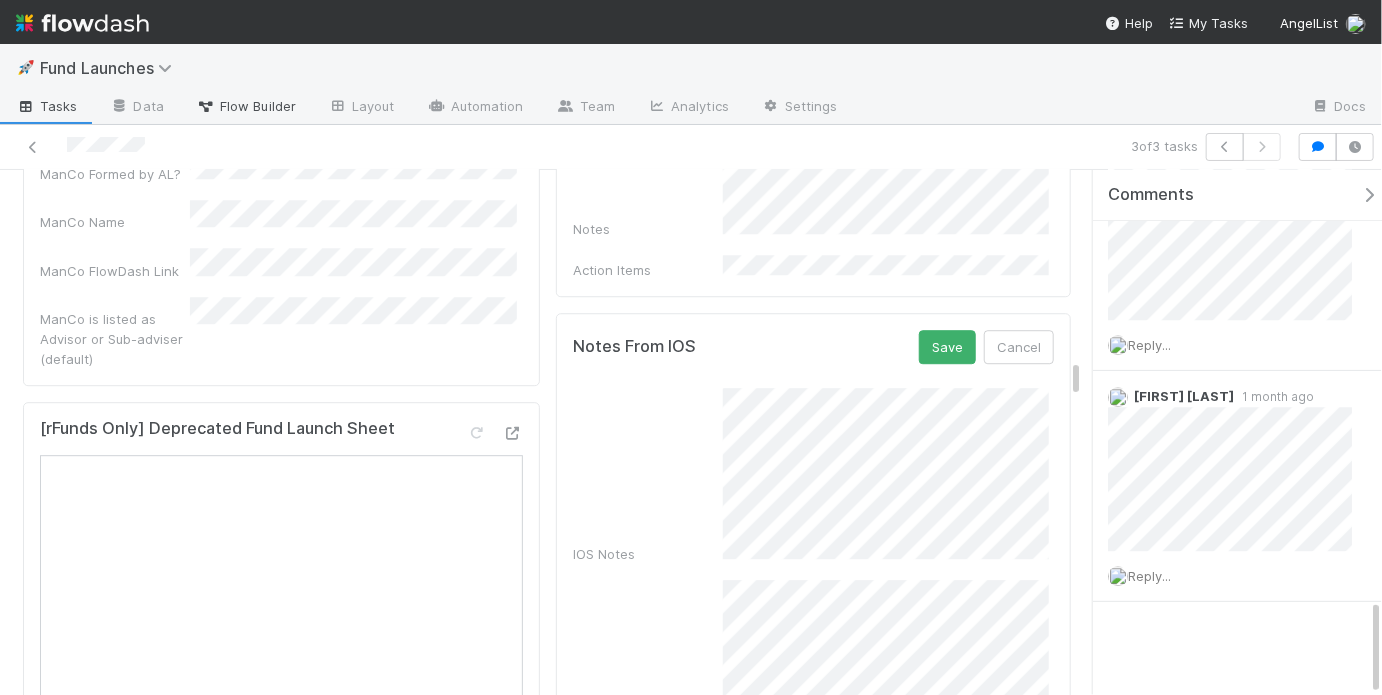 scroll, scrollTop: 6538, scrollLeft: 0, axis: vertical 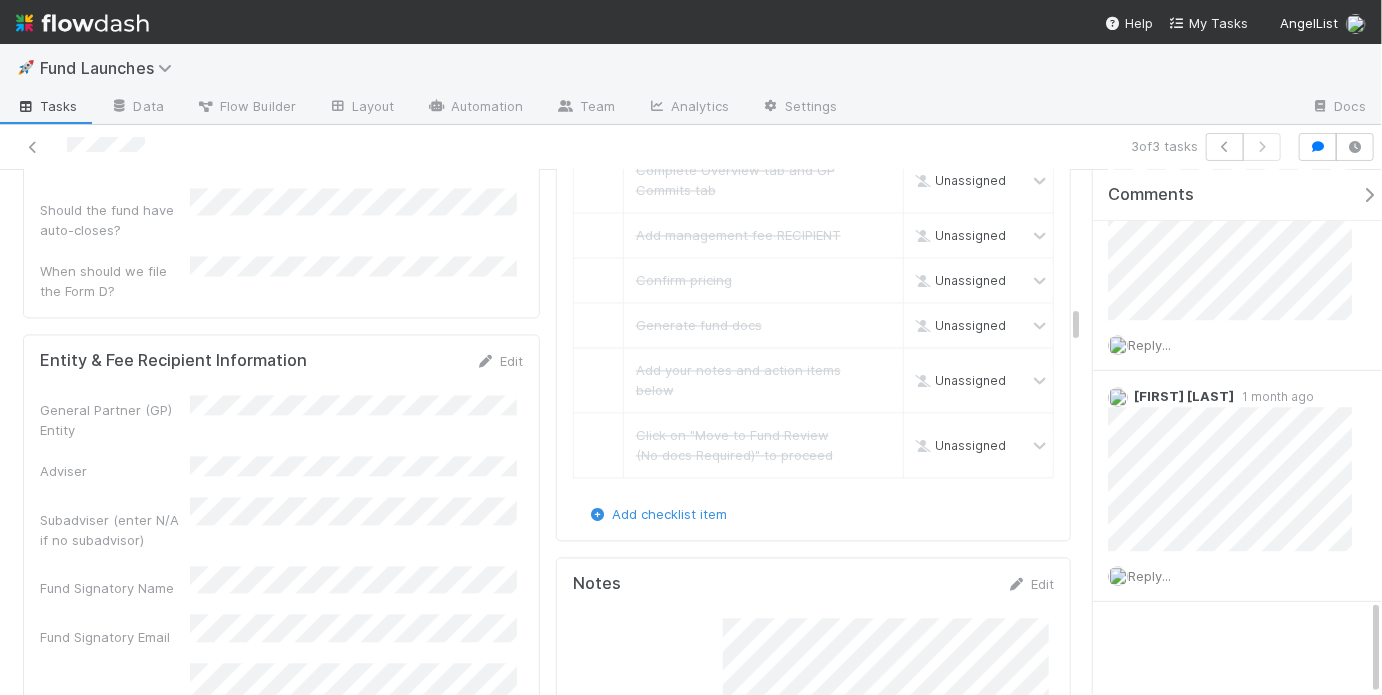 click on "General Partner (GP) Entity  Adviser  Subadviser (enter N/A if no subadvisor)  Fund Signatory Name  Fund Signatory Email  Fund Formation Notes" at bounding box center [281, 592] 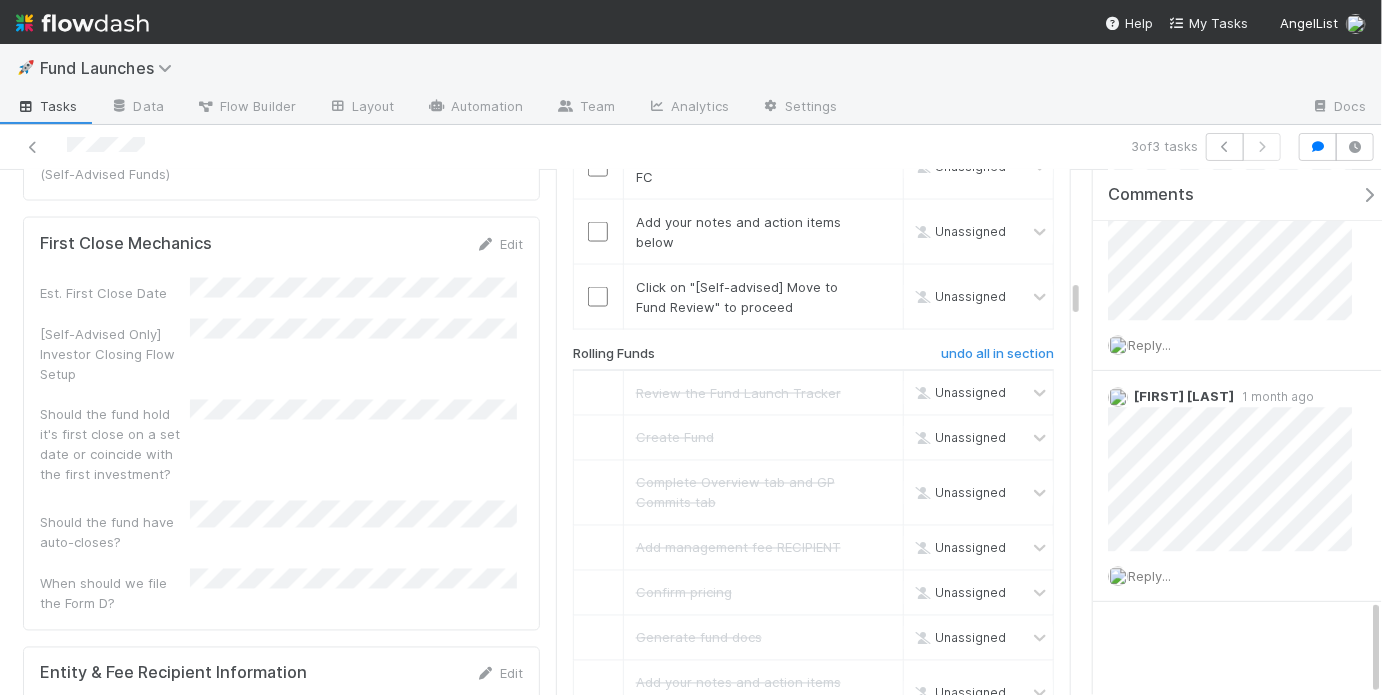 scroll, scrollTop: 1460, scrollLeft: 0, axis: vertical 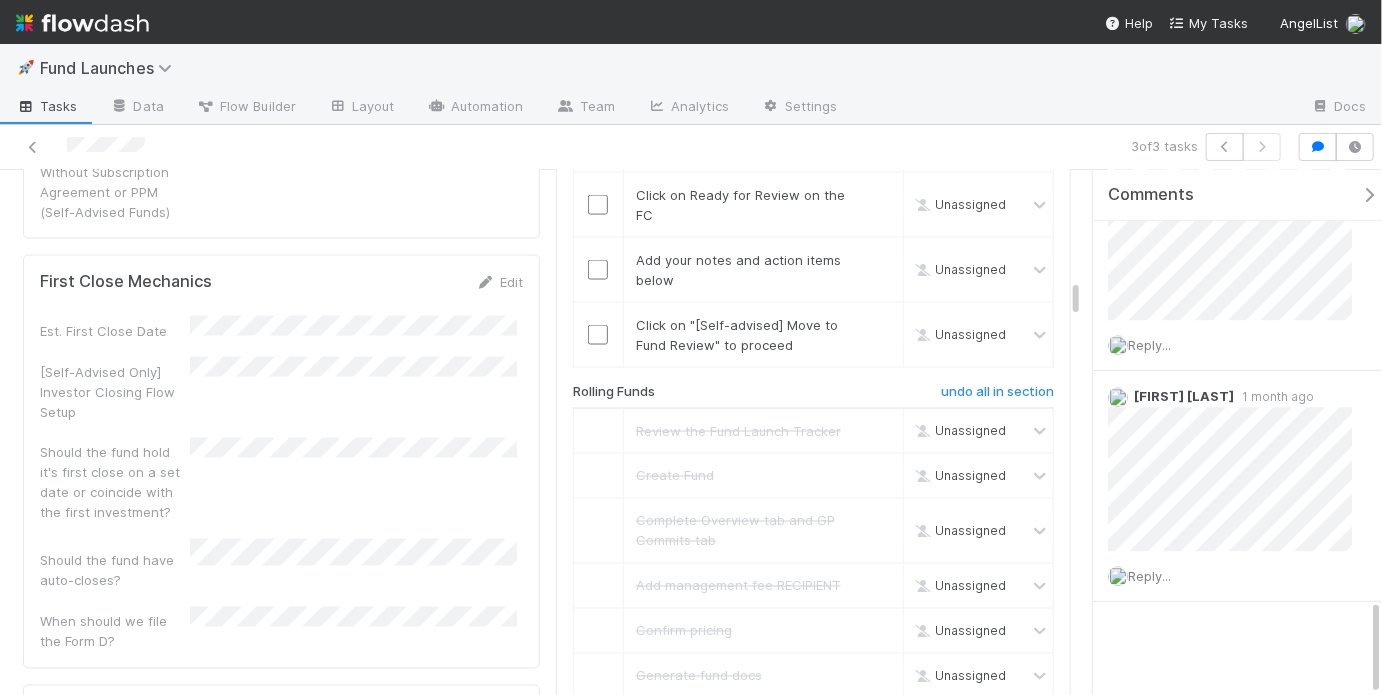 click on "Should the fund hold it's first close on a set date or coincide with the first investment?" at bounding box center (281, 480) 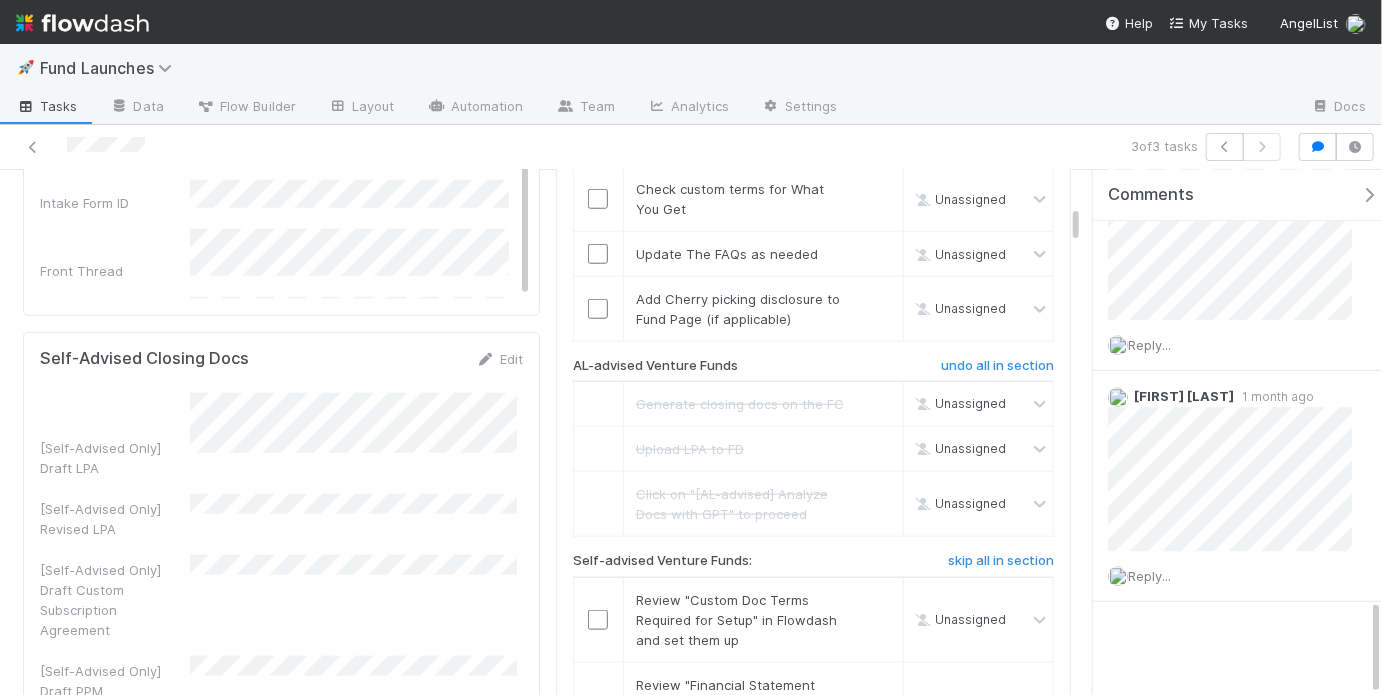 scroll, scrollTop: 462, scrollLeft: 0, axis: vertical 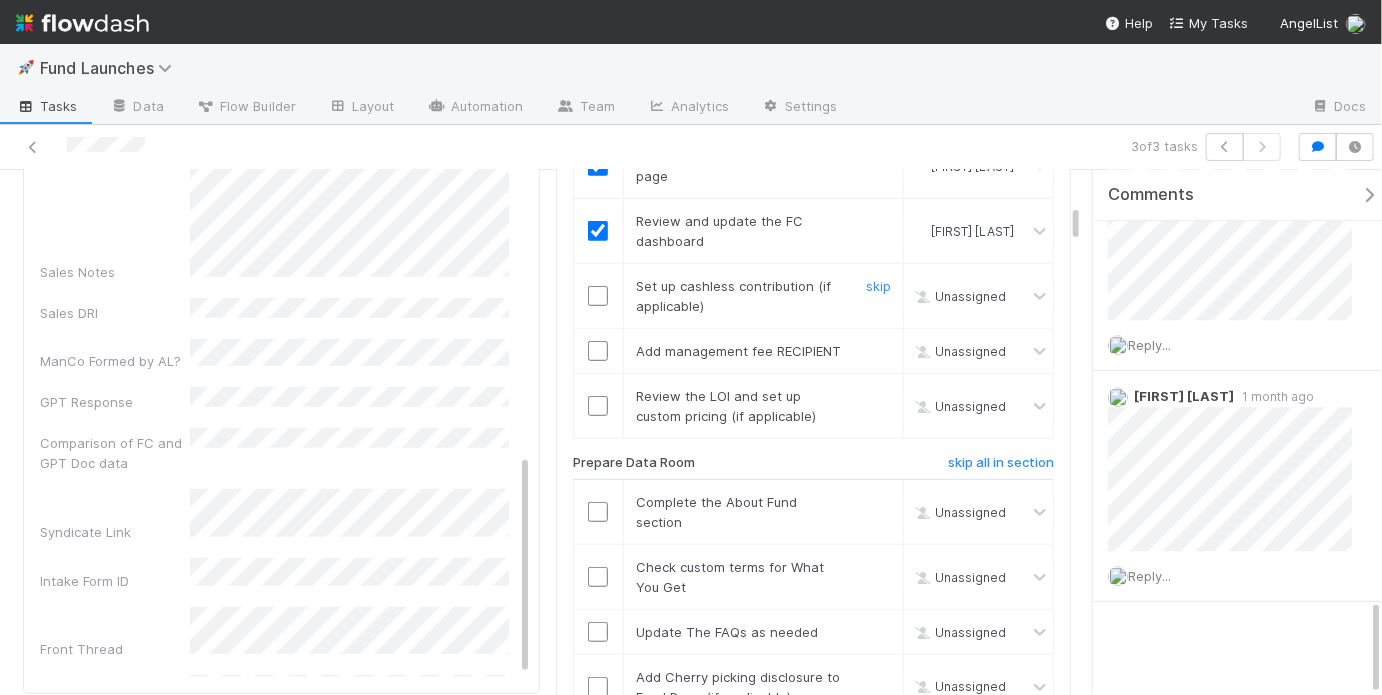 click at bounding box center [598, 296] 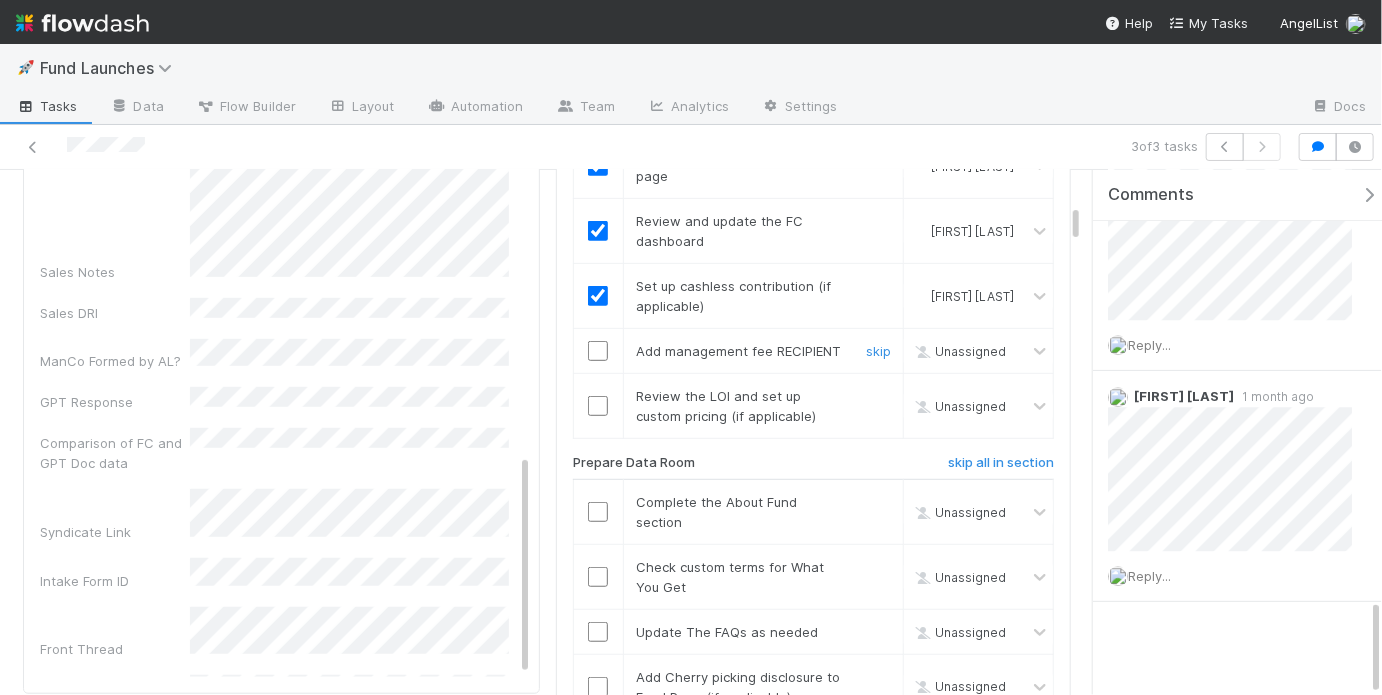 click at bounding box center [598, 351] 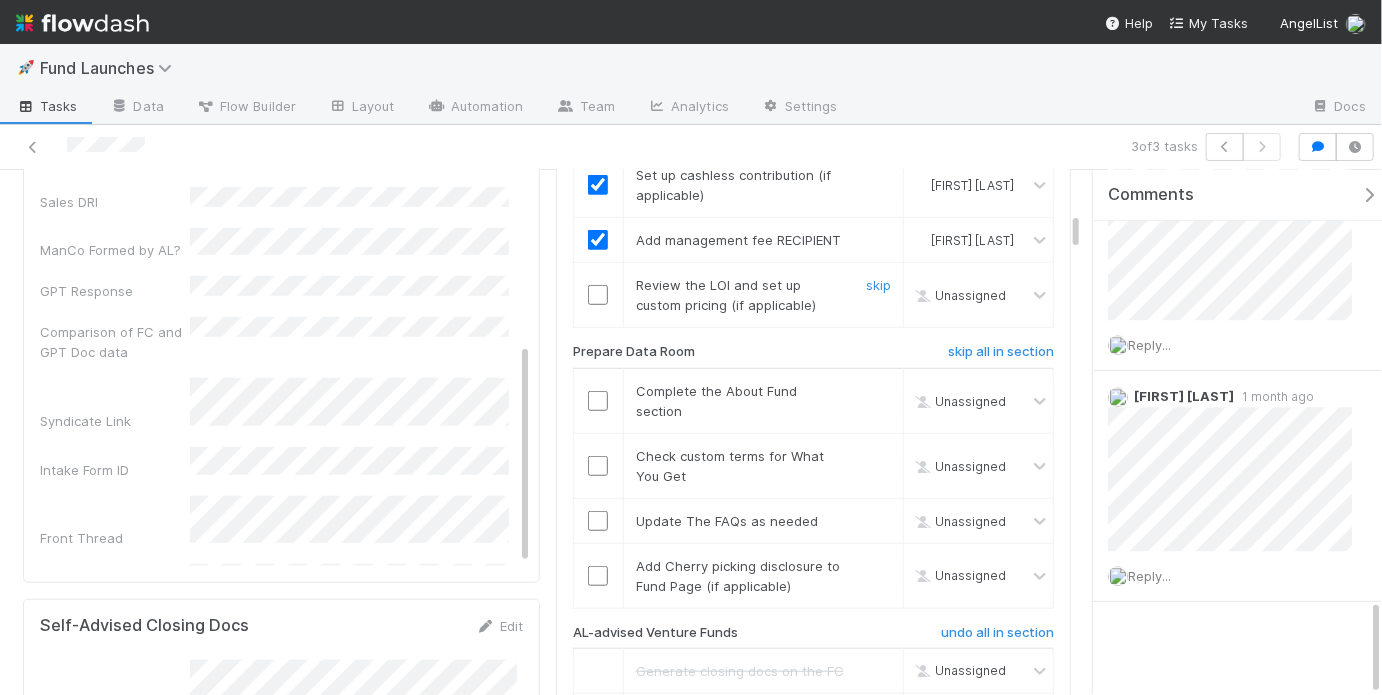 scroll, scrollTop: 566, scrollLeft: 0, axis: vertical 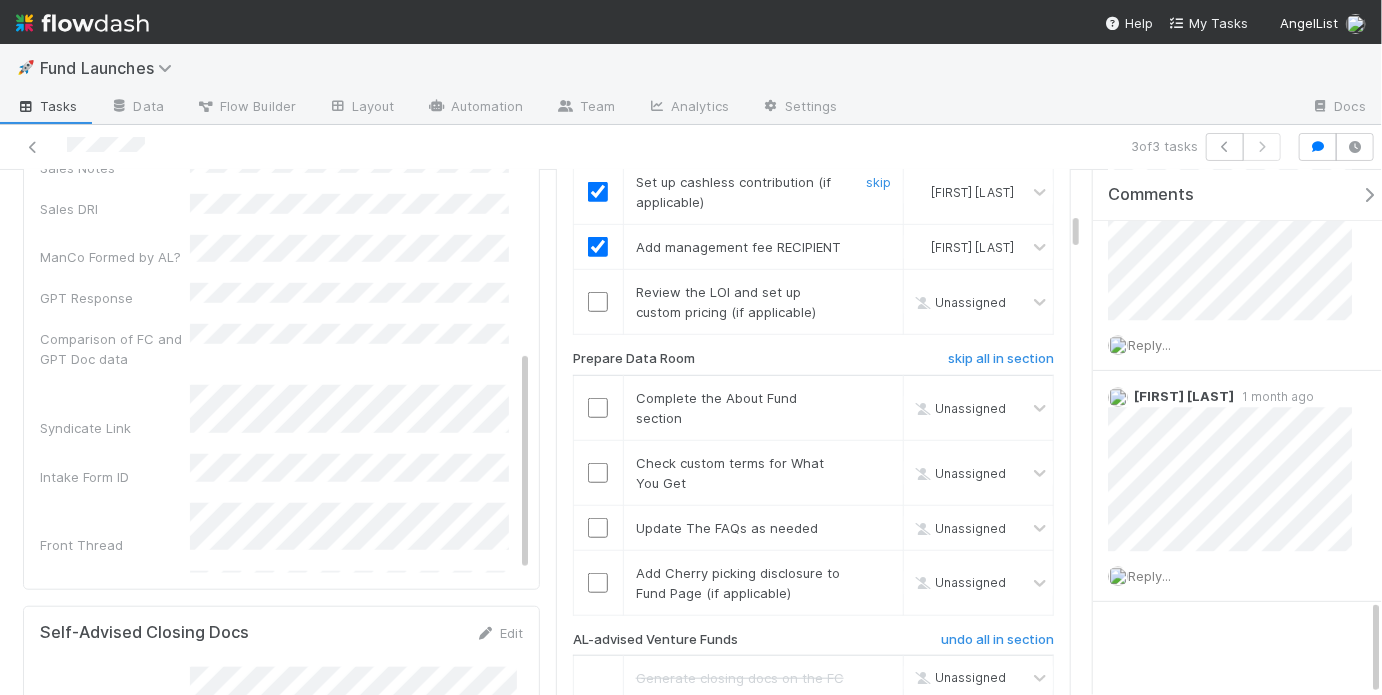 click at bounding box center [598, 192] 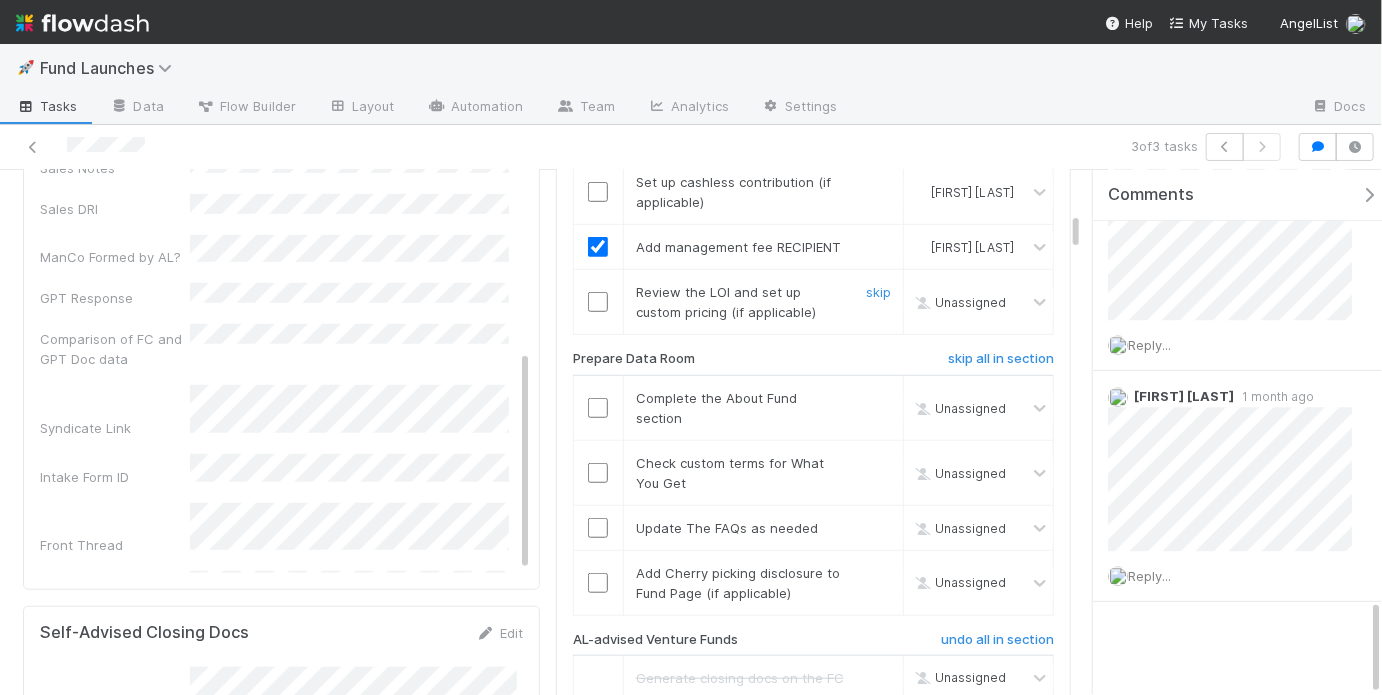 click at bounding box center [598, 302] 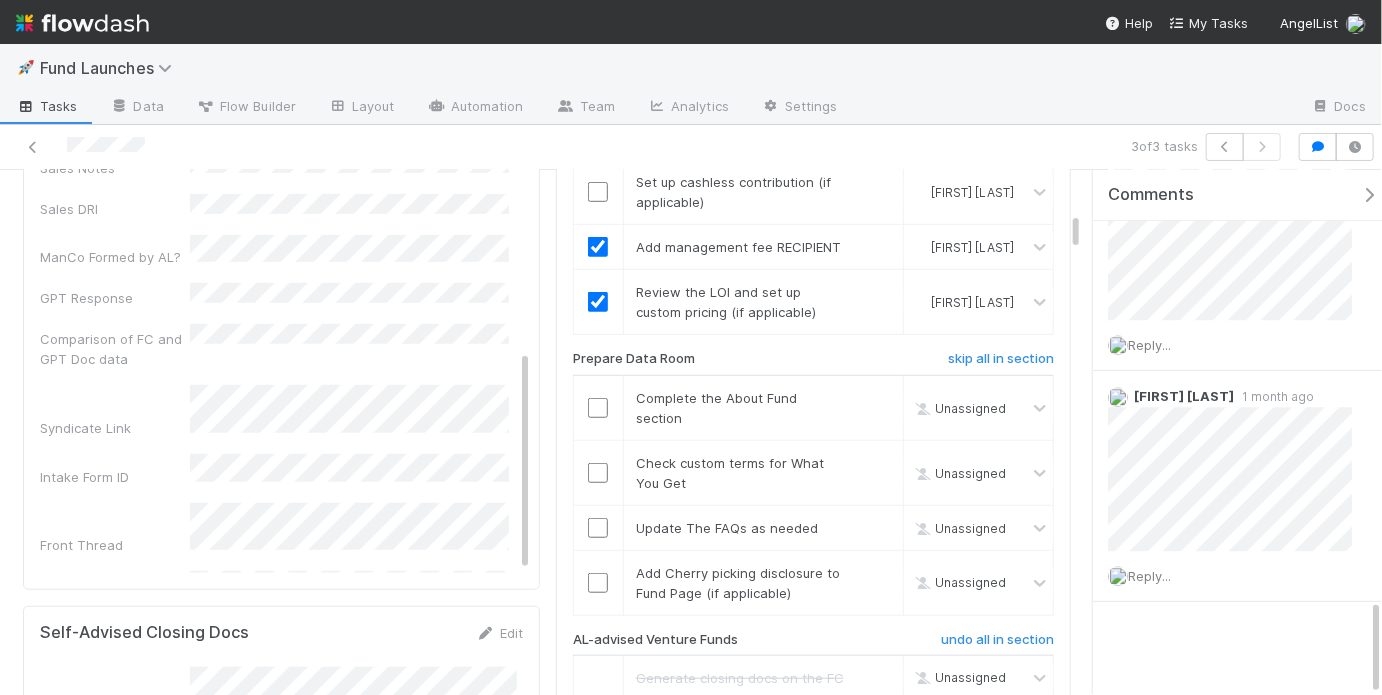 scroll, scrollTop: 4225, scrollLeft: 0, axis: vertical 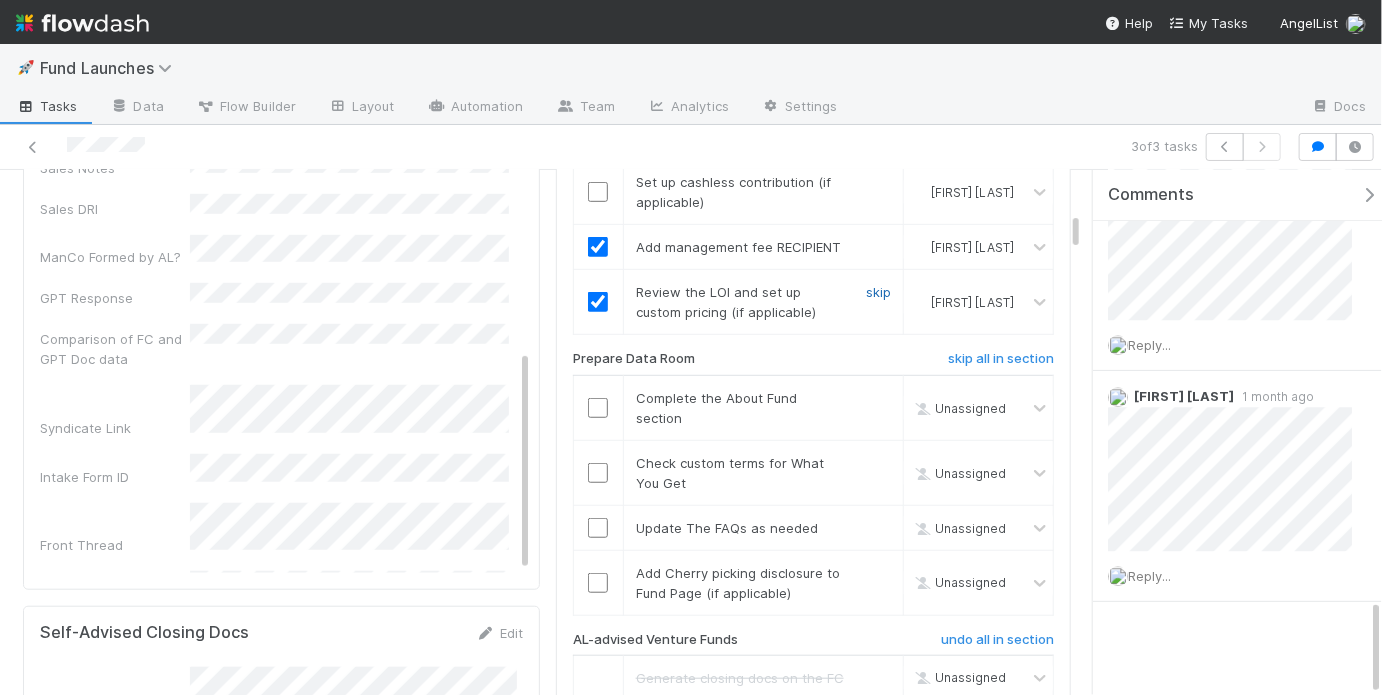 click on "skip" at bounding box center (878, 292) 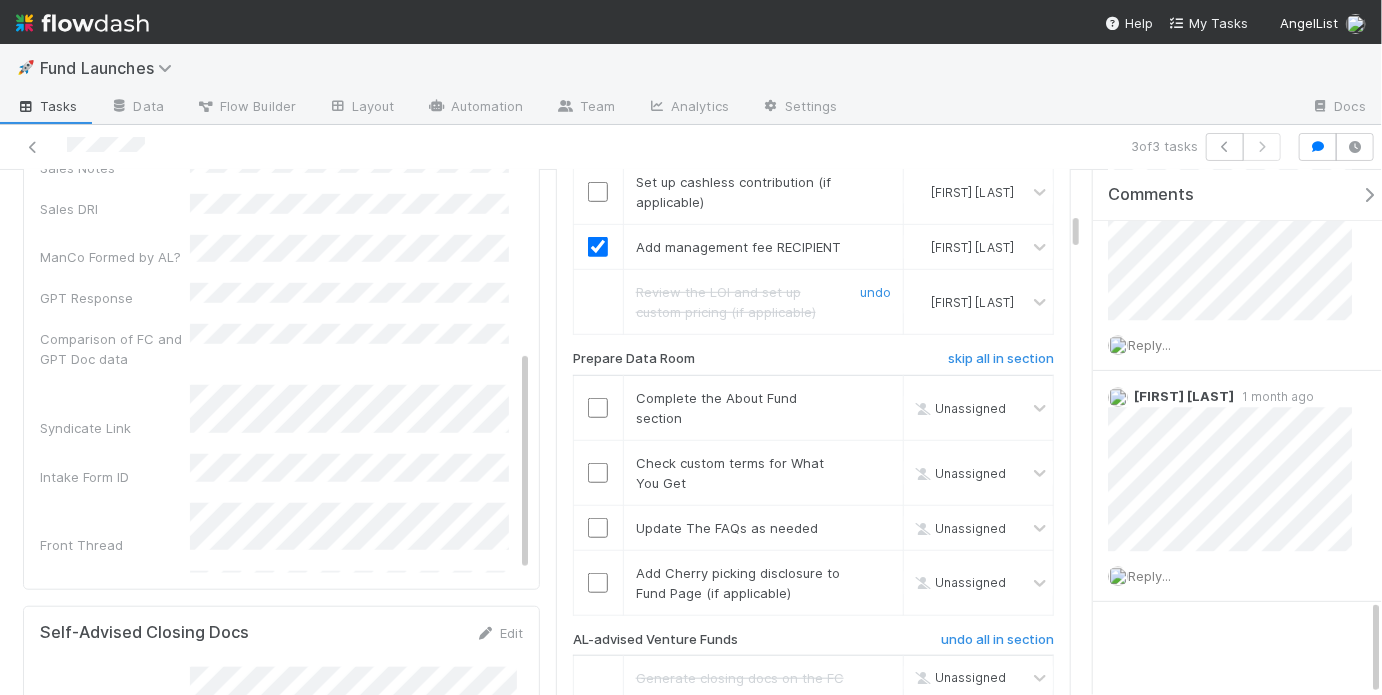 scroll, scrollTop: 4250, scrollLeft: 0, axis: vertical 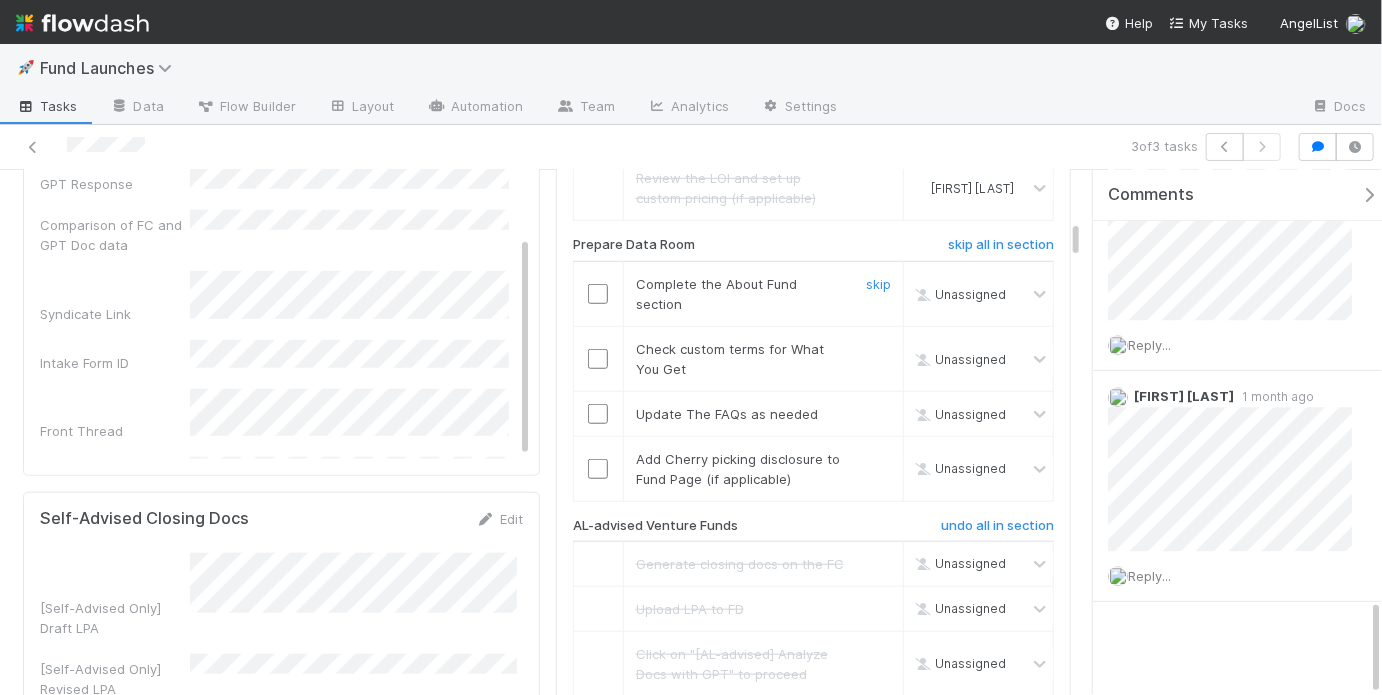 click at bounding box center [598, 294] 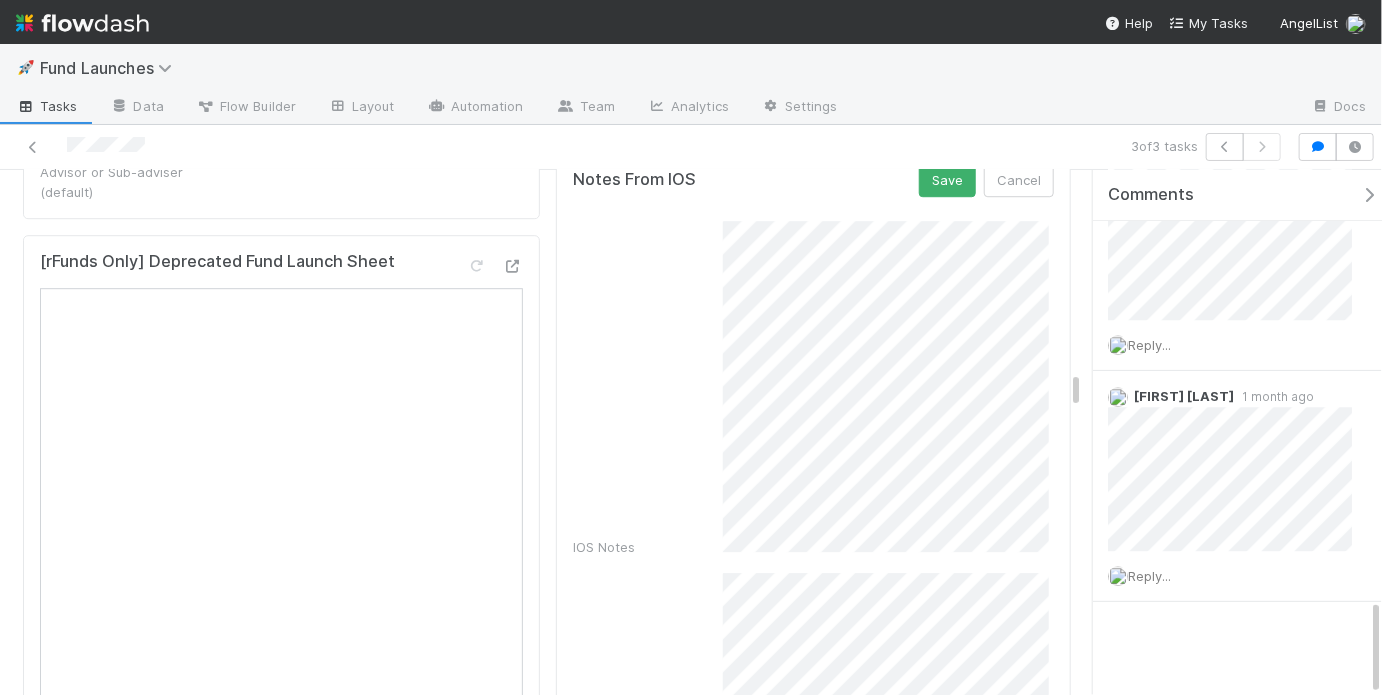 scroll, scrollTop: 2623, scrollLeft: 0, axis: vertical 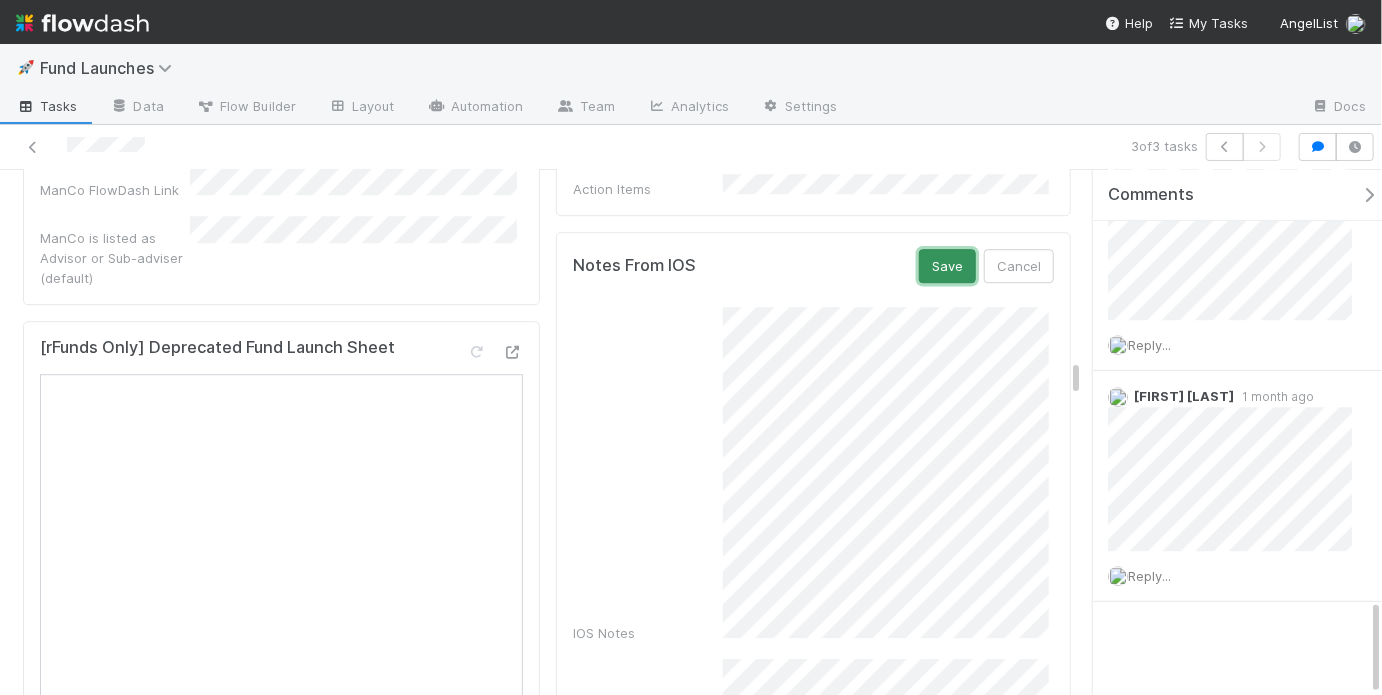 click on "Save" at bounding box center [947, 266] 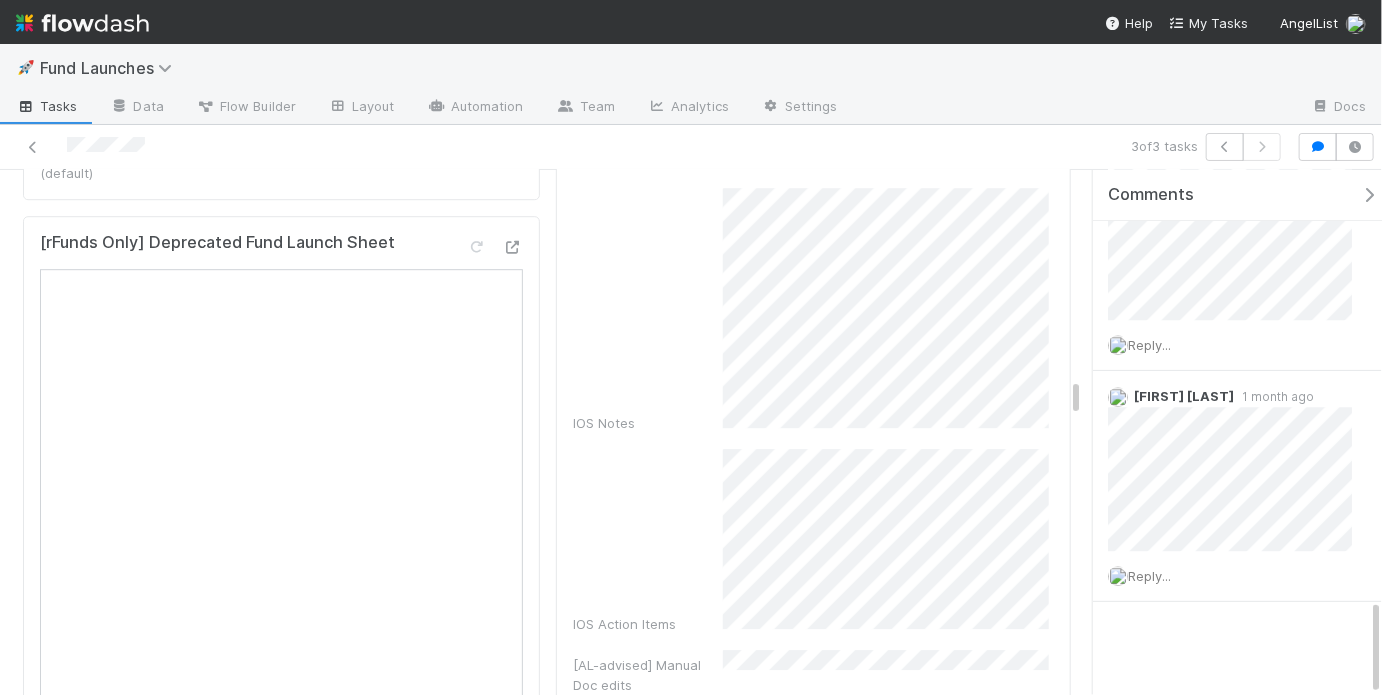 scroll, scrollTop: 2931, scrollLeft: 0, axis: vertical 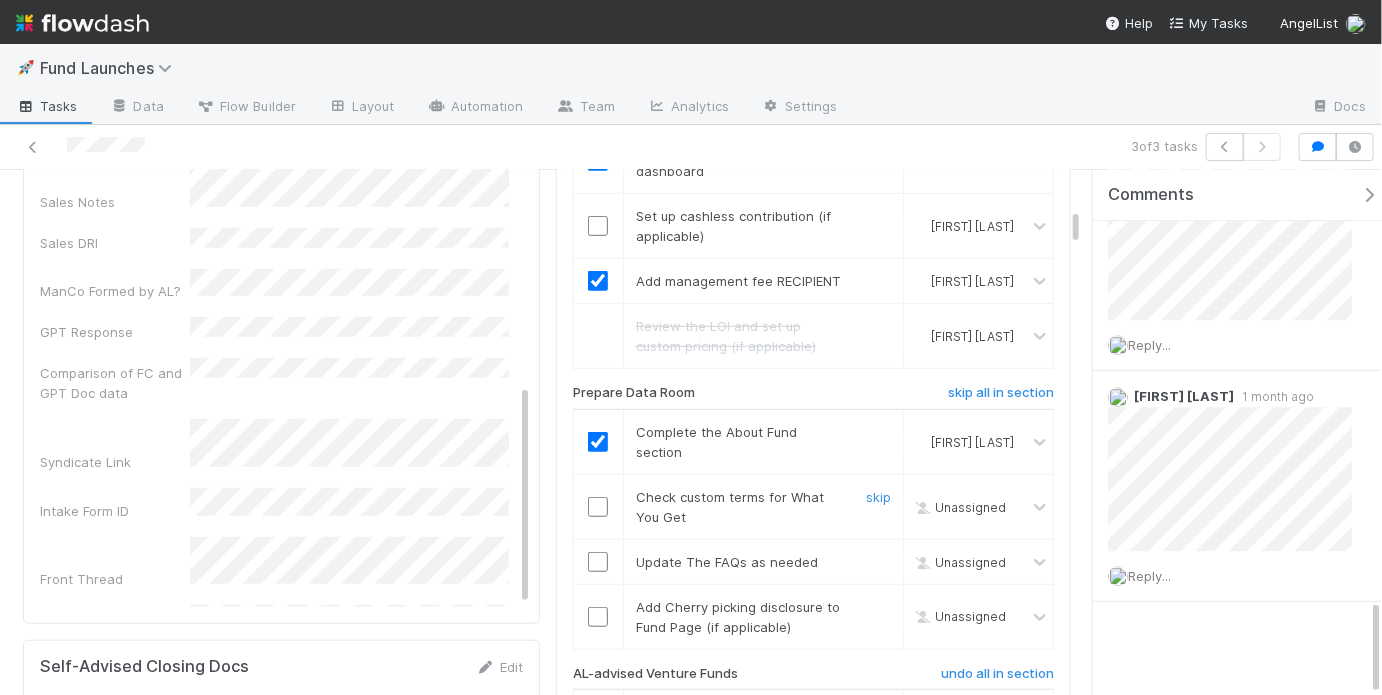 click at bounding box center [598, 507] 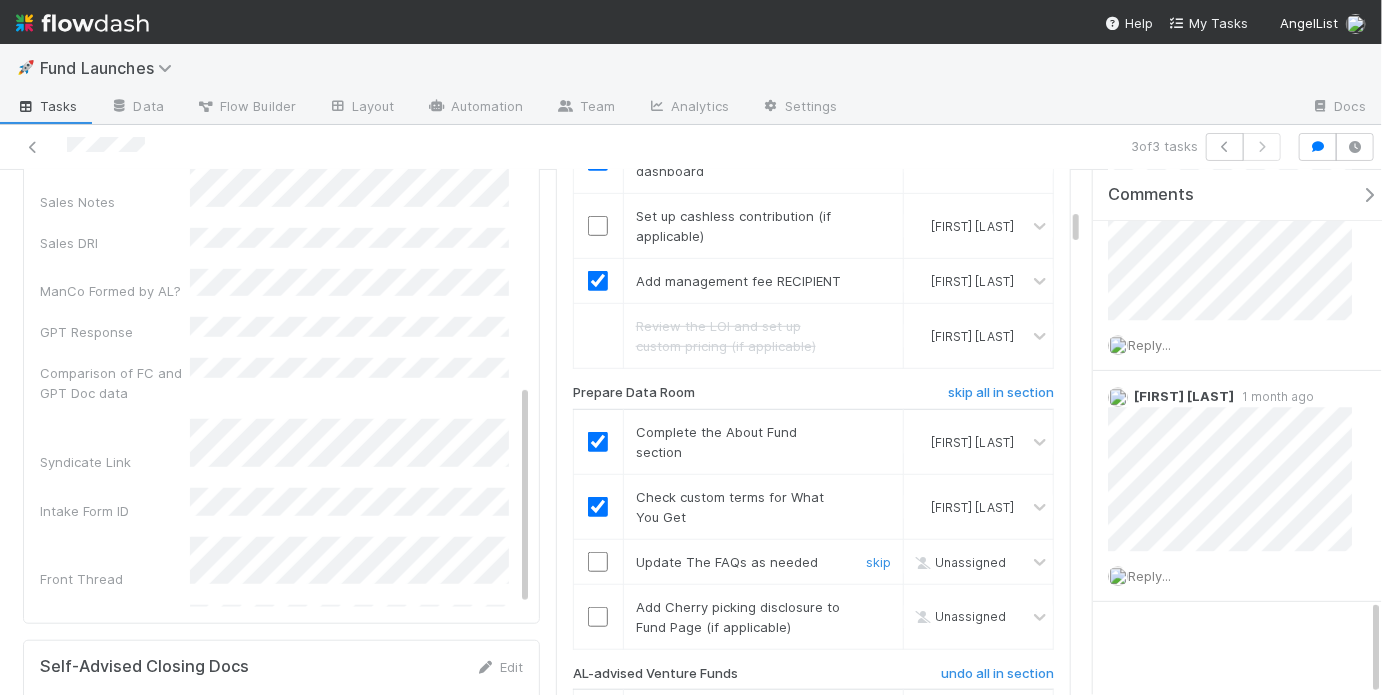click at bounding box center [598, 562] 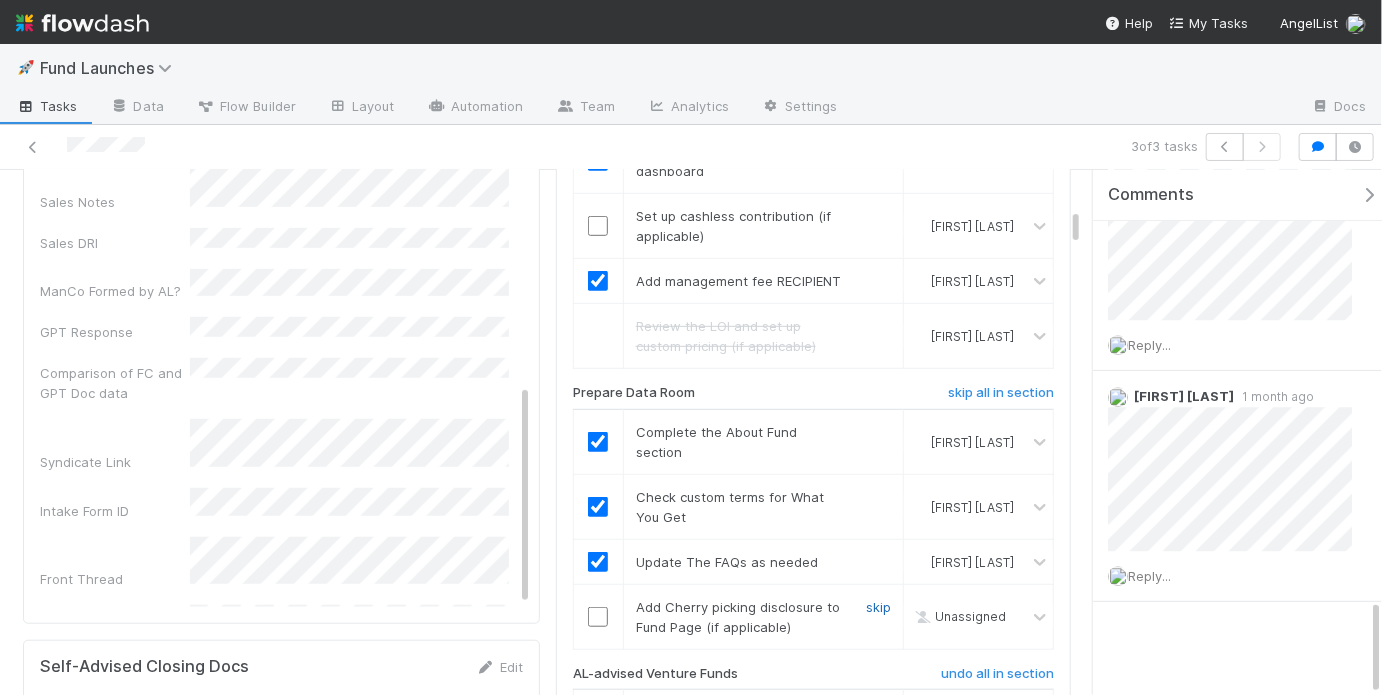 click on "skip" at bounding box center (878, 607) 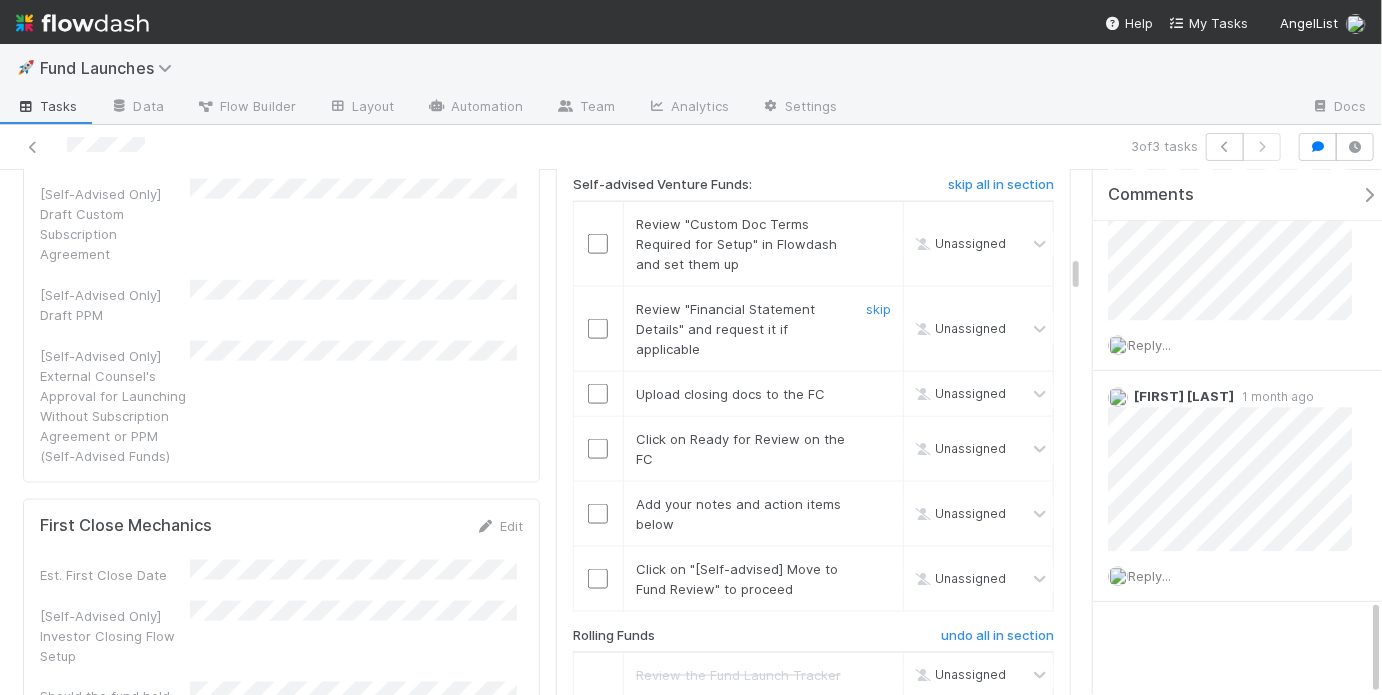 scroll, scrollTop: 1133, scrollLeft: 0, axis: vertical 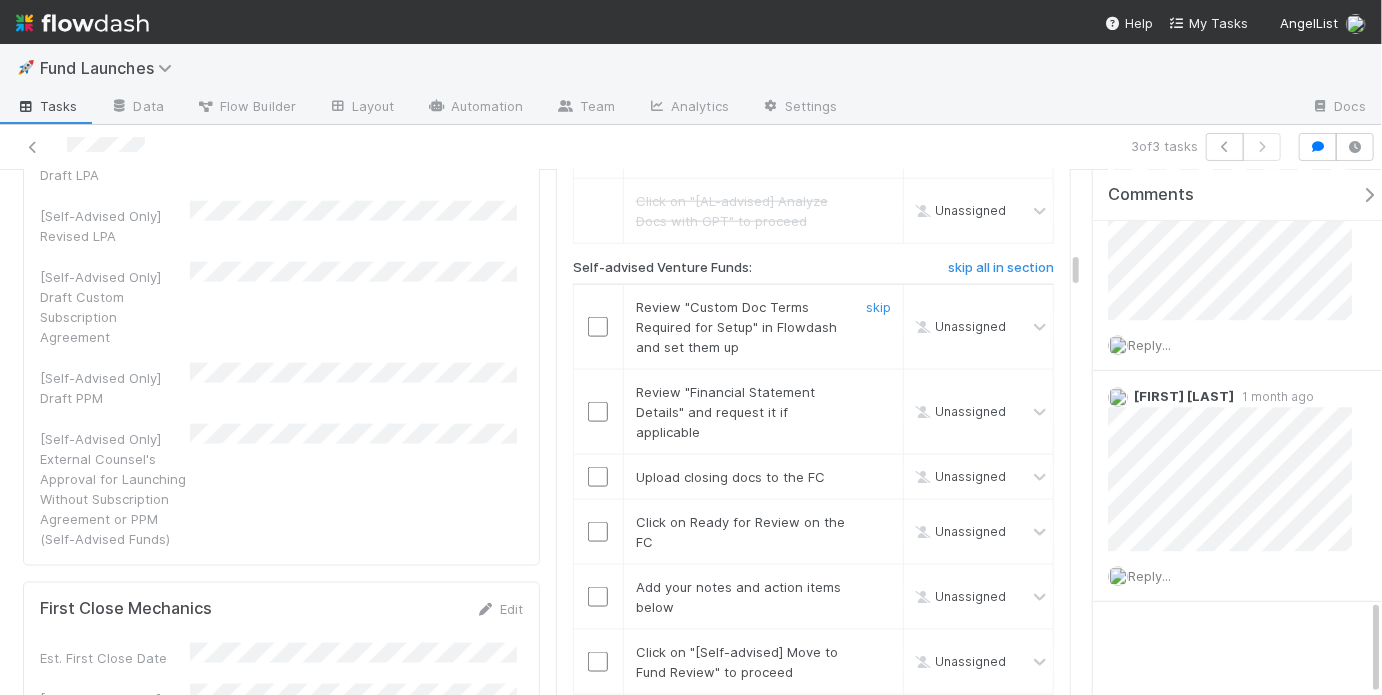 click at bounding box center (598, 327) 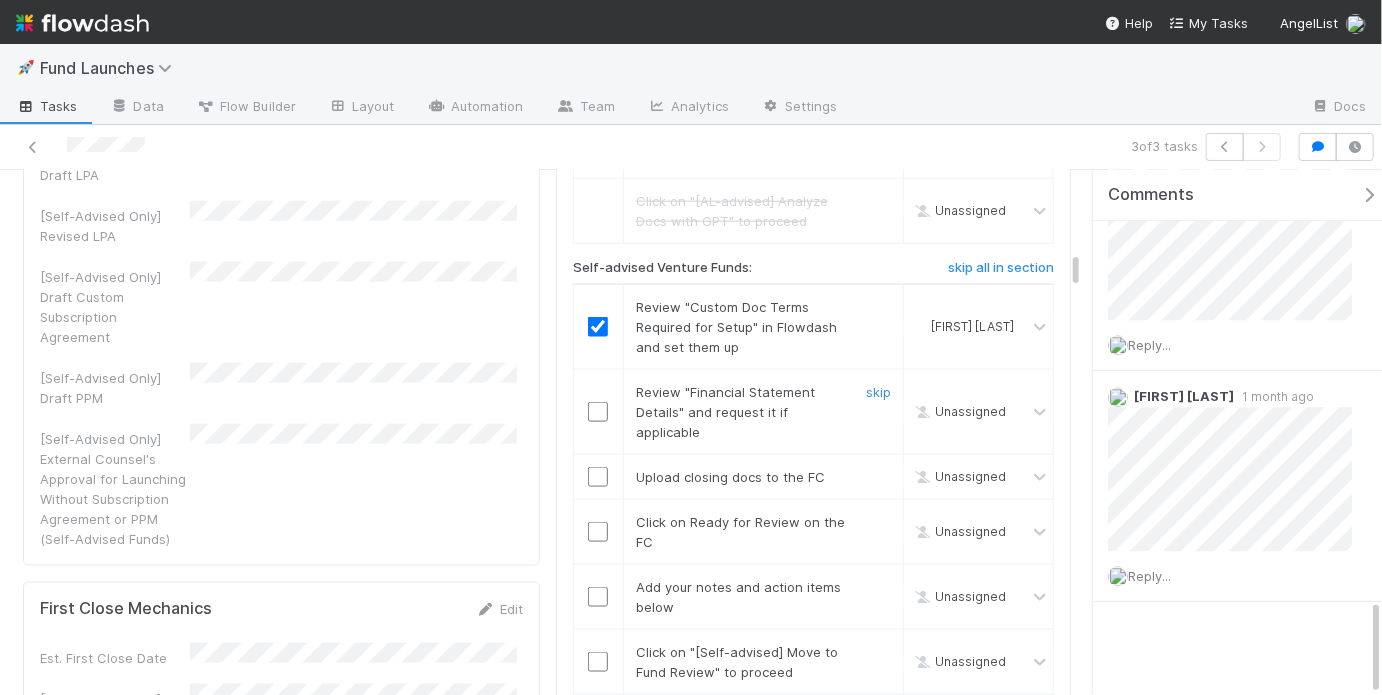 click at bounding box center (598, 412) 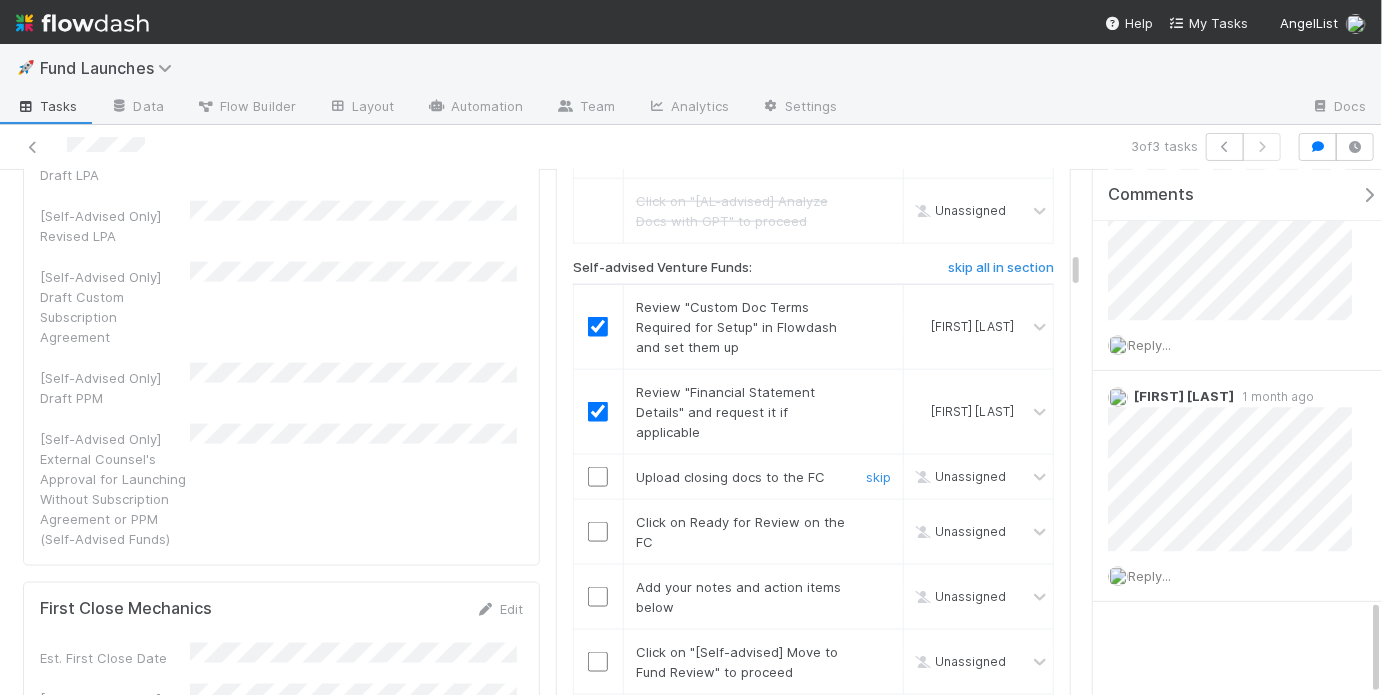 scroll, scrollTop: 4292, scrollLeft: 0, axis: vertical 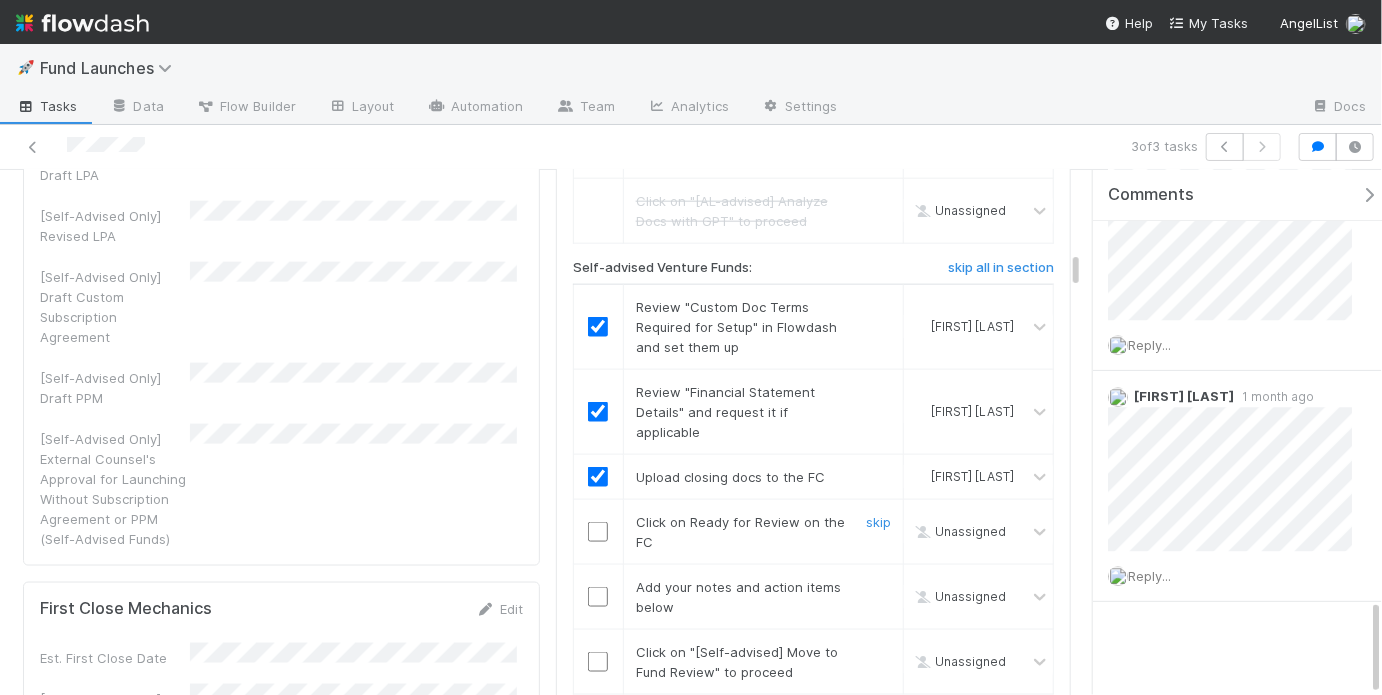 click at bounding box center [598, 532] 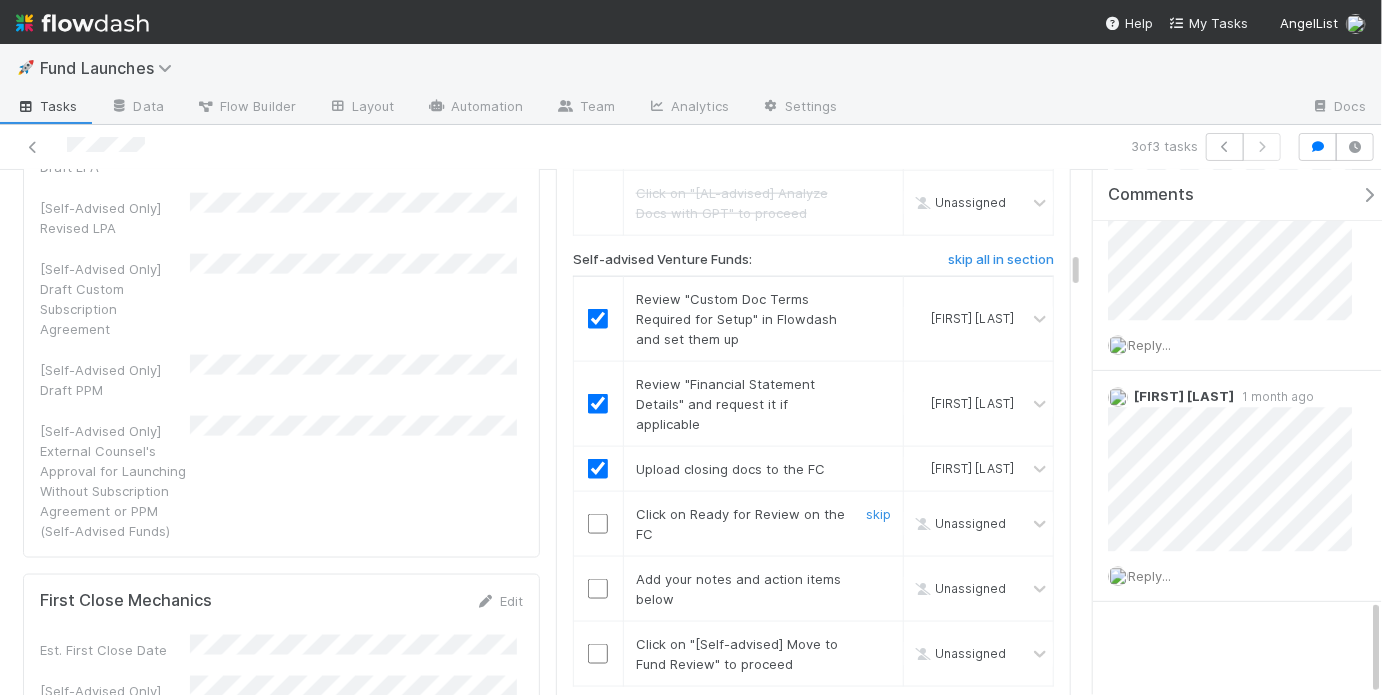 scroll, scrollTop: 1238, scrollLeft: 0, axis: vertical 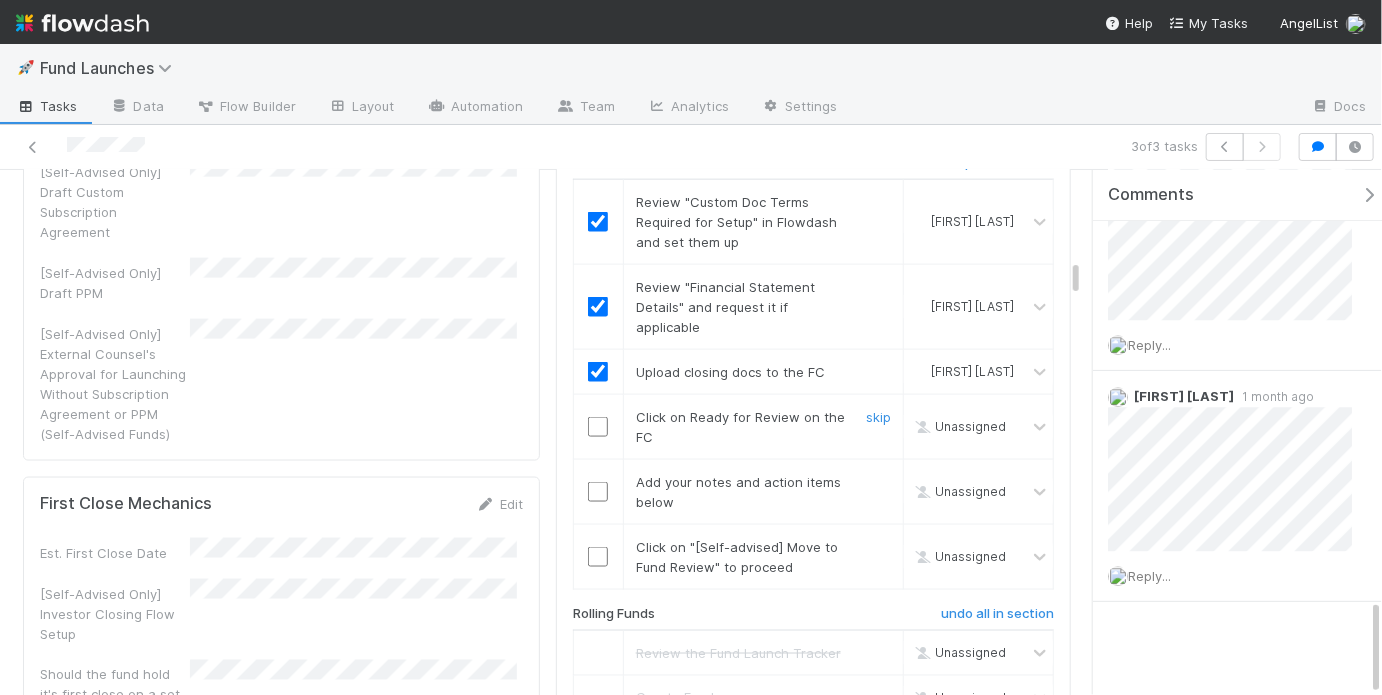 drag, startPoint x: 591, startPoint y: 413, endPoint x: 599, endPoint y: 450, distance: 37.85499 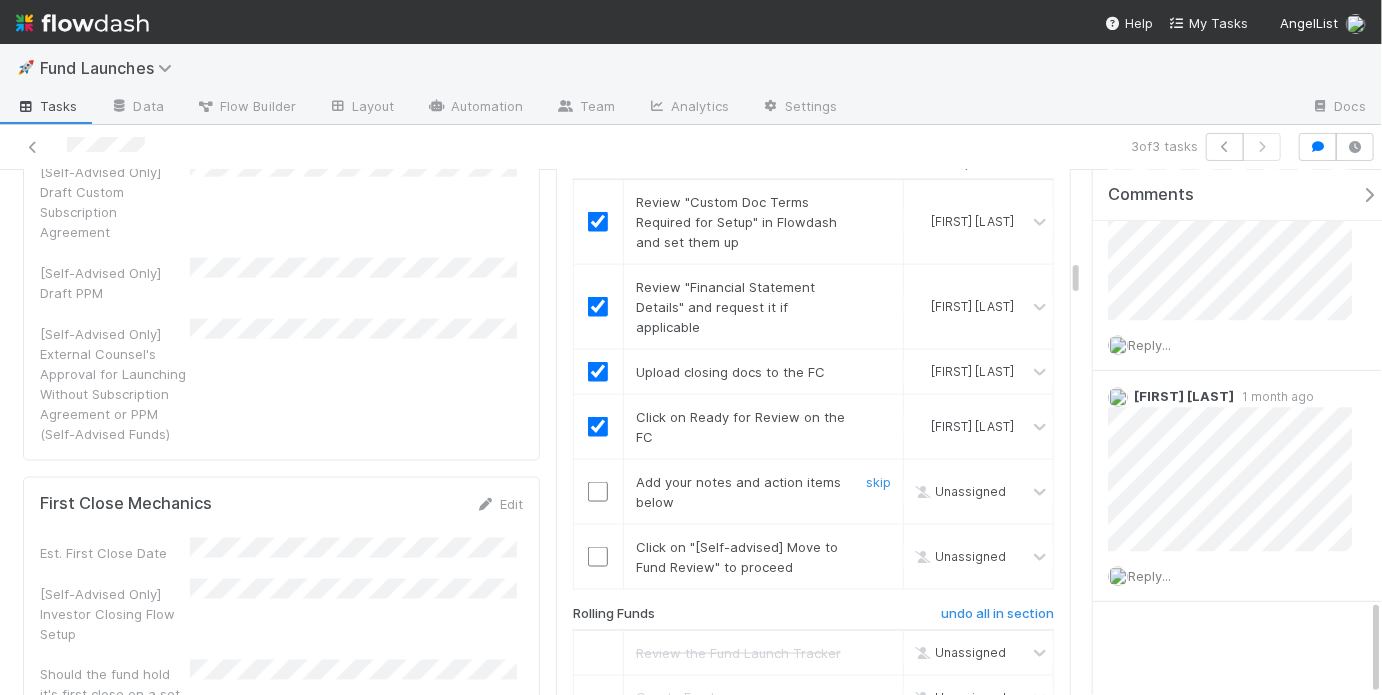 click at bounding box center [598, 492] 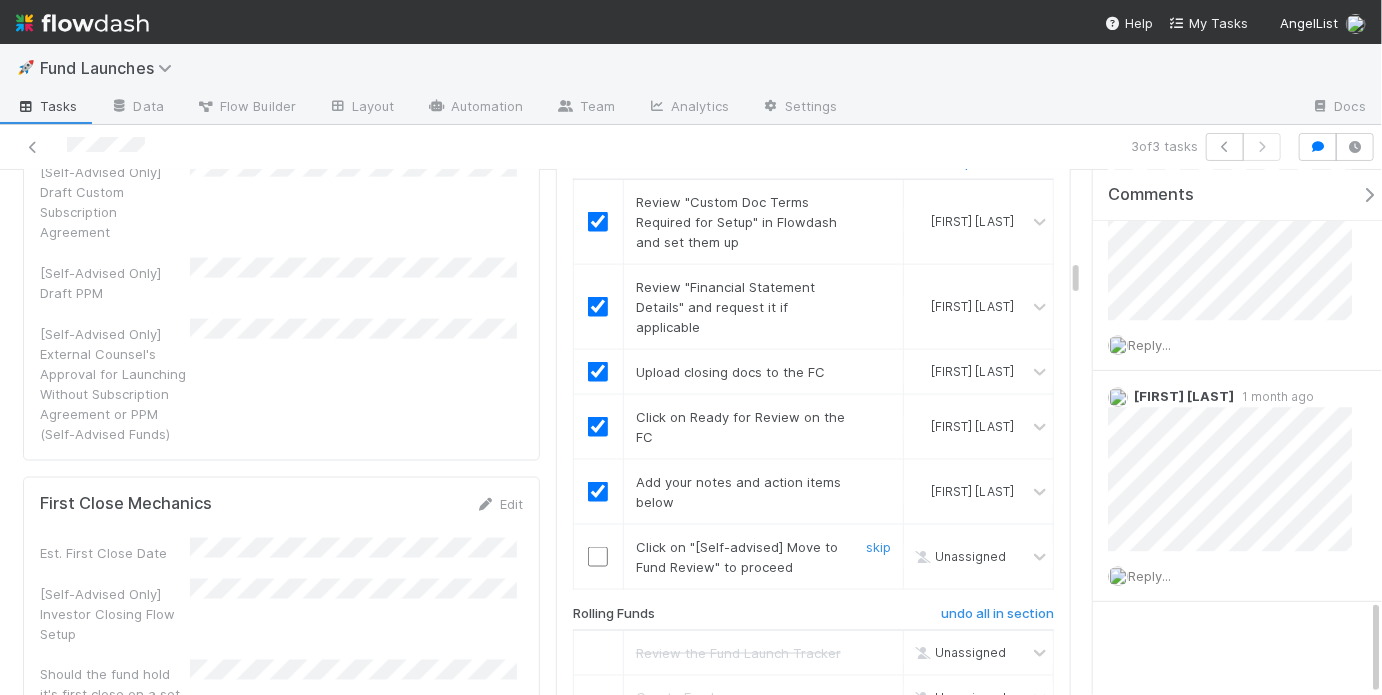 scroll, scrollTop: 4310, scrollLeft: 0, axis: vertical 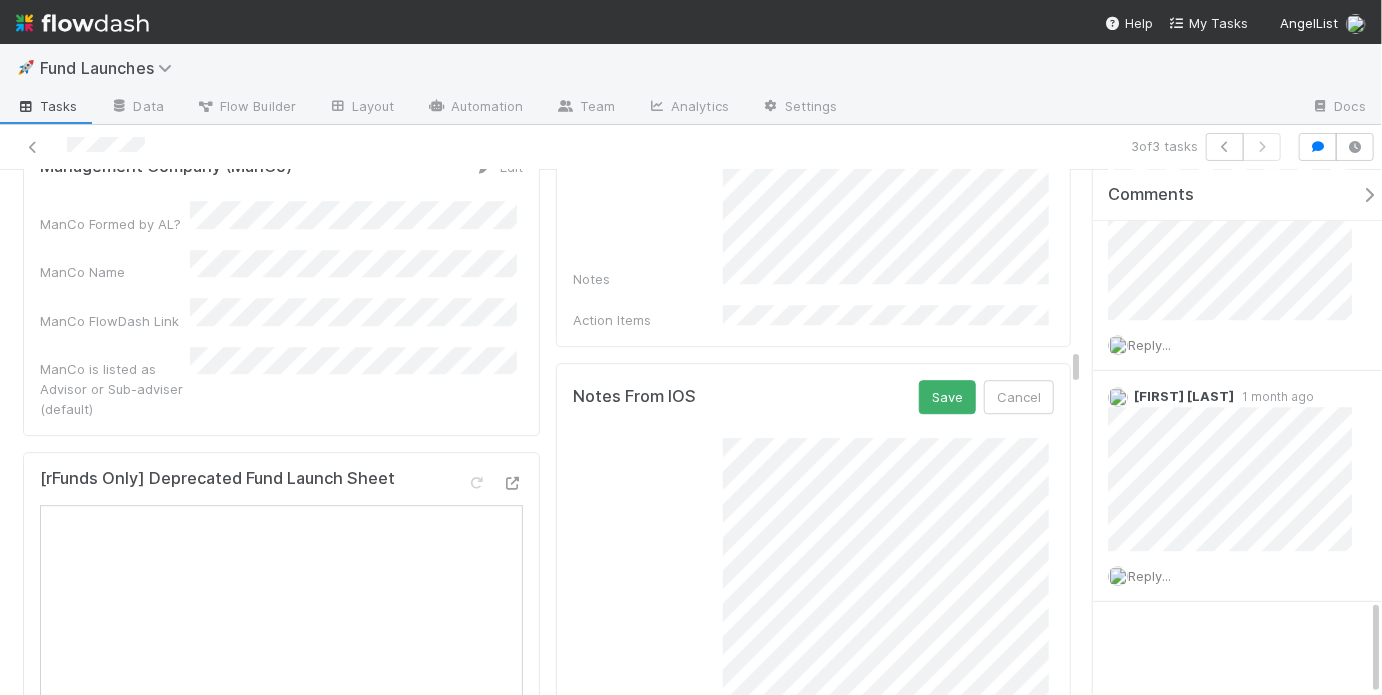 click on "Notes From IOS Save Cancel IOS Notes  IOS Action Items  [AL-advised] Manual Doc edits" at bounding box center [813, 838] 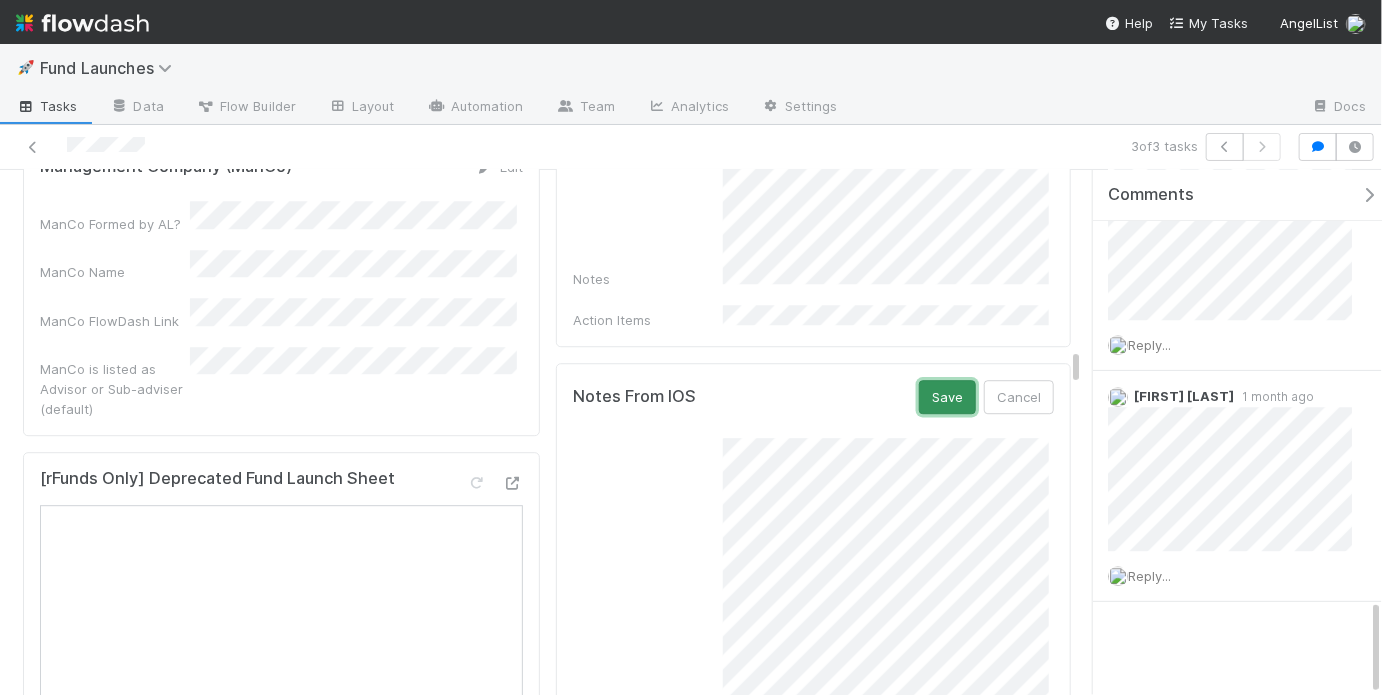 click on "Save" at bounding box center [947, 397] 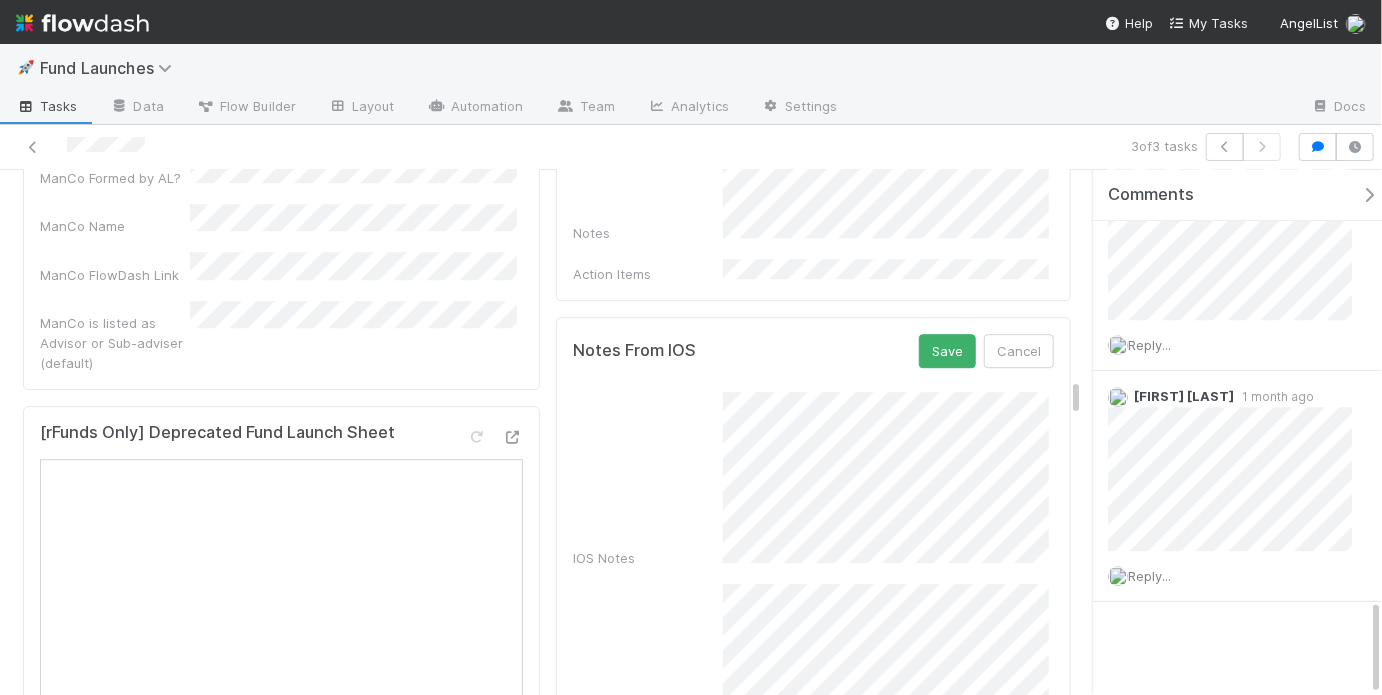 scroll, scrollTop: 2508, scrollLeft: 0, axis: vertical 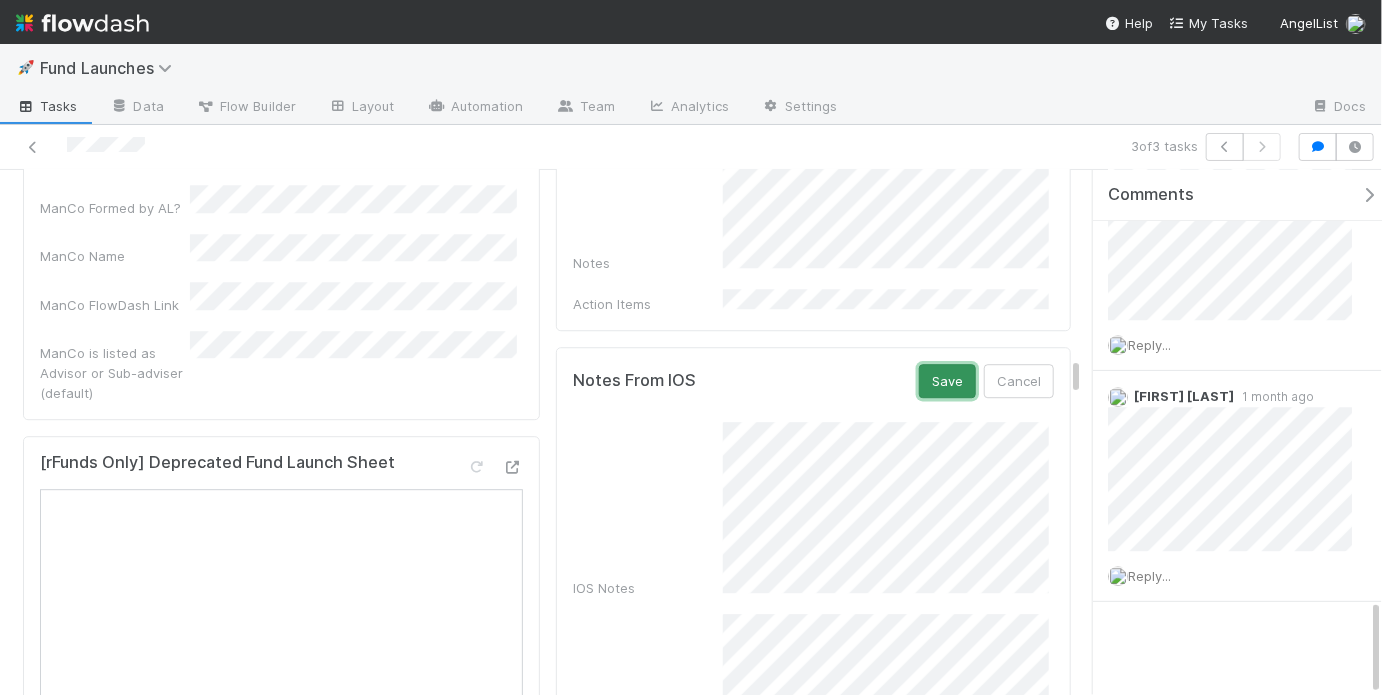 click on "Save" at bounding box center (947, 381) 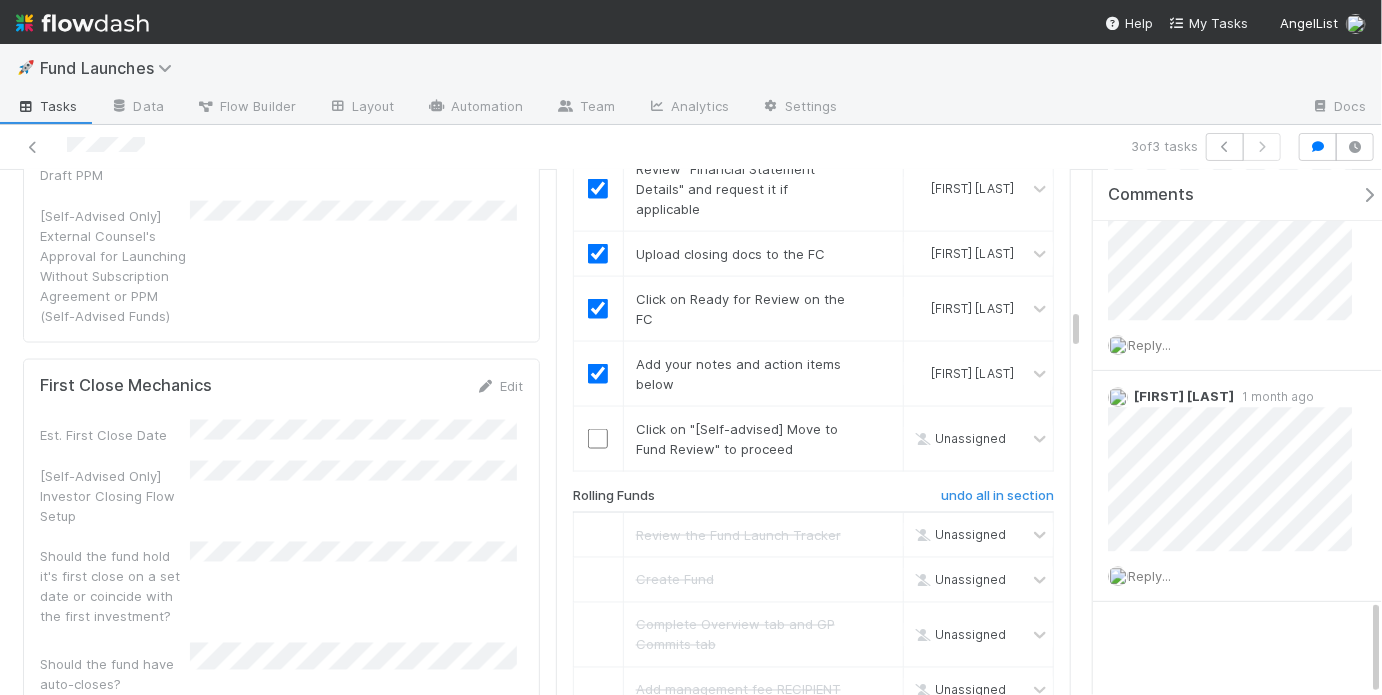 scroll, scrollTop: 941, scrollLeft: 0, axis: vertical 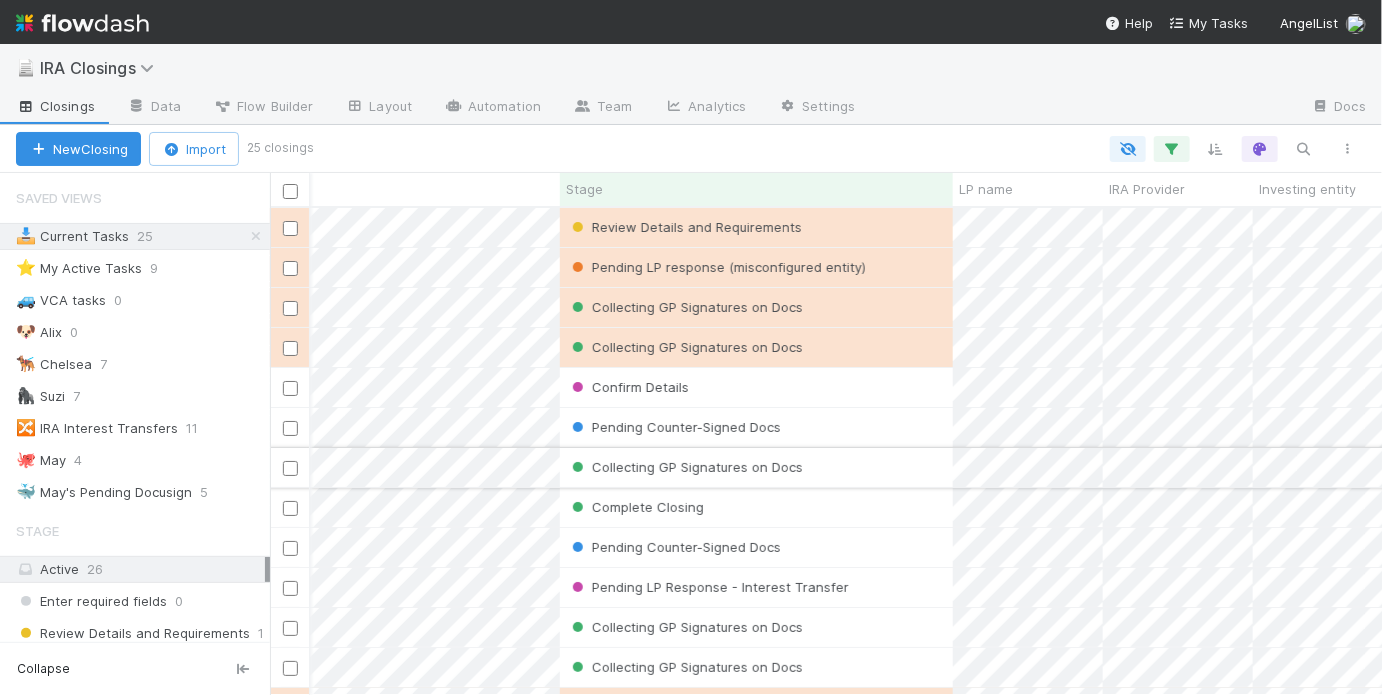 click on "Collecting GP Signatures on Docs" at bounding box center (756, 467) 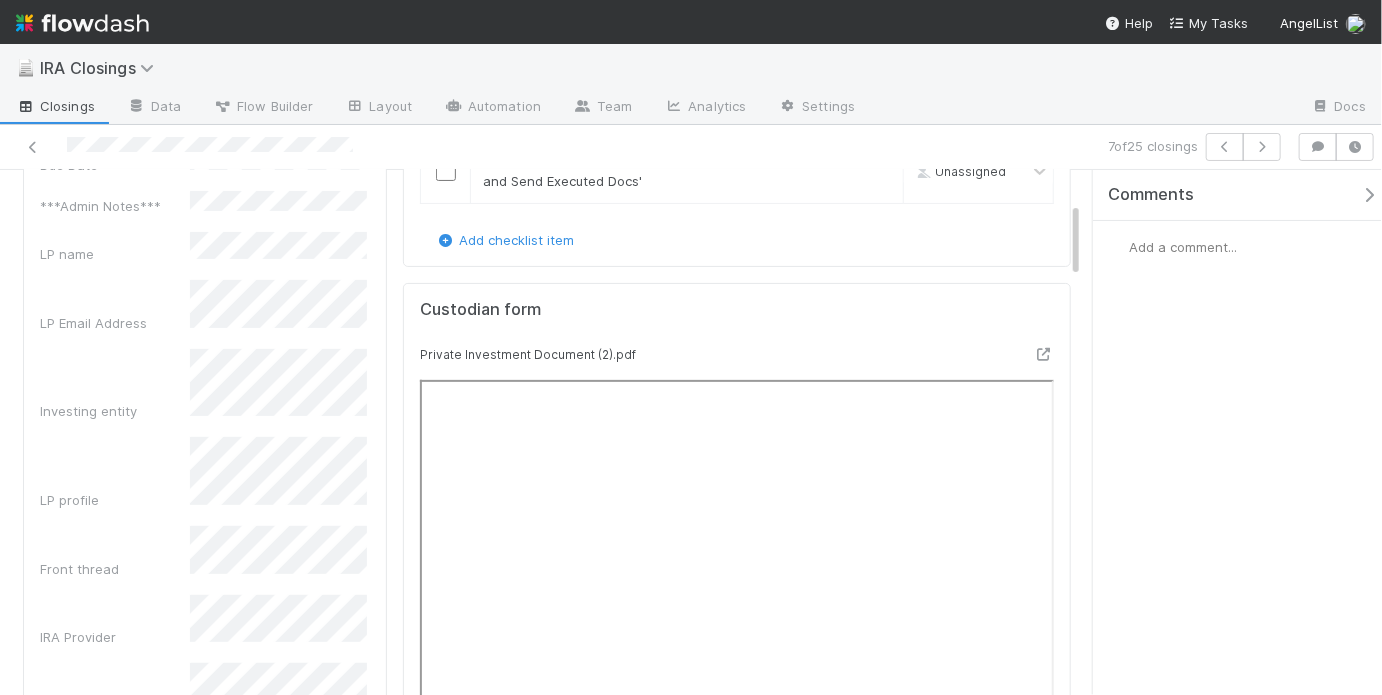 scroll, scrollTop: 0, scrollLeft: 0, axis: both 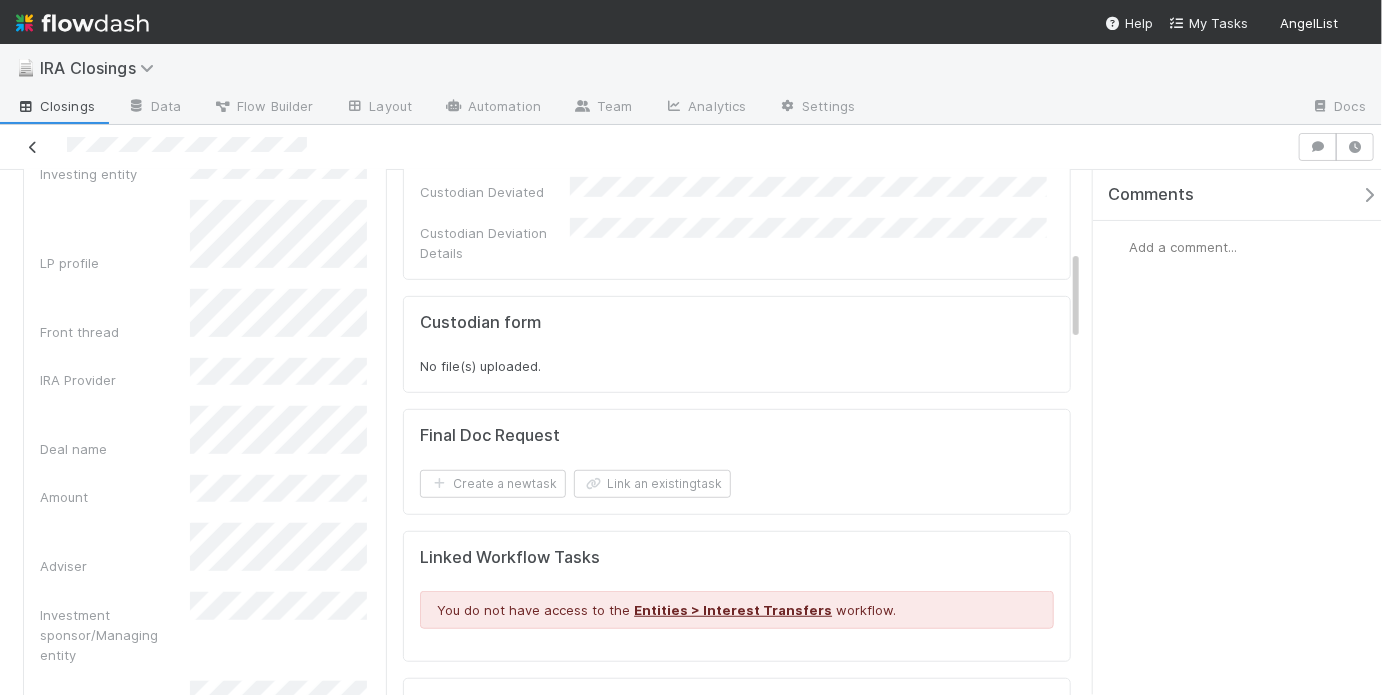 click at bounding box center (33, 147) 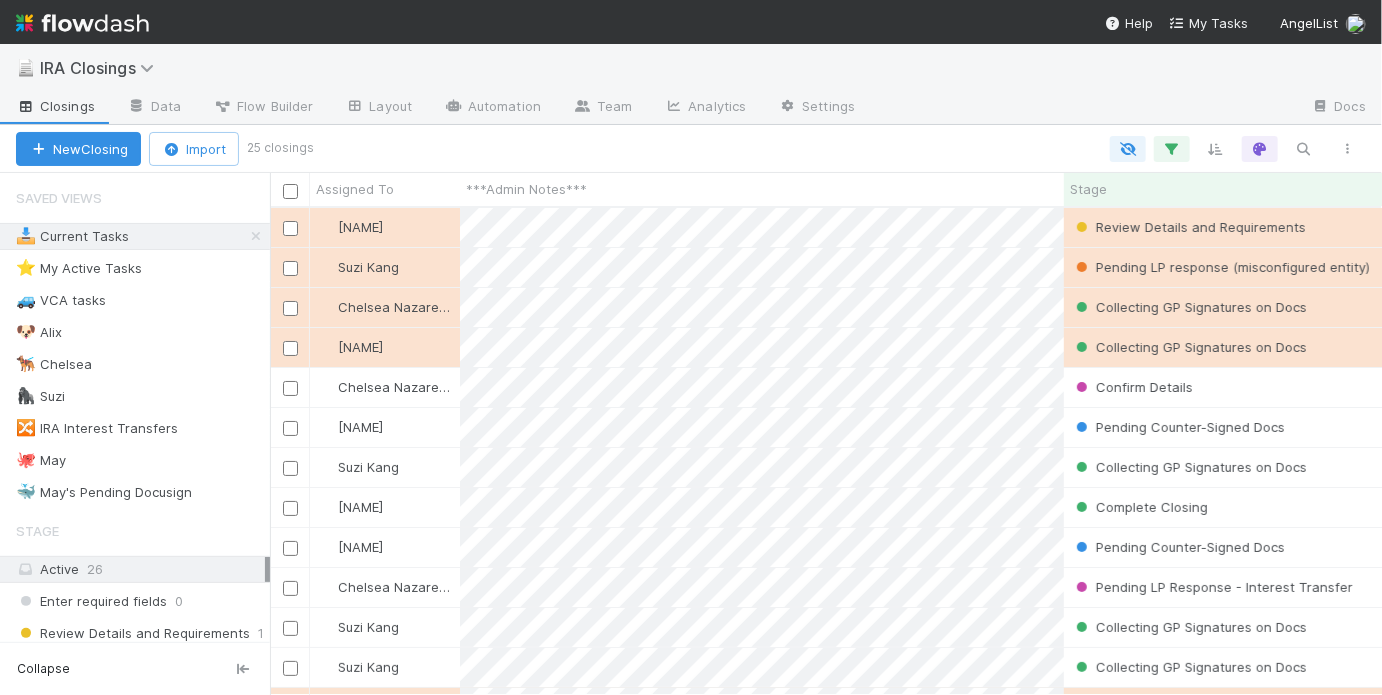 scroll, scrollTop: 13, scrollLeft: 12, axis: both 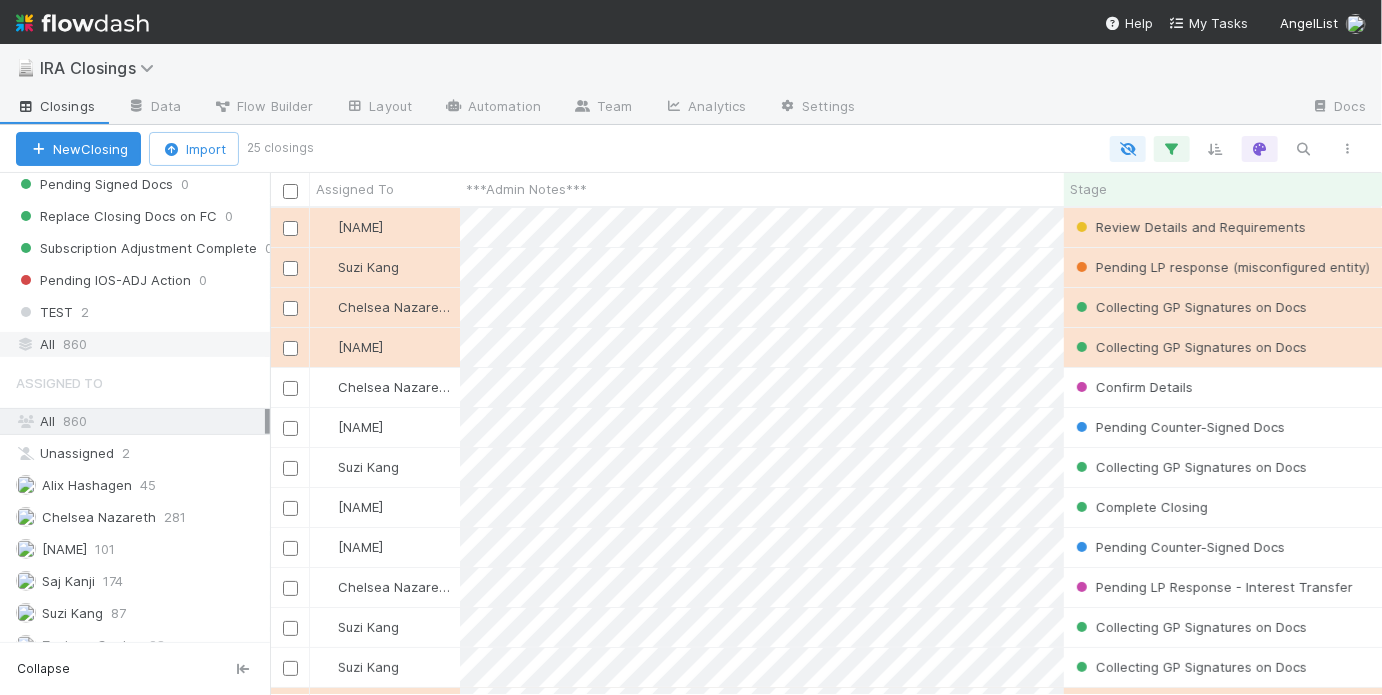 click on "All 860" at bounding box center [140, 344] 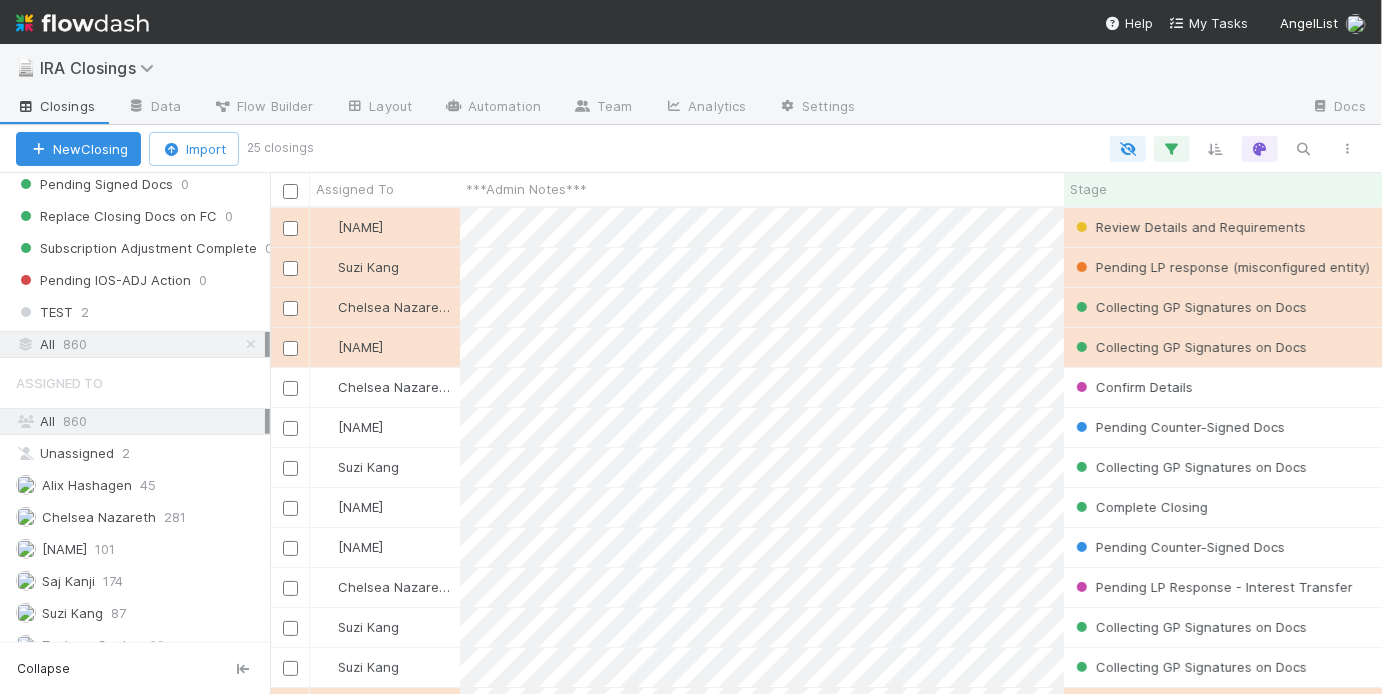 scroll, scrollTop: 13, scrollLeft: 12, axis: both 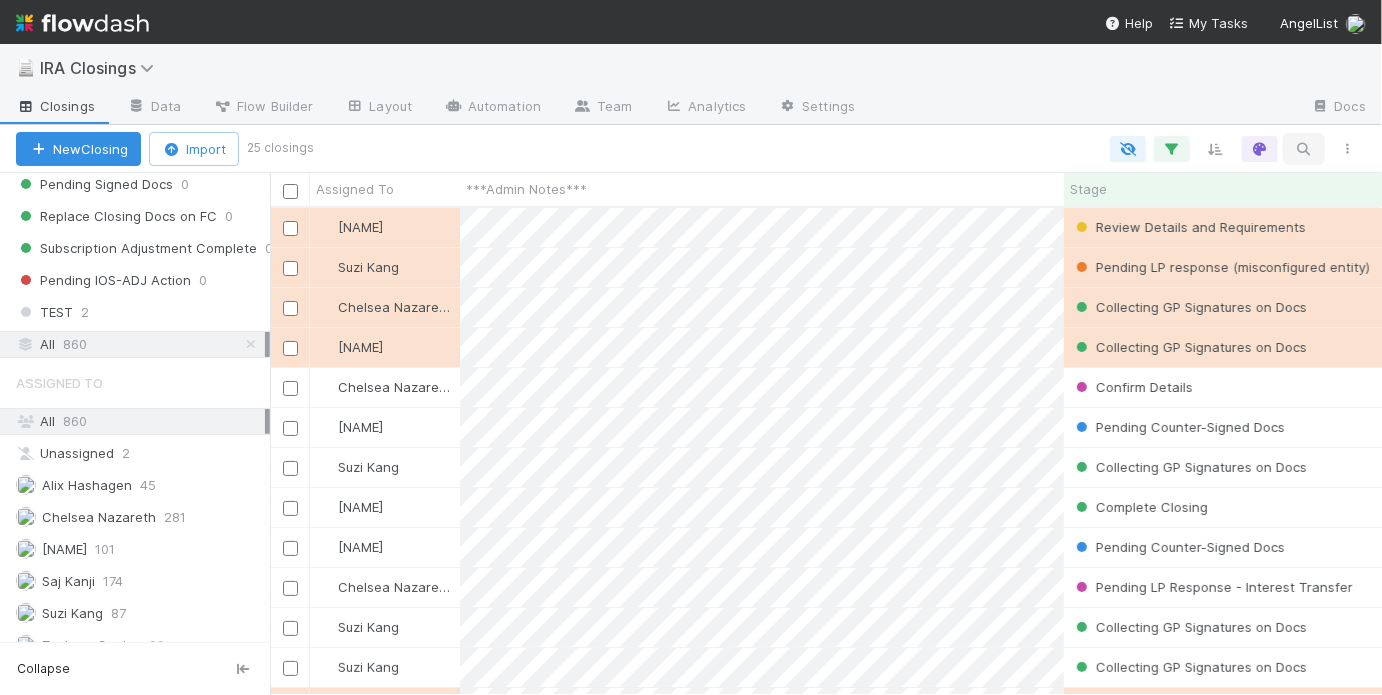 click at bounding box center (1304, 149) 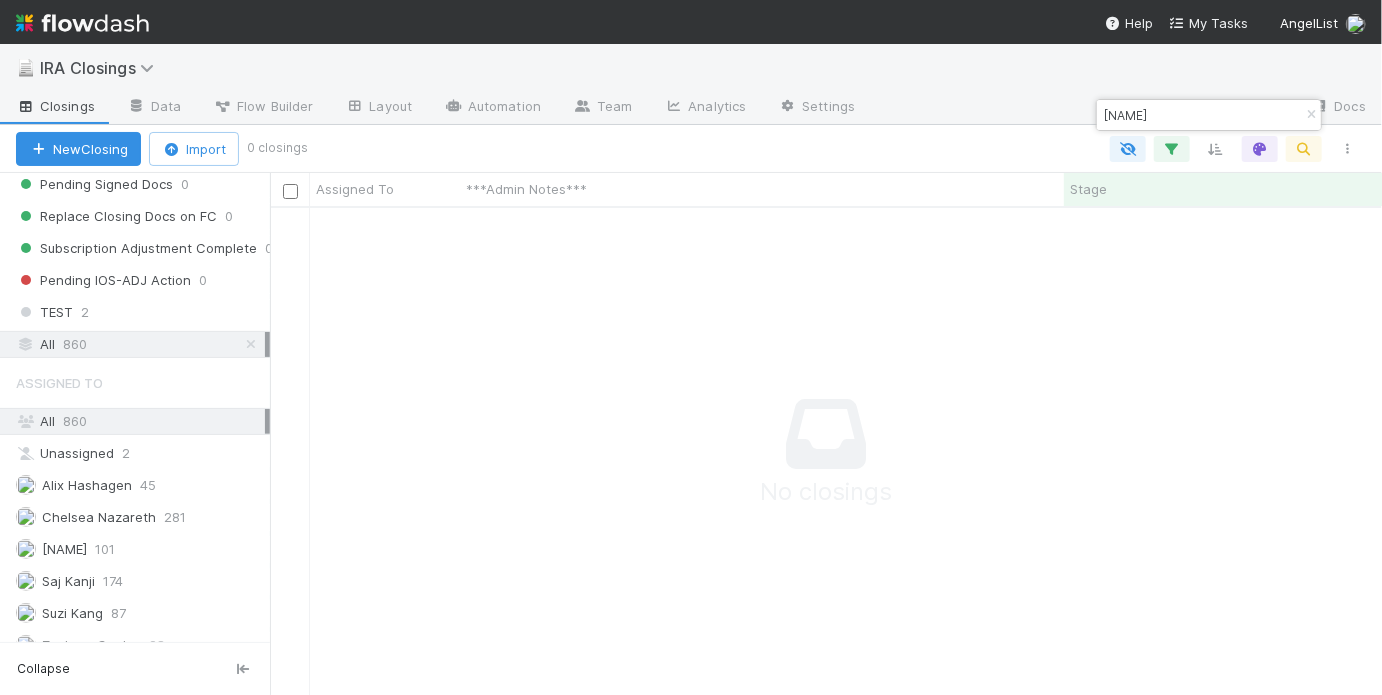 scroll, scrollTop: 13, scrollLeft: 12, axis: both 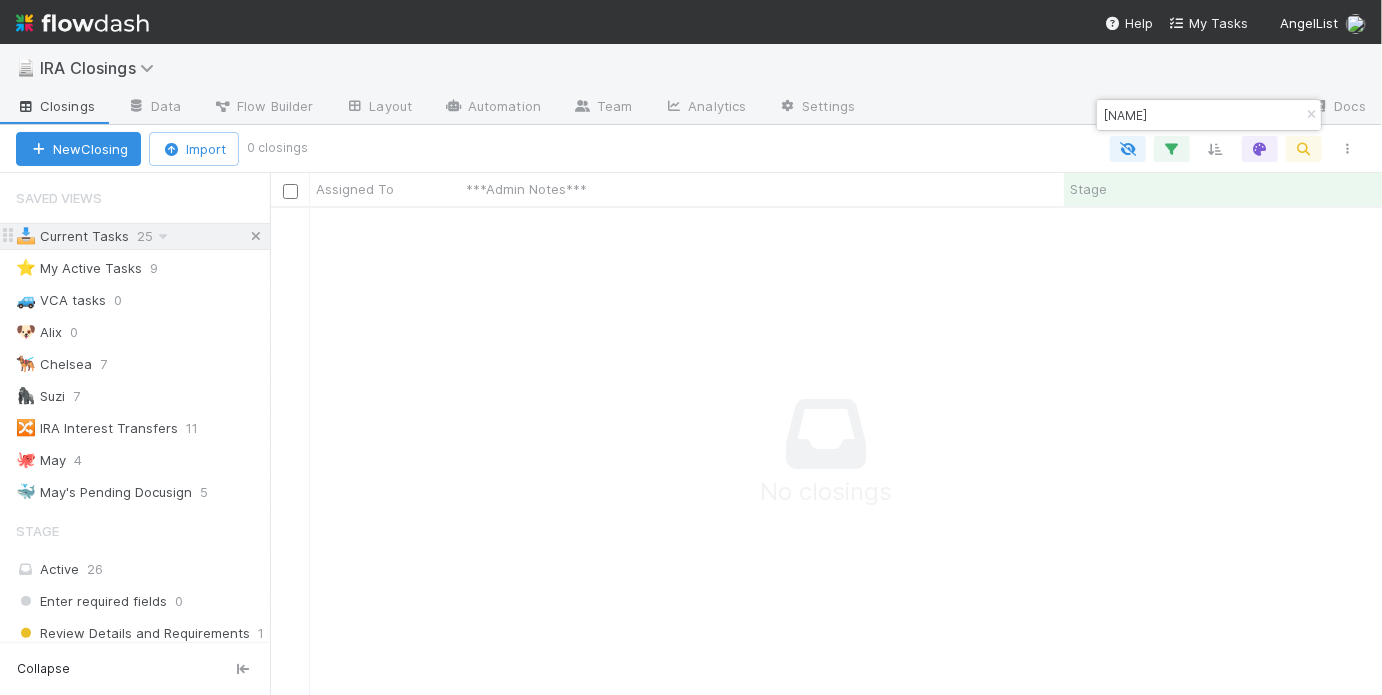 click at bounding box center [256, 236] 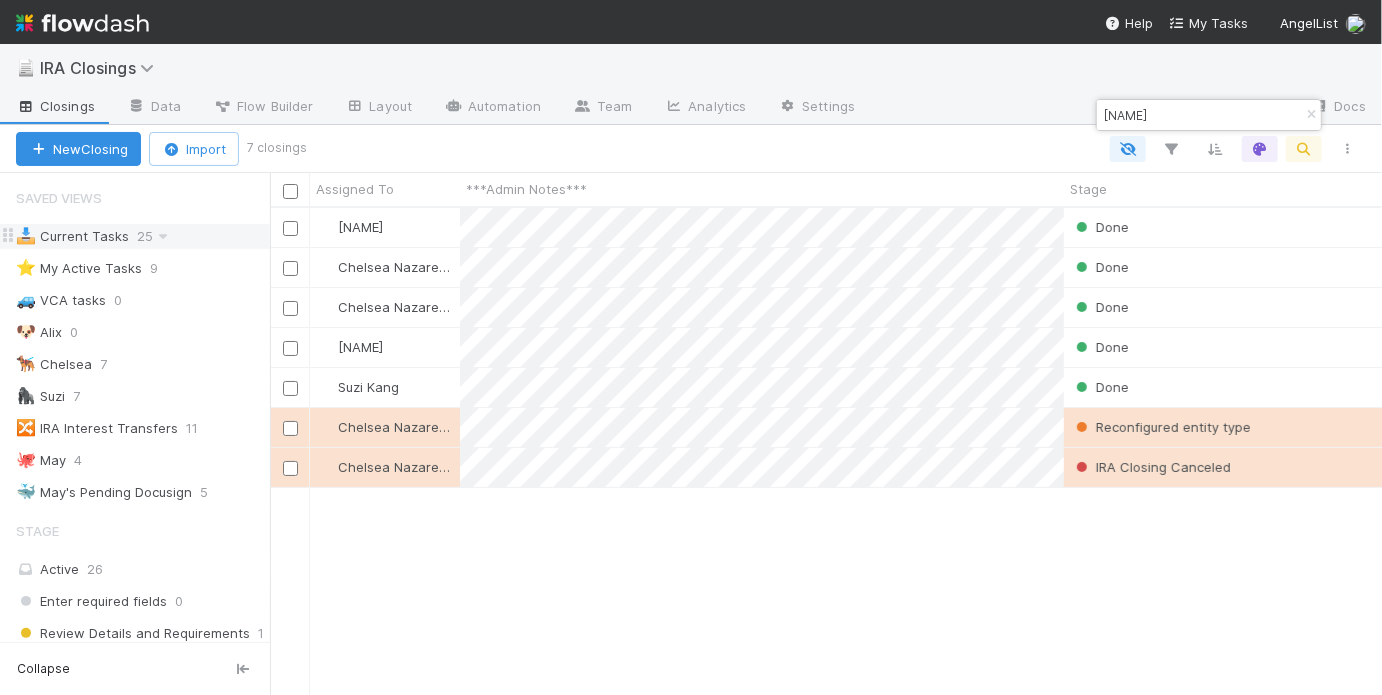 scroll, scrollTop: 13, scrollLeft: 12, axis: both 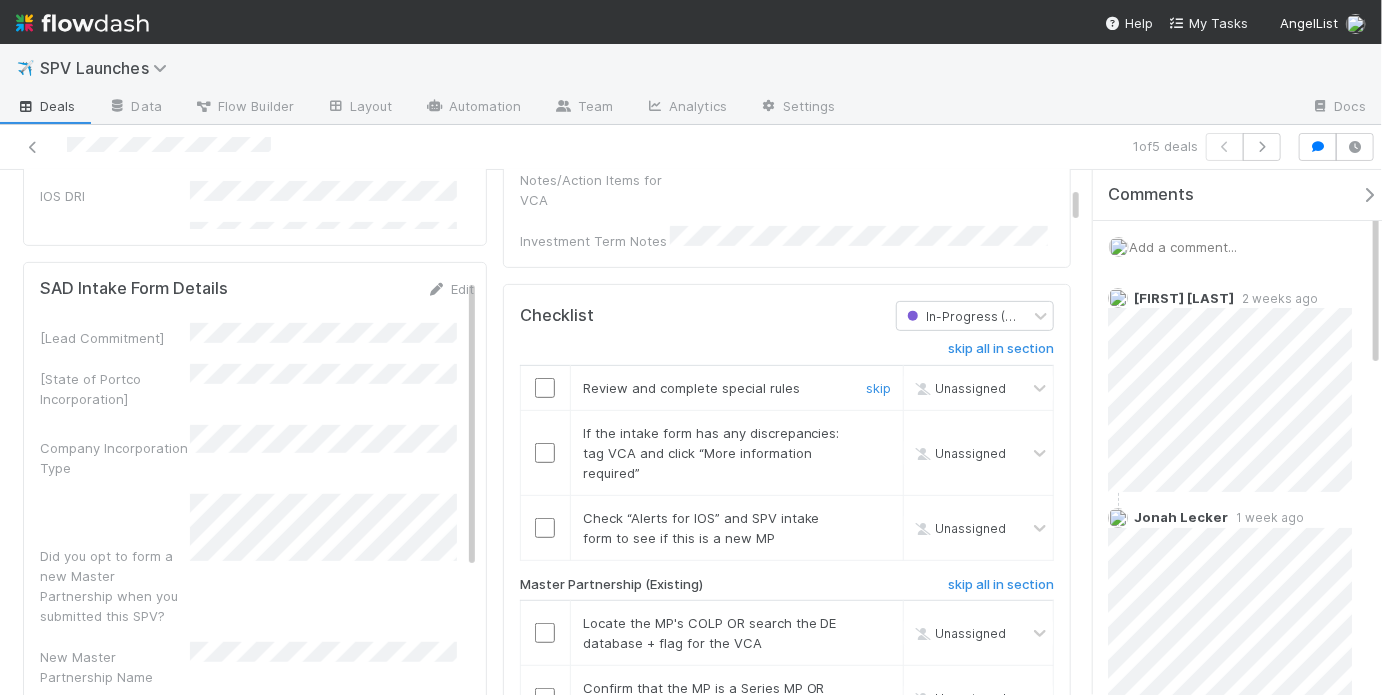 click at bounding box center (545, 388) 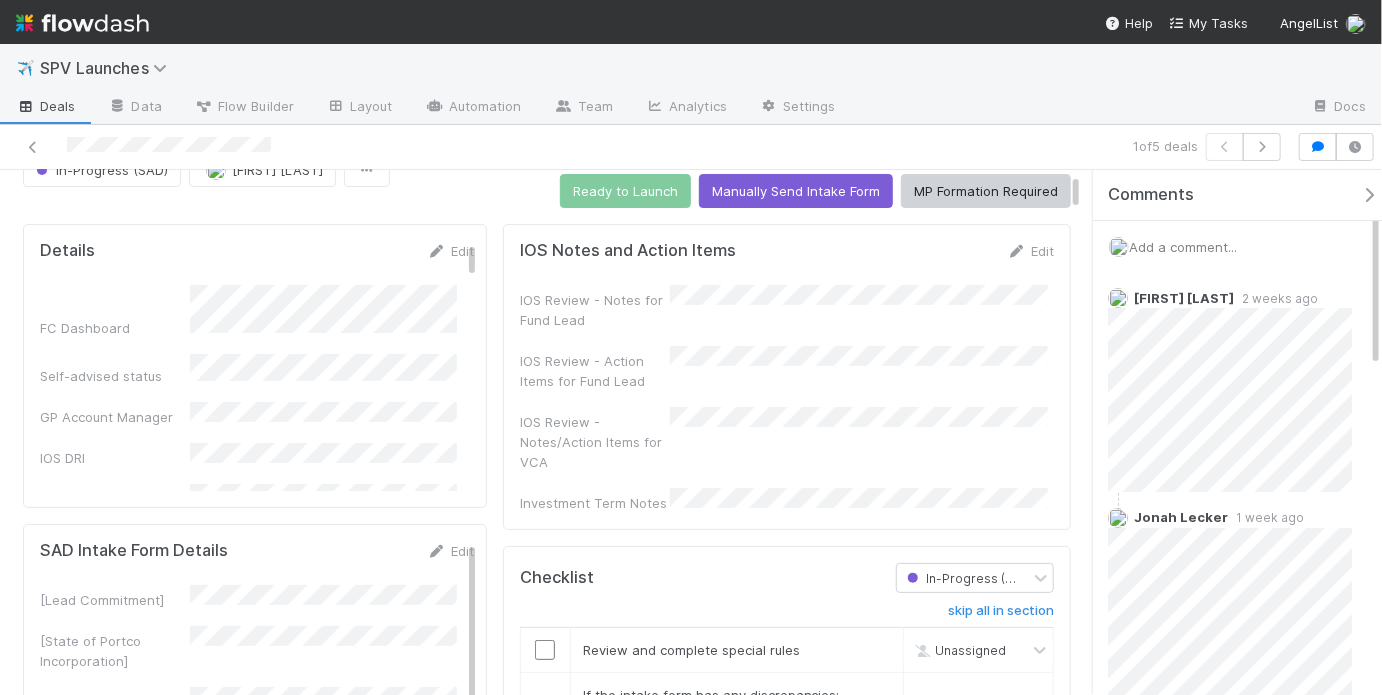 scroll, scrollTop: 89, scrollLeft: 0, axis: vertical 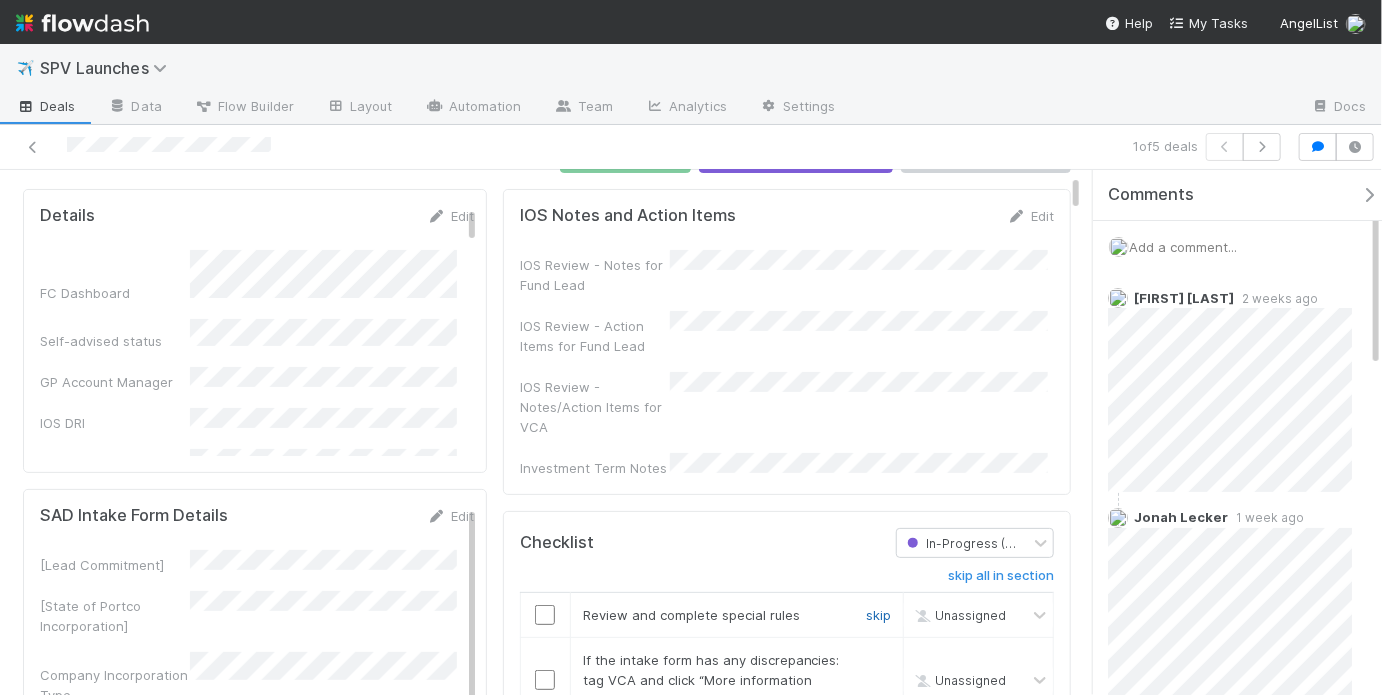 click on "skip" at bounding box center [878, 615] 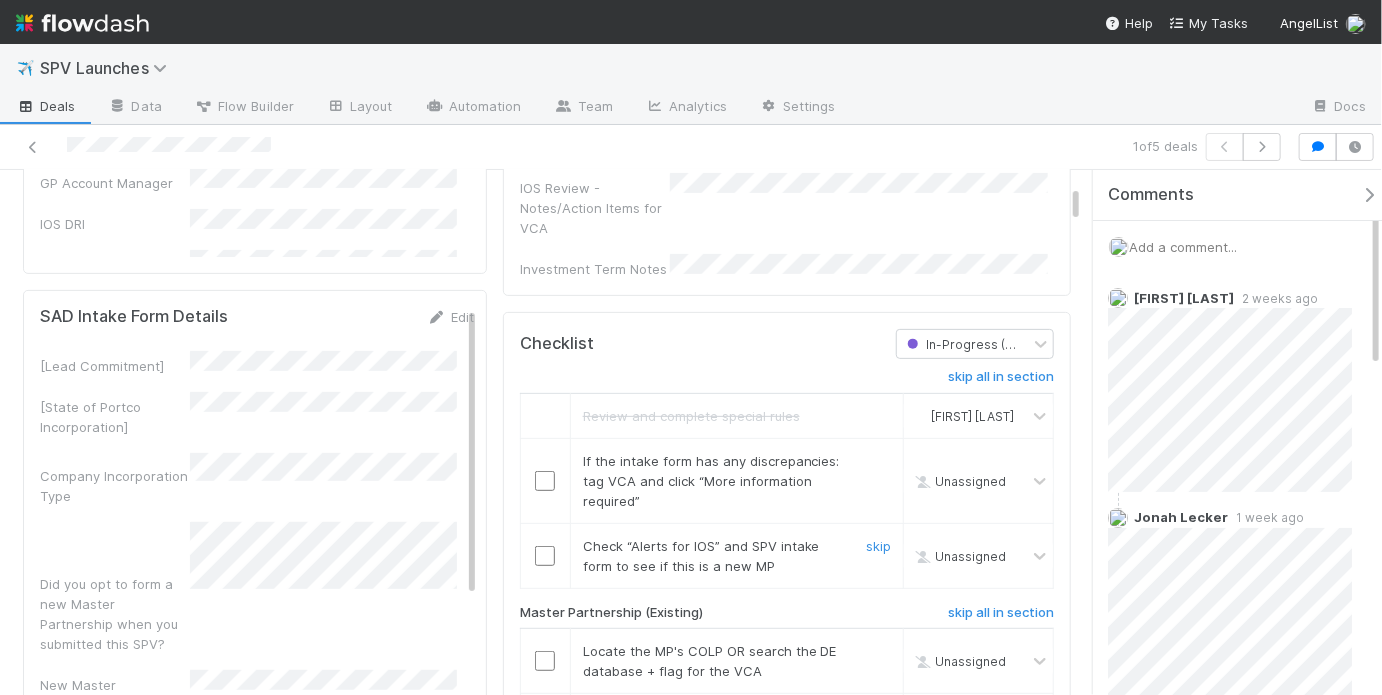 scroll, scrollTop: 309, scrollLeft: 0, axis: vertical 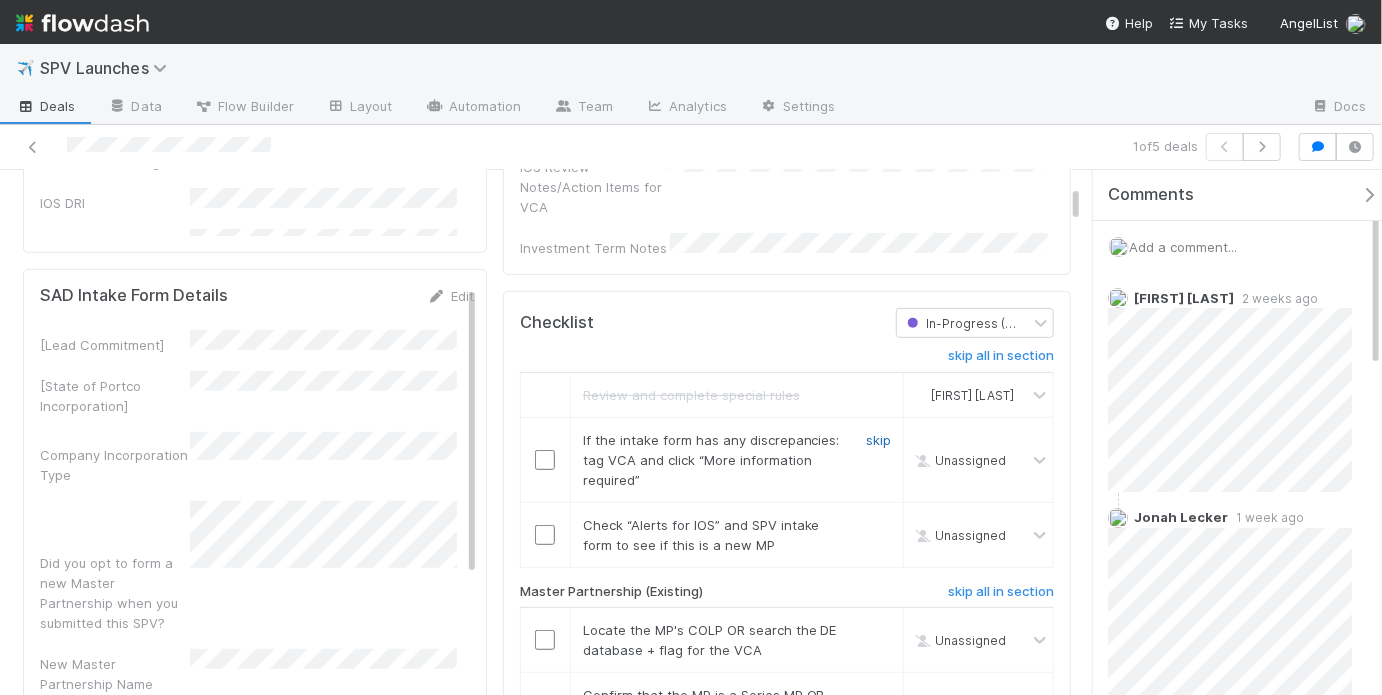 click on "skip" at bounding box center (878, 440) 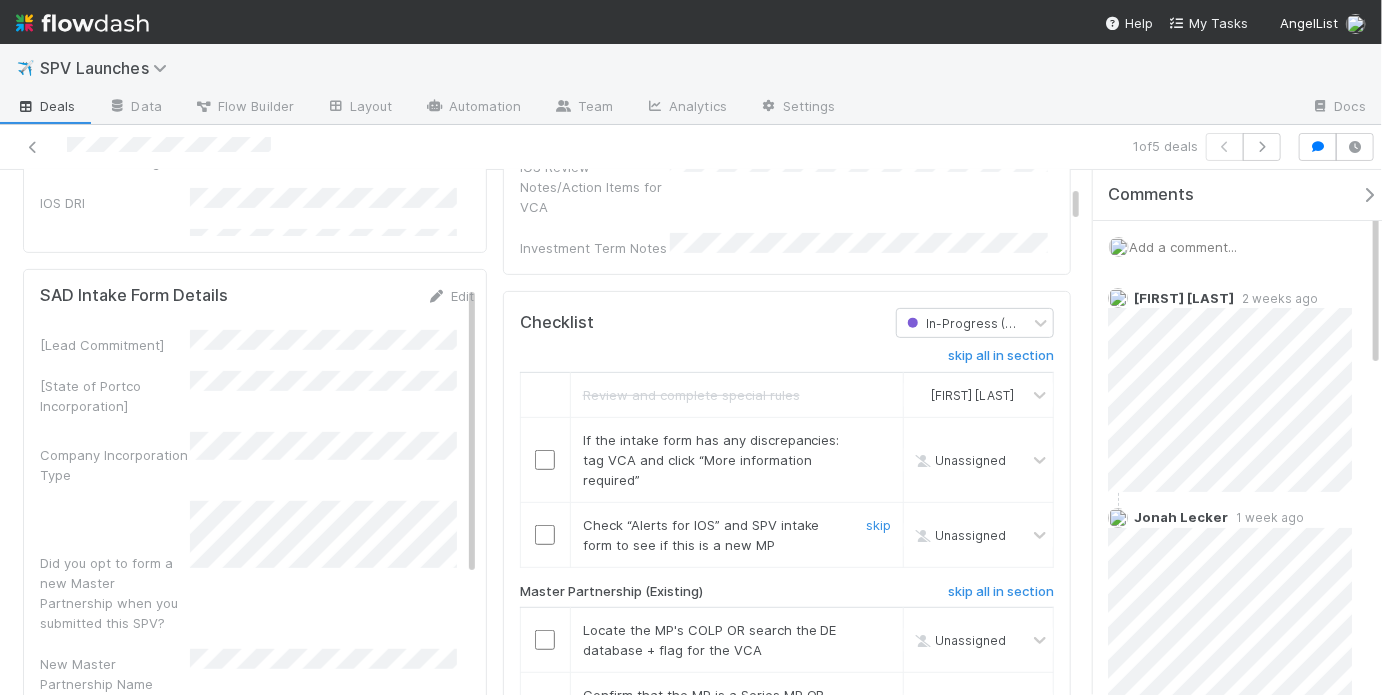 click at bounding box center [545, 535] 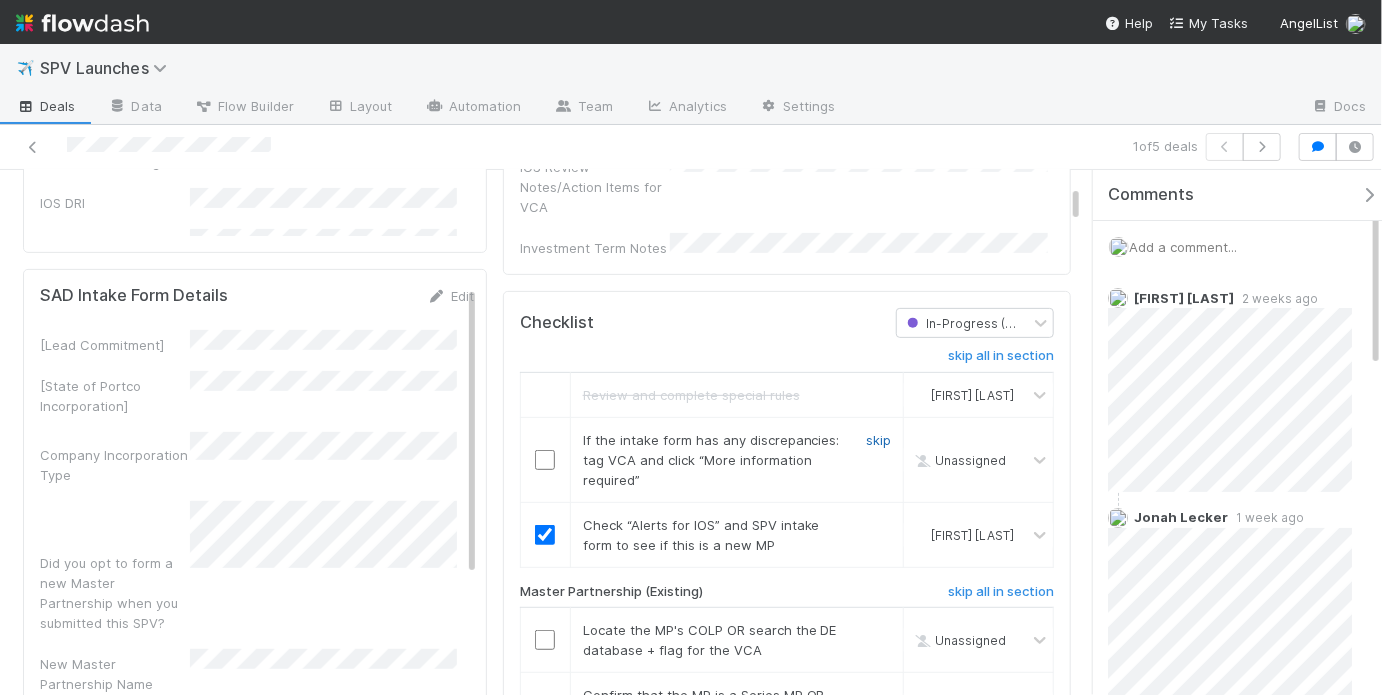 click on "skip" at bounding box center (878, 440) 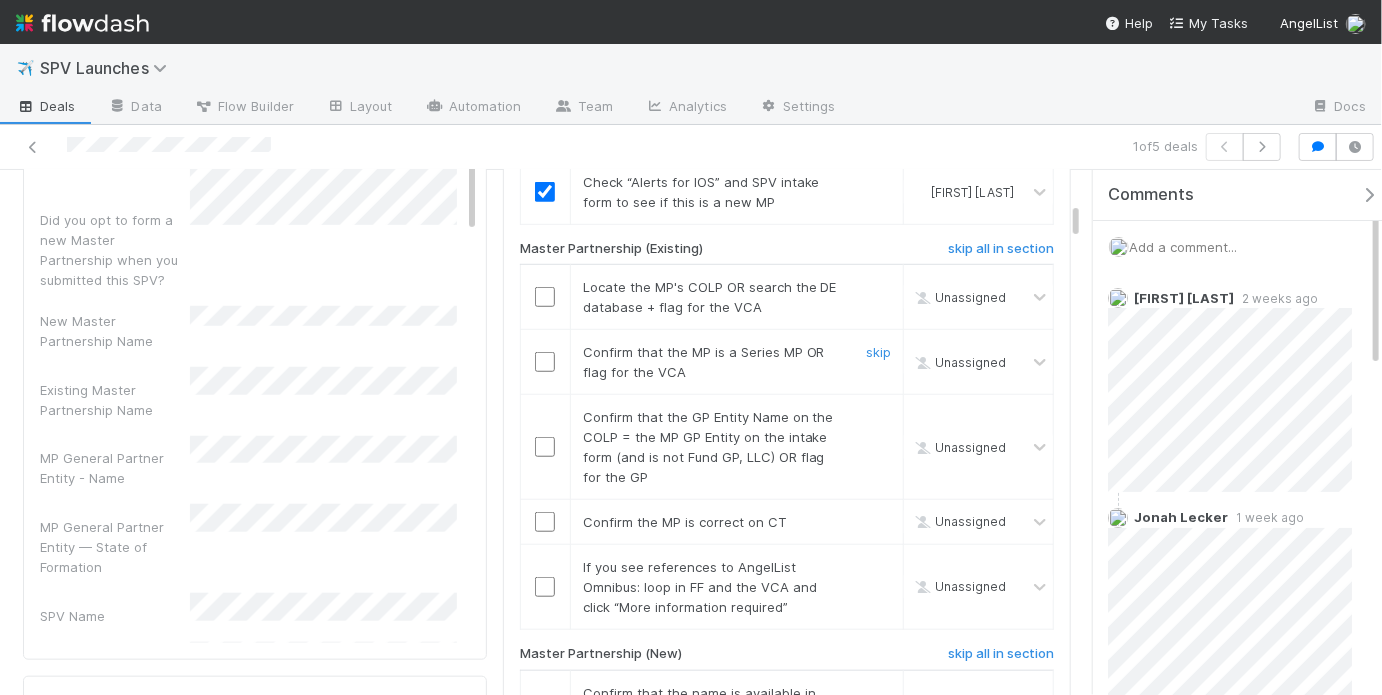 scroll, scrollTop: 697, scrollLeft: 0, axis: vertical 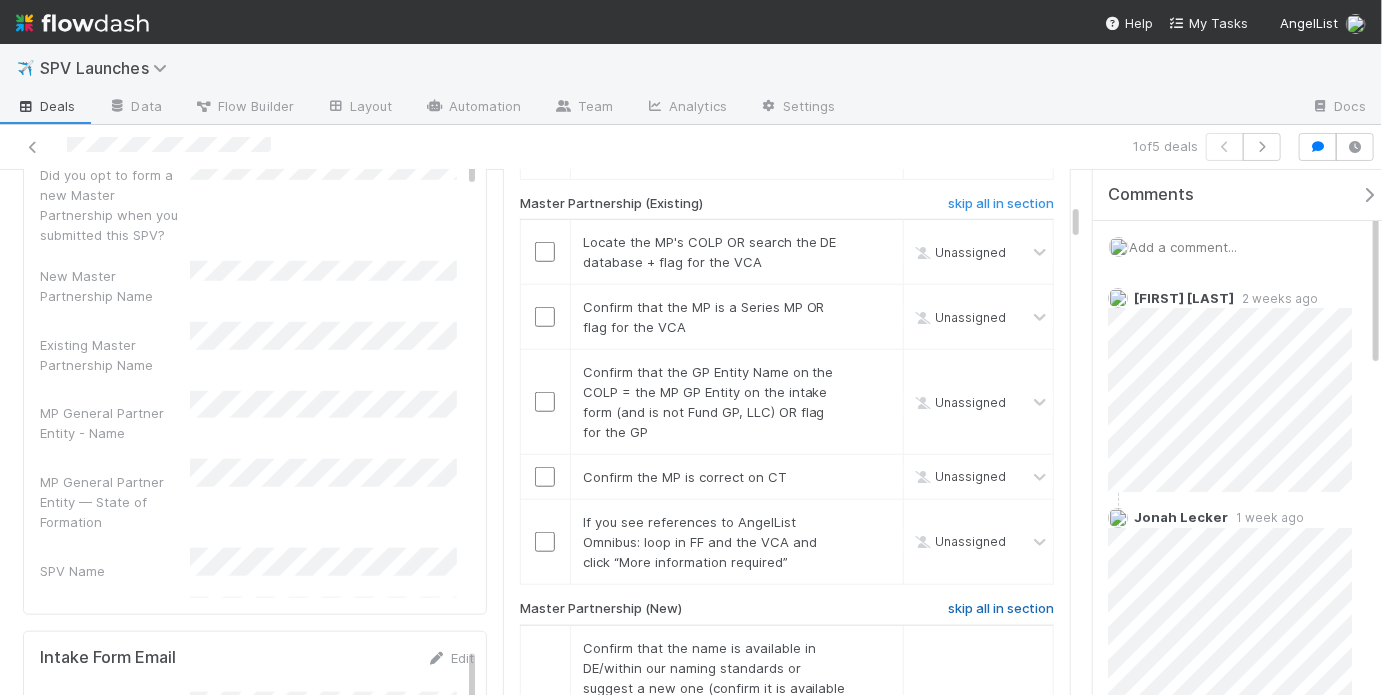 click on "skip all in section" at bounding box center (1001, 609) 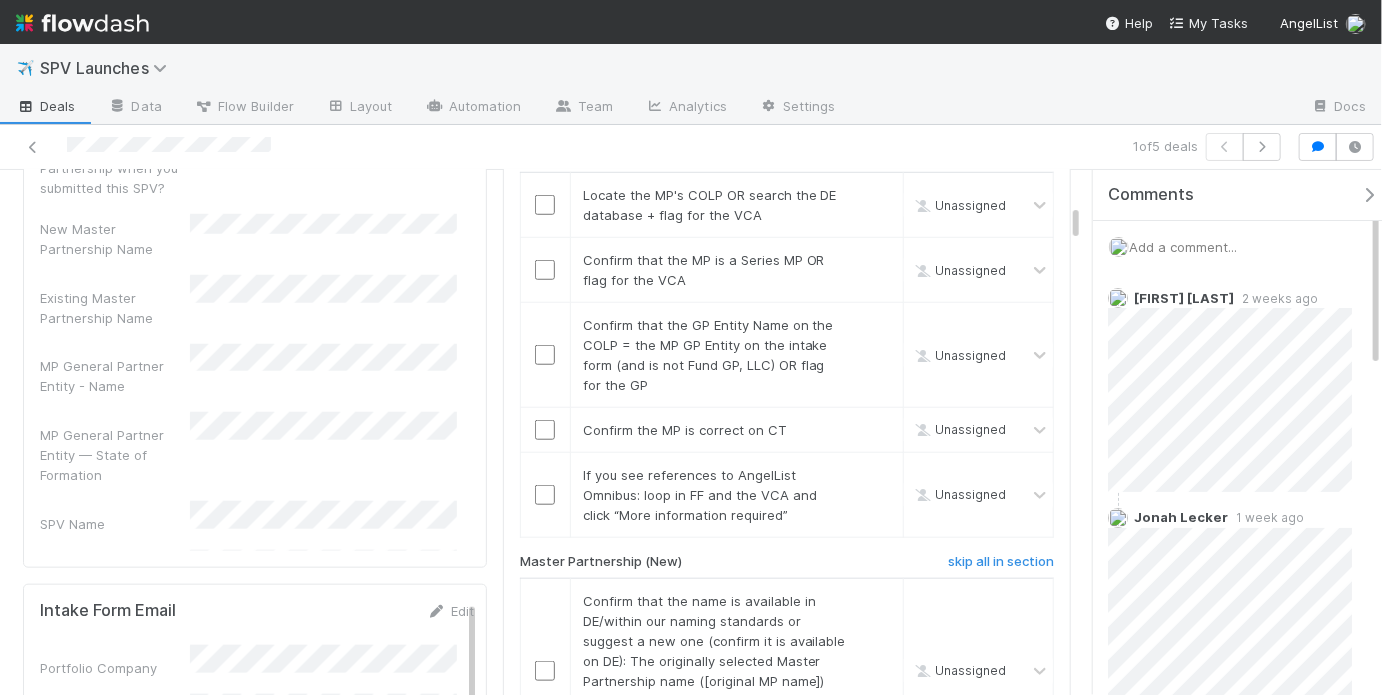 scroll, scrollTop: 754, scrollLeft: 0, axis: vertical 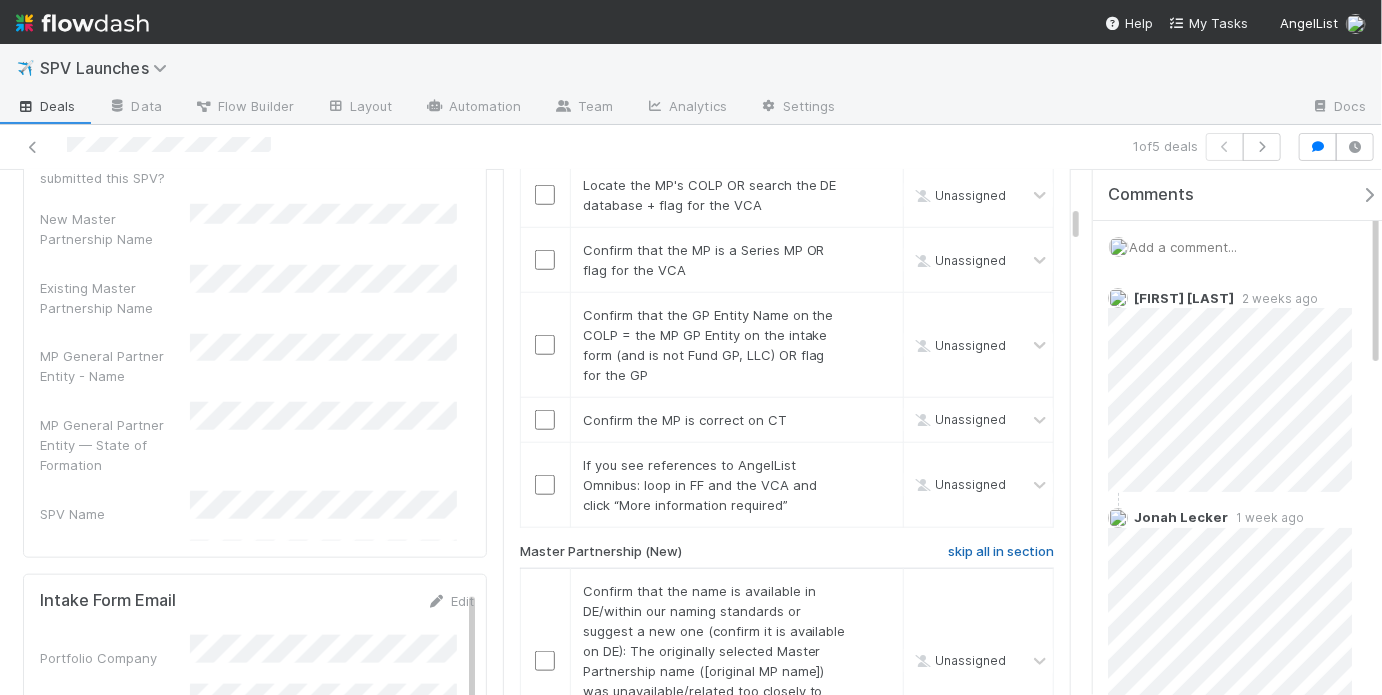 click on "skip all in section" at bounding box center (1001, 552) 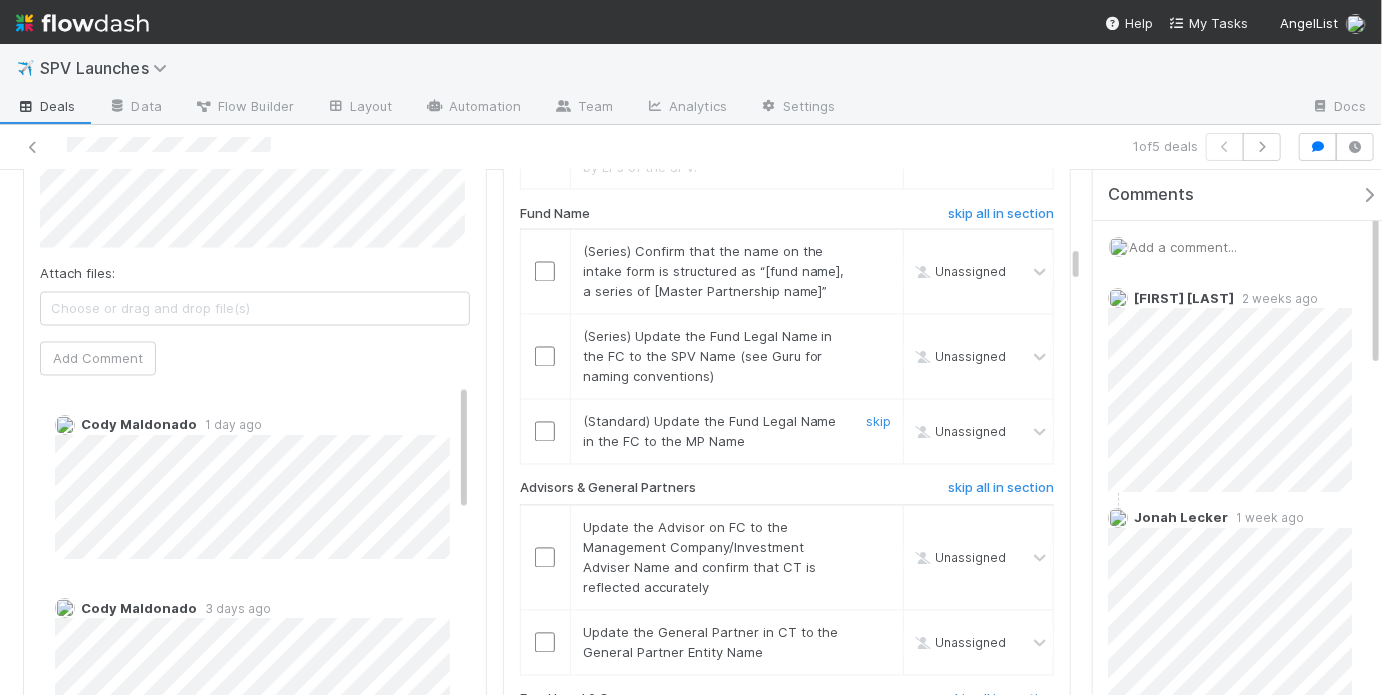 scroll, scrollTop: 1489, scrollLeft: 0, axis: vertical 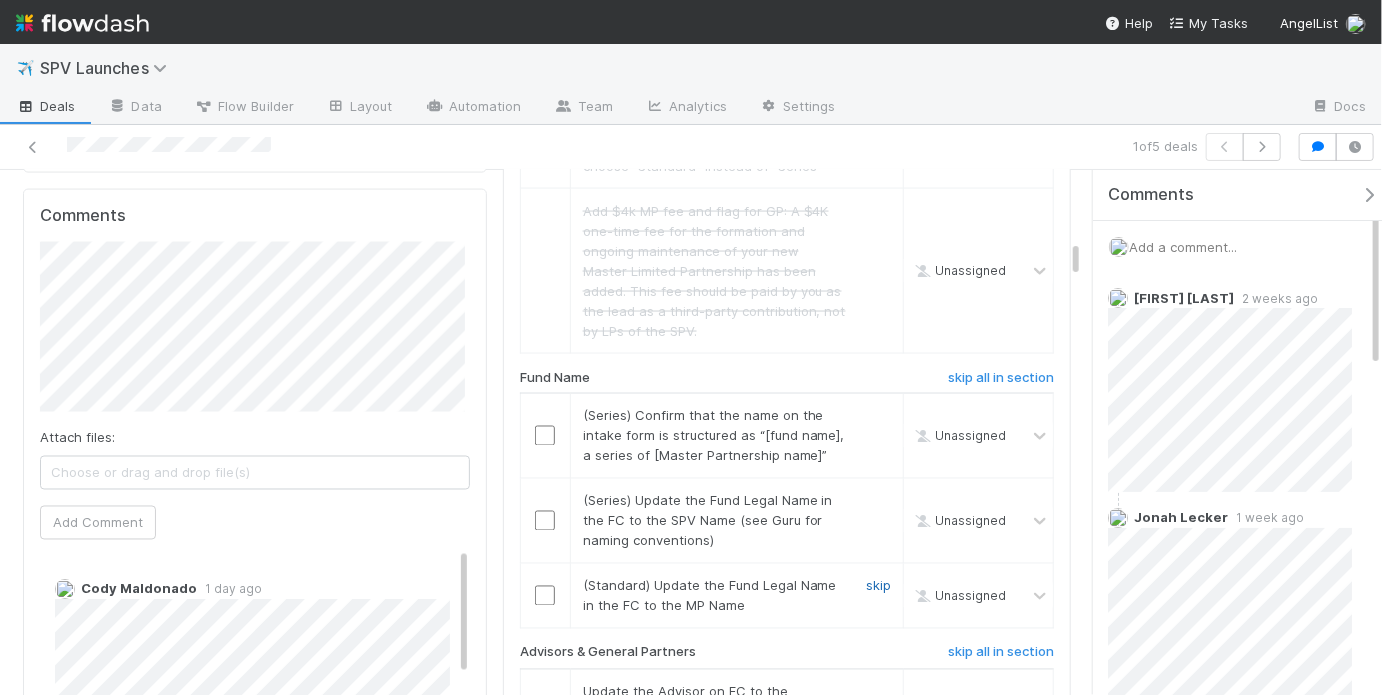 click on "skip" at bounding box center [878, 586] 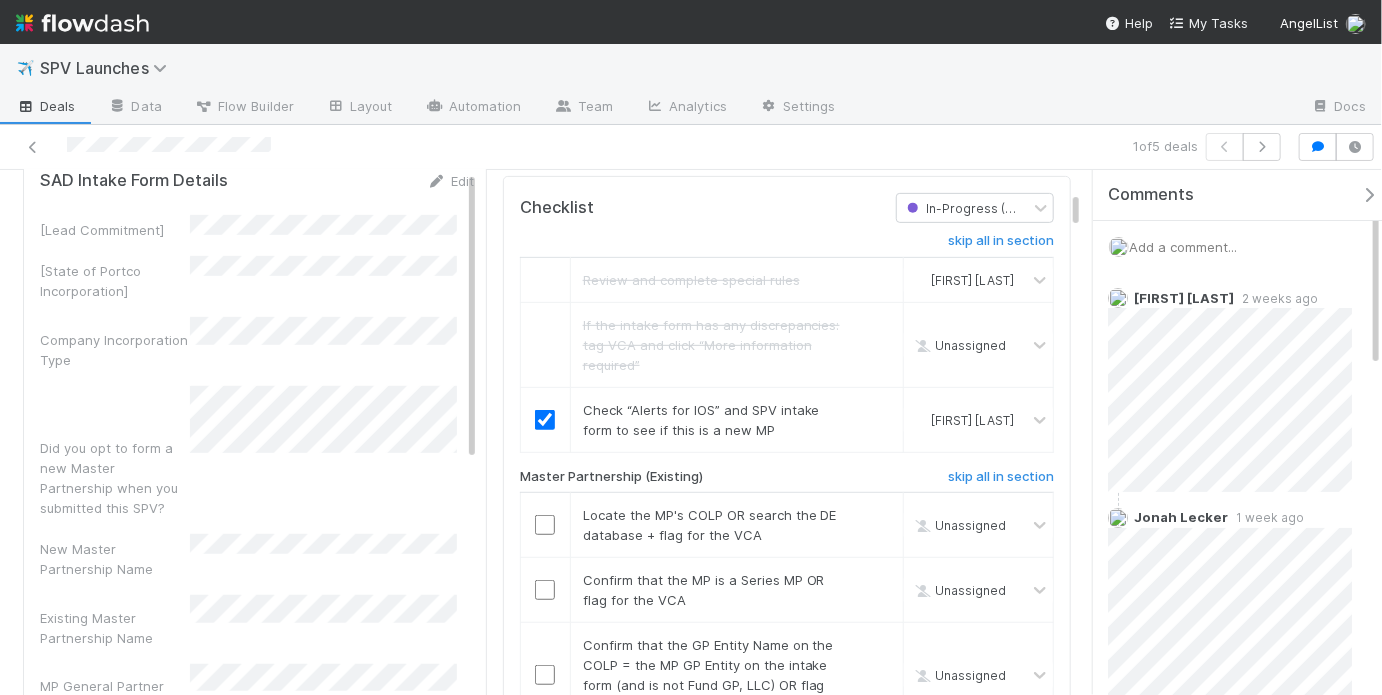 scroll, scrollTop: 451, scrollLeft: 0, axis: vertical 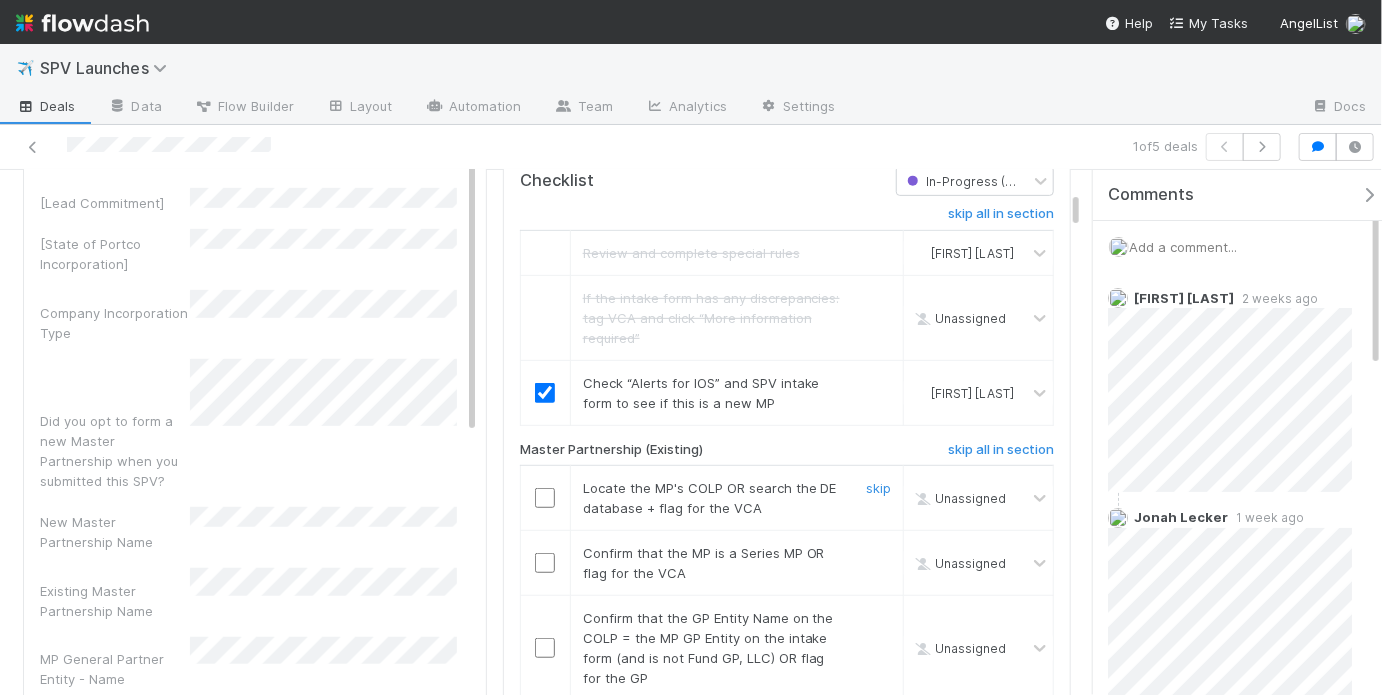 click at bounding box center [545, 498] 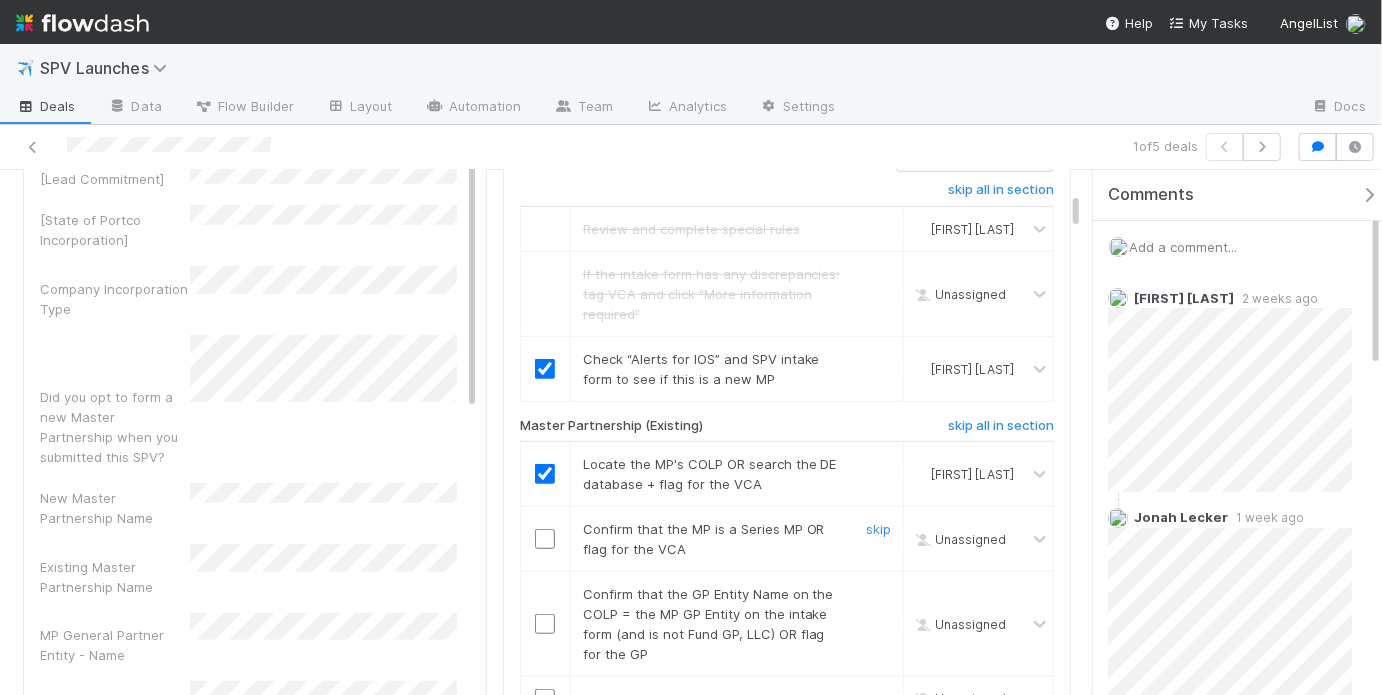 click at bounding box center [545, 539] 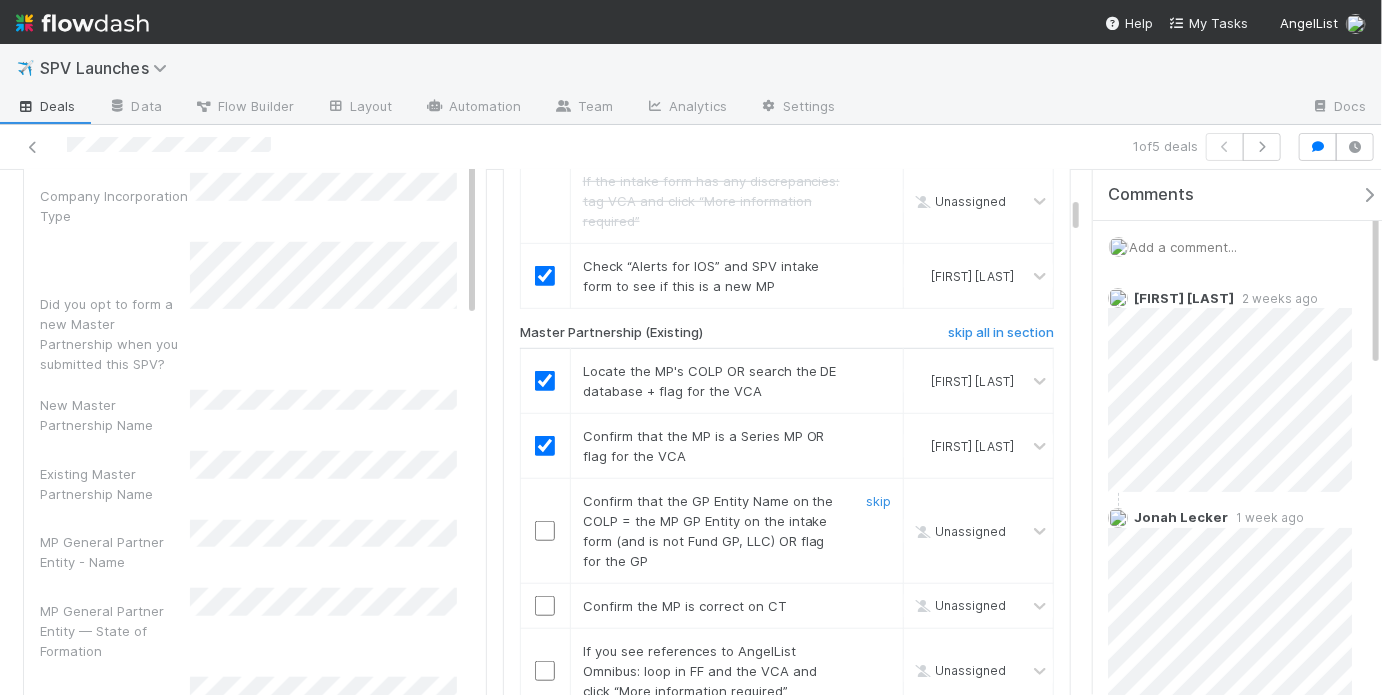 scroll, scrollTop: 582, scrollLeft: 0, axis: vertical 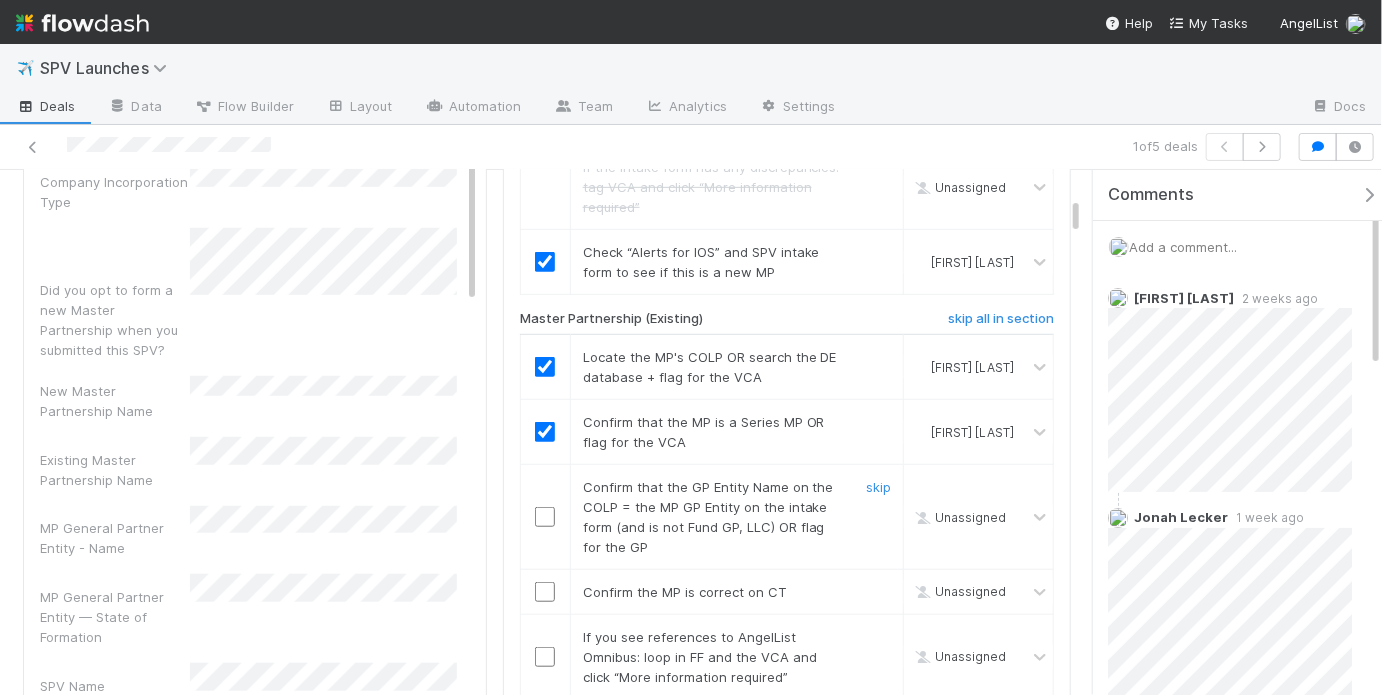 click at bounding box center (545, 517) 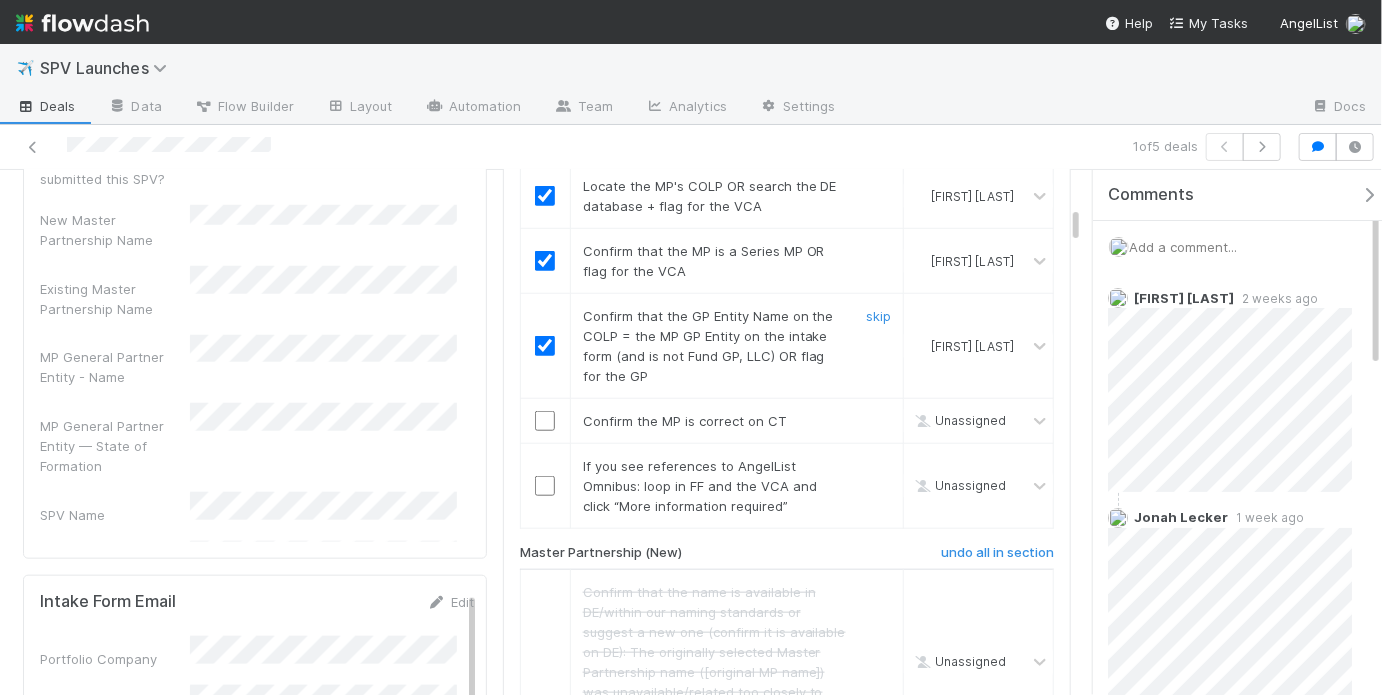scroll, scrollTop: 760, scrollLeft: 0, axis: vertical 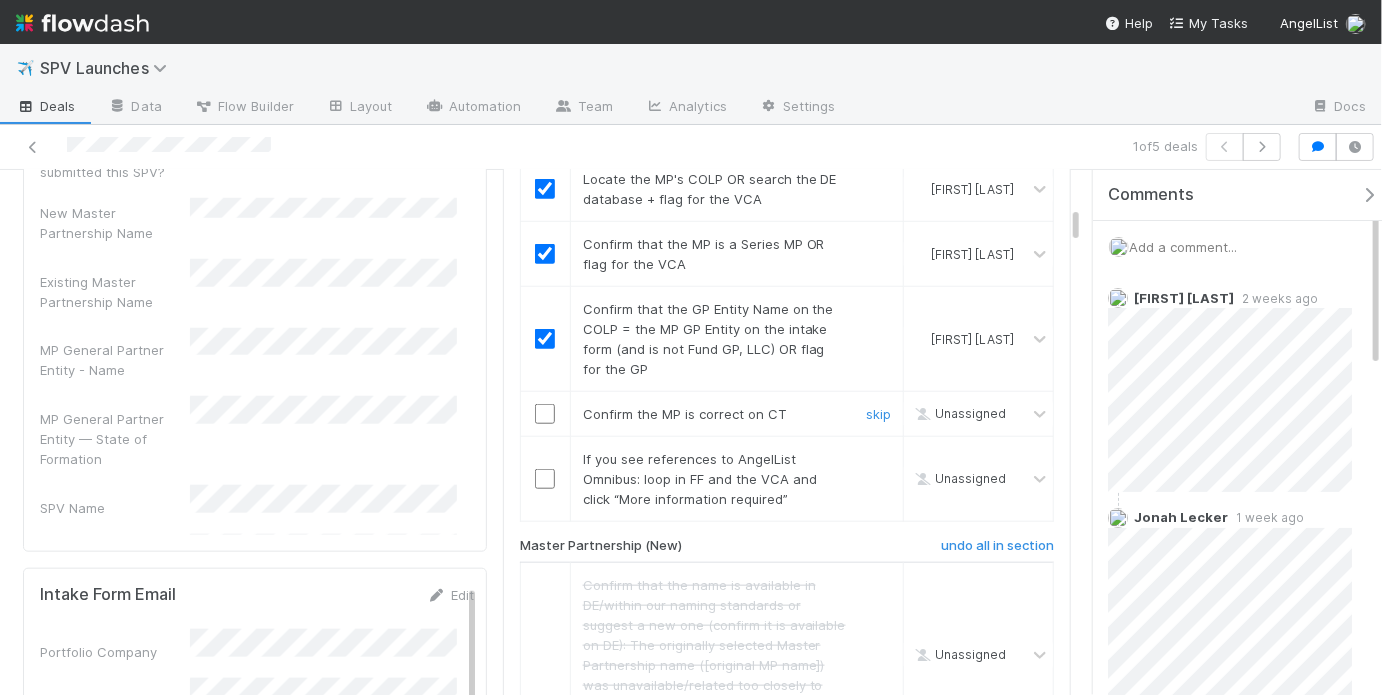 click at bounding box center [545, 414] 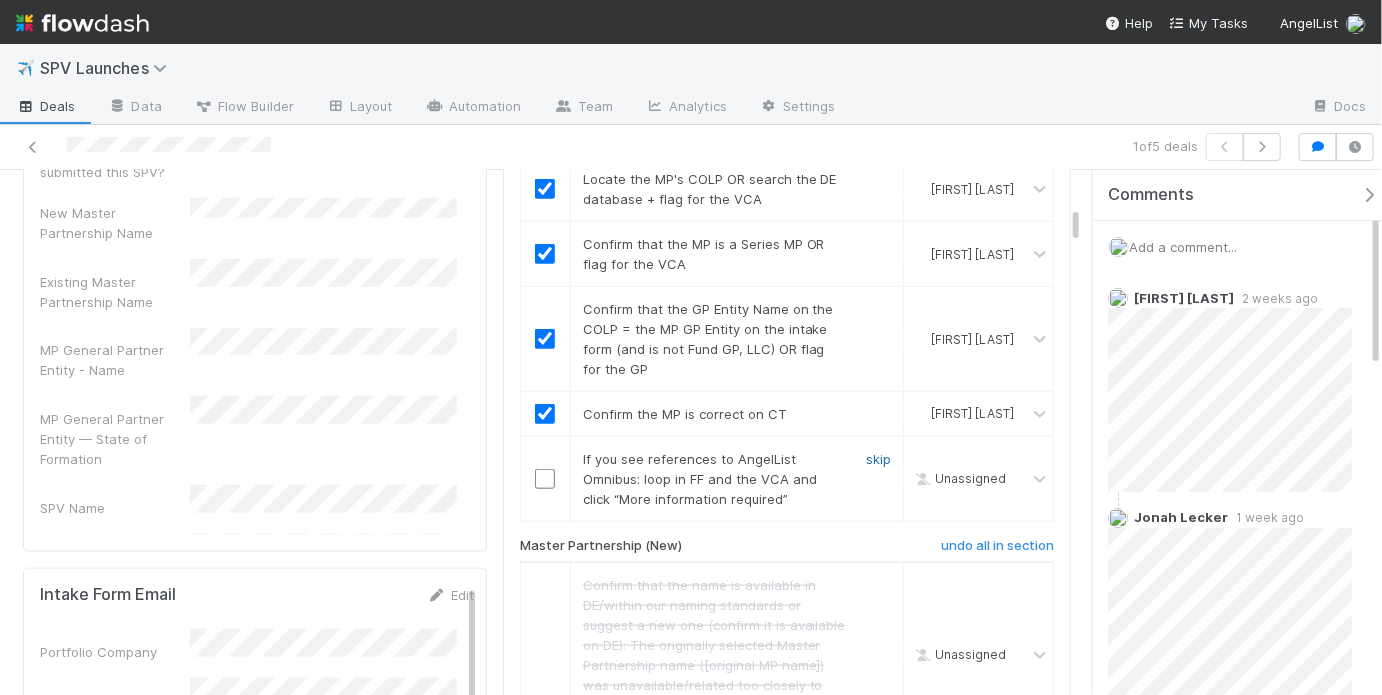 click on "skip" at bounding box center (878, 459) 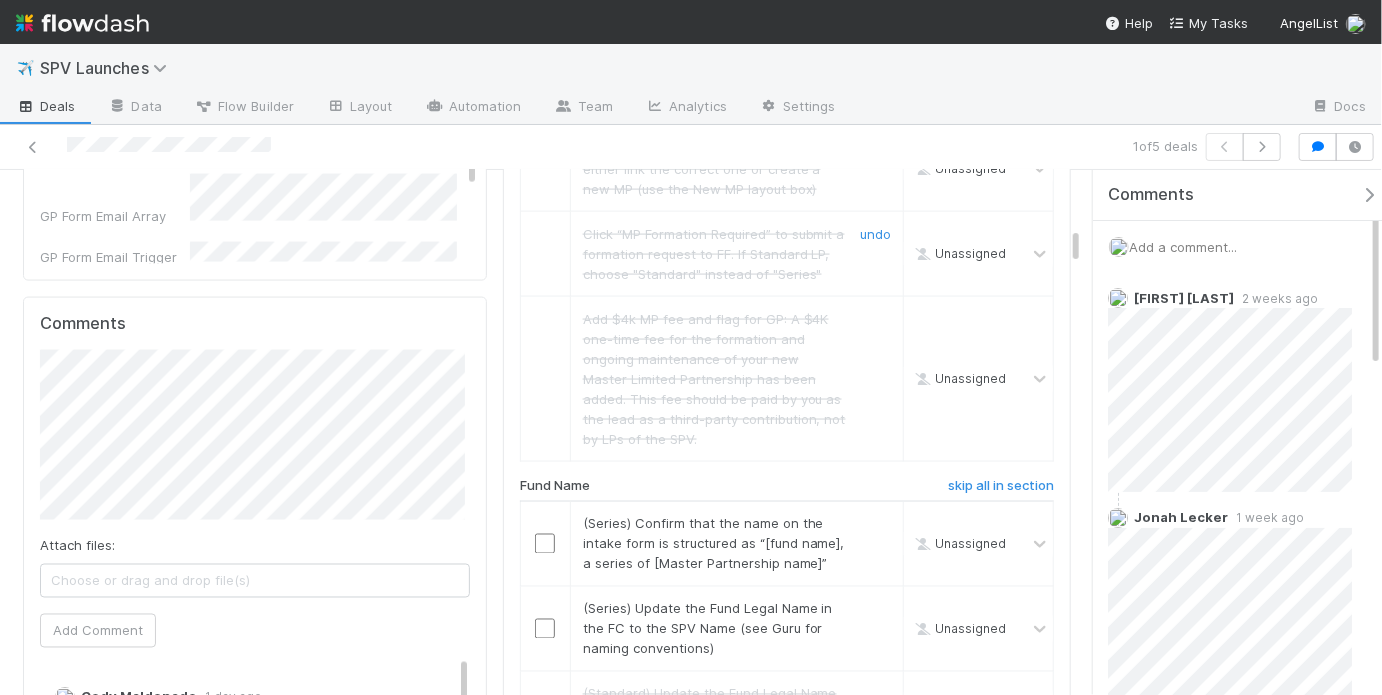 scroll, scrollTop: 1552, scrollLeft: 0, axis: vertical 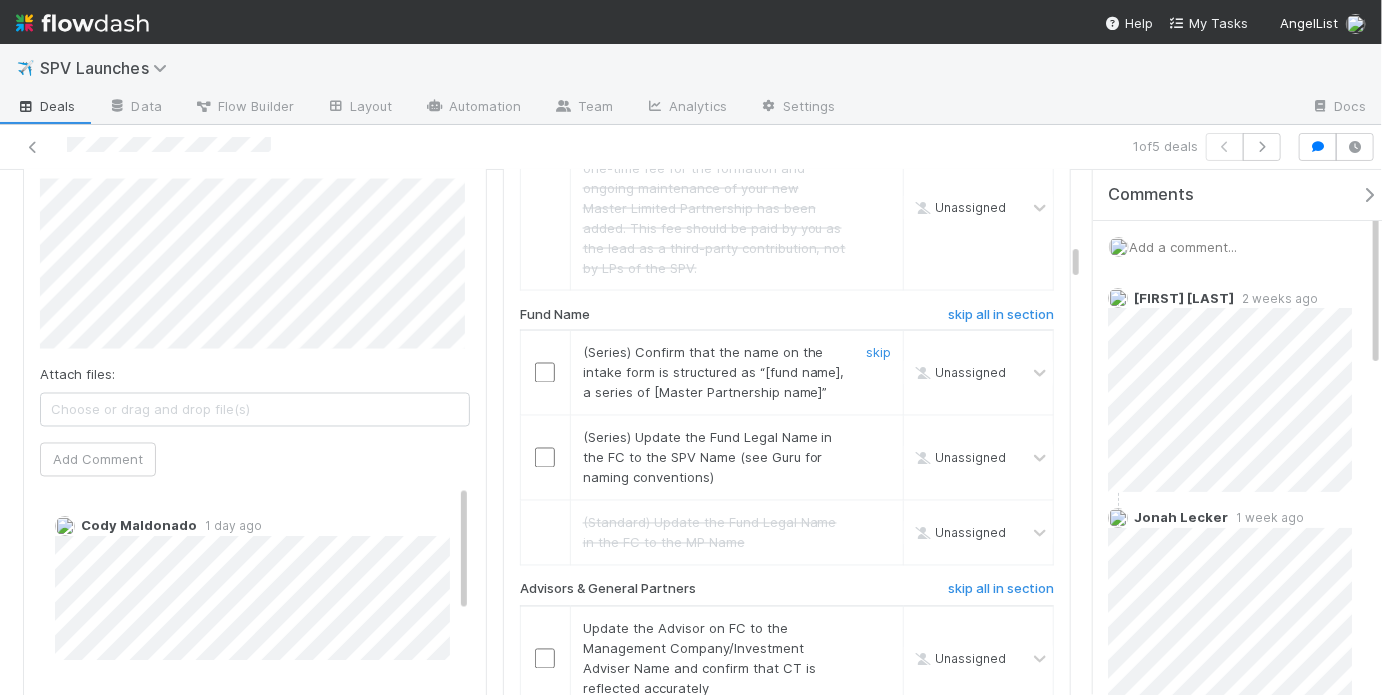 click at bounding box center [545, 373] 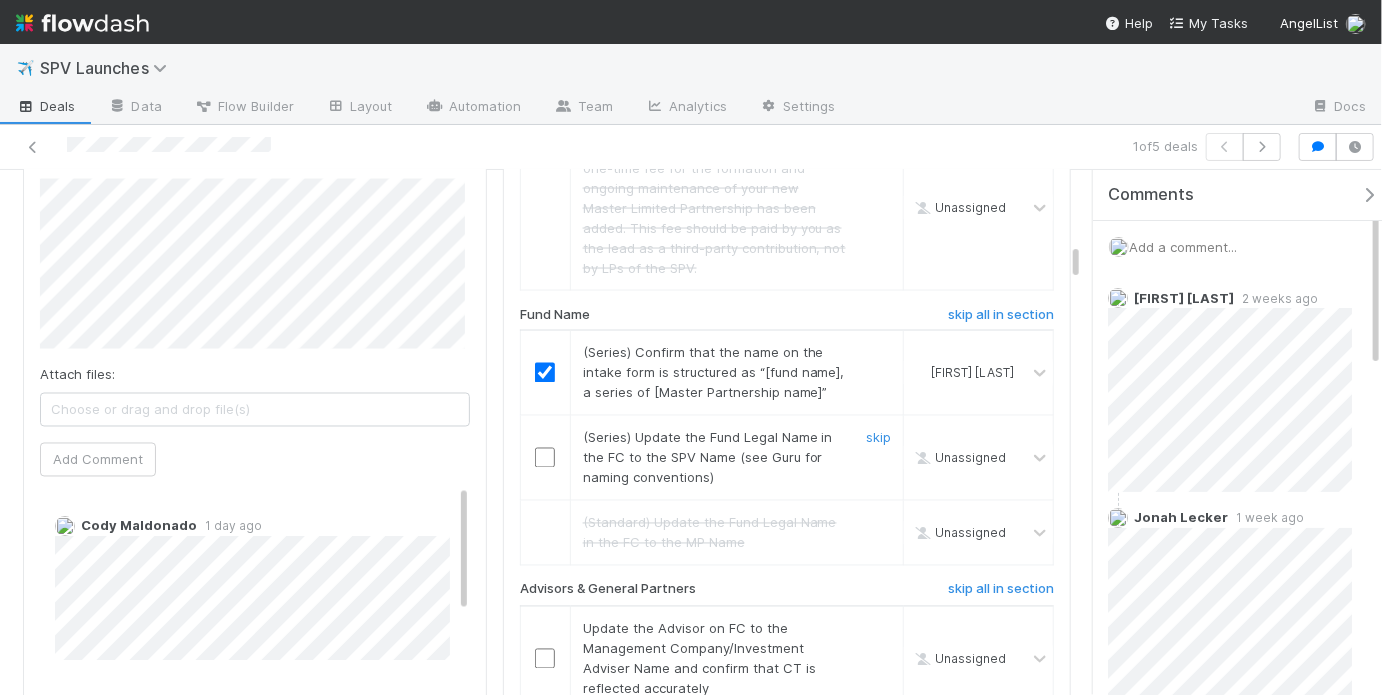 click at bounding box center (545, 458) 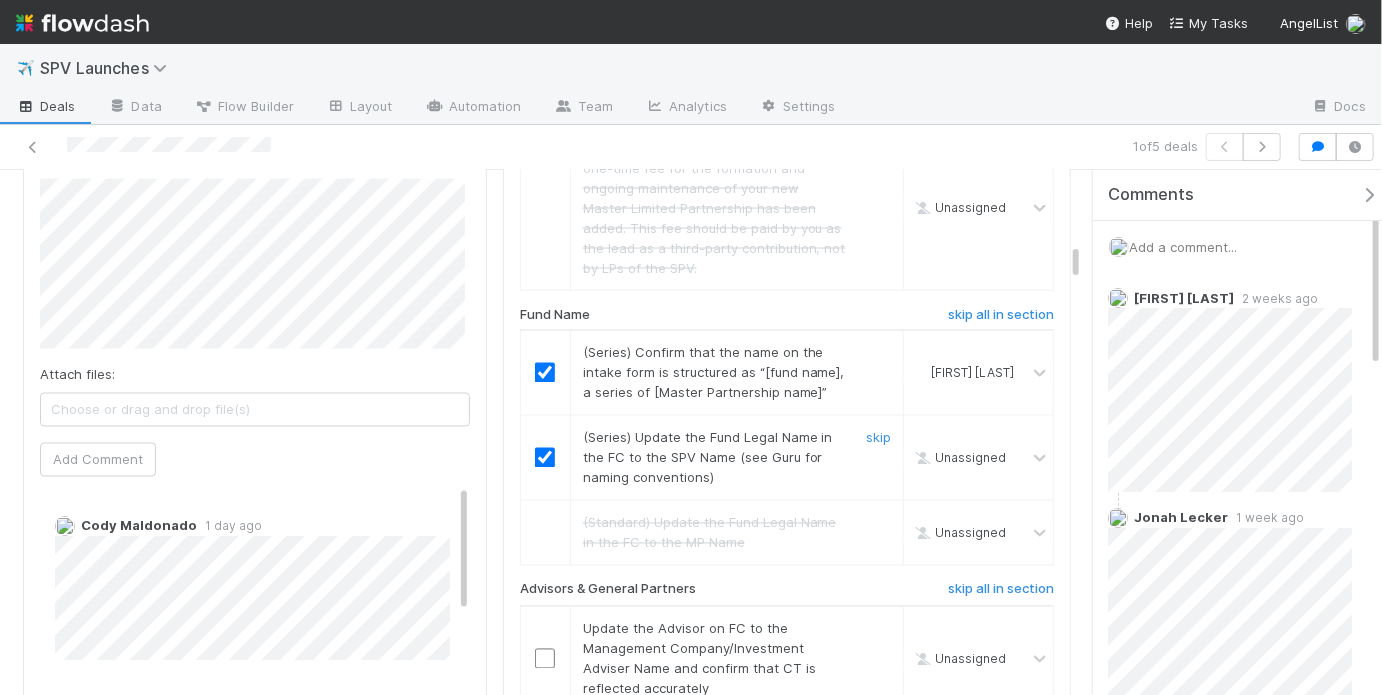 click at bounding box center (545, 458) 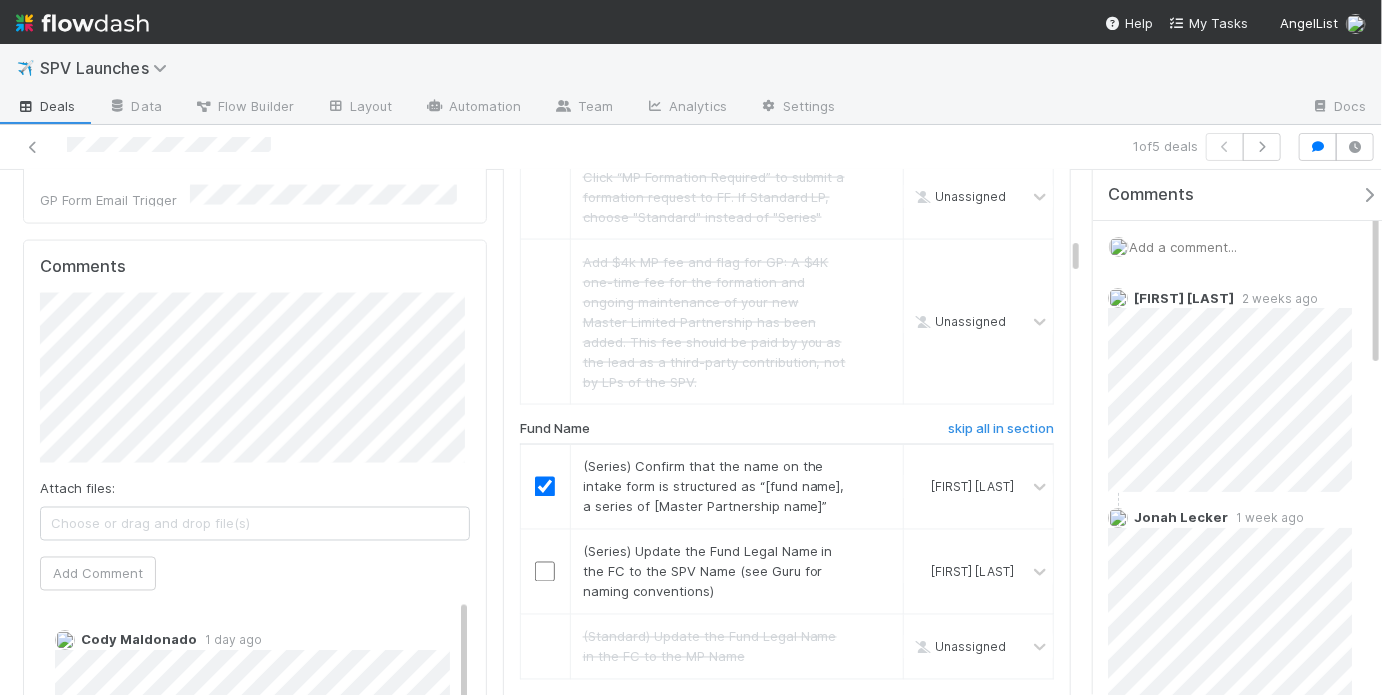 scroll, scrollTop: 1424, scrollLeft: 0, axis: vertical 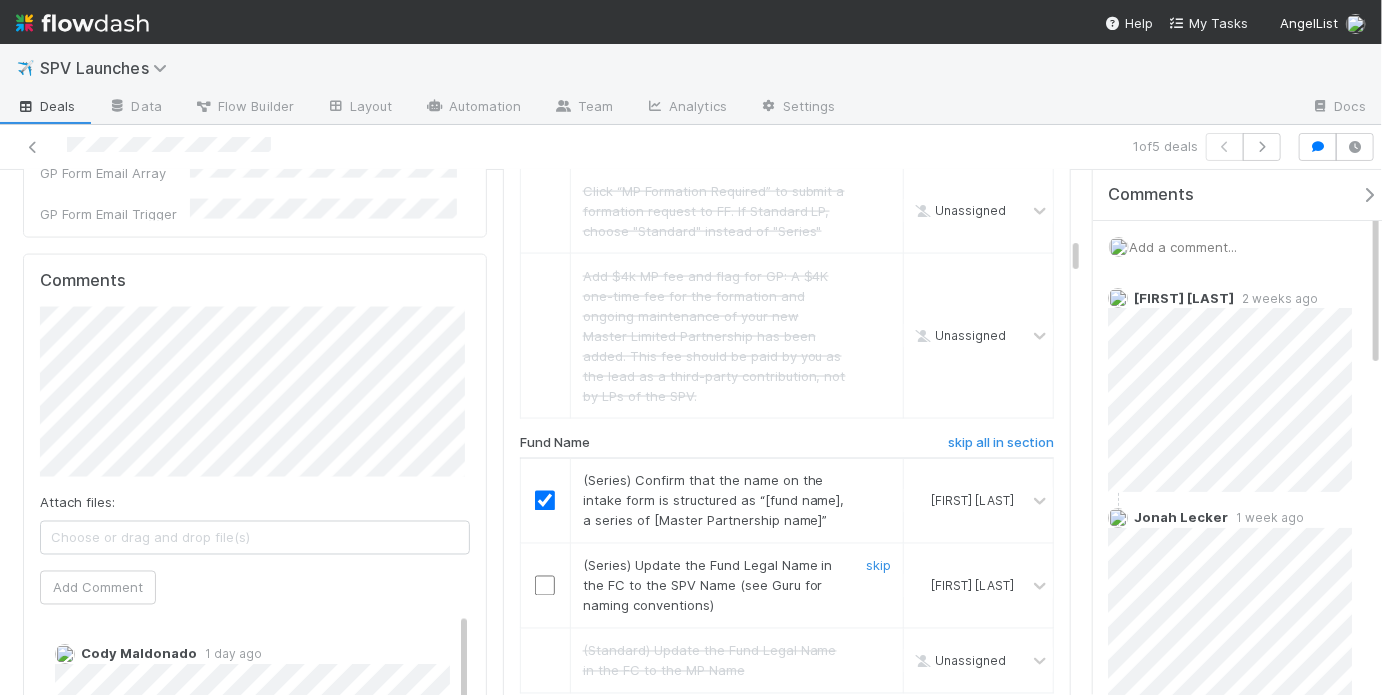 click at bounding box center (545, 586) 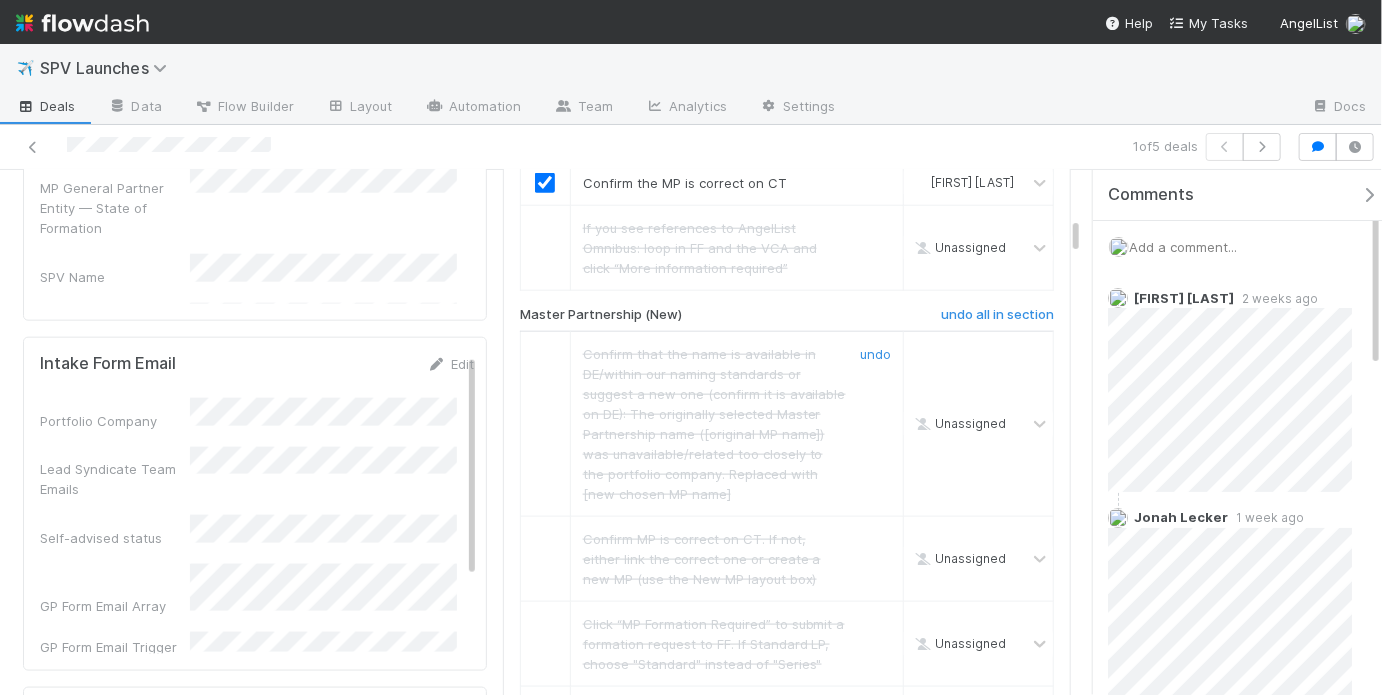 scroll, scrollTop: 994, scrollLeft: 0, axis: vertical 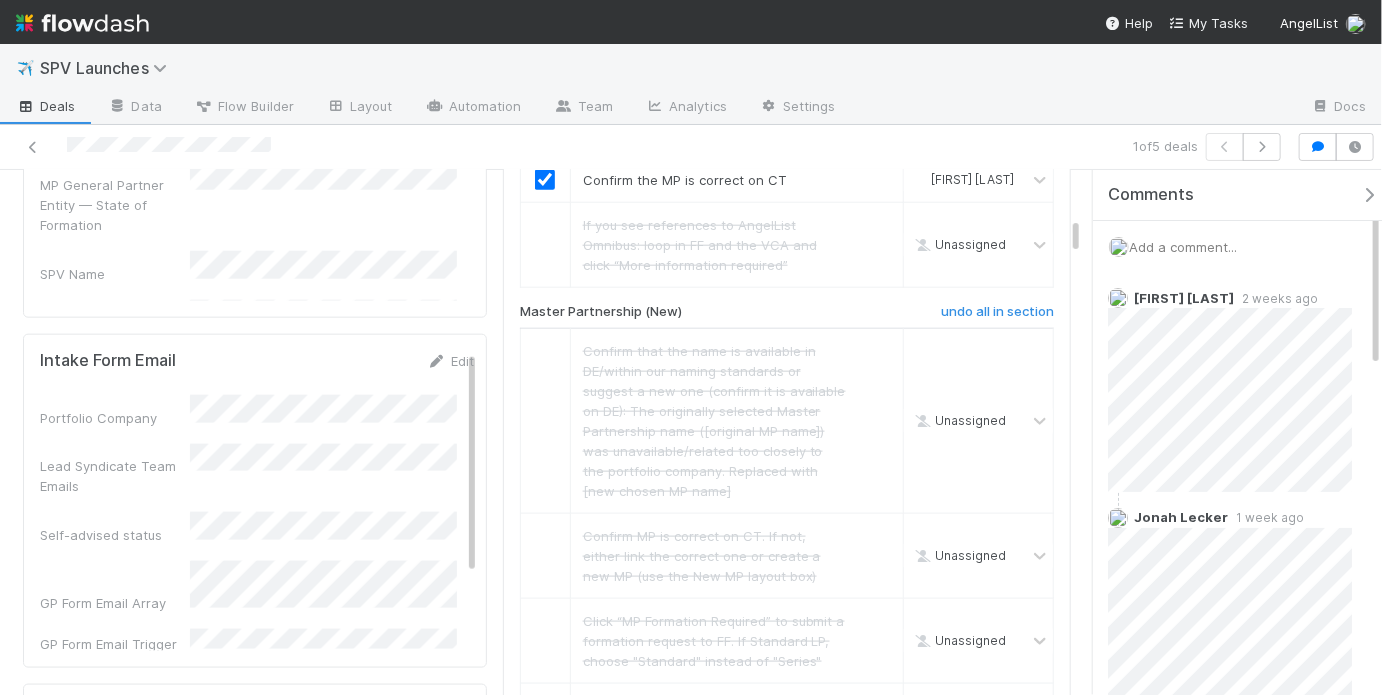 click on "Add a comment..." at bounding box center [1183, 247] 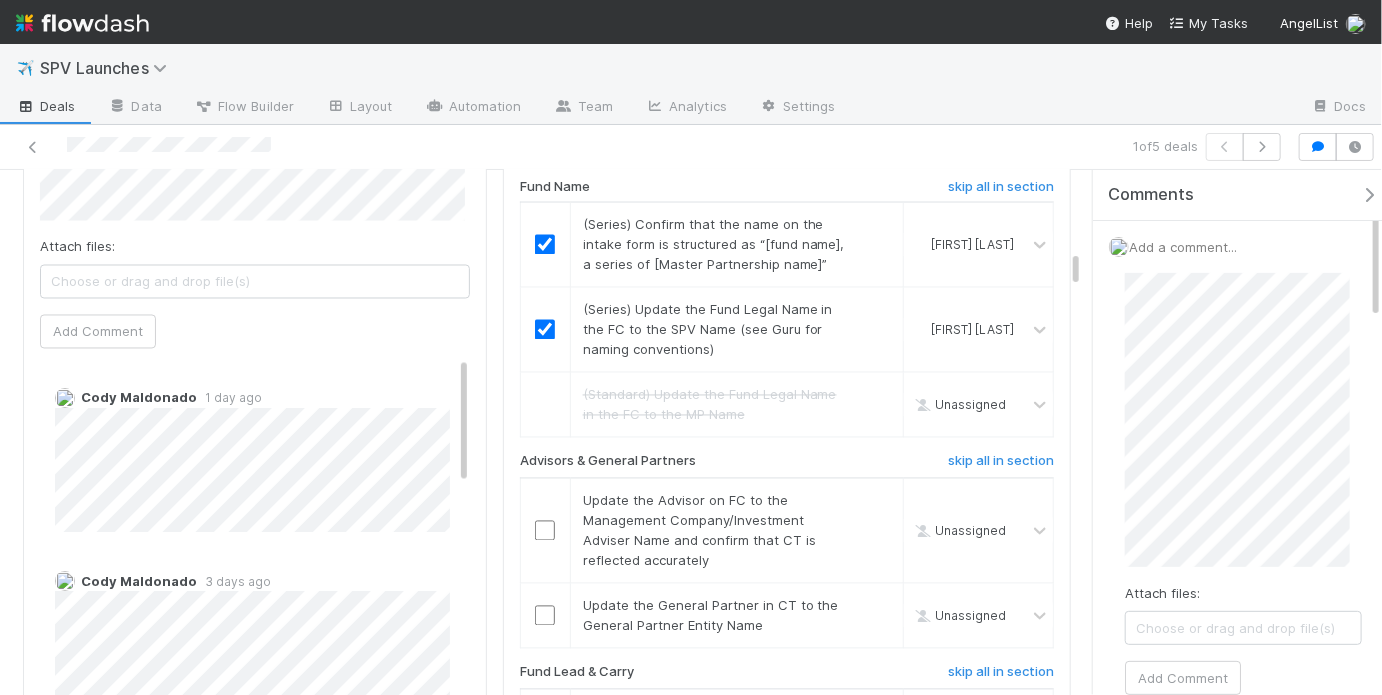 scroll, scrollTop: 1783, scrollLeft: 0, axis: vertical 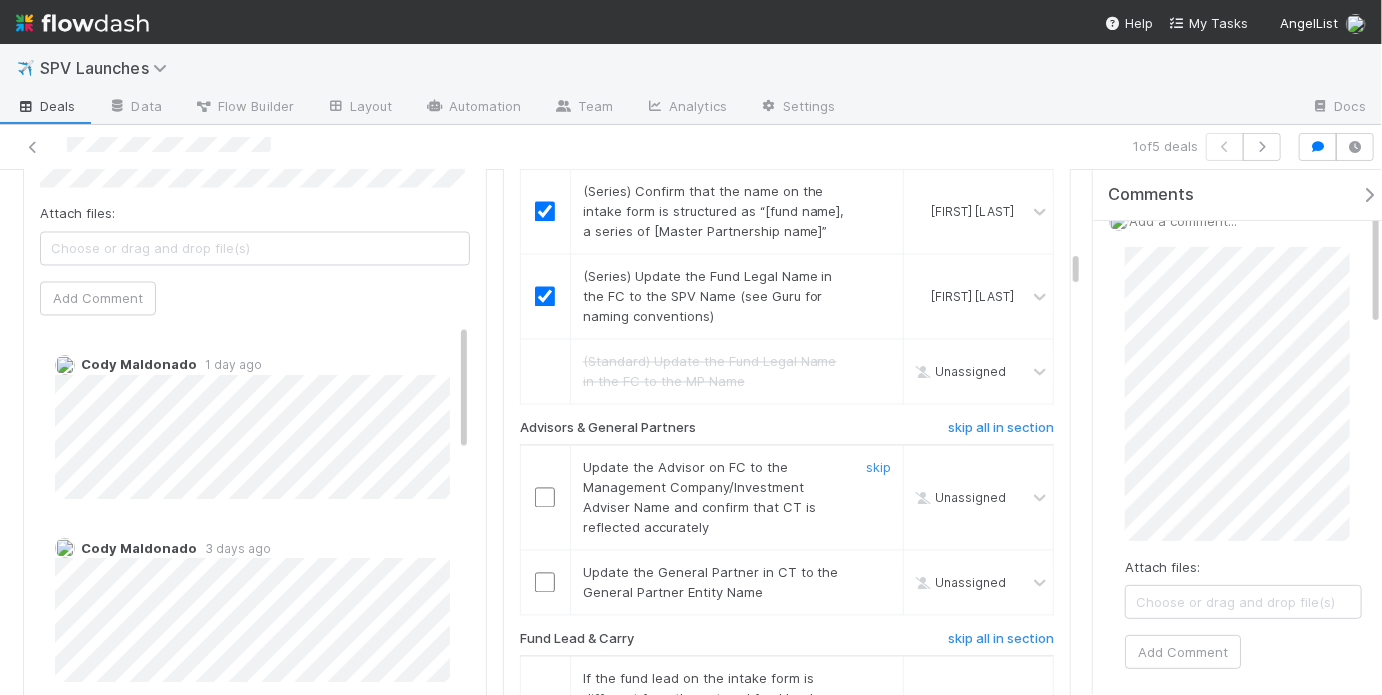 click at bounding box center [545, 498] 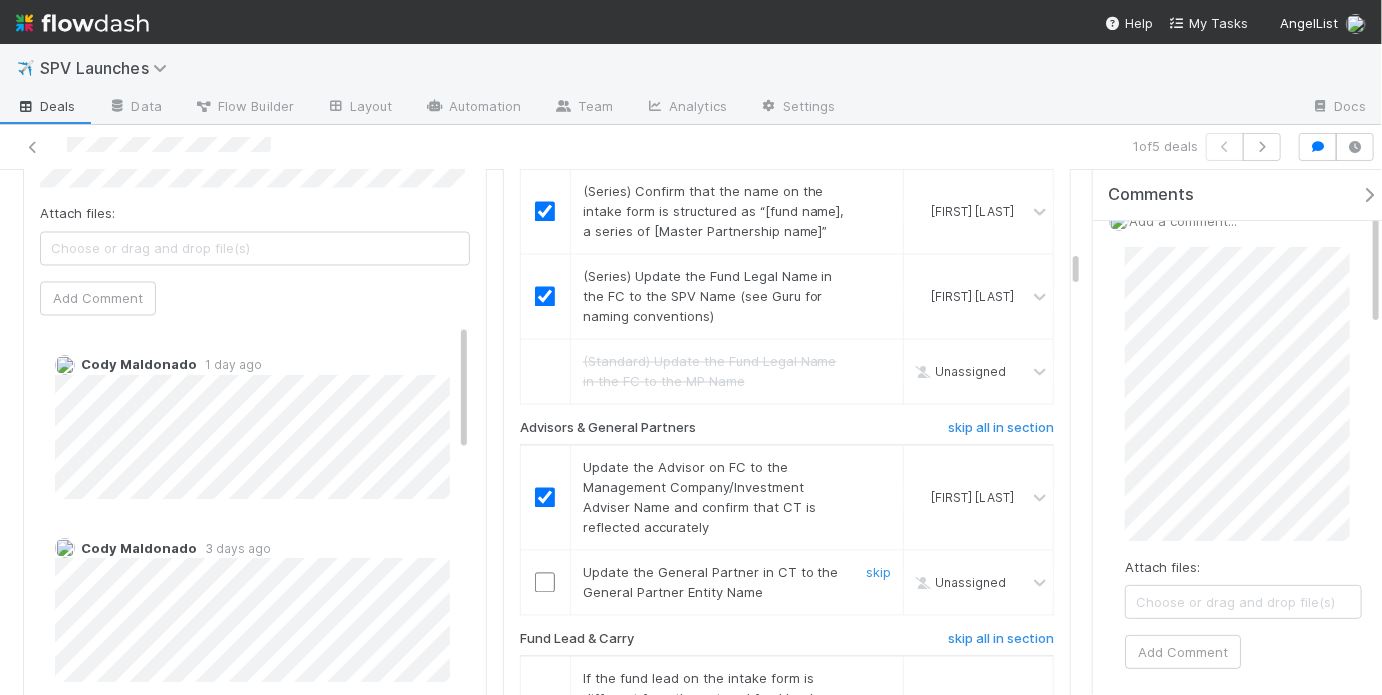 click at bounding box center [545, 583] 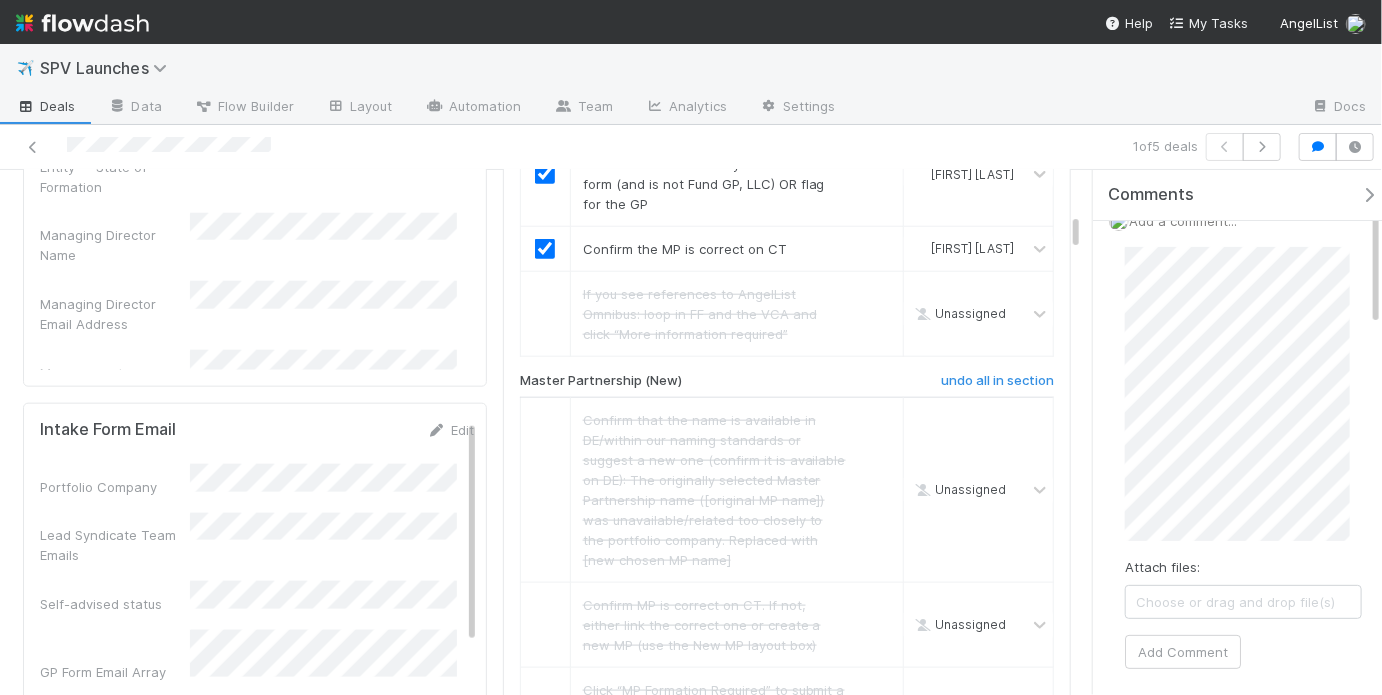 scroll, scrollTop: 602, scrollLeft: 0, axis: vertical 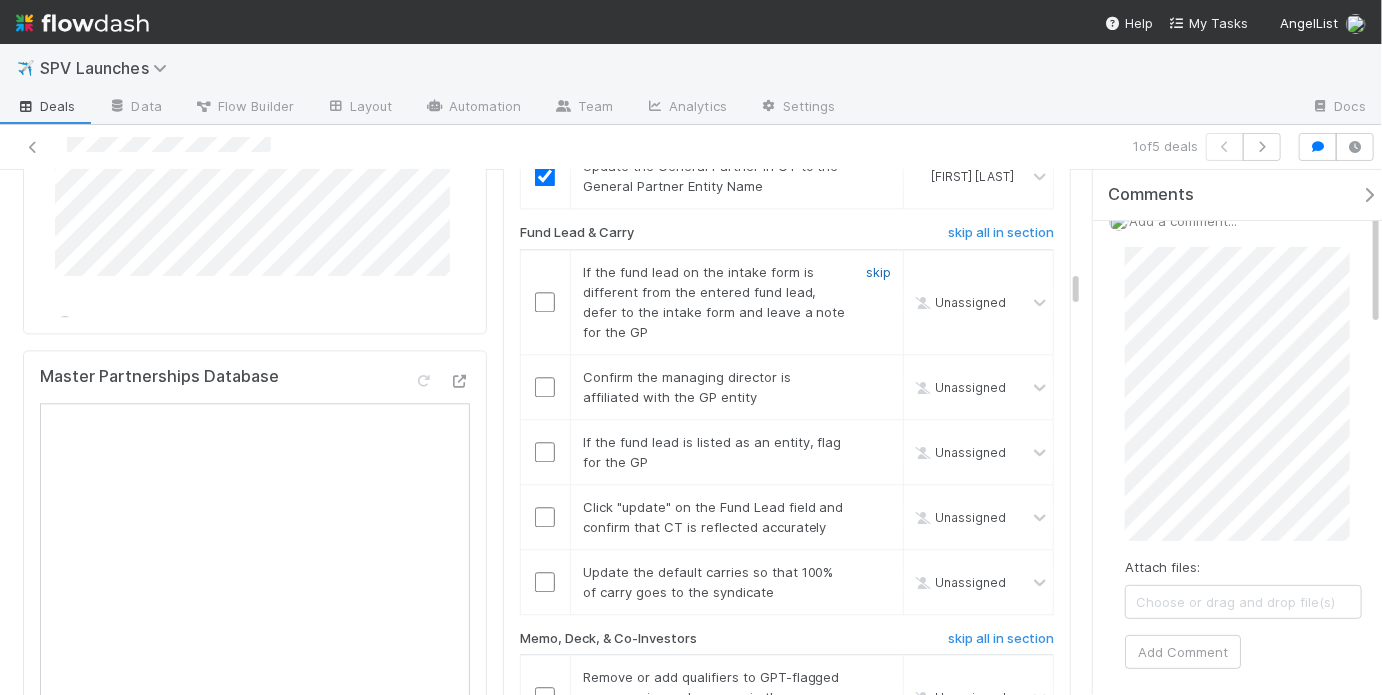 click on "skip" at bounding box center [878, 272] 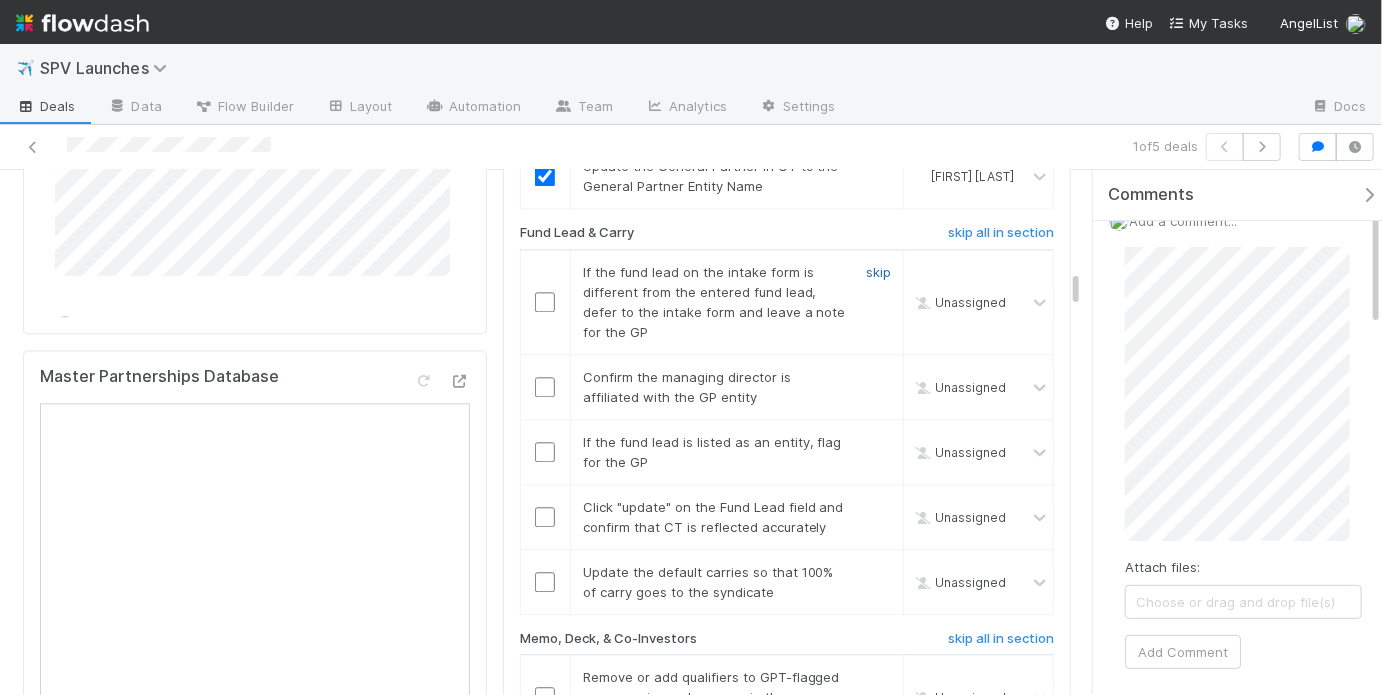 click on "skip" at bounding box center (878, 272) 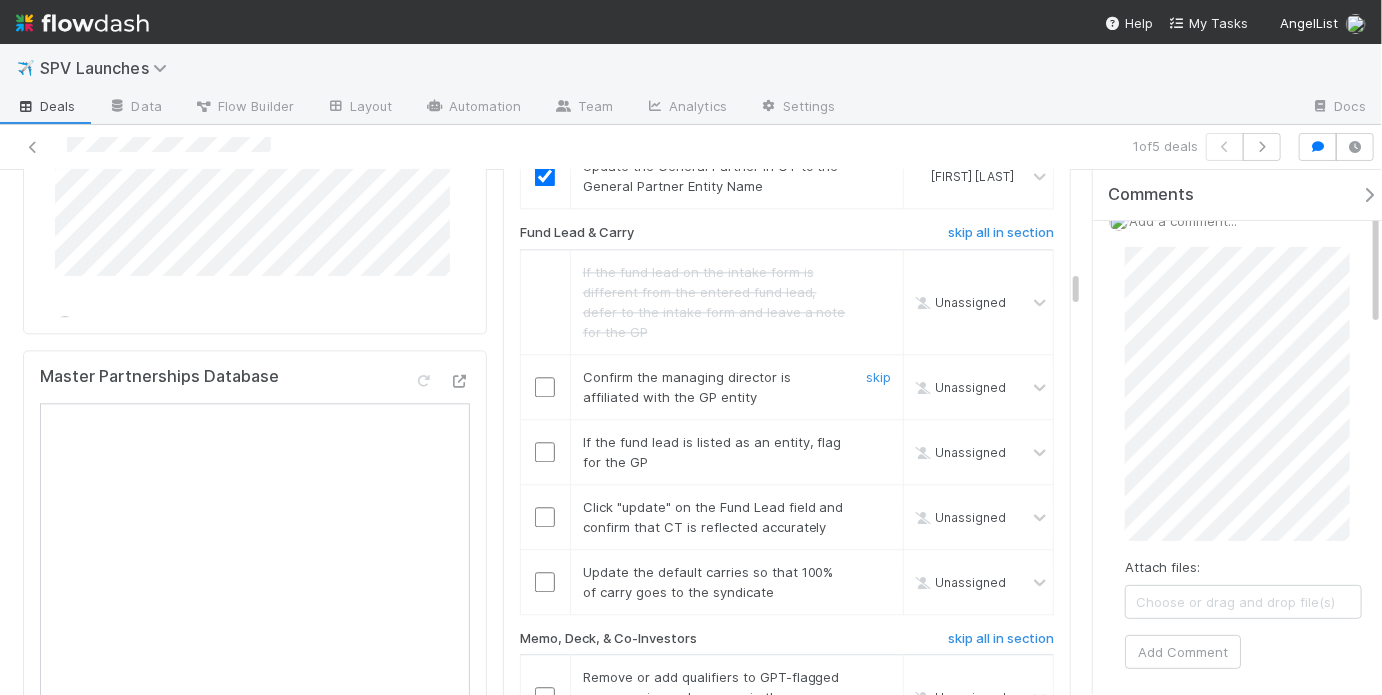 drag, startPoint x: 552, startPoint y: 360, endPoint x: 541, endPoint y: 361, distance: 11.045361 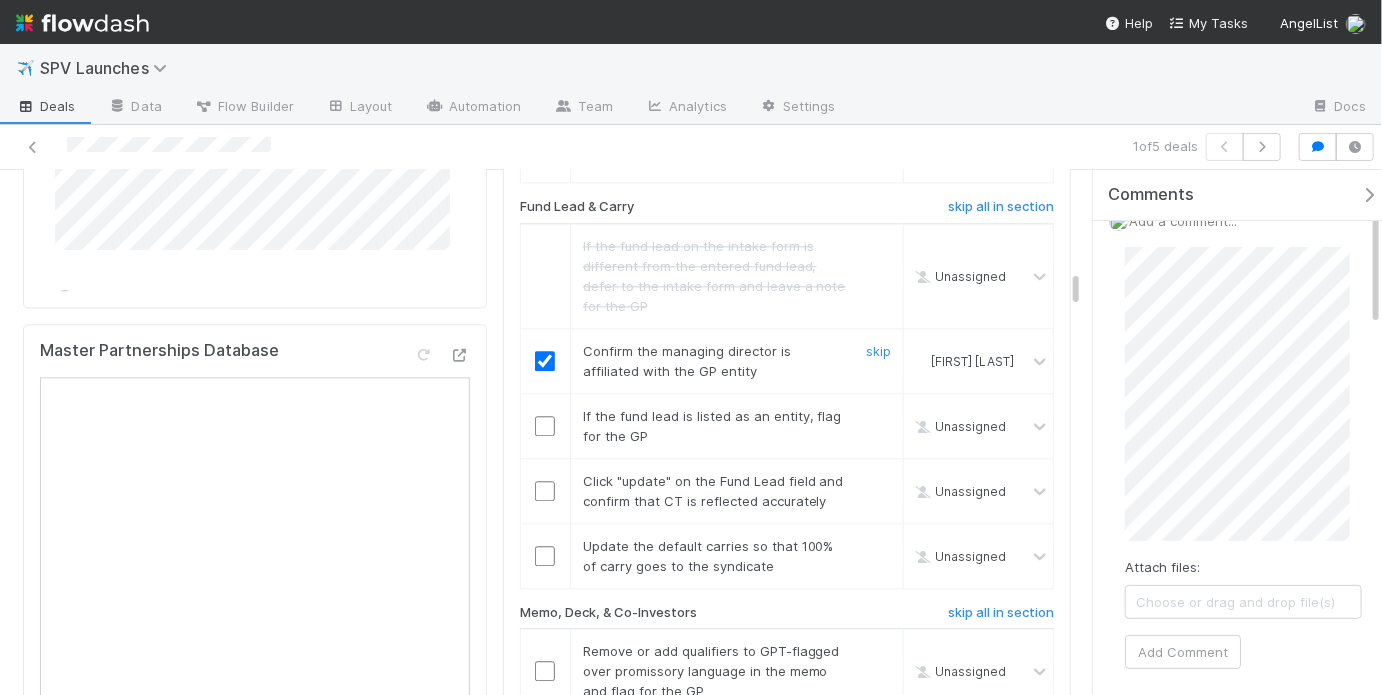 scroll, scrollTop: 2150, scrollLeft: 0, axis: vertical 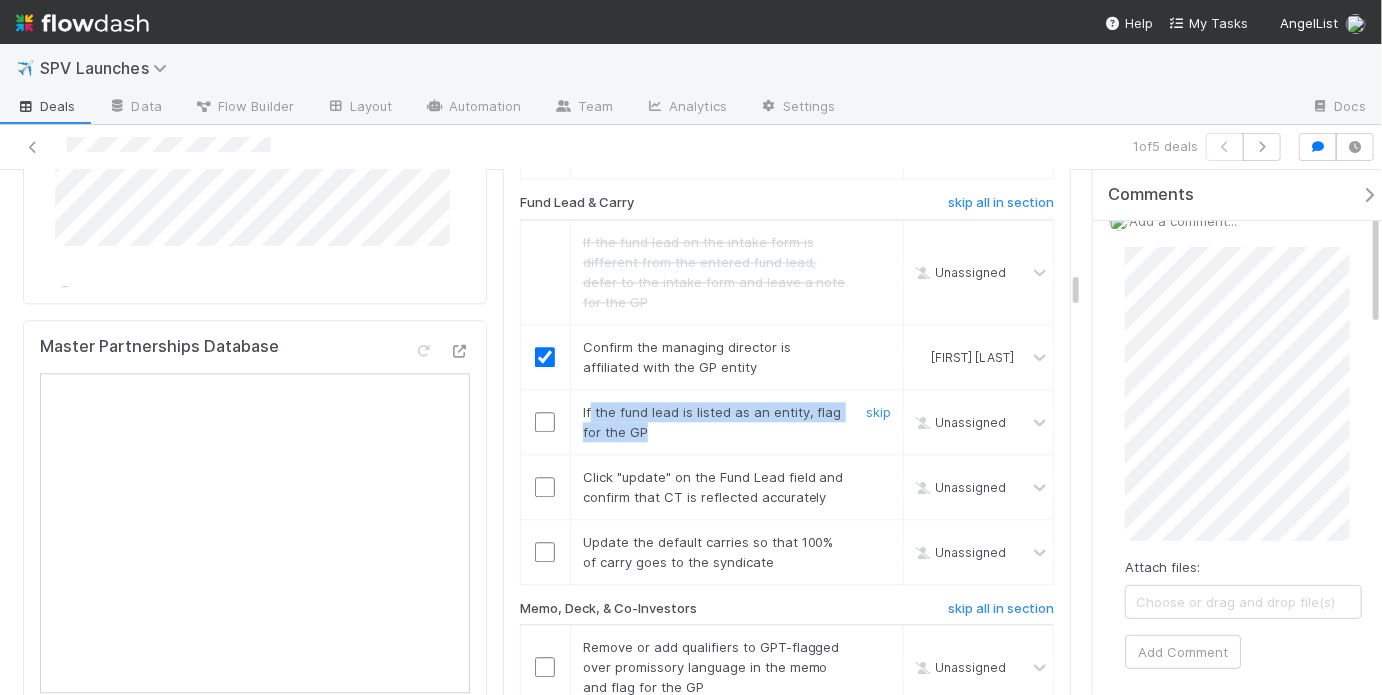 drag, startPoint x: 588, startPoint y: 387, endPoint x: 689, endPoint y: 405, distance: 102.59142 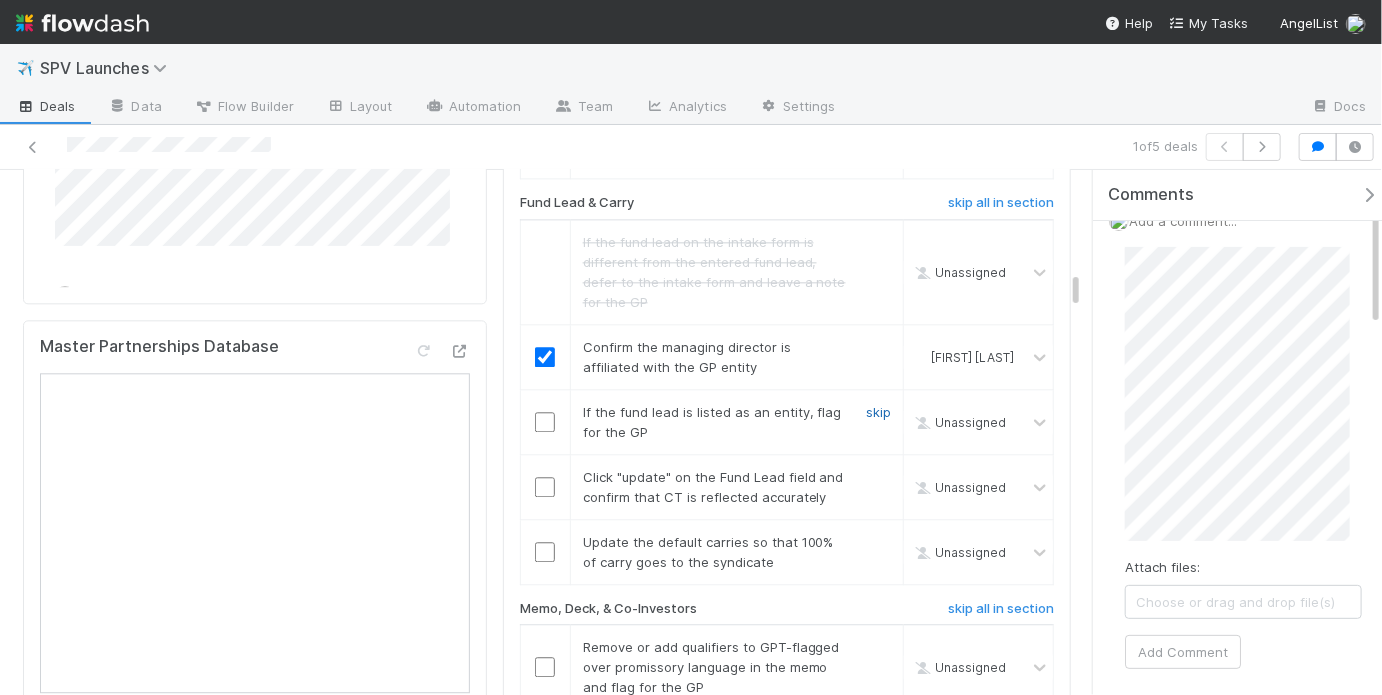 click on "skip" at bounding box center [878, 412] 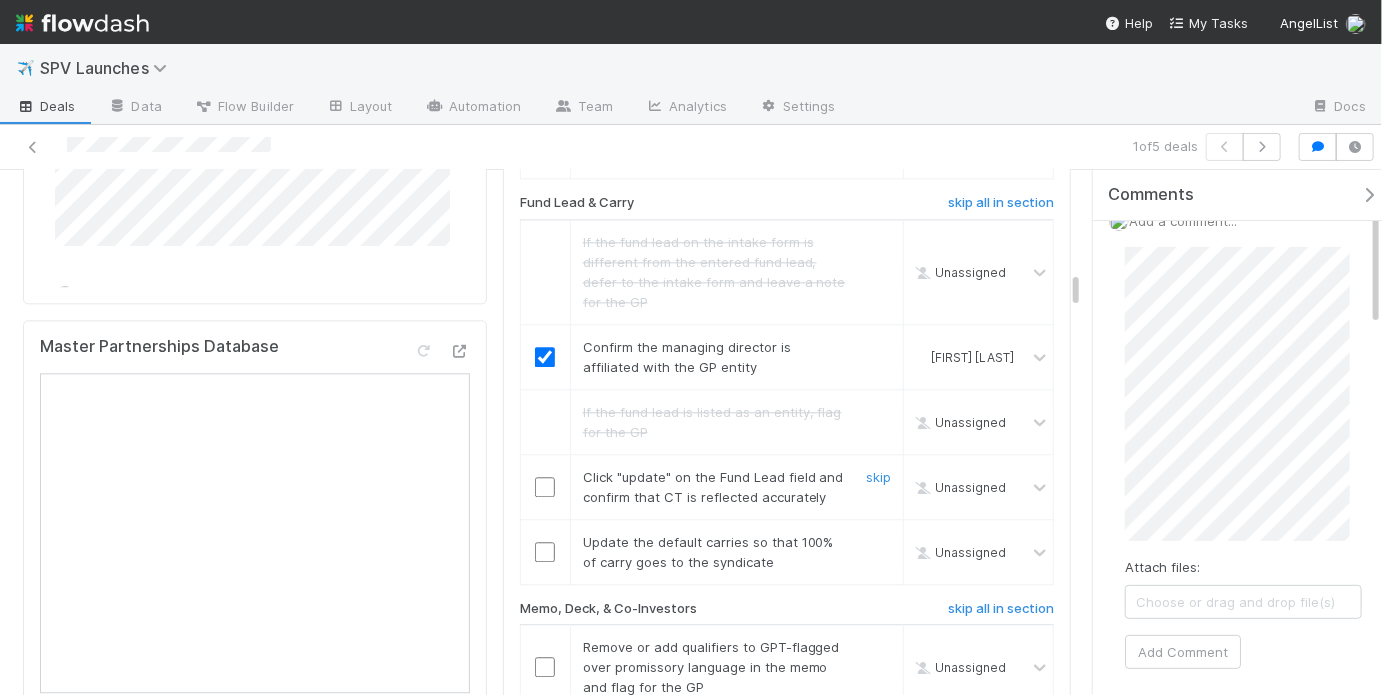 click at bounding box center [545, 487] 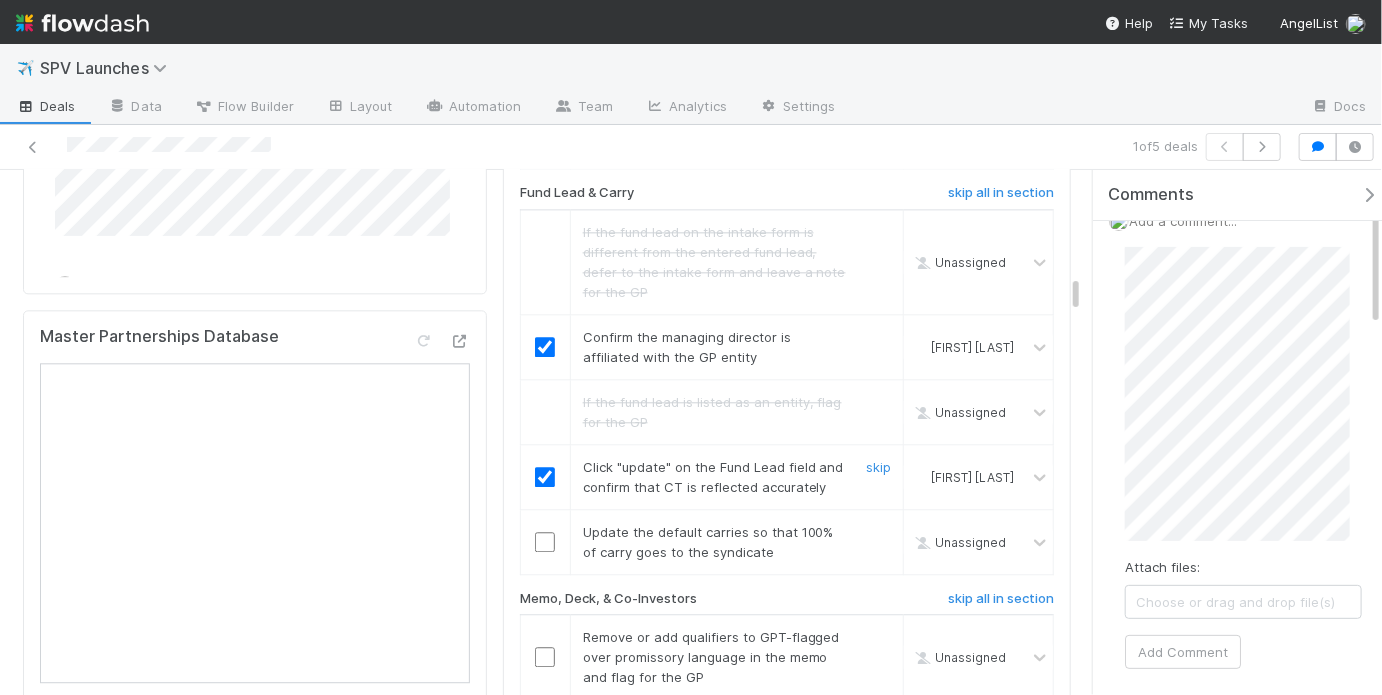 scroll, scrollTop: 2277, scrollLeft: 0, axis: vertical 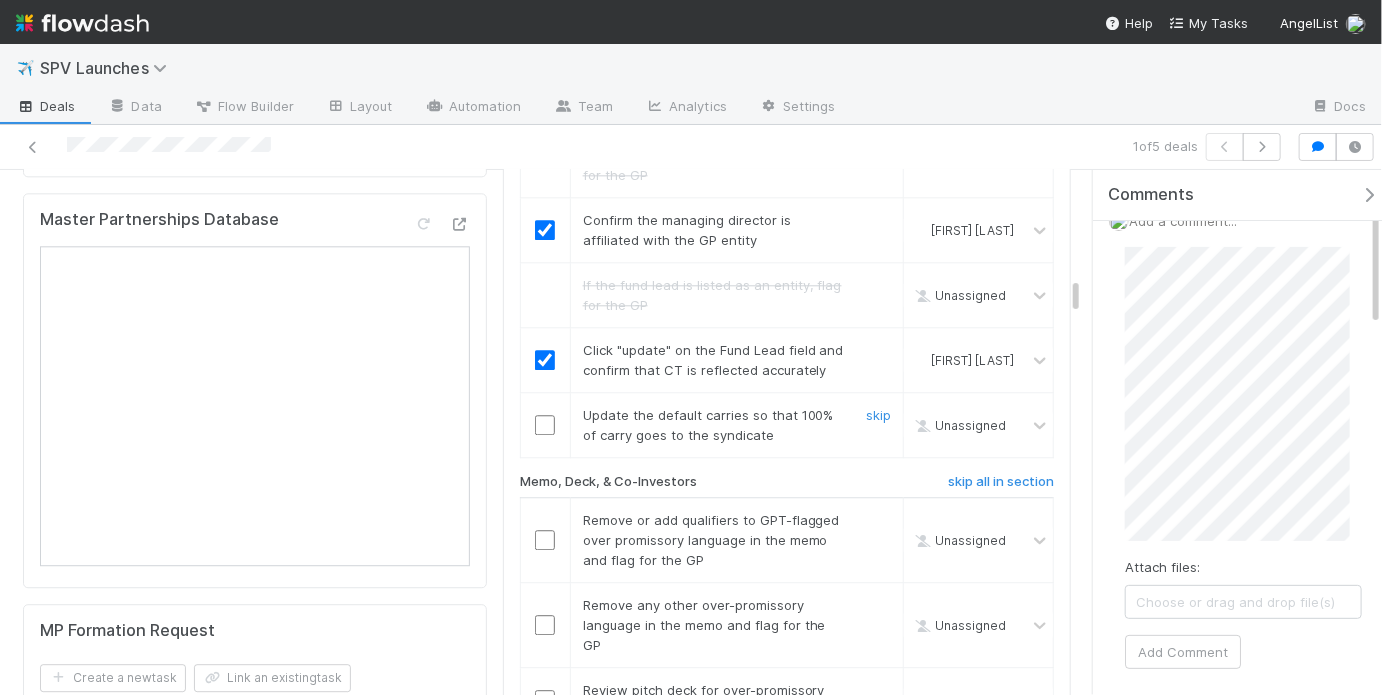 click at bounding box center (545, 425) 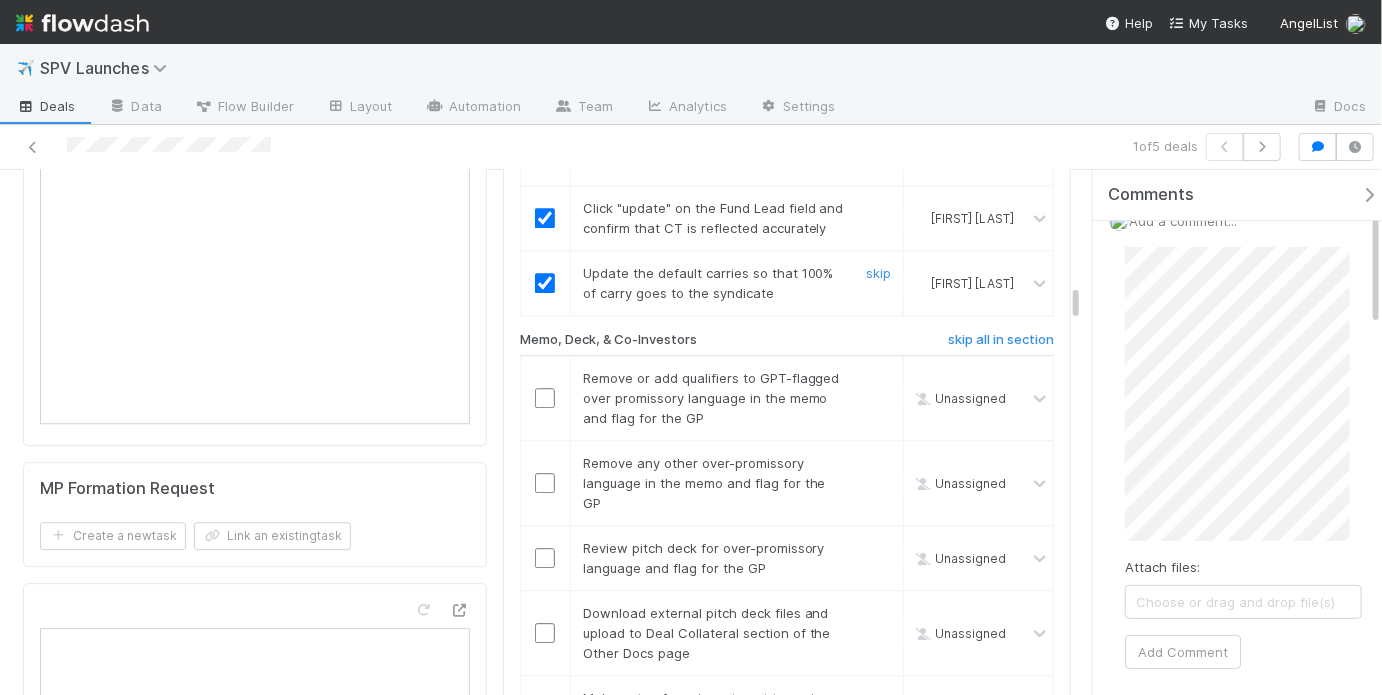 scroll, scrollTop: 2420, scrollLeft: 0, axis: vertical 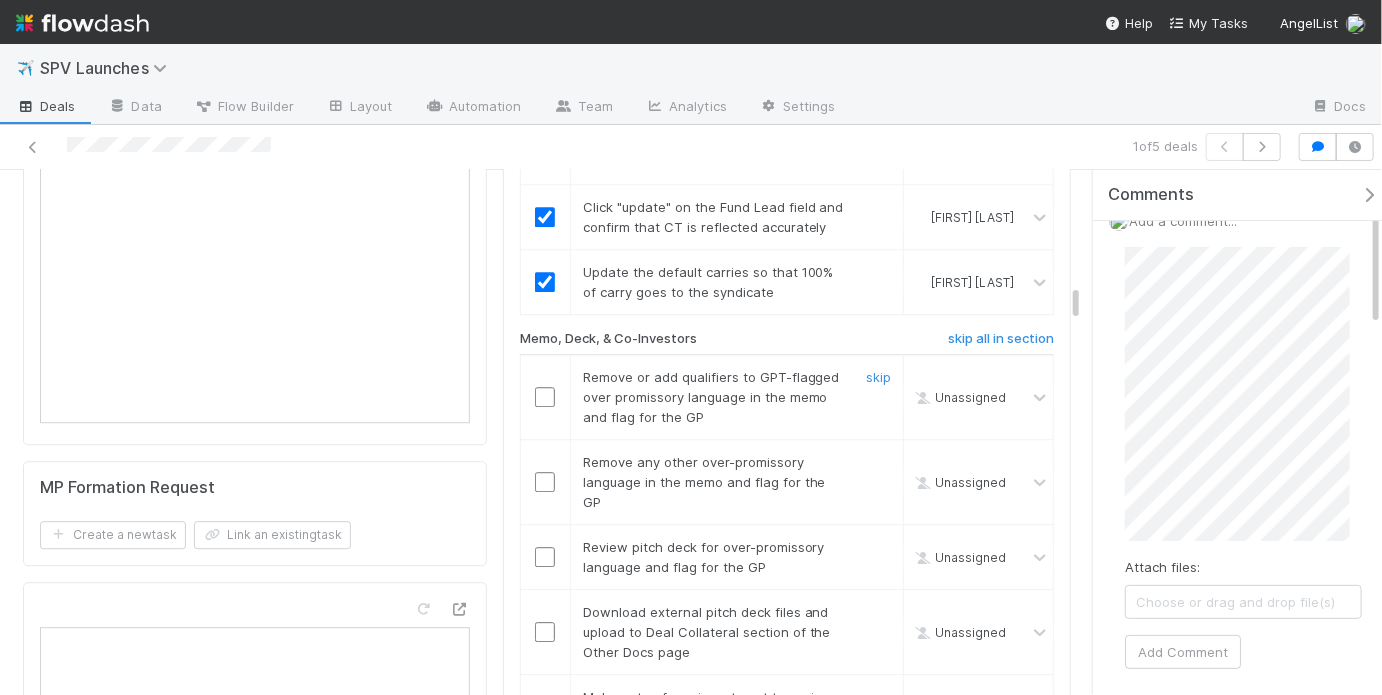 click at bounding box center (545, 397) 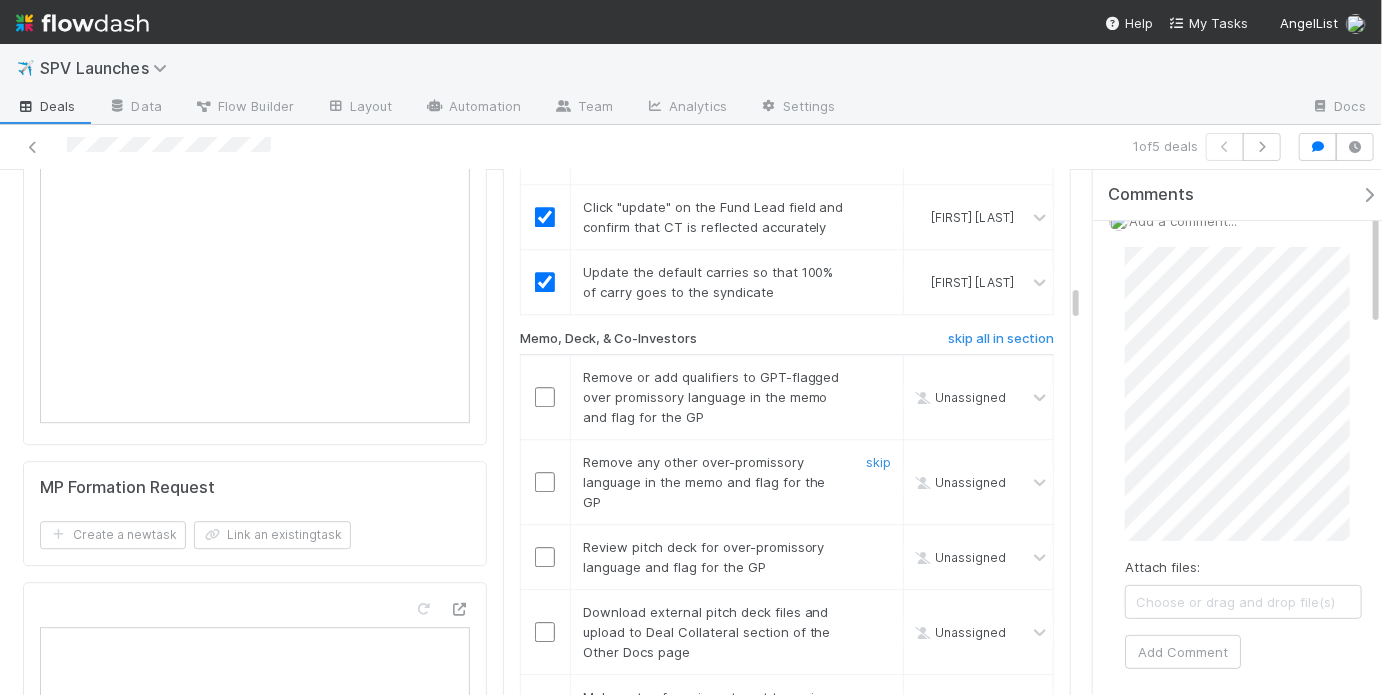 click at bounding box center (545, 482) 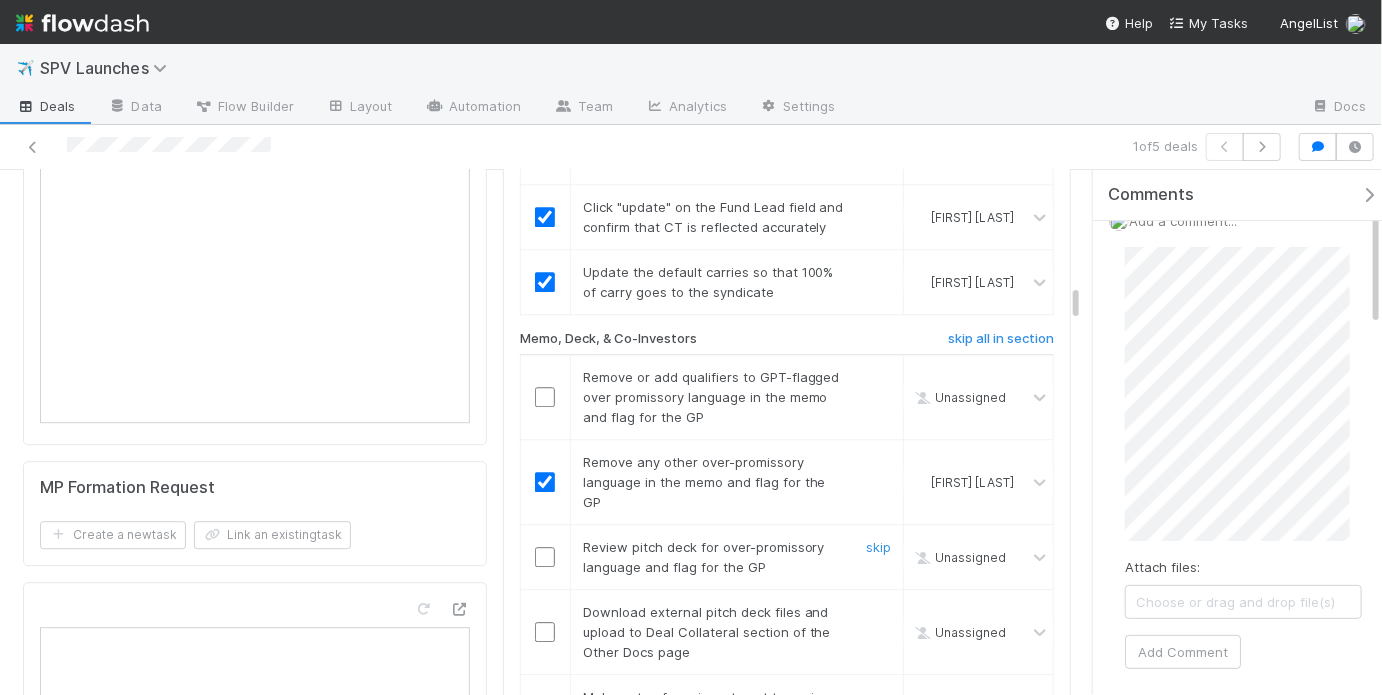 click at bounding box center [545, 557] 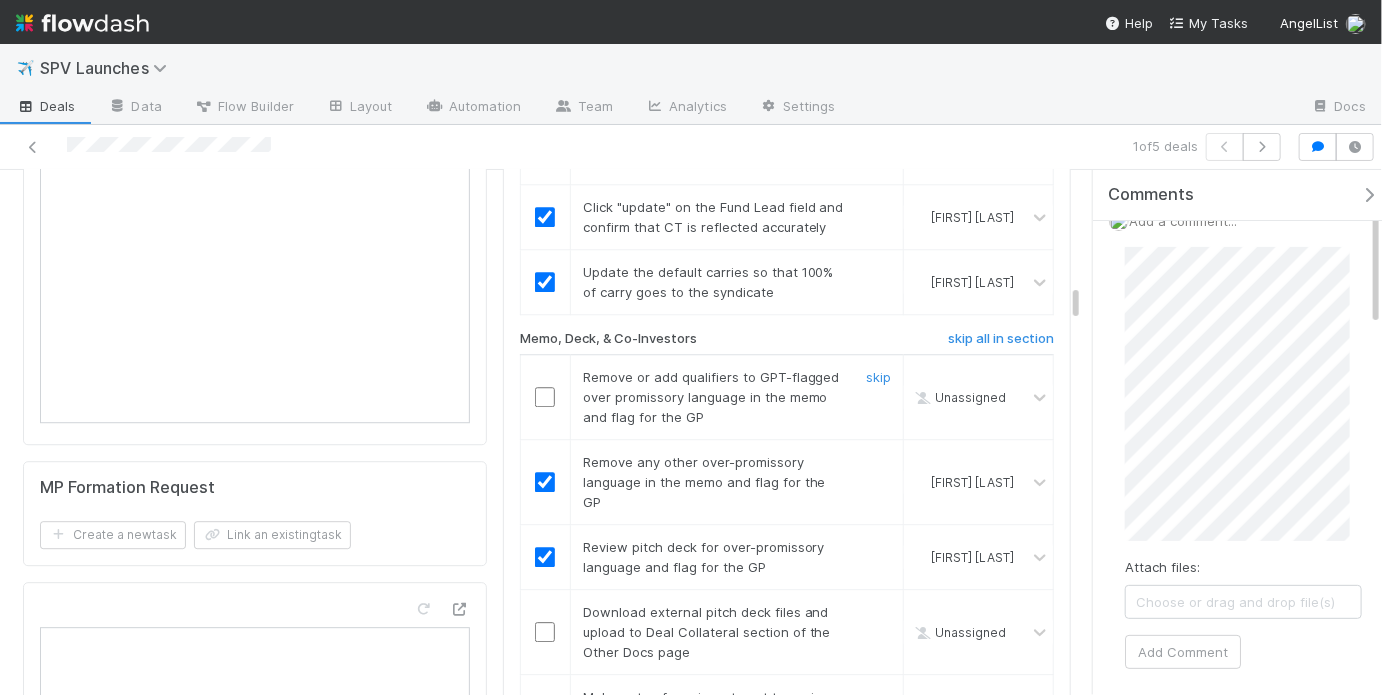 click at bounding box center (545, 397) 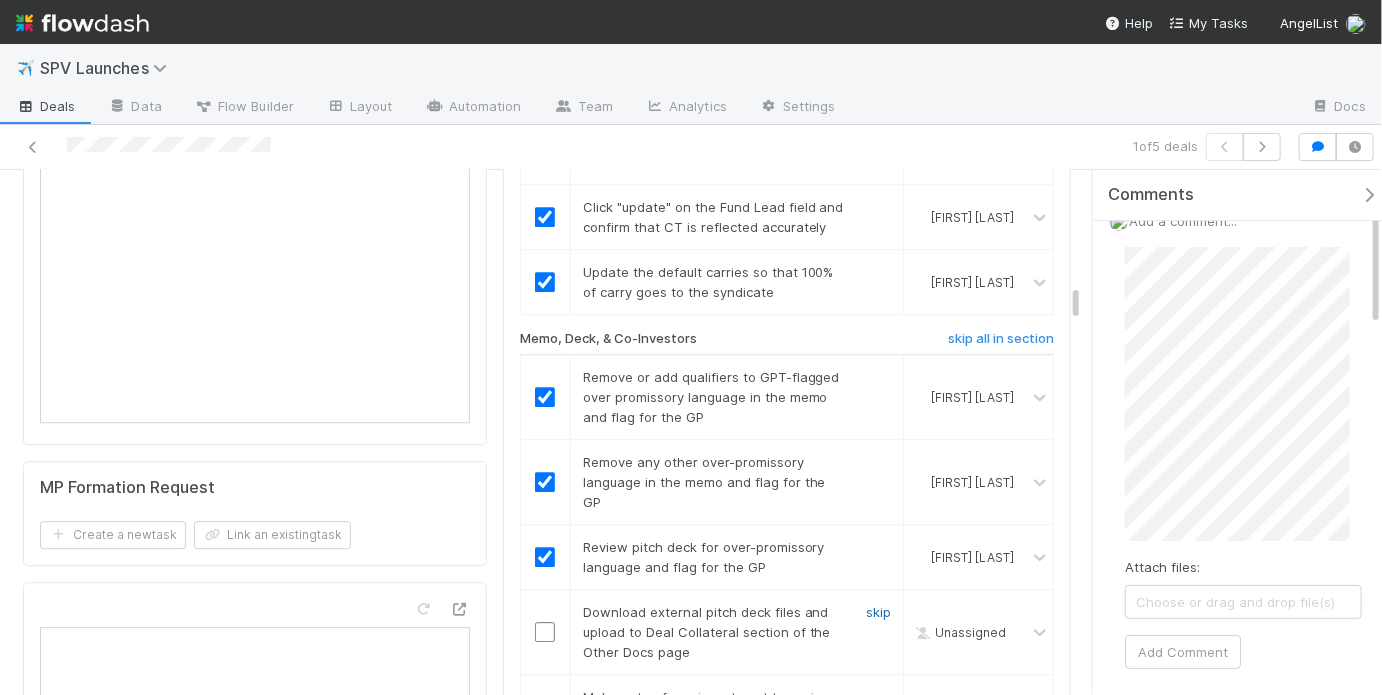 click on "skip" at bounding box center (878, 612) 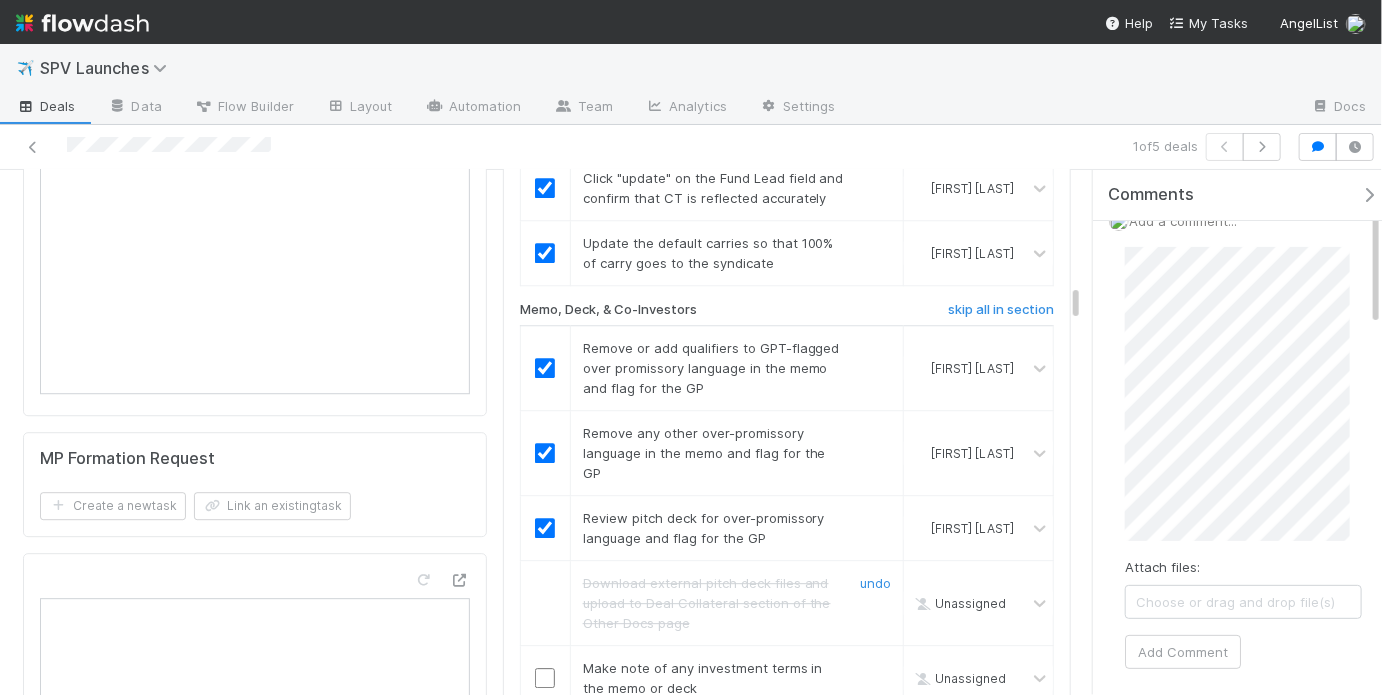 scroll, scrollTop: 2564, scrollLeft: 0, axis: vertical 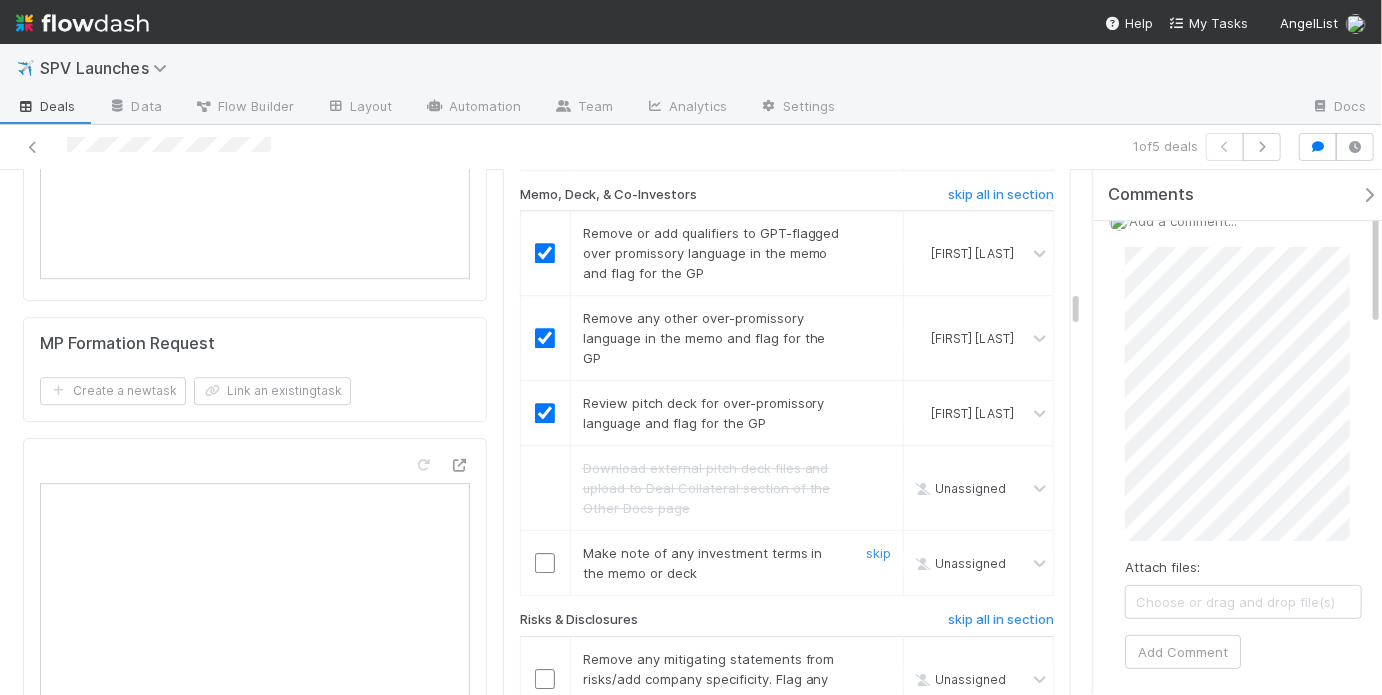 click at bounding box center (545, 563) 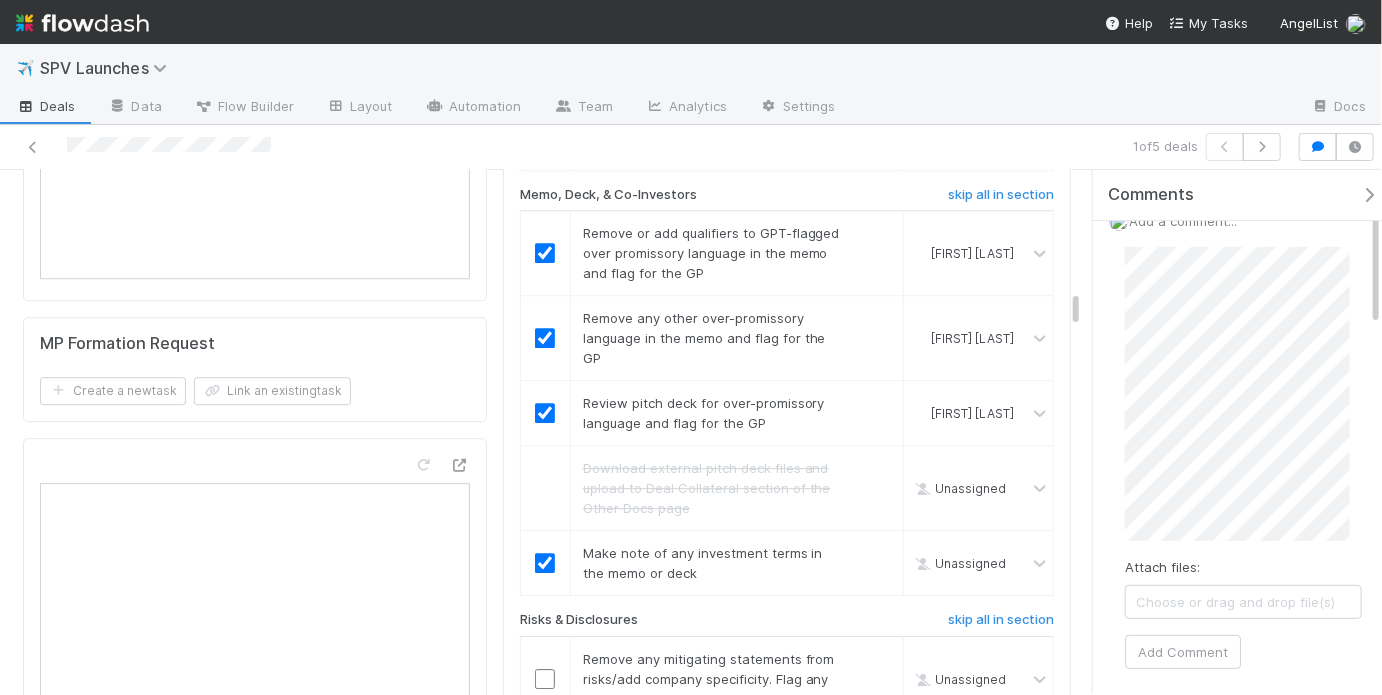 checkbox on "true" 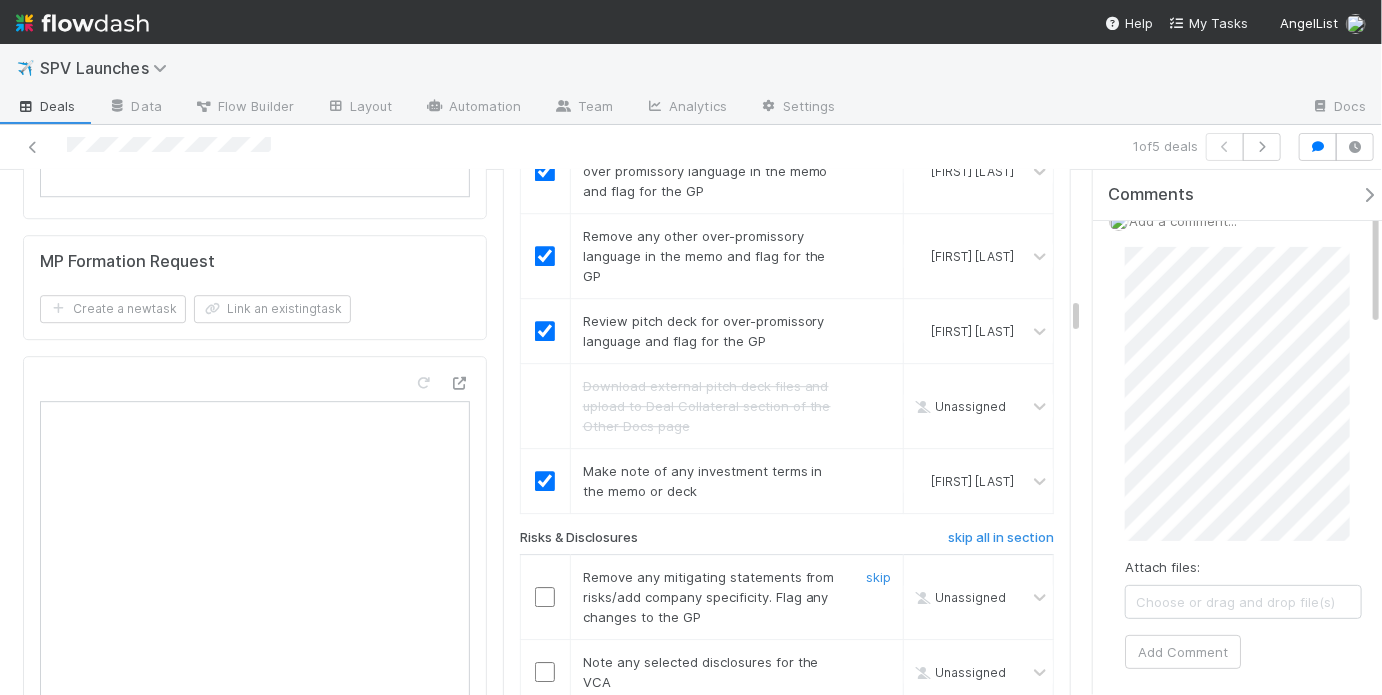 scroll, scrollTop: 2714, scrollLeft: 0, axis: vertical 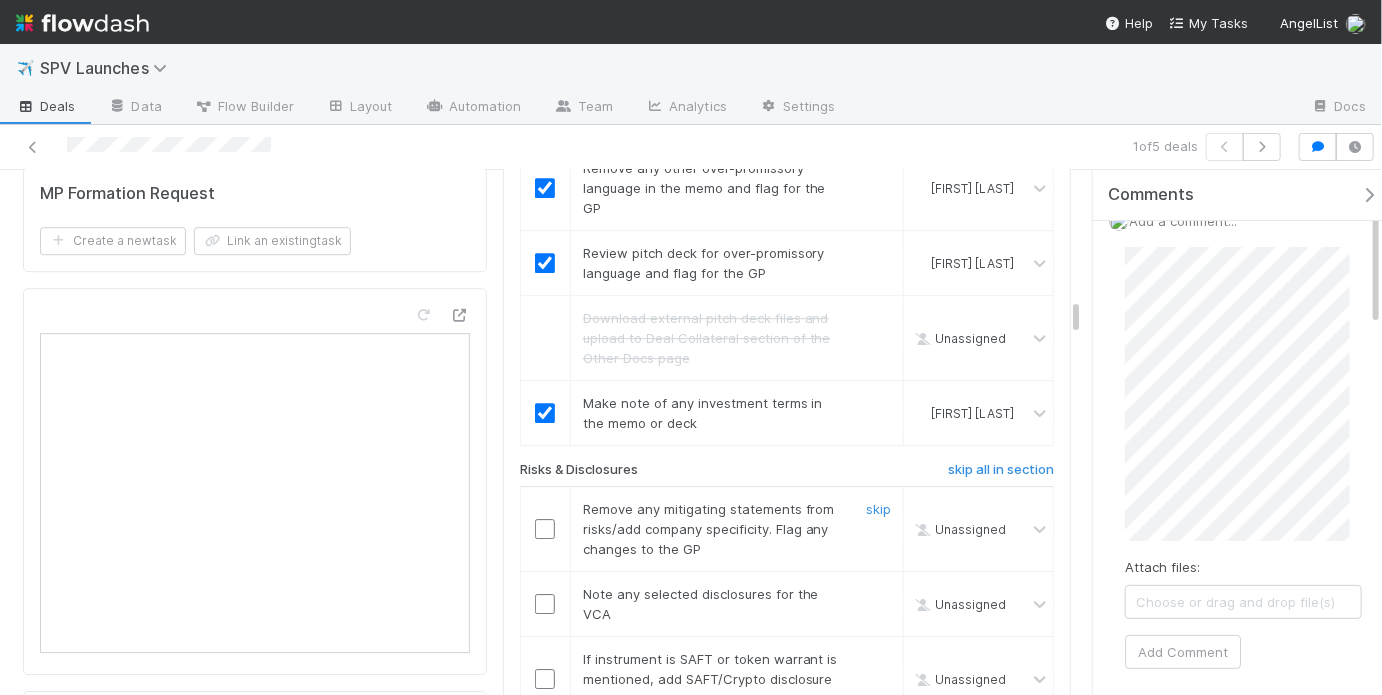 click at bounding box center (545, 529) 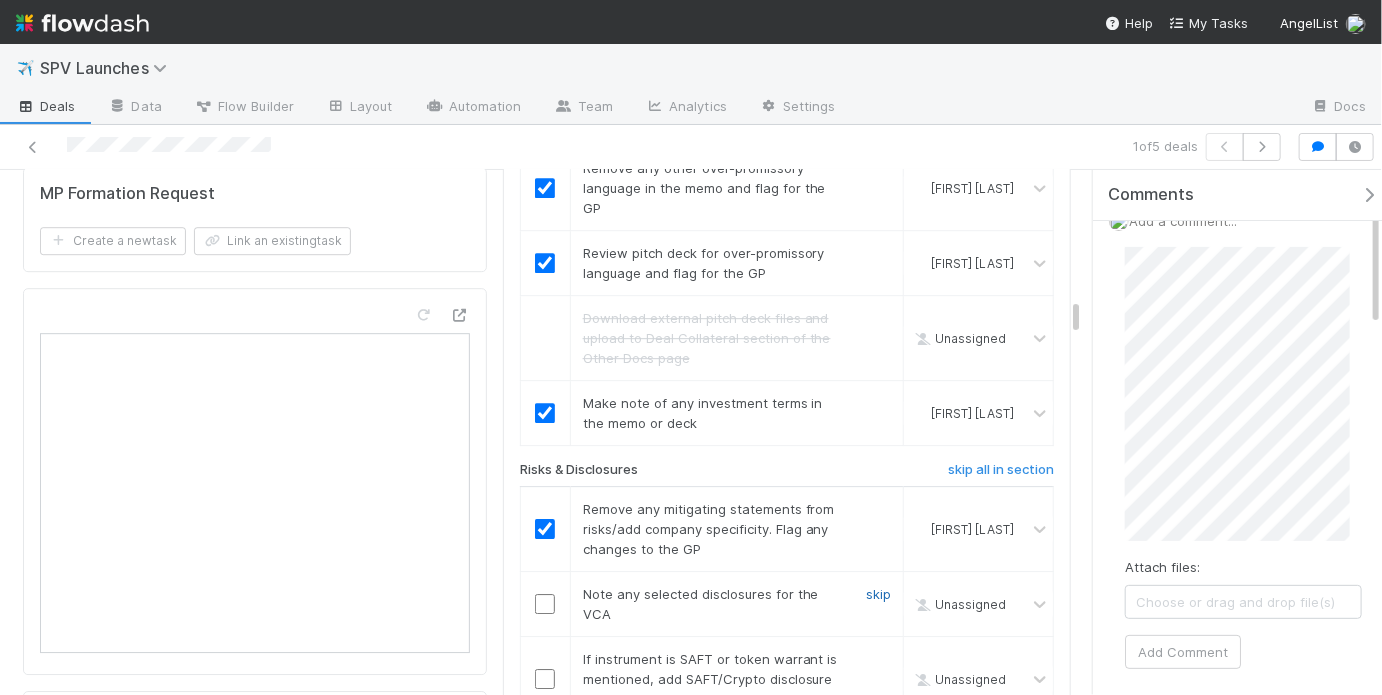click on "skip" at bounding box center (878, 594) 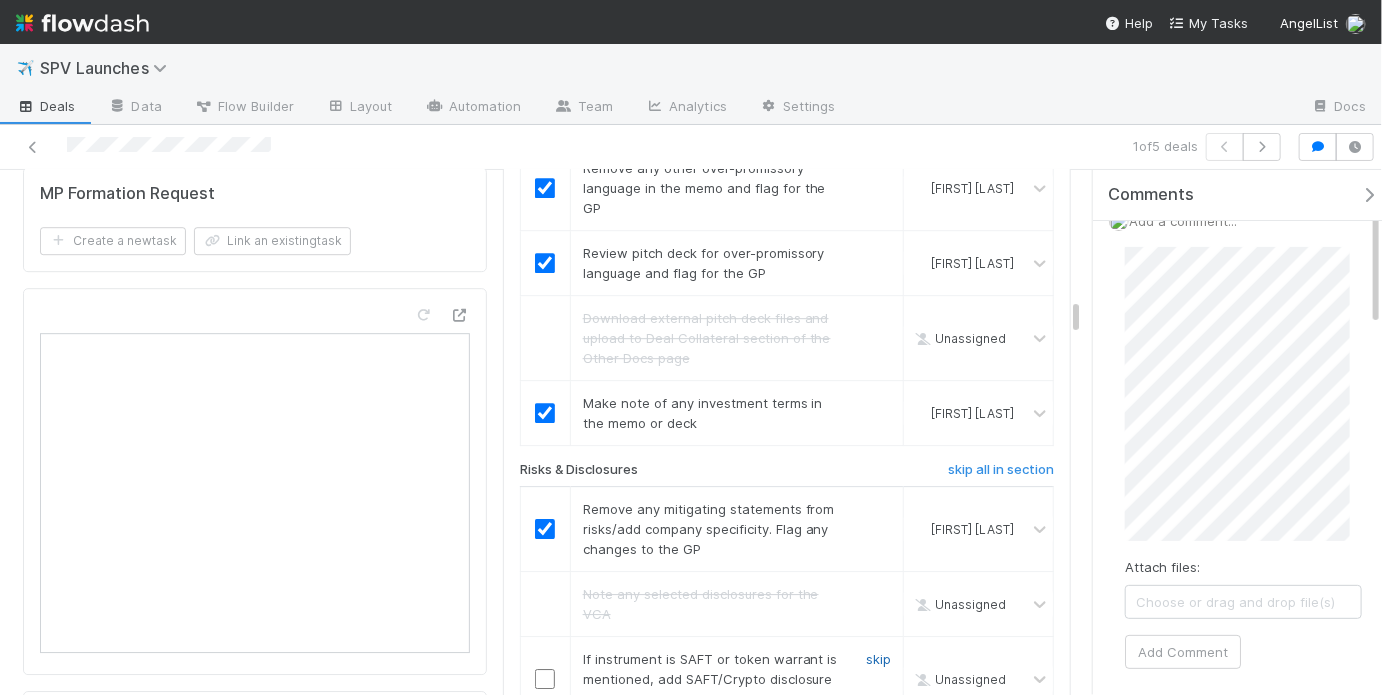 click on "skip" at bounding box center (878, 659) 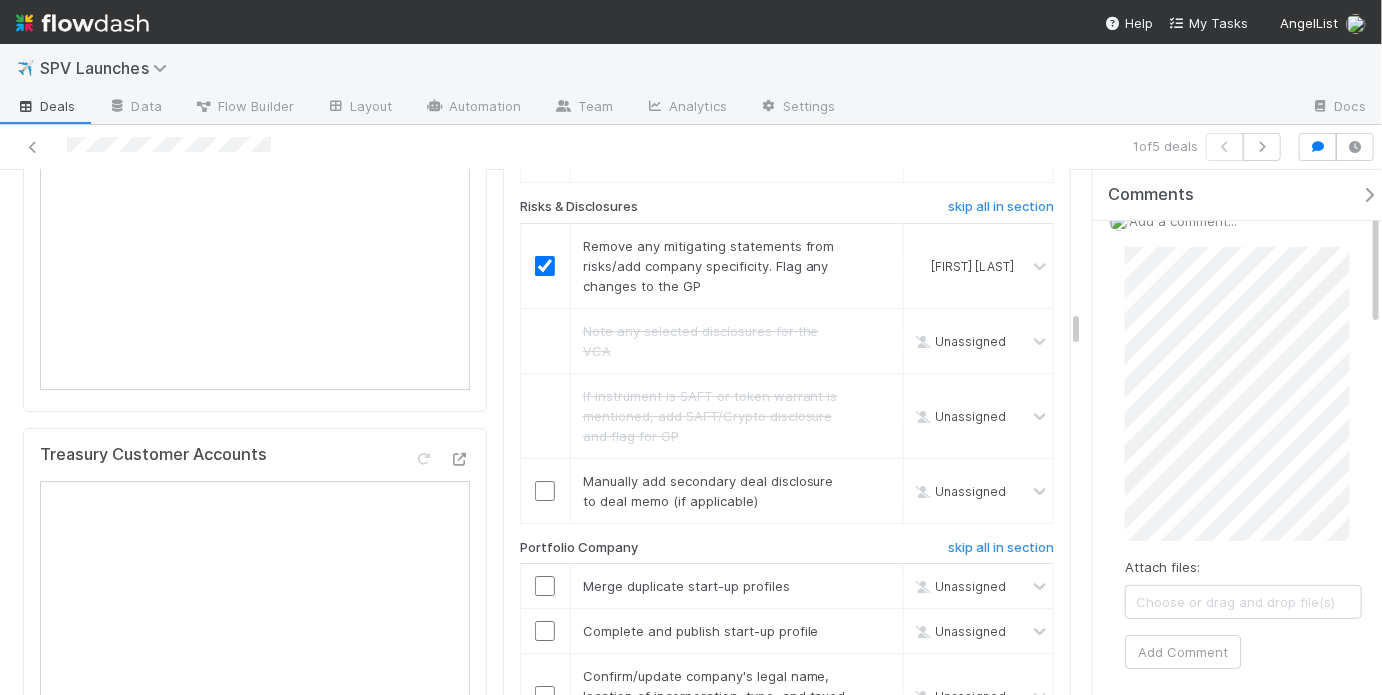 scroll, scrollTop: 5628, scrollLeft: 0, axis: vertical 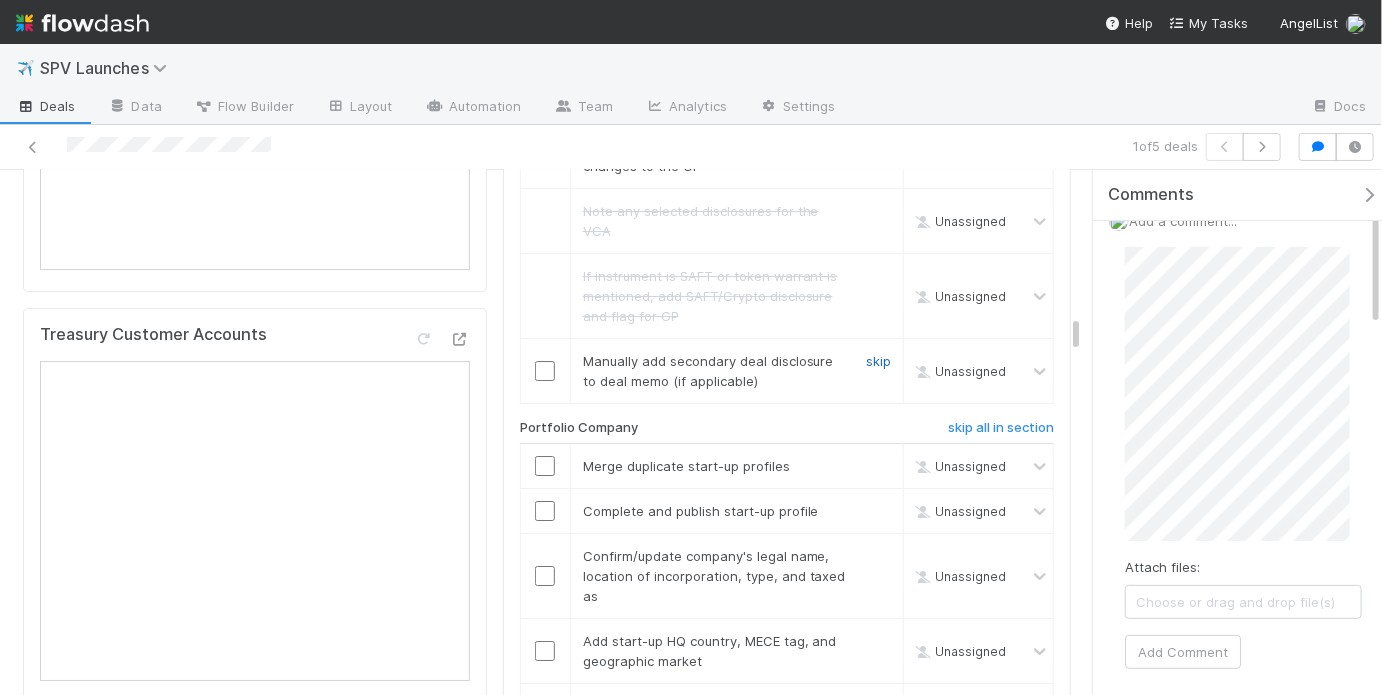 click on "skip" at bounding box center (878, 361) 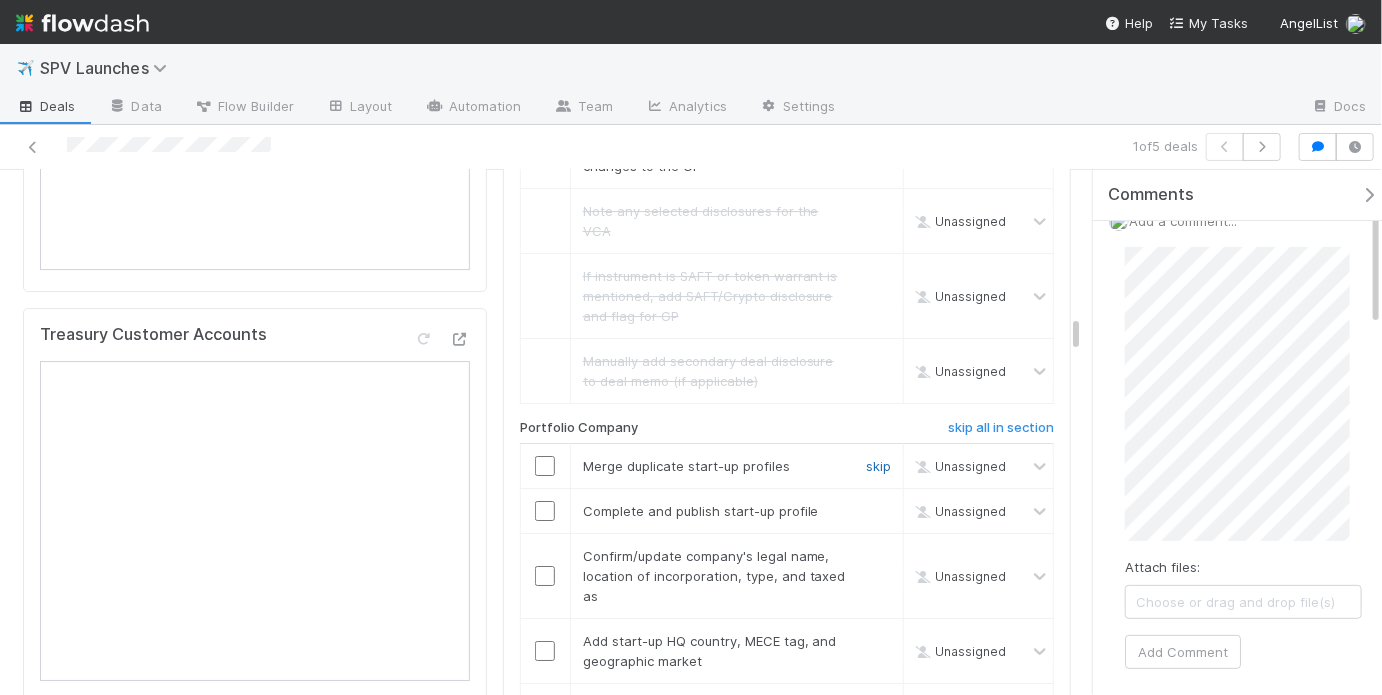 click on "skip" at bounding box center [878, 466] 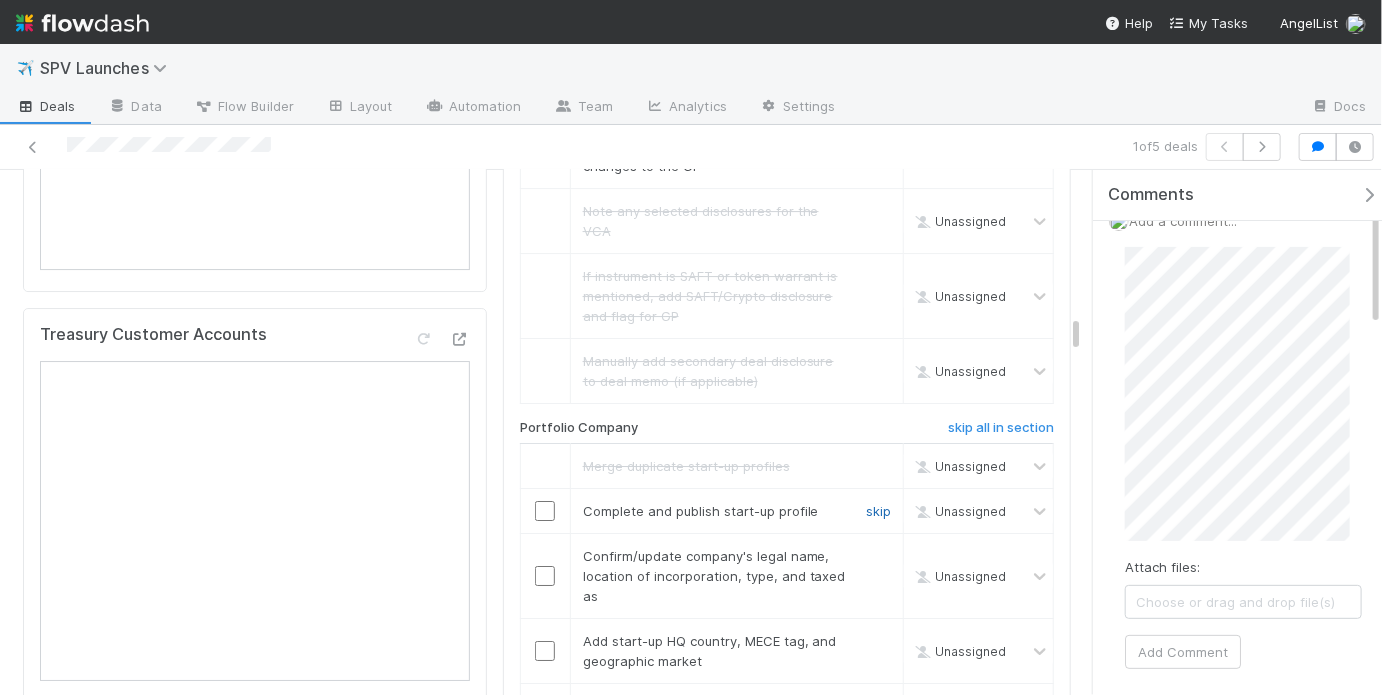 click on "skip" at bounding box center (878, 511) 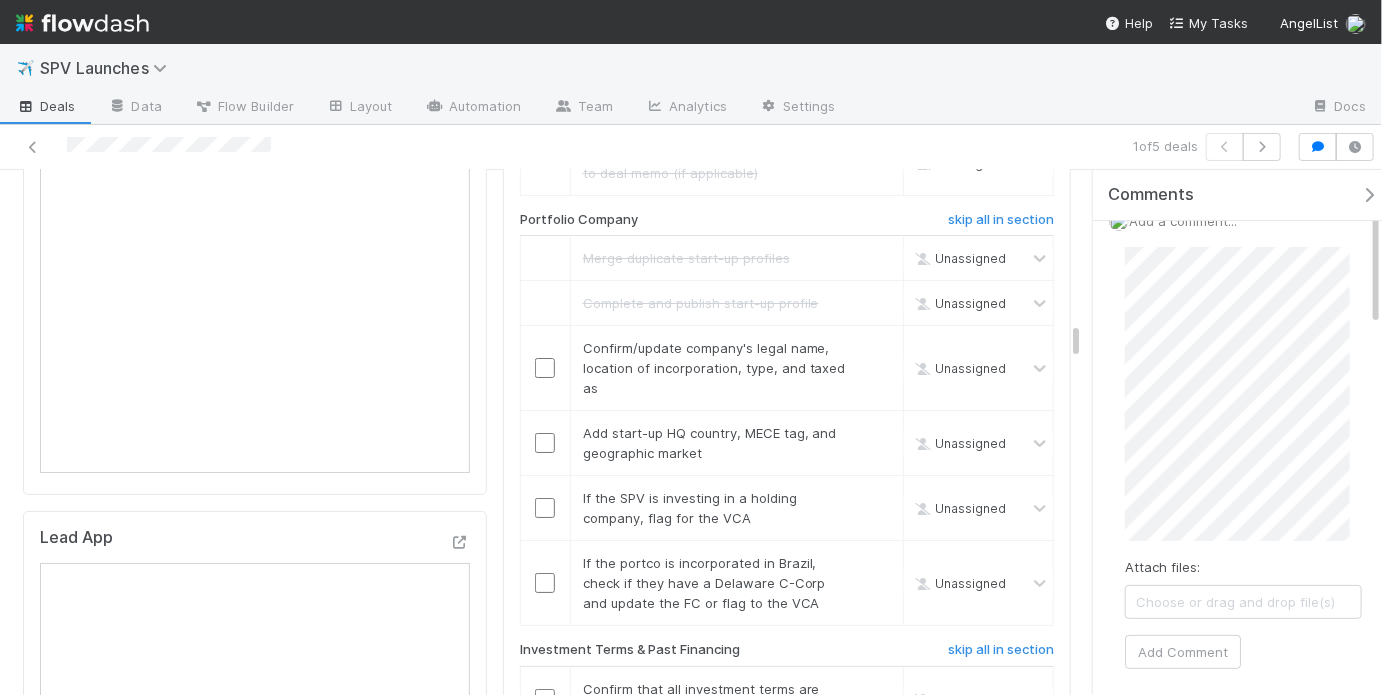 scroll, scrollTop: 3745, scrollLeft: 0, axis: vertical 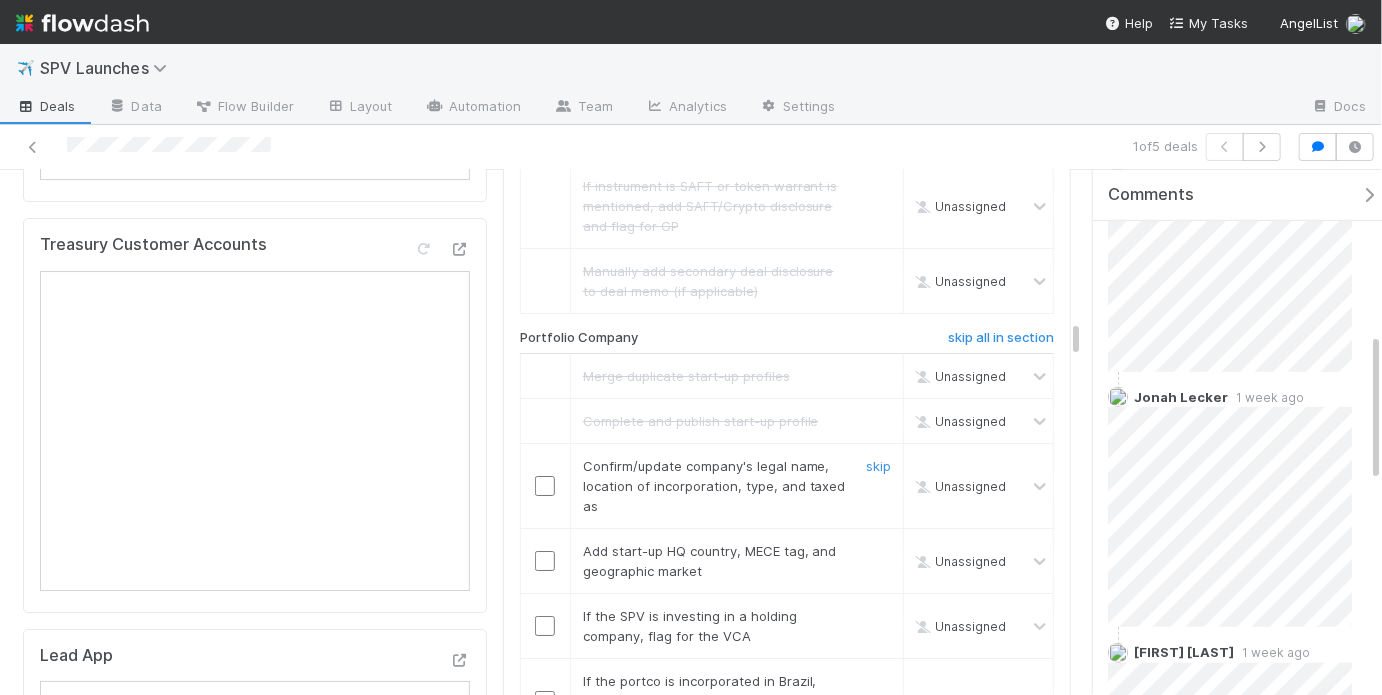 click at bounding box center (545, 486) 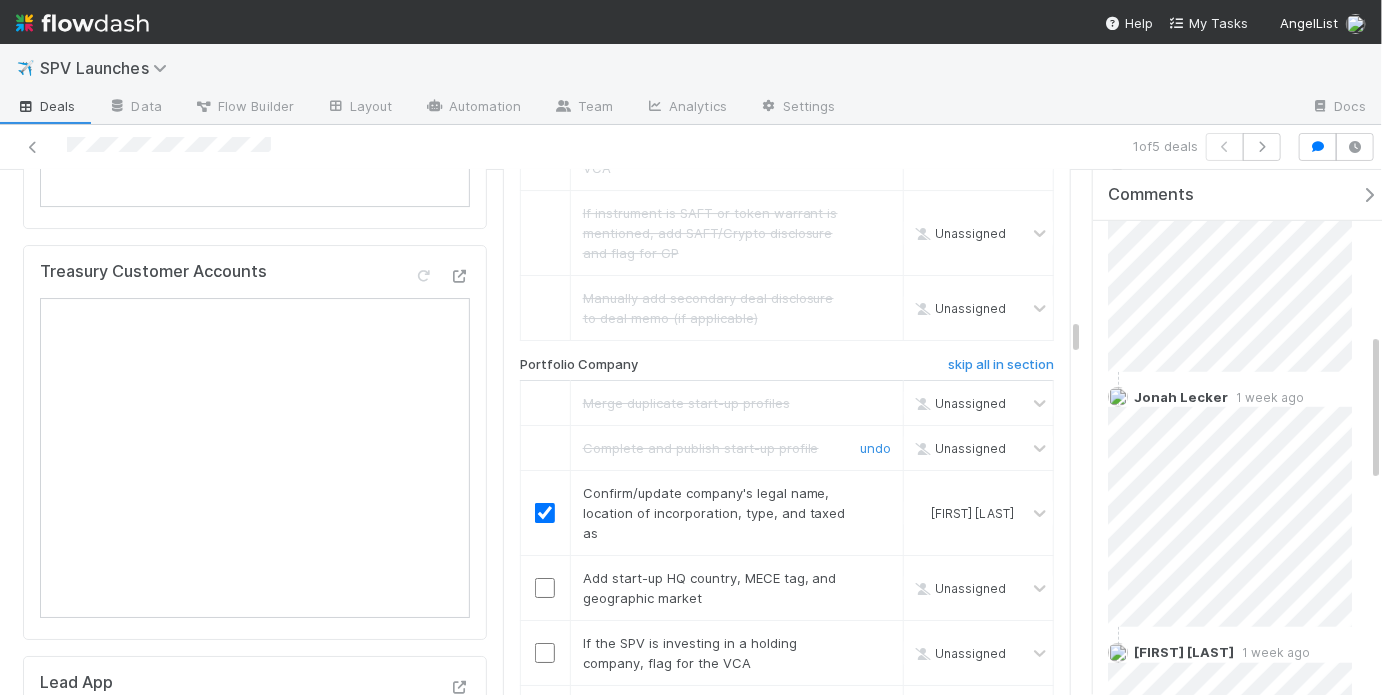 scroll, scrollTop: 3165, scrollLeft: 0, axis: vertical 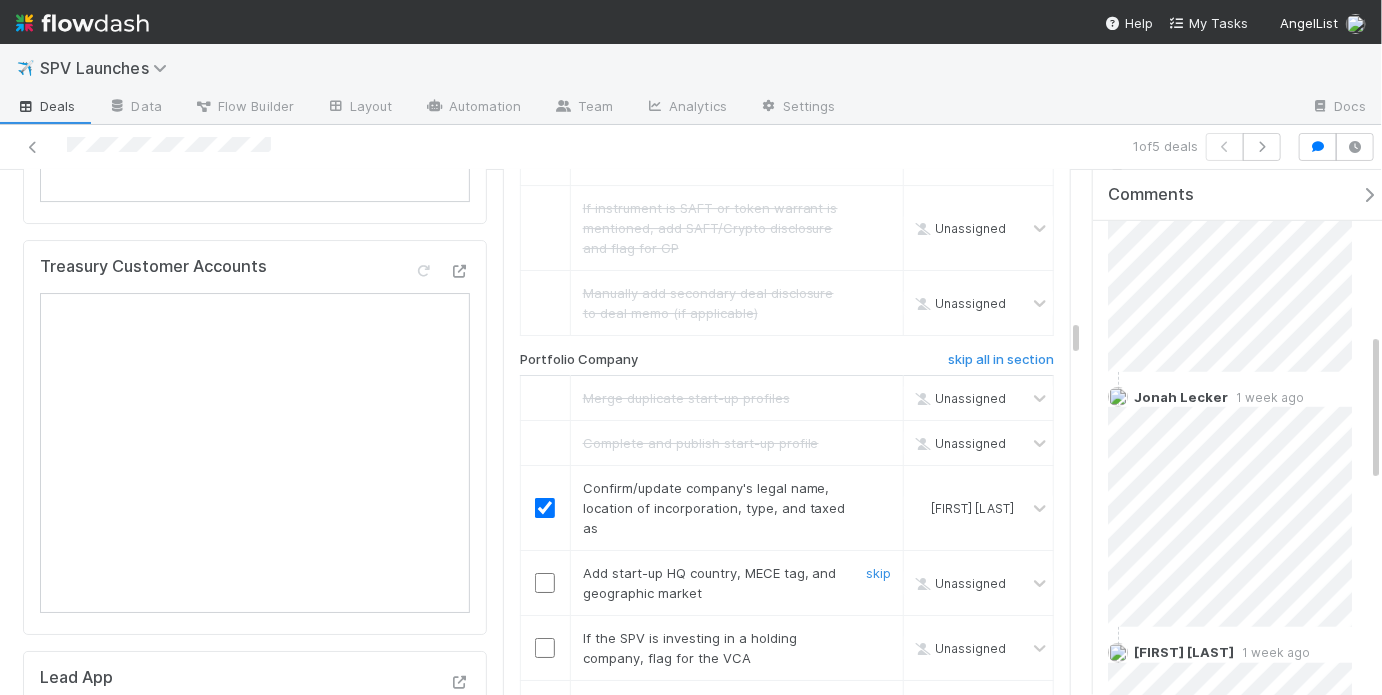 click at bounding box center (545, 583) 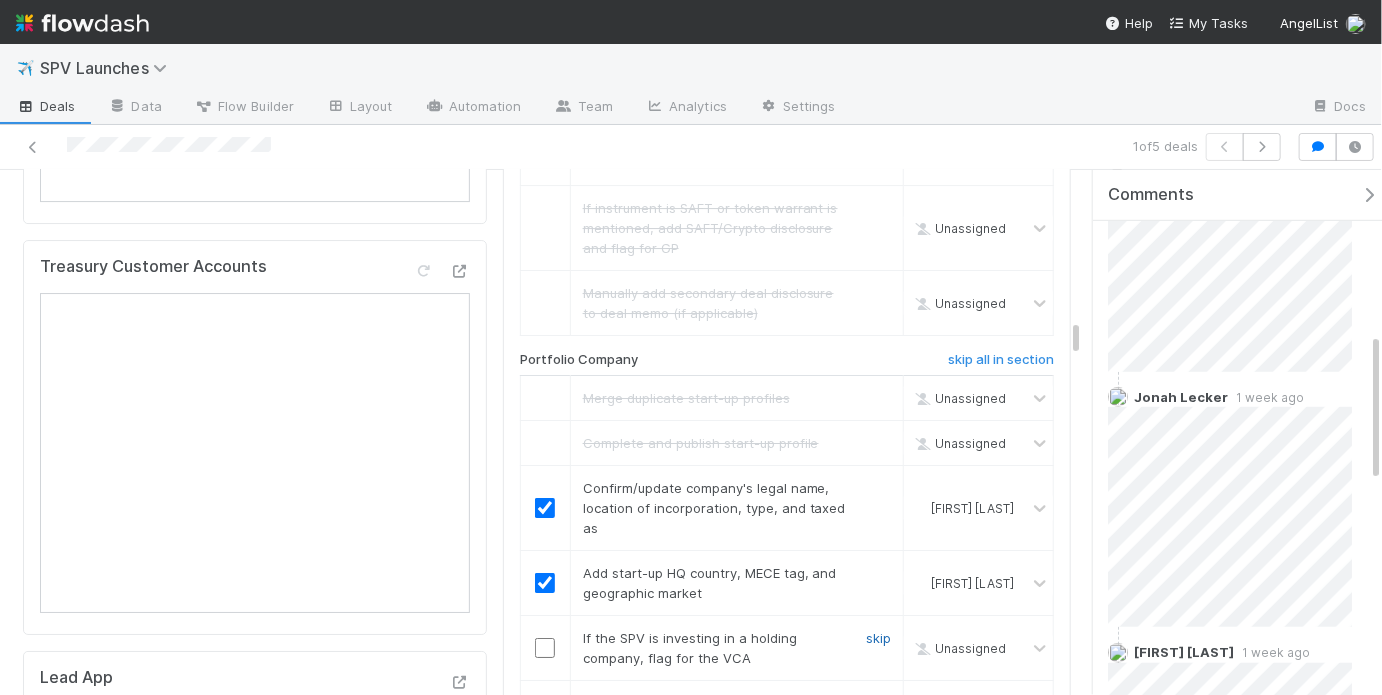 click on "skip" at bounding box center (878, 638) 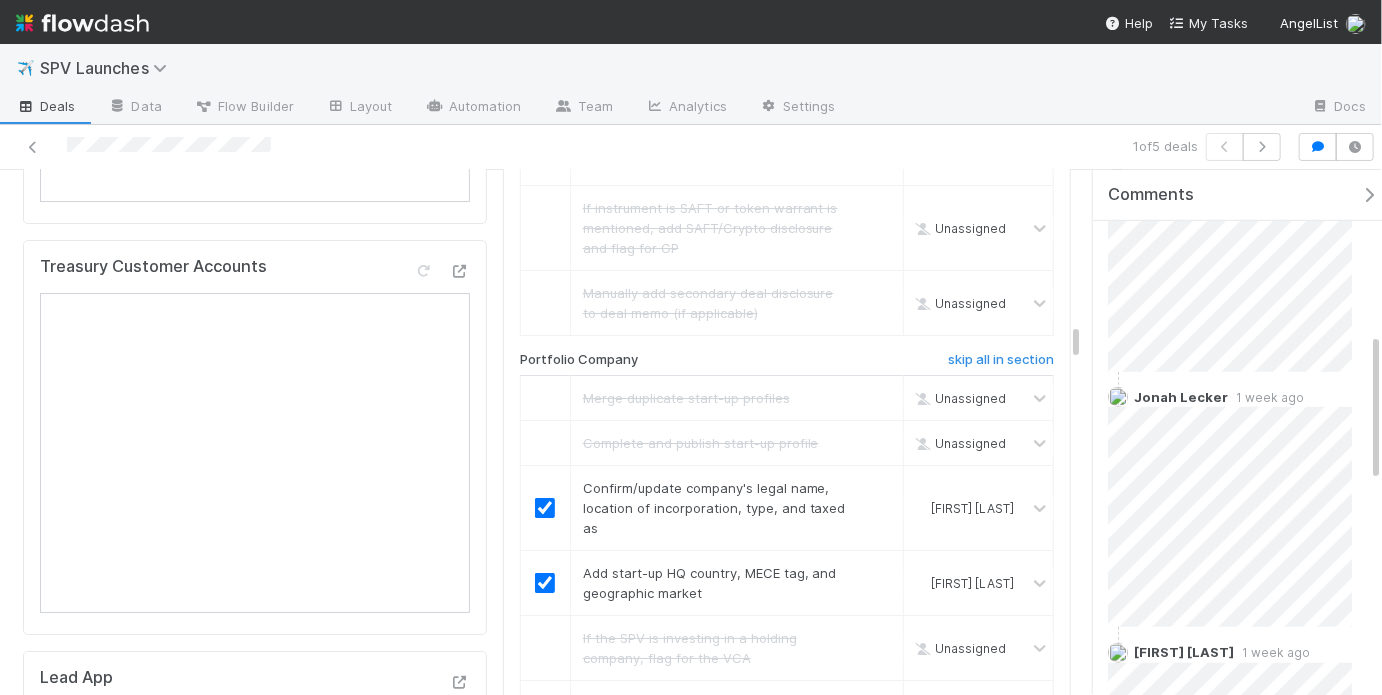 scroll, scrollTop: 3292, scrollLeft: 0, axis: vertical 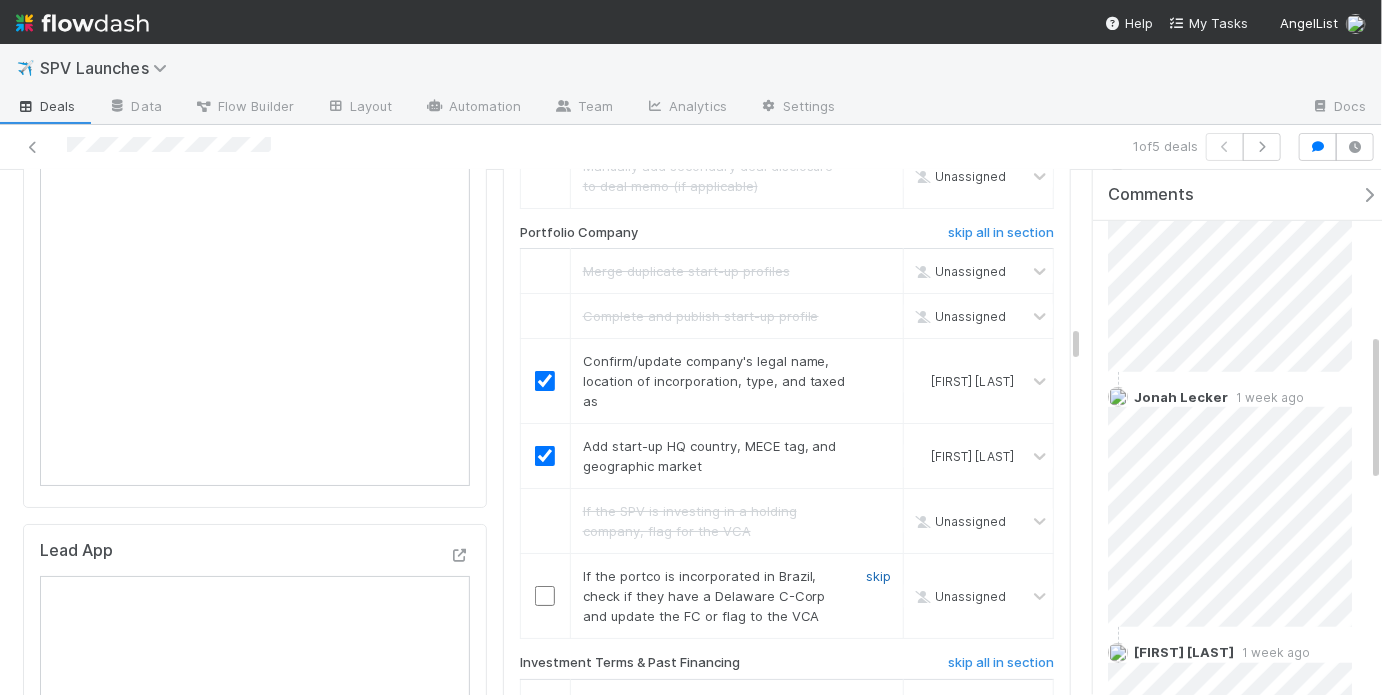click on "skip" at bounding box center [878, 576] 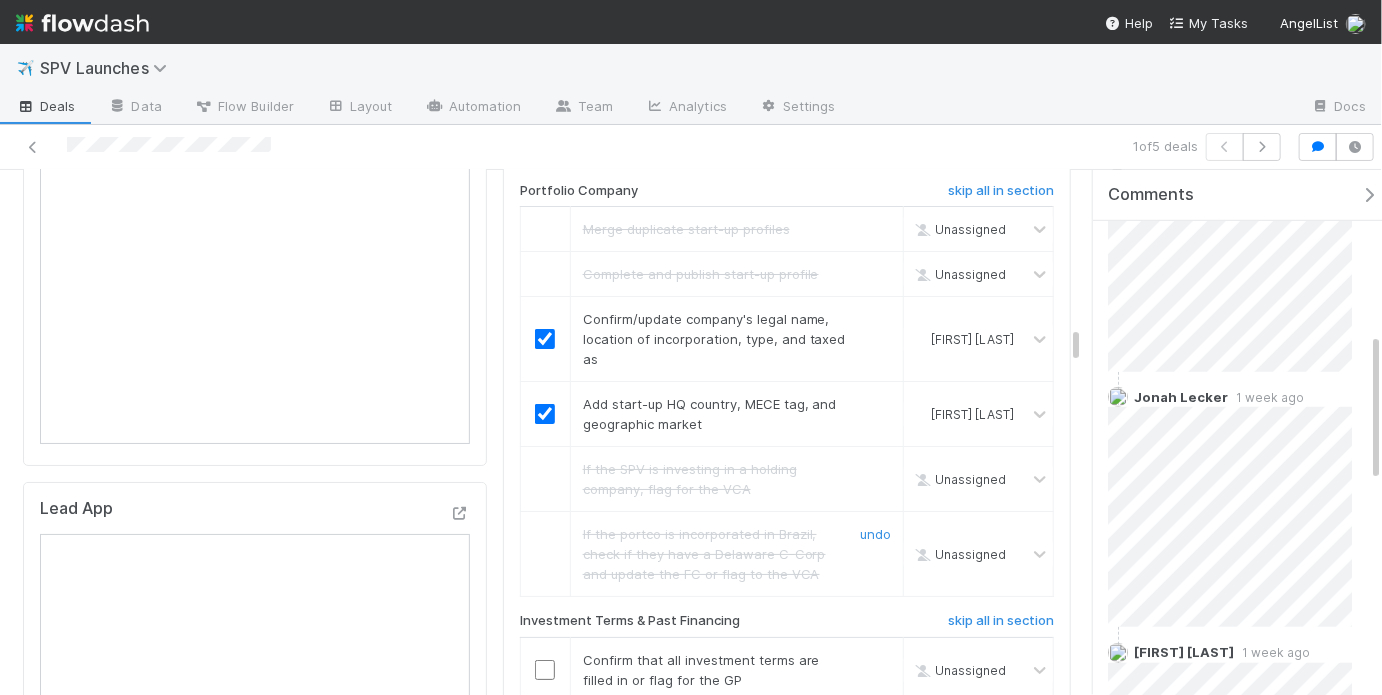 scroll, scrollTop: 3479, scrollLeft: 0, axis: vertical 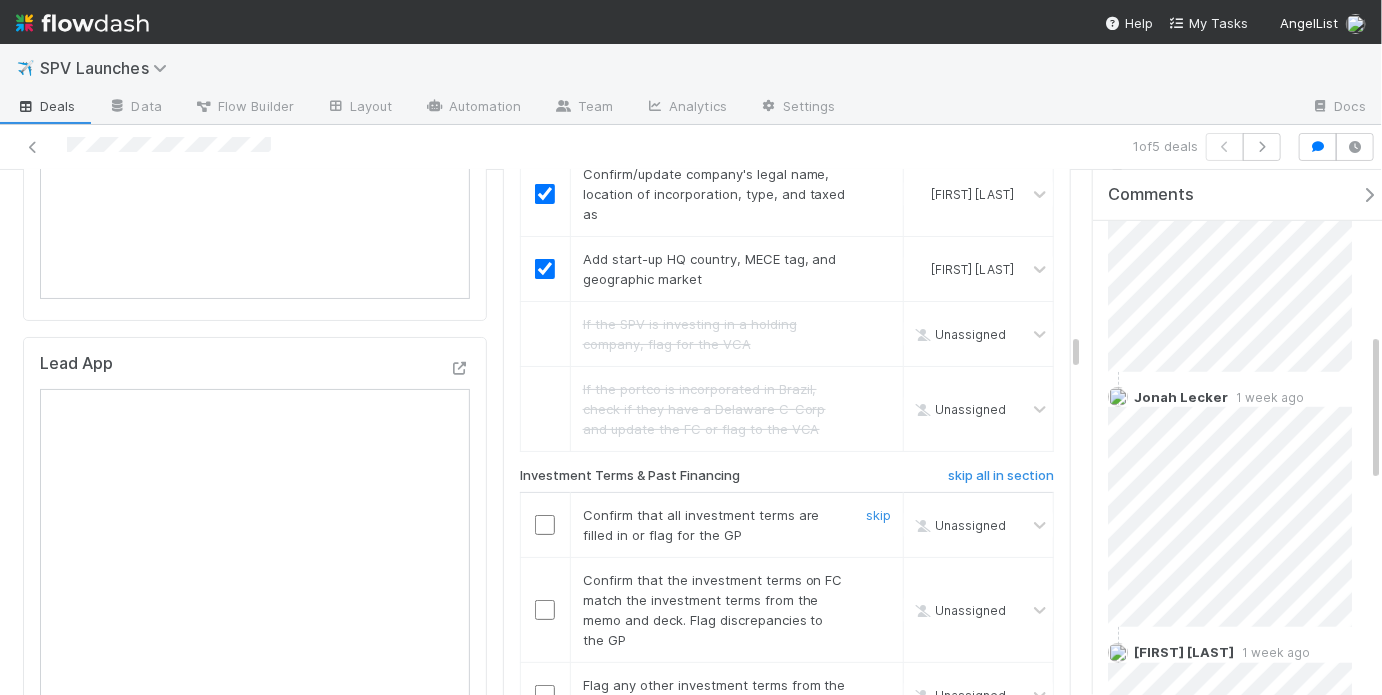 click at bounding box center (545, 525) 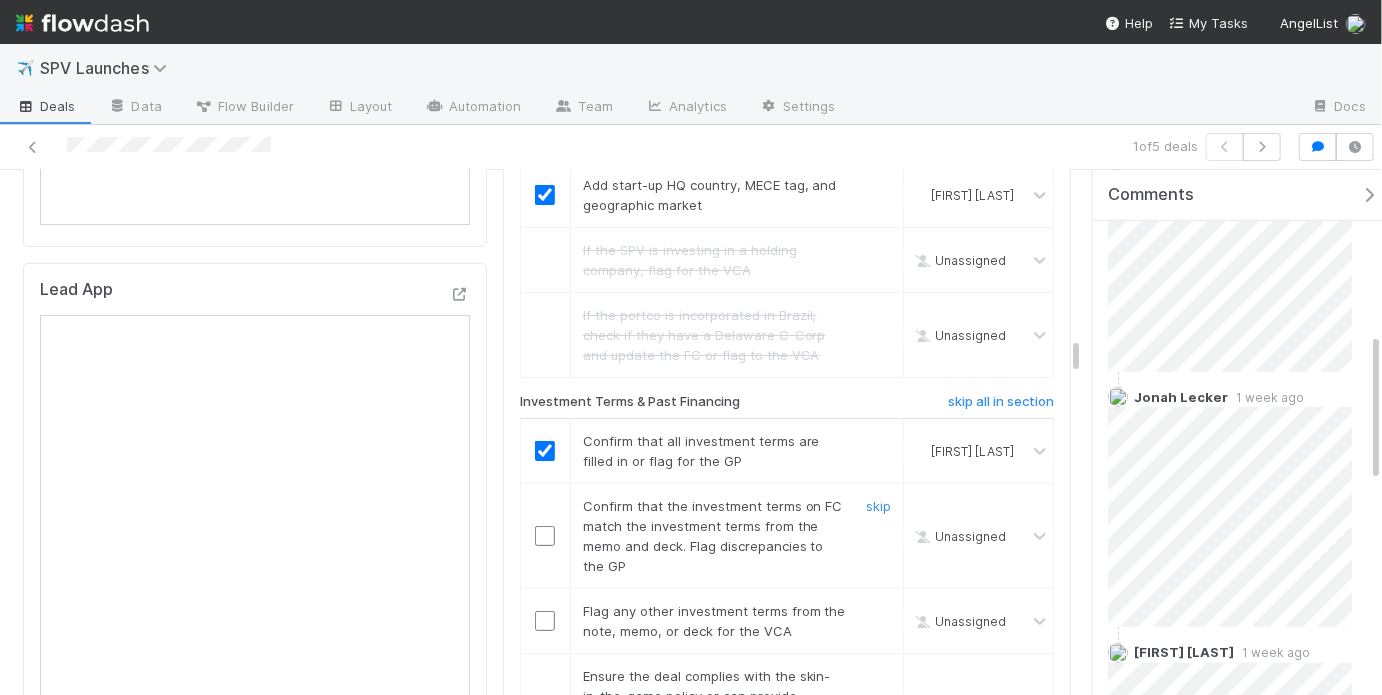 scroll, scrollTop: 3556, scrollLeft: 0, axis: vertical 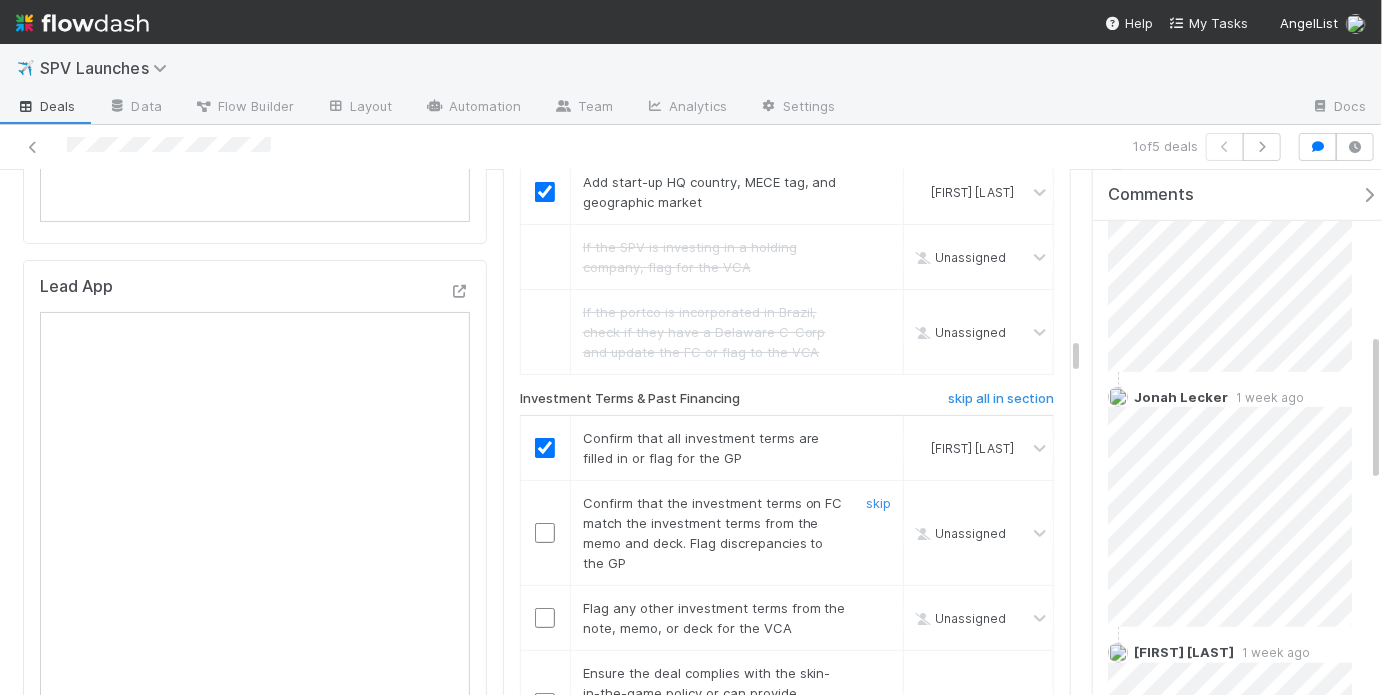 click at bounding box center (545, 533) 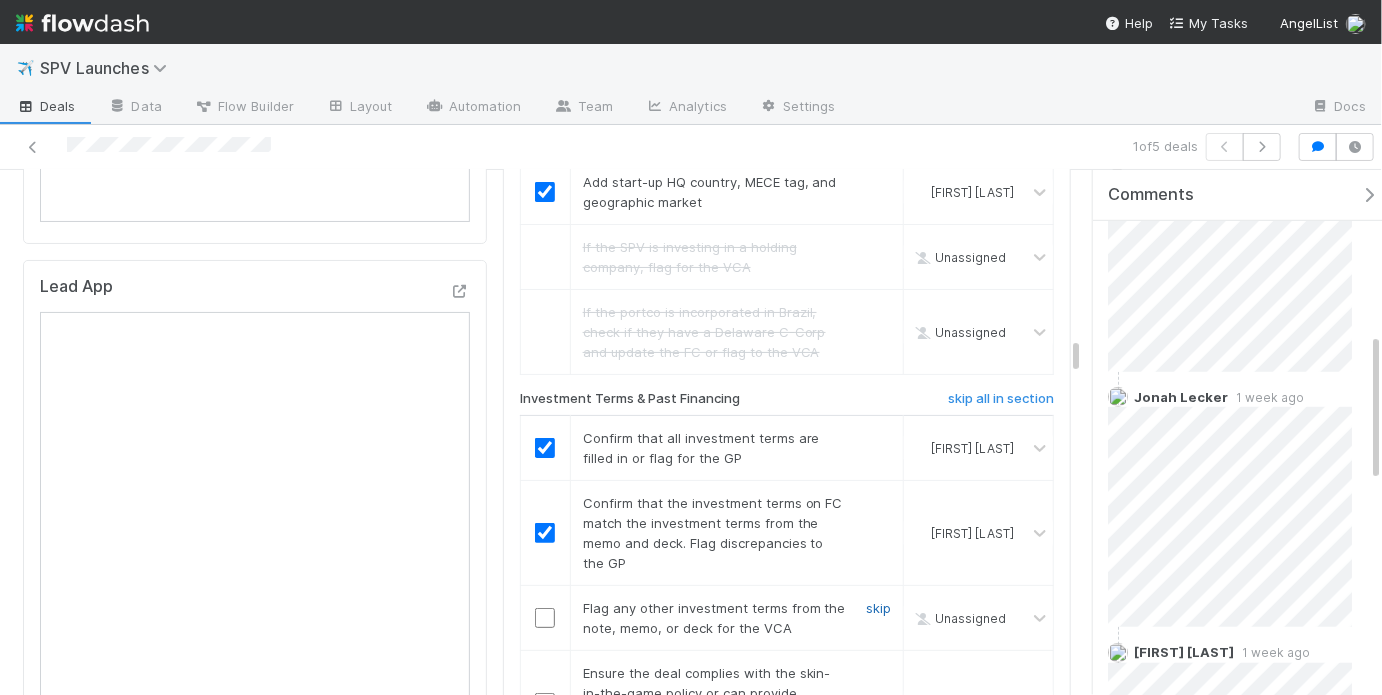 click on "skip" at bounding box center [878, 608] 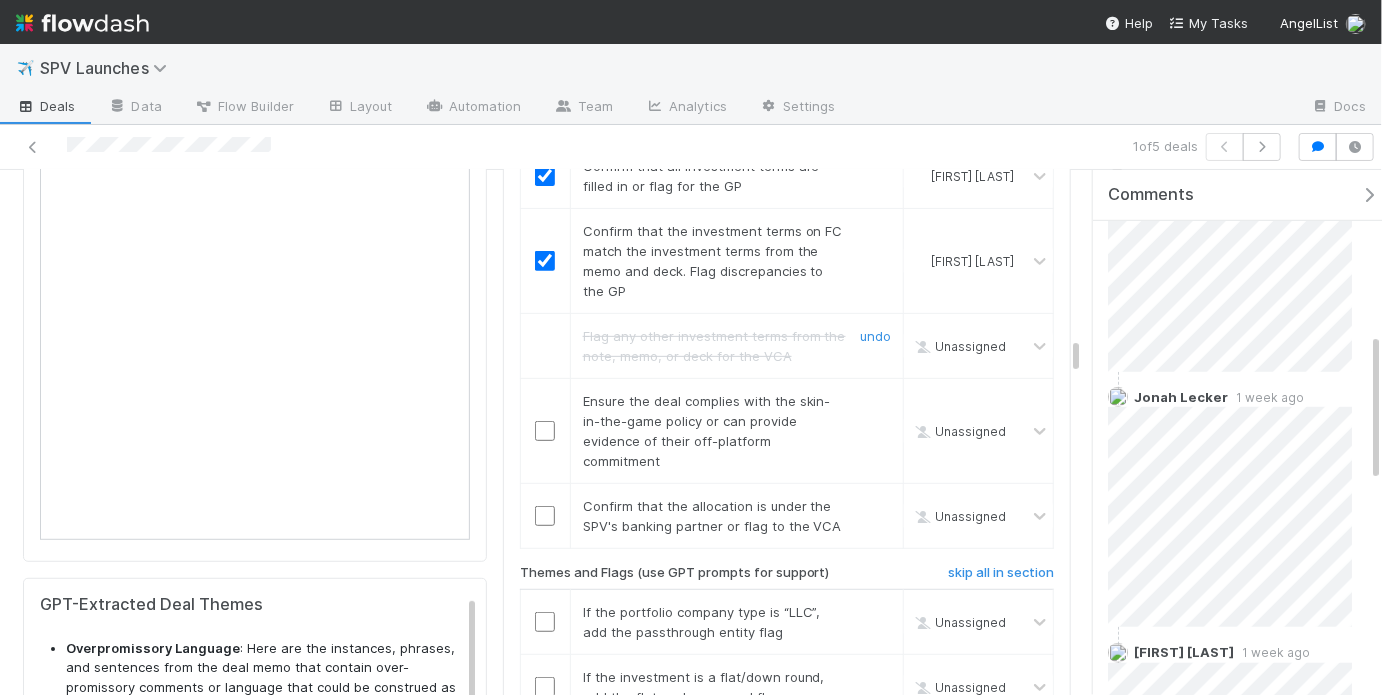 scroll, scrollTop: 3855, scrollLeft: 0, axis: vertical 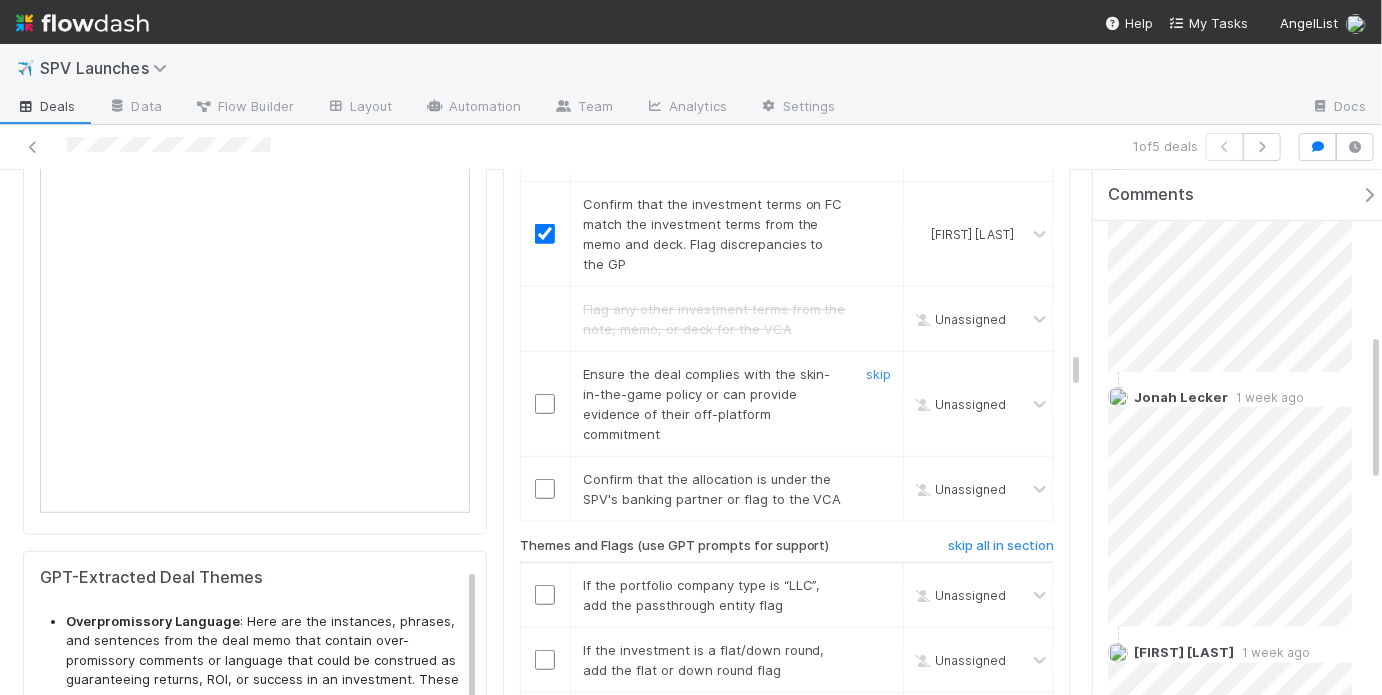 click at bounding box center [545, 404] 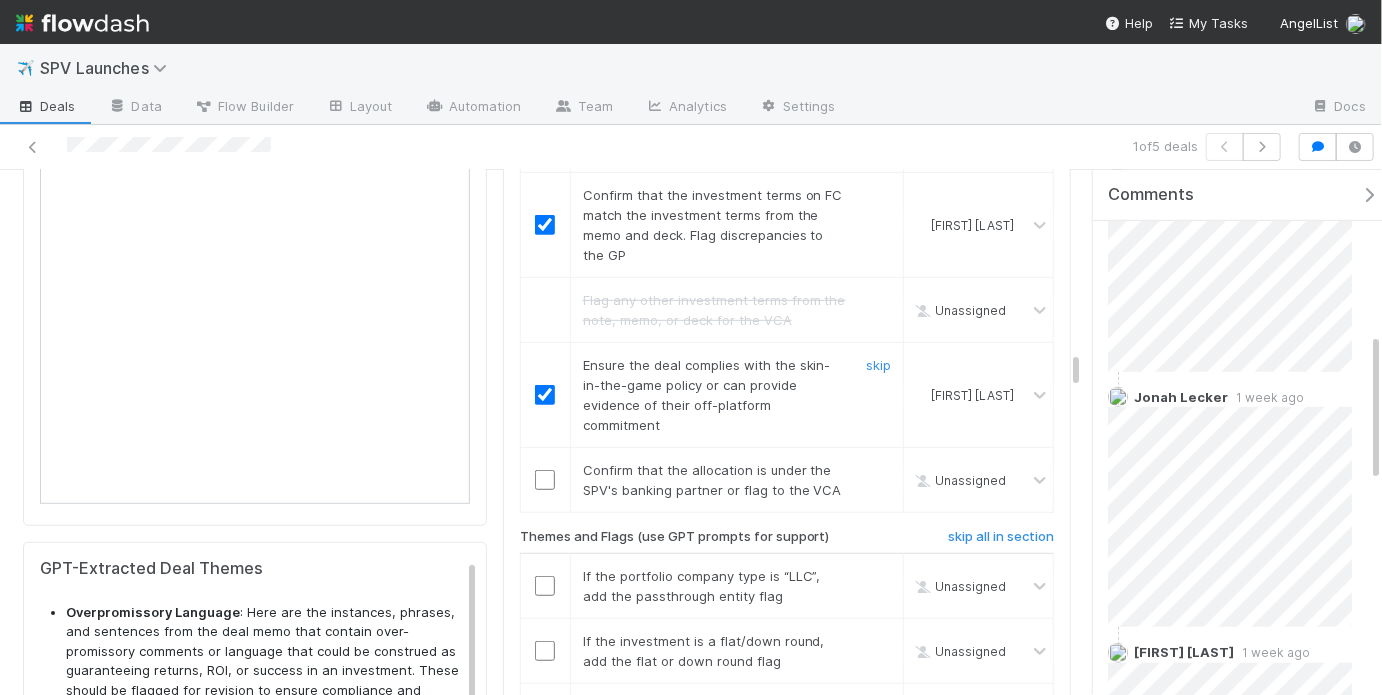 scroll, scrollTop: 3959, scrollLeft: 0, axis: vertical 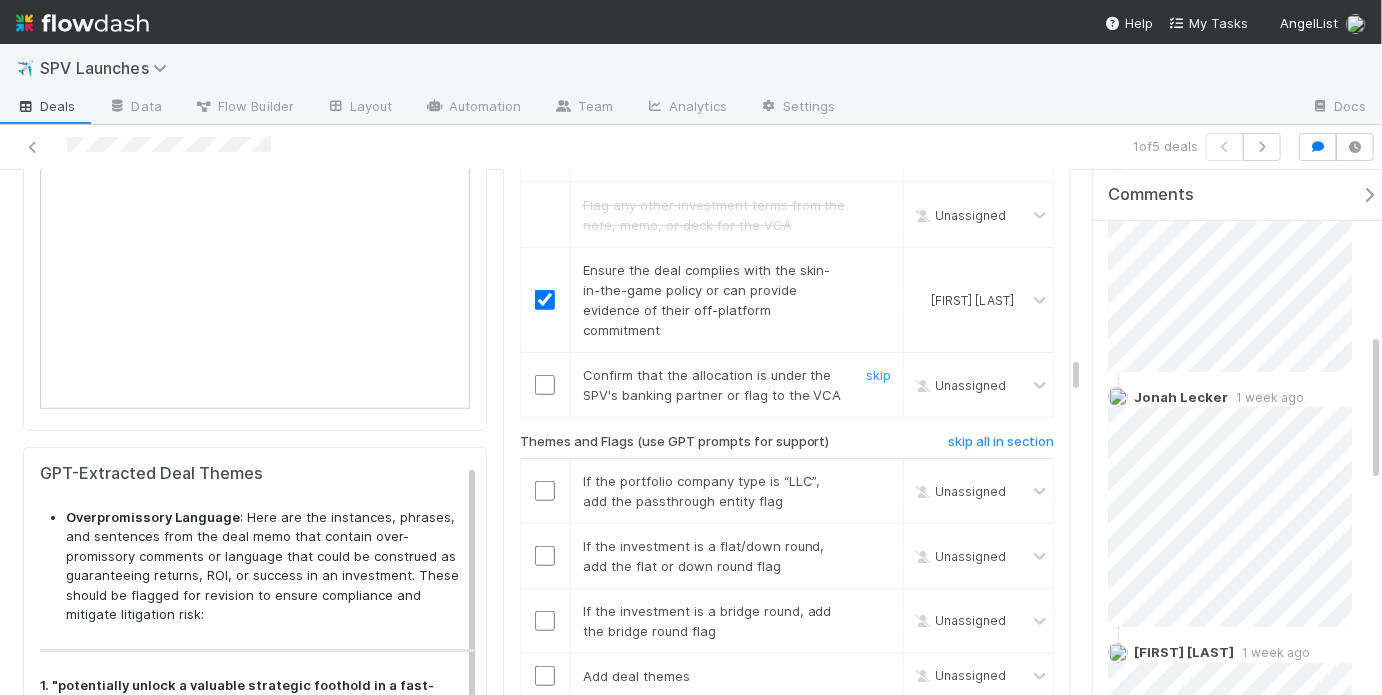 click at bounding box center (545, 385) 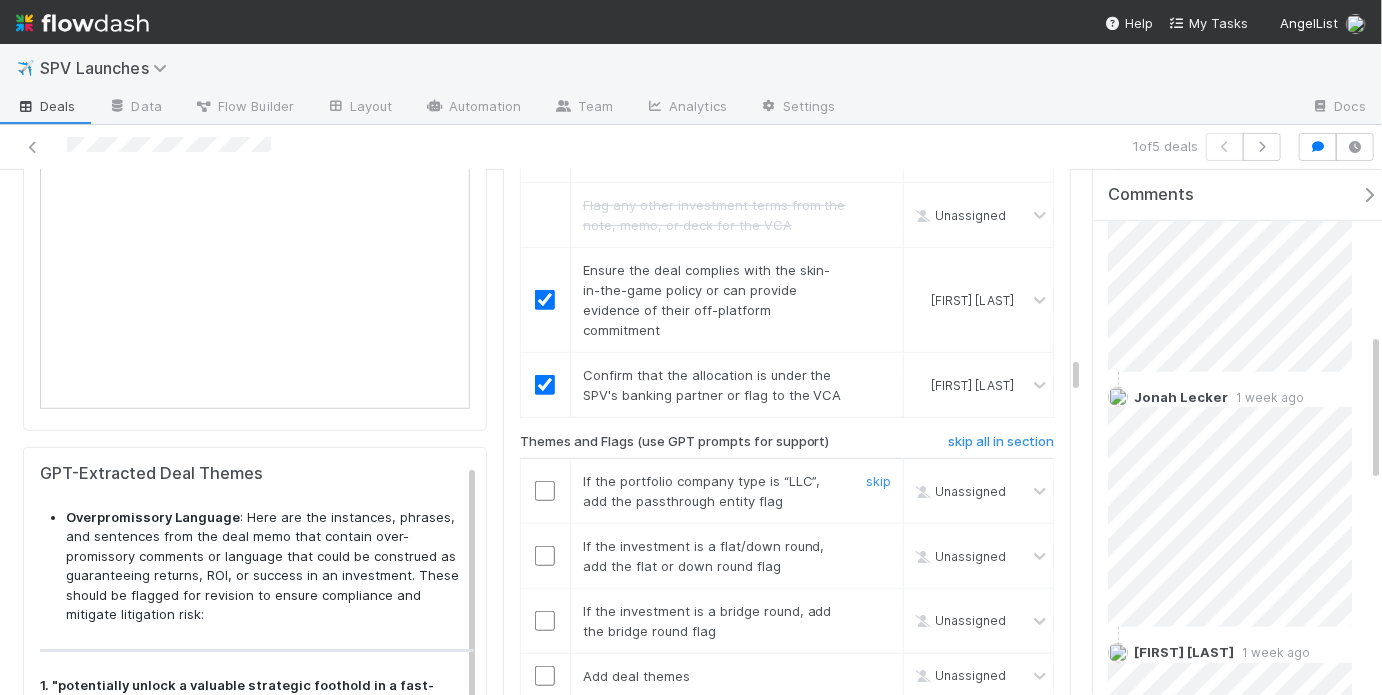 click at bounding box center (545, 491) 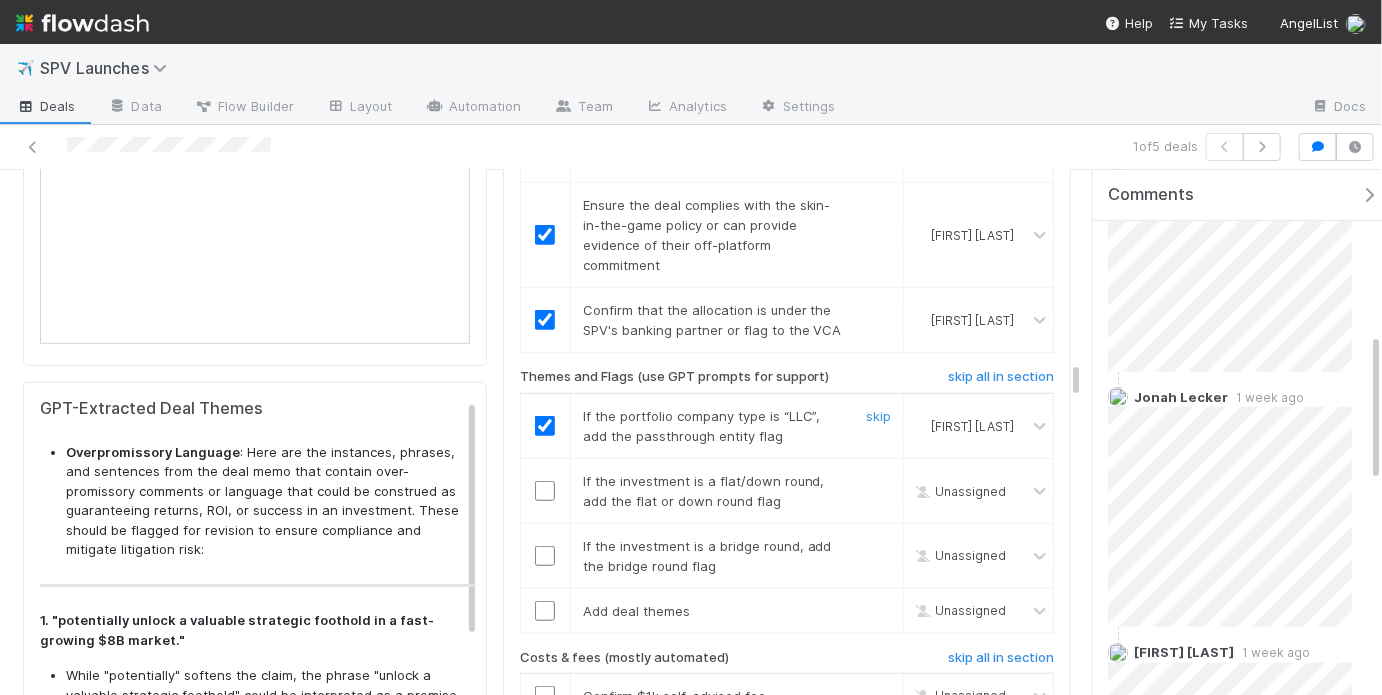 scroll, scrollTop: 4056, scrollLeft: 0, axis: vertical 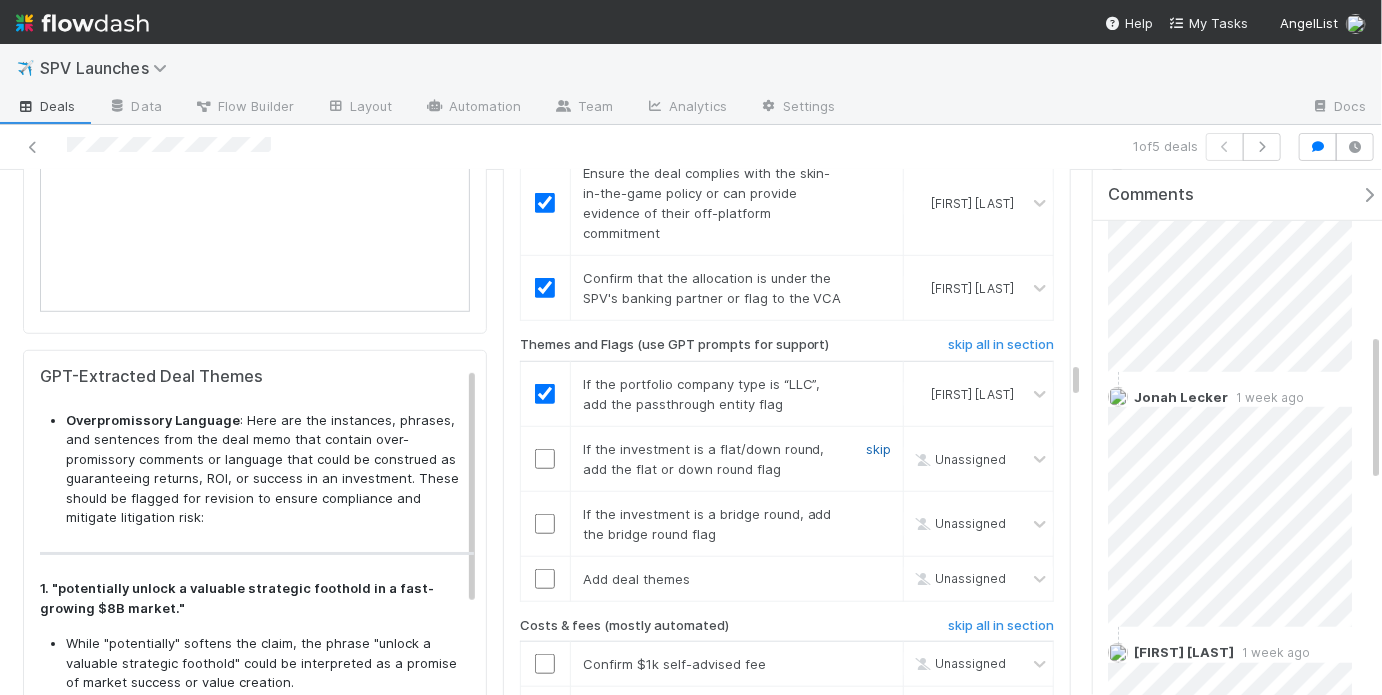 click on "skip" at bounding box center (878, 449) 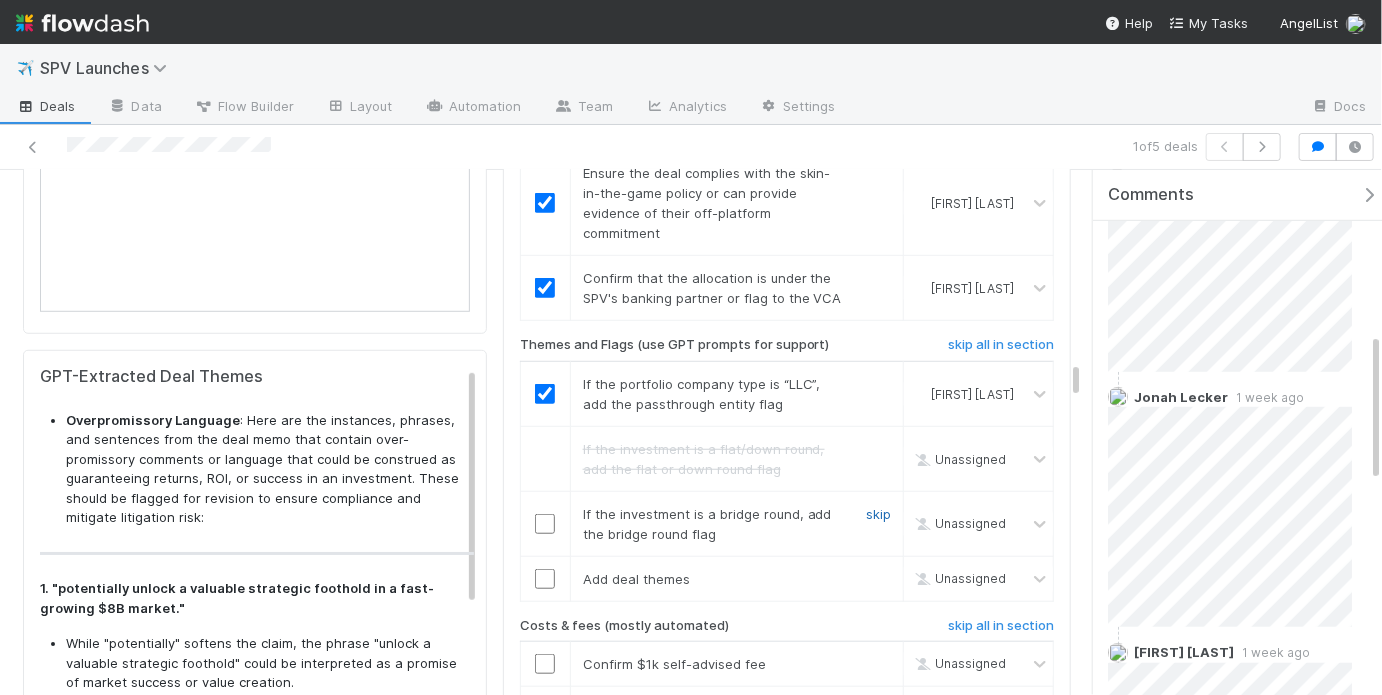 click on "skip" at bounding box center (878, 514) 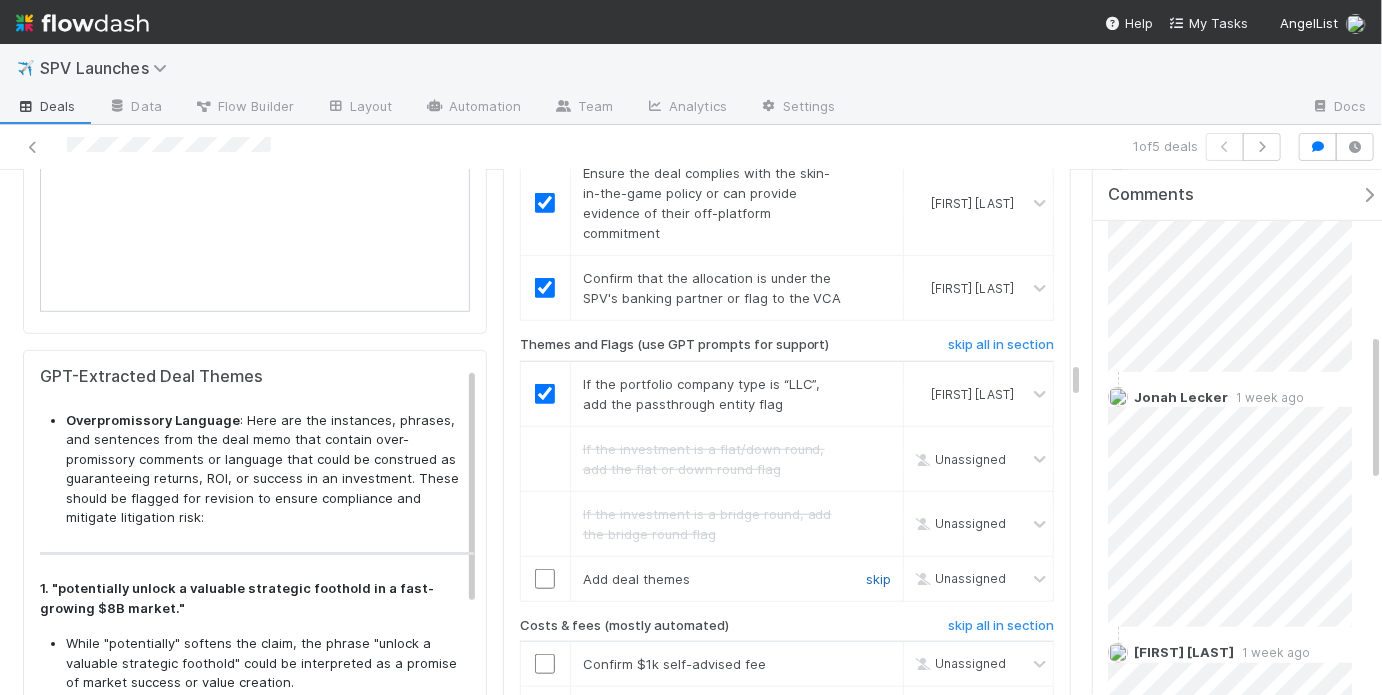 click on "skip" at bounding box center (878, 579) 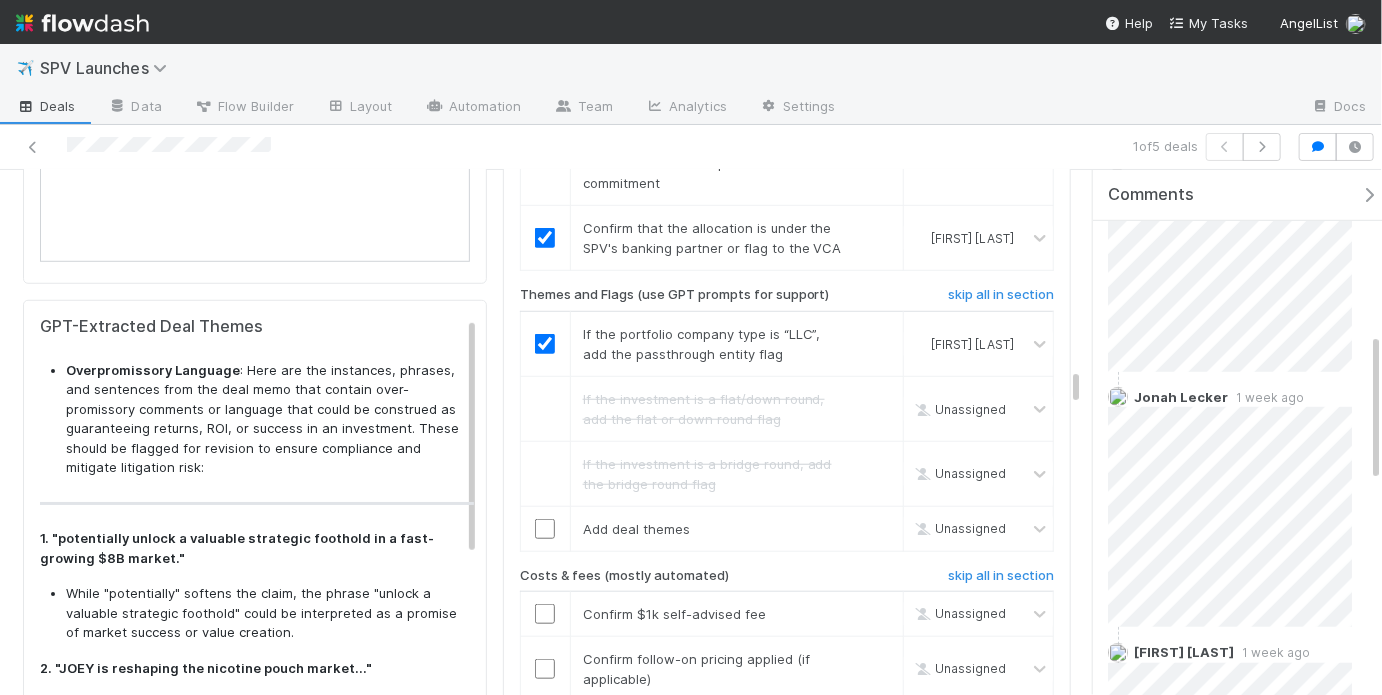 scroll, scrollTop: 4257, scrollLeft: 0, axis: vertical 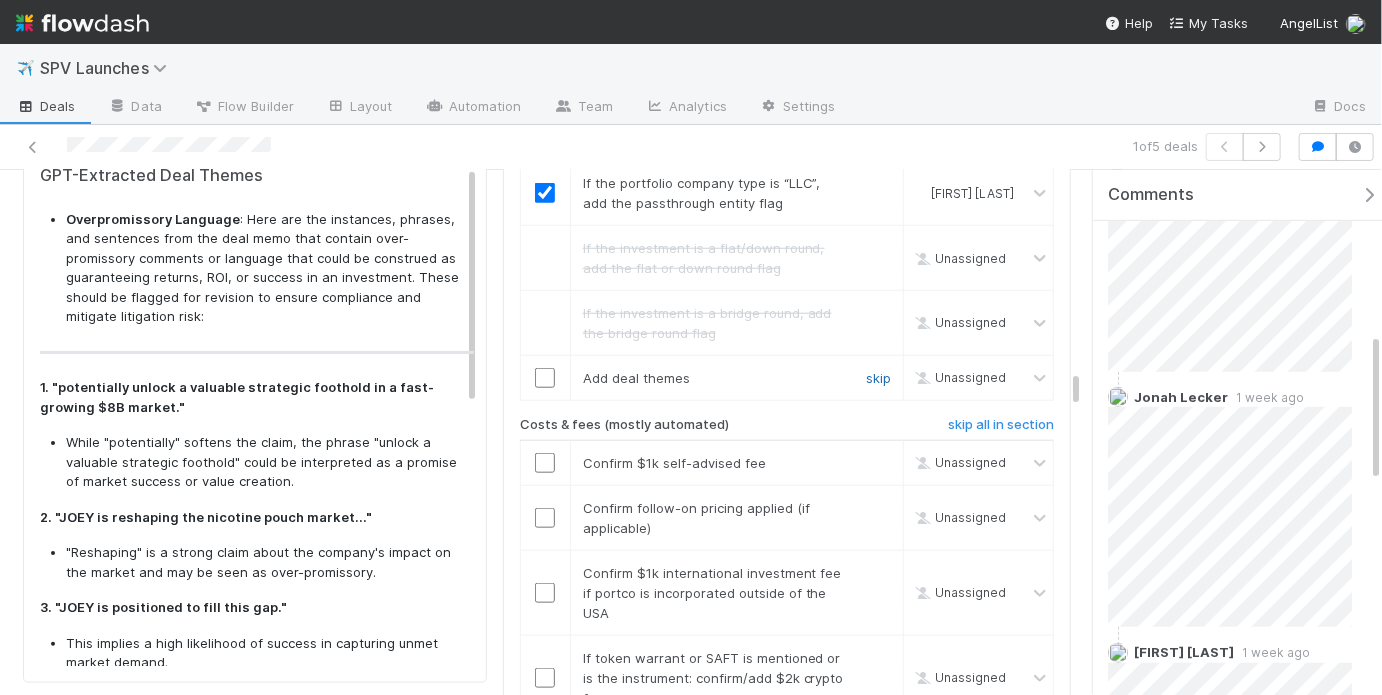click on "skip" at bounding box center (878, 378) 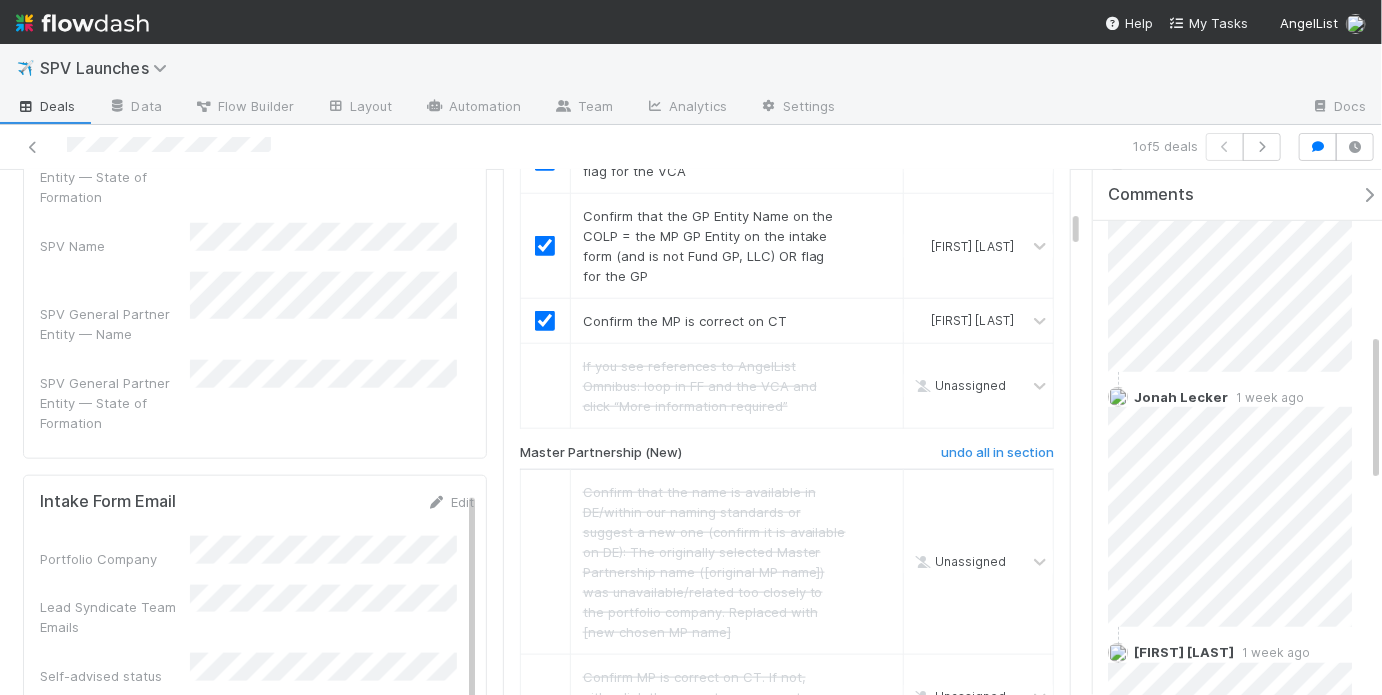 scroll, scrollTop: 852, scrollLeft: 0, axis: vertical 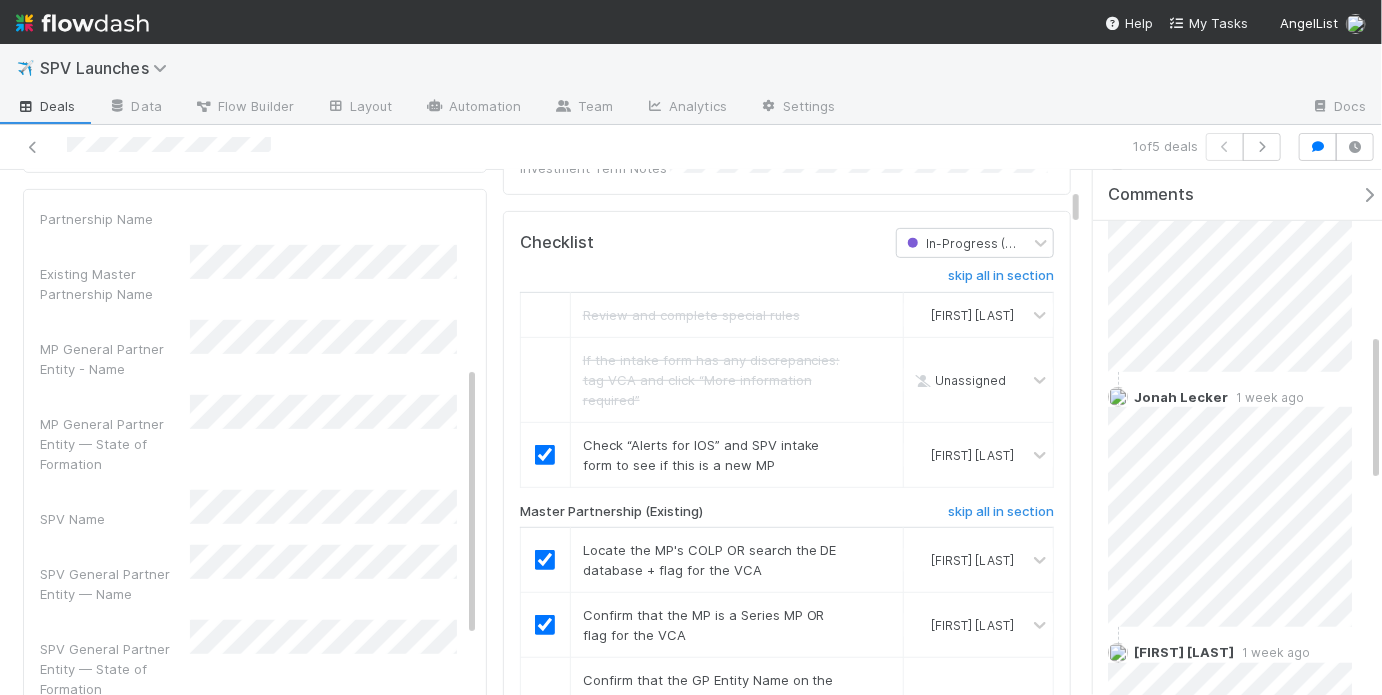 click on "SAD Intake Form Details Save Cancel [Lead Commitment]  [State of Portco Incorporation]  Company Incorporation Type  Did you opt to form a new Master Partnership when you submitted this SPV?  New Master Partnership Name  Existing Master Partnership Name  MP General Partner Entity - Name  MP General Partner Entity — State of Formation  SPV Name  SPV General Partner Entity — Name  SPV General Partner Entity — State of Formation  Managing Director Name  Managing Director Email Address  Management Company/Investment Adviser Name  Company Legal Name  Carry Percentage  SPV Management Fee  Quarterly Management Fee Percentage  Annual Management Fee Percentage  Management Fee Duration  Management Fees Charged on GP Commitment  Arbitration Location (City, State)  LP Qualifications  Please mark if either the Master Partnership GP or SPV GP are primarily operating out of the State of California" at bounding box center [265, 826] 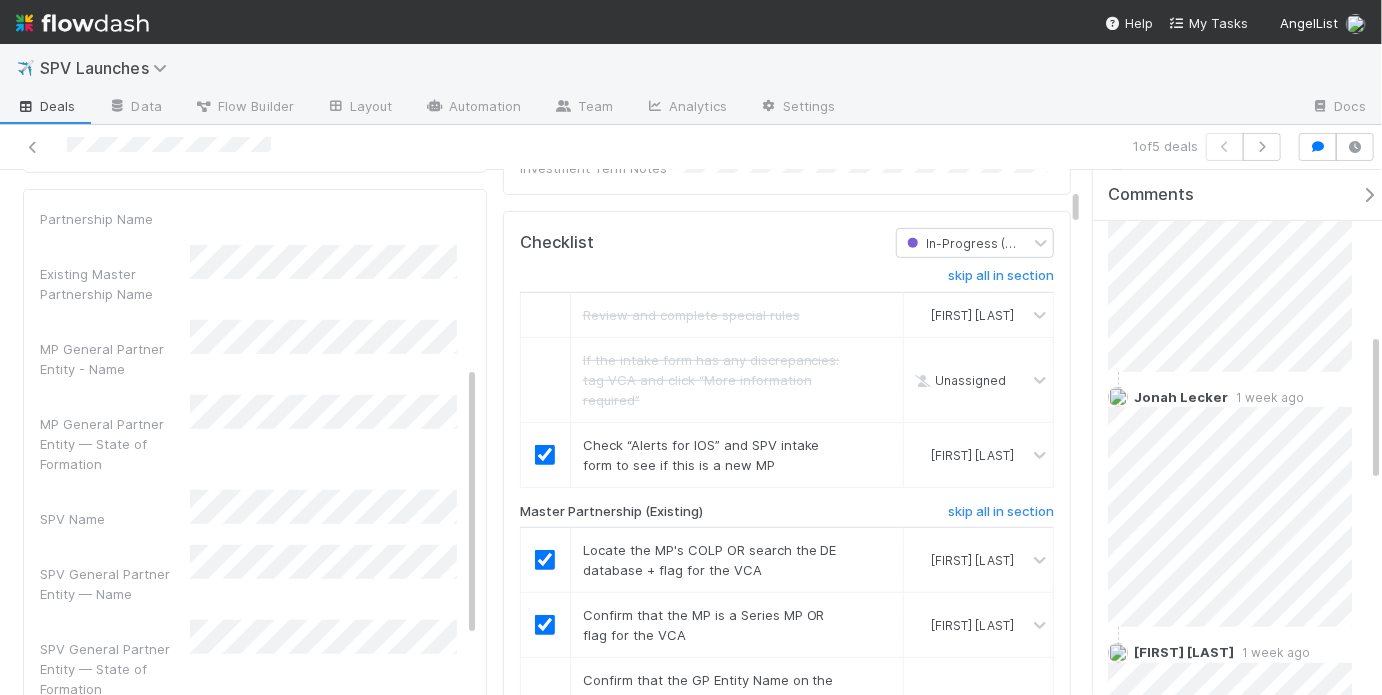 click on "SAD Intake Form Details Save Cancel [Lead Commitment]  [State of Portco Incorporation]  Company Incorporation Type  Did you opt to form a new Master Partnership when you submitted this SPV?  New Master Partnership Name  Existing Master Partnership Name  MP General Partner Entity - Name  MP General Partner Entity — State of Formation  SPV Name  SPV General Partner Entity — Name  SPV General Partner Entity — State of Formation  Managing Director Name  Managing Director Email Address  Management Company/Investment Adviser Name  Company Legal Name  Carry Percentage  SPV Management Fee  Quarterly Management Fee Percentage  Annual Management Fee Percentage  Management Fee Duration  Management Fees Charged on GP Commitment  Arbitration Location (City, State)  LP Qualifications  Please mark if either the Master Partnership GP or SPV GP are primarily operating out of the State of California" at bounding box center (265, 826) 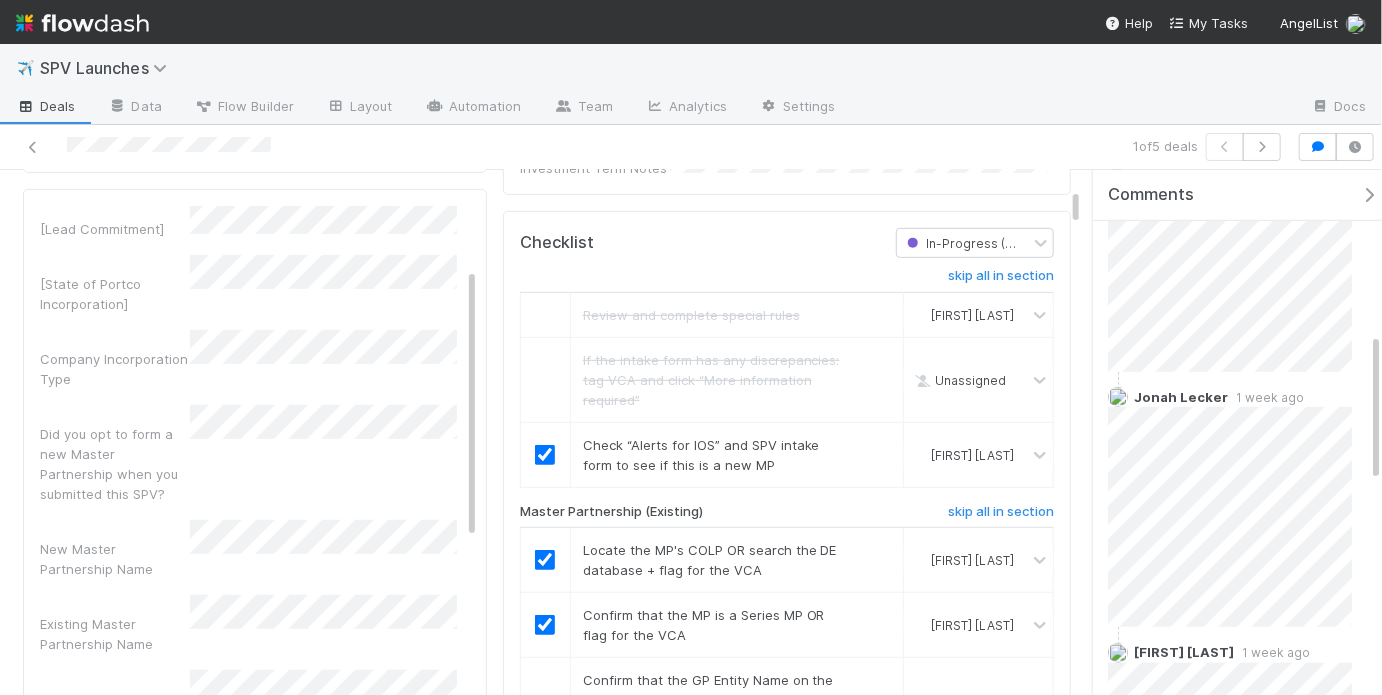scroll, scrollTop: 1, scrollLeft: 0, axis: vertical 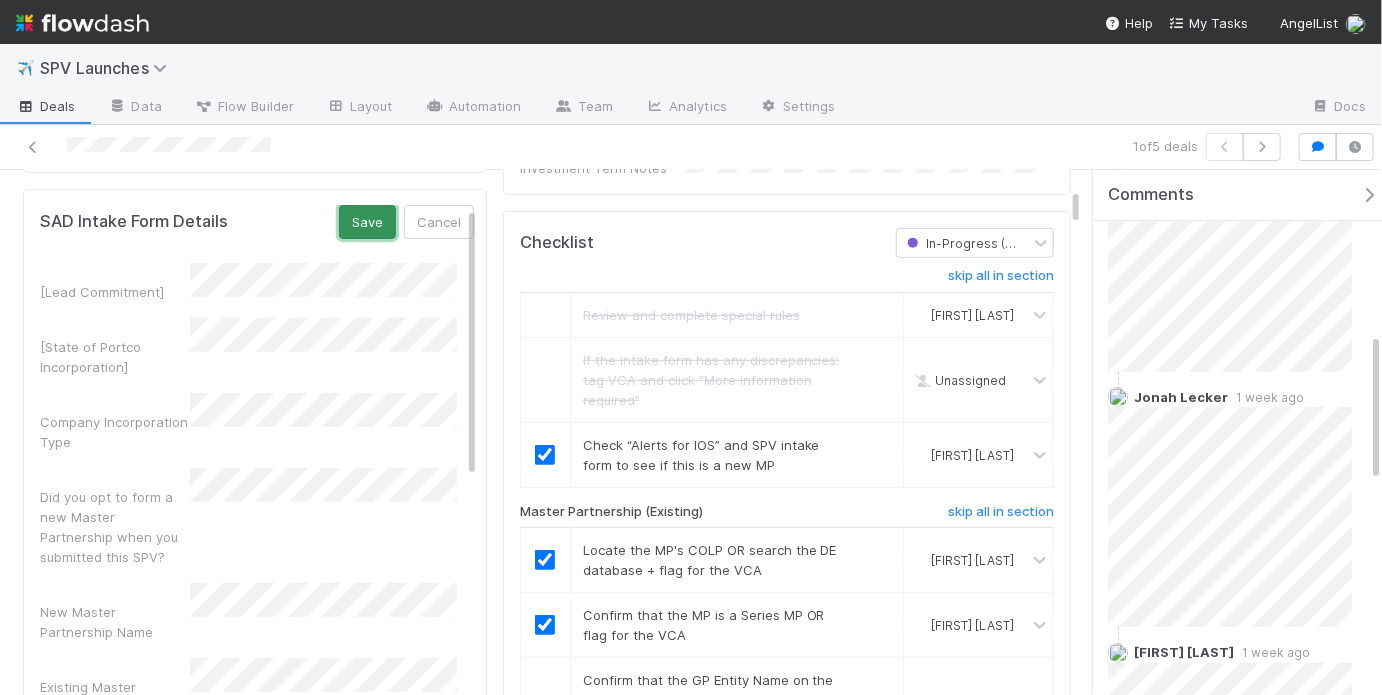 click on "Save" at bounding box center [367, 222] 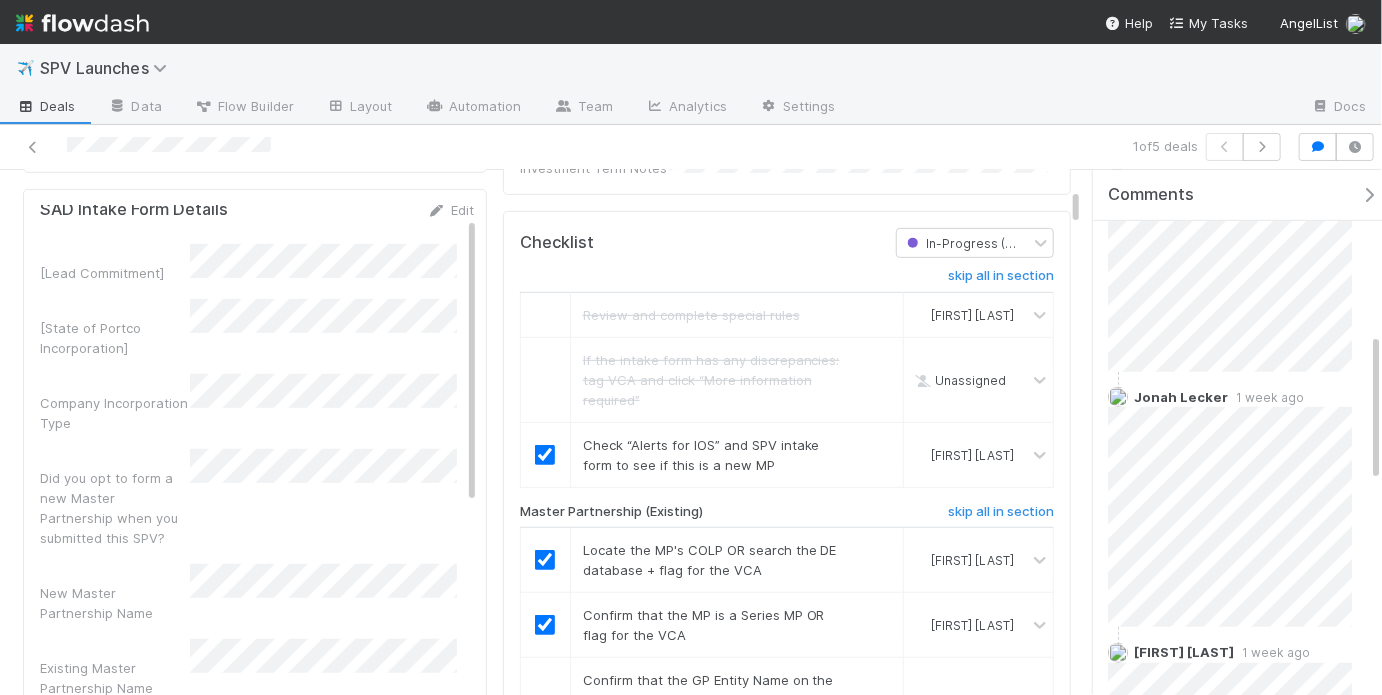 scroll, scrollTop: 26, scrollLeft: 0, axis: vertical 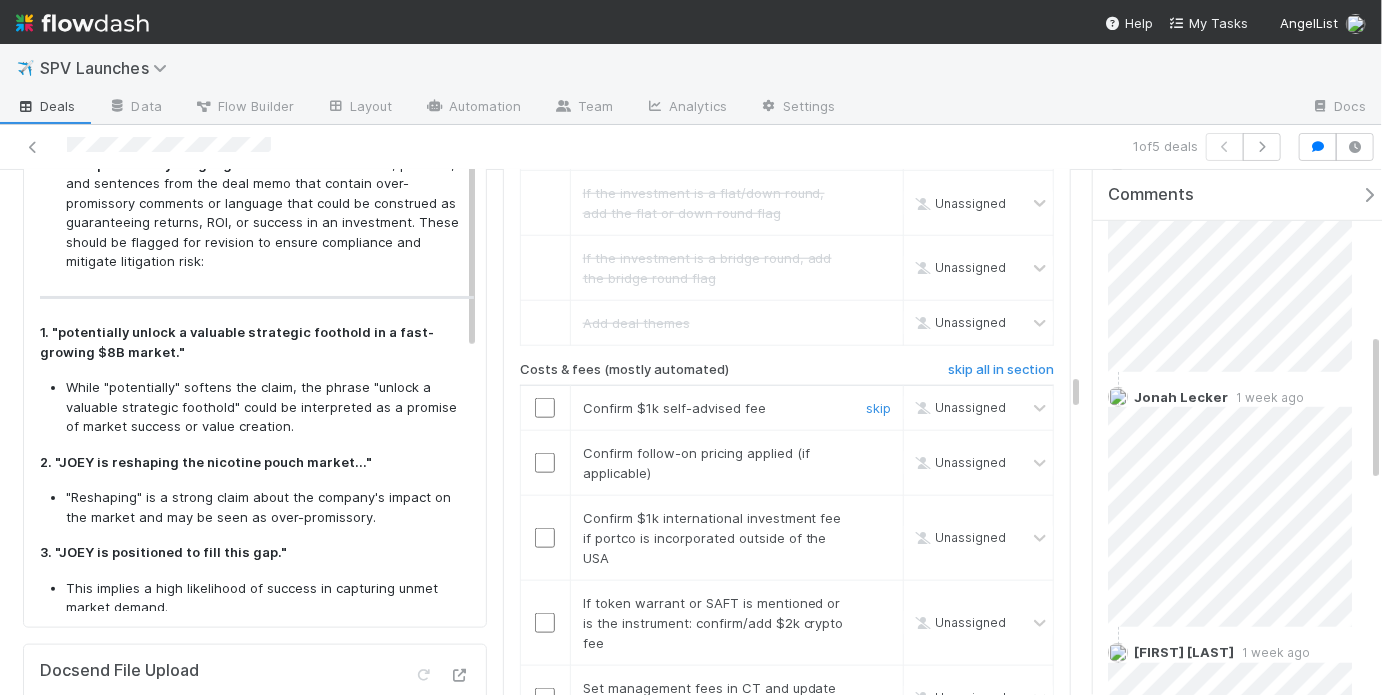 click at bounding box center [545, 408] 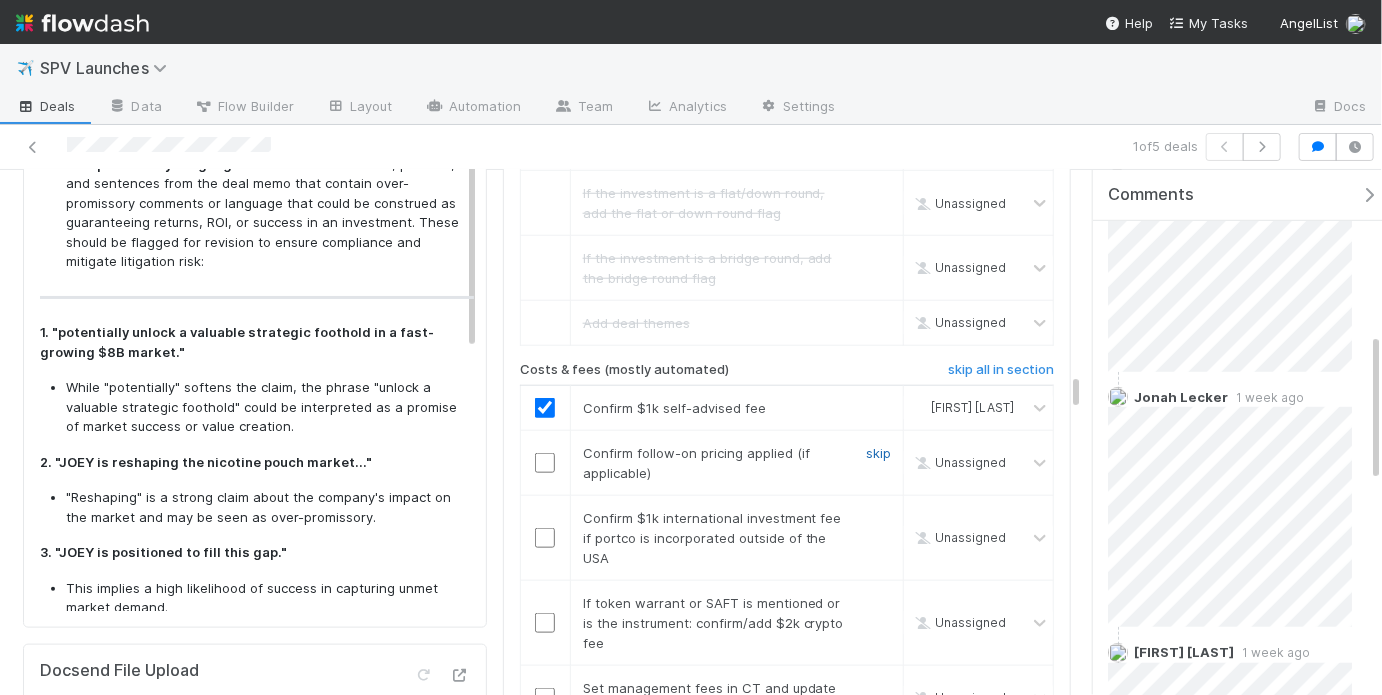 click on "skip" at bounding box center [878, 453] 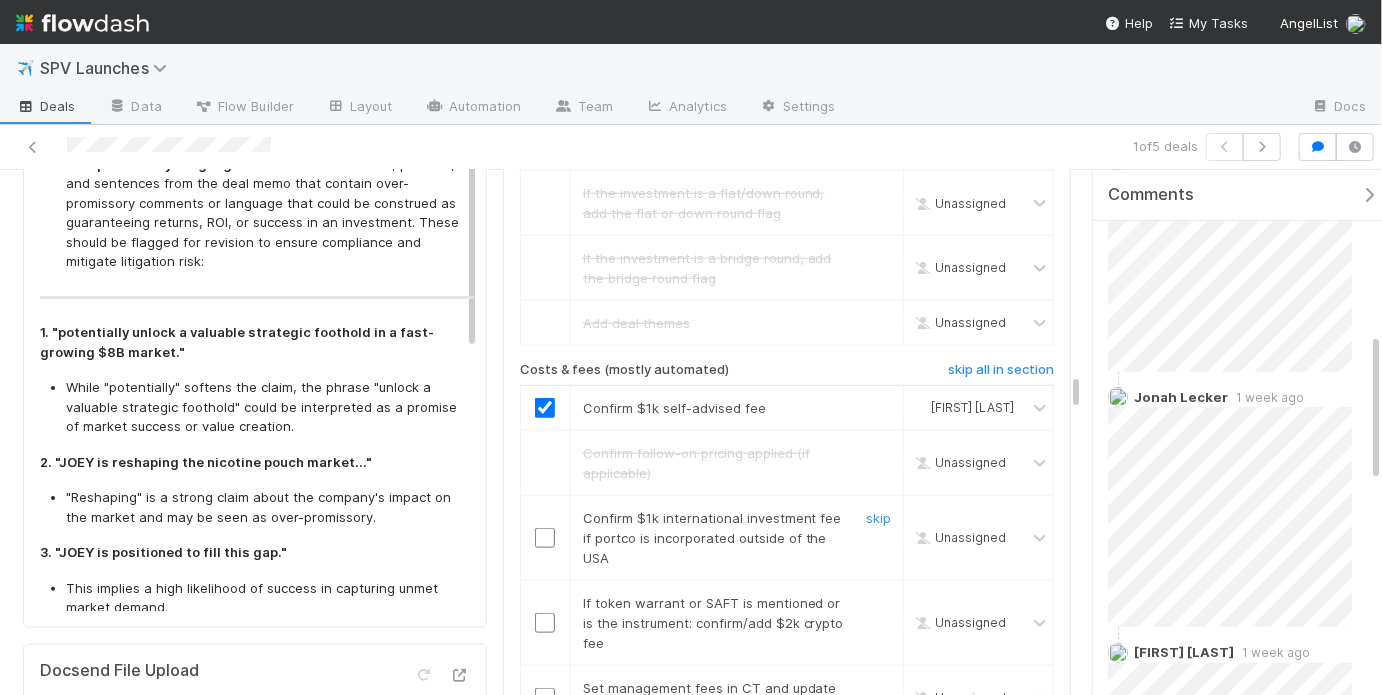 click on "skip" at bounding box center (876, 538) 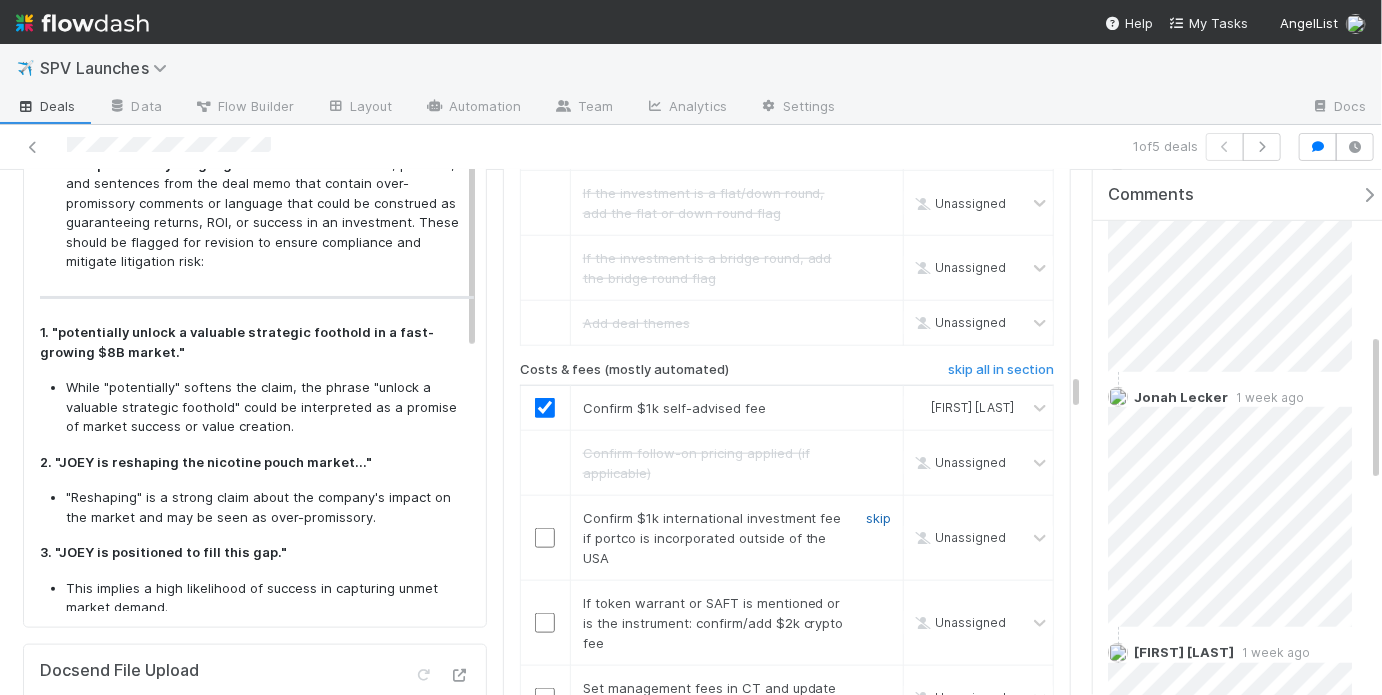 click on "skip" at bounding box center [878, 518] 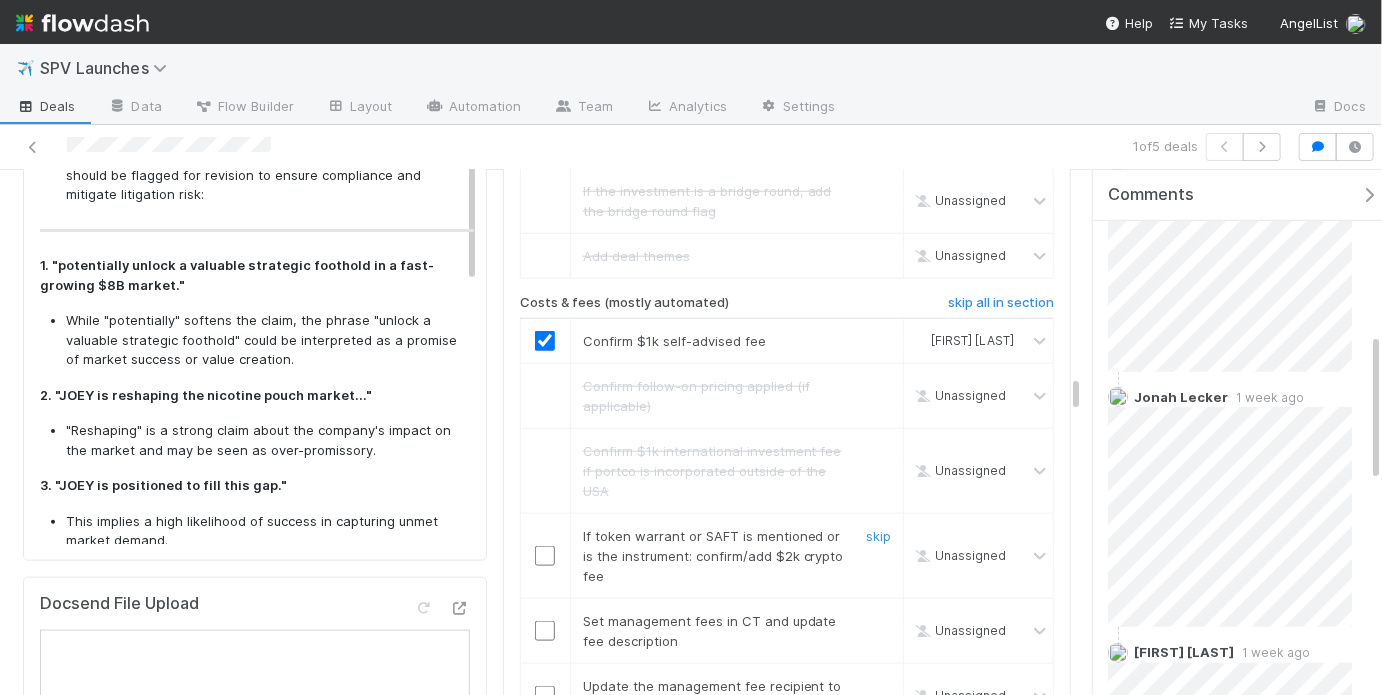 scroll, scrollTop: 4385, scrollLeft: 0, axis: vertical 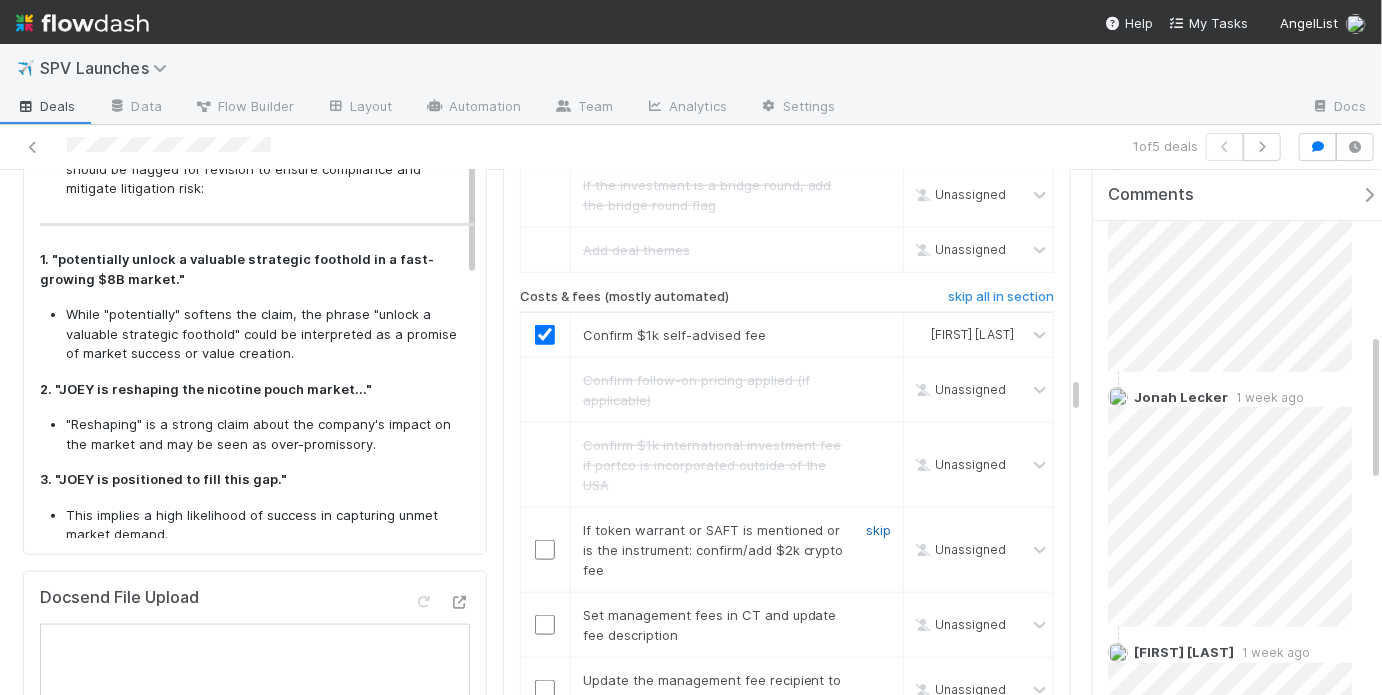 click on "skip" at bounding box center [878, 530] 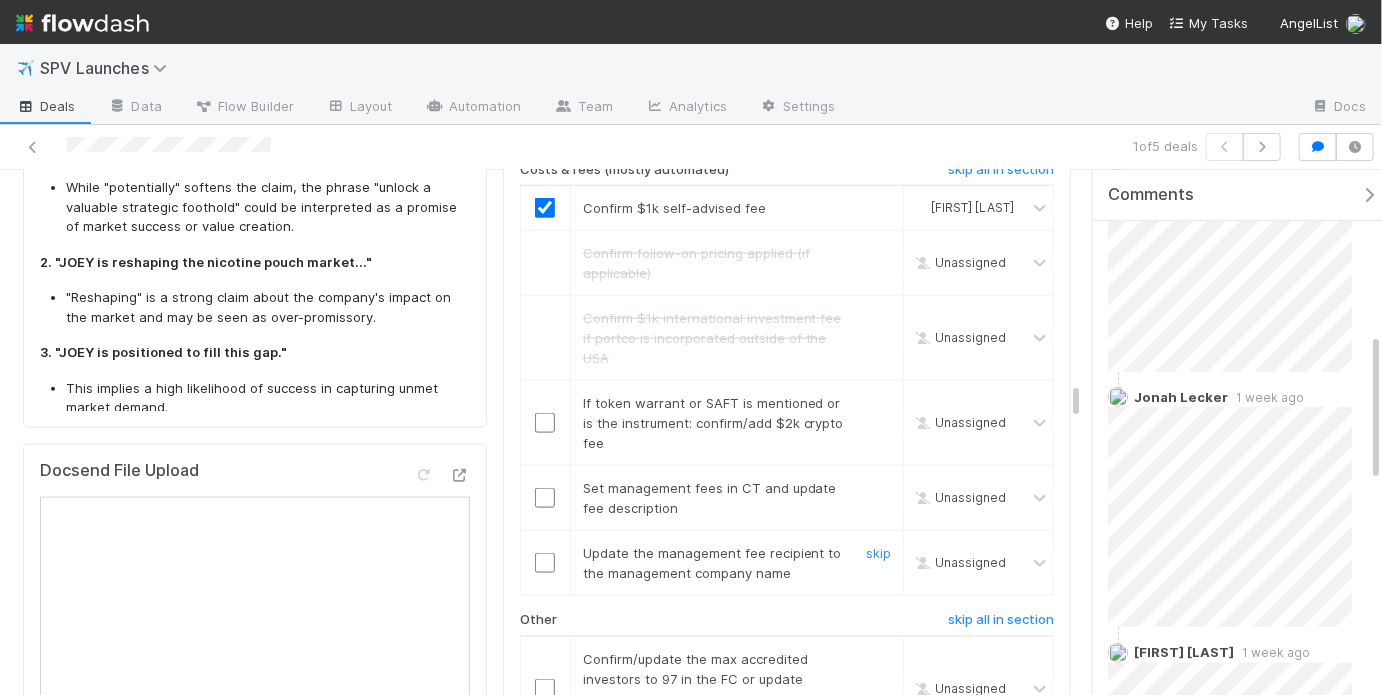 scroll, scrollTop: 4516, scrollLeft: 0, axis: vertical 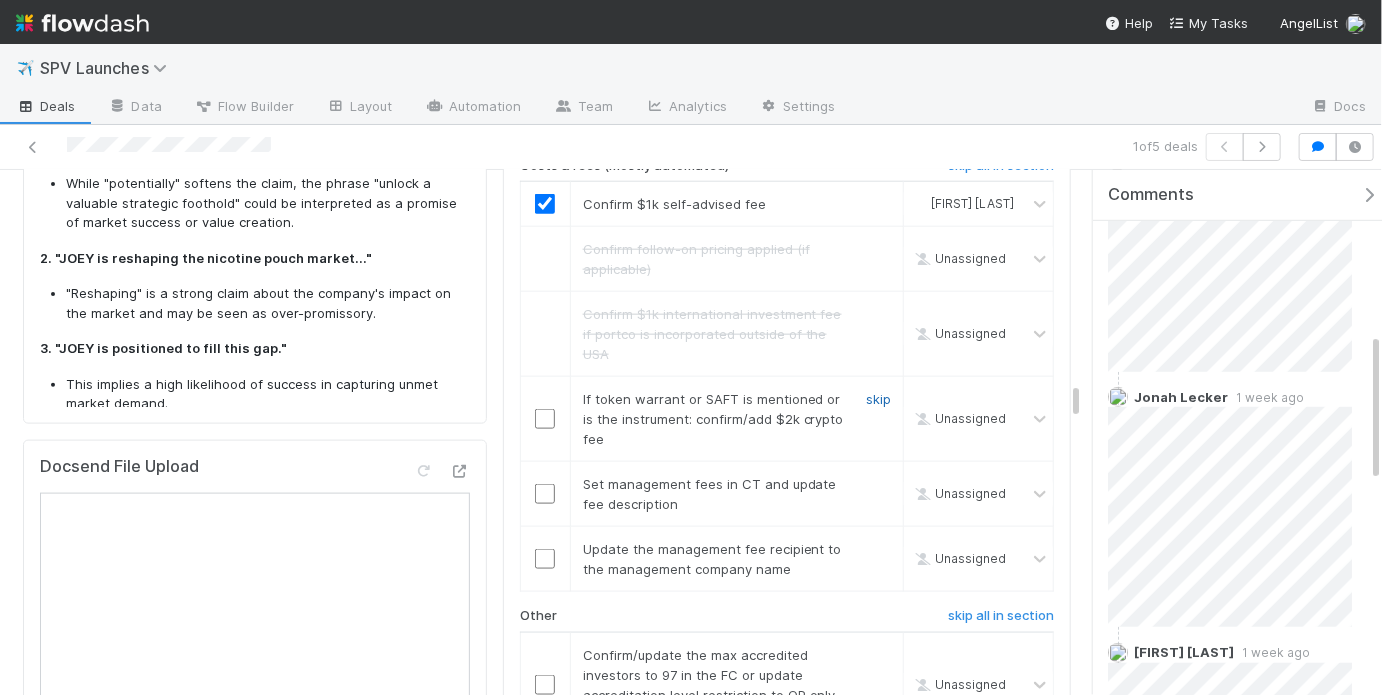 click on "skip" at bounding box center (878, 399) 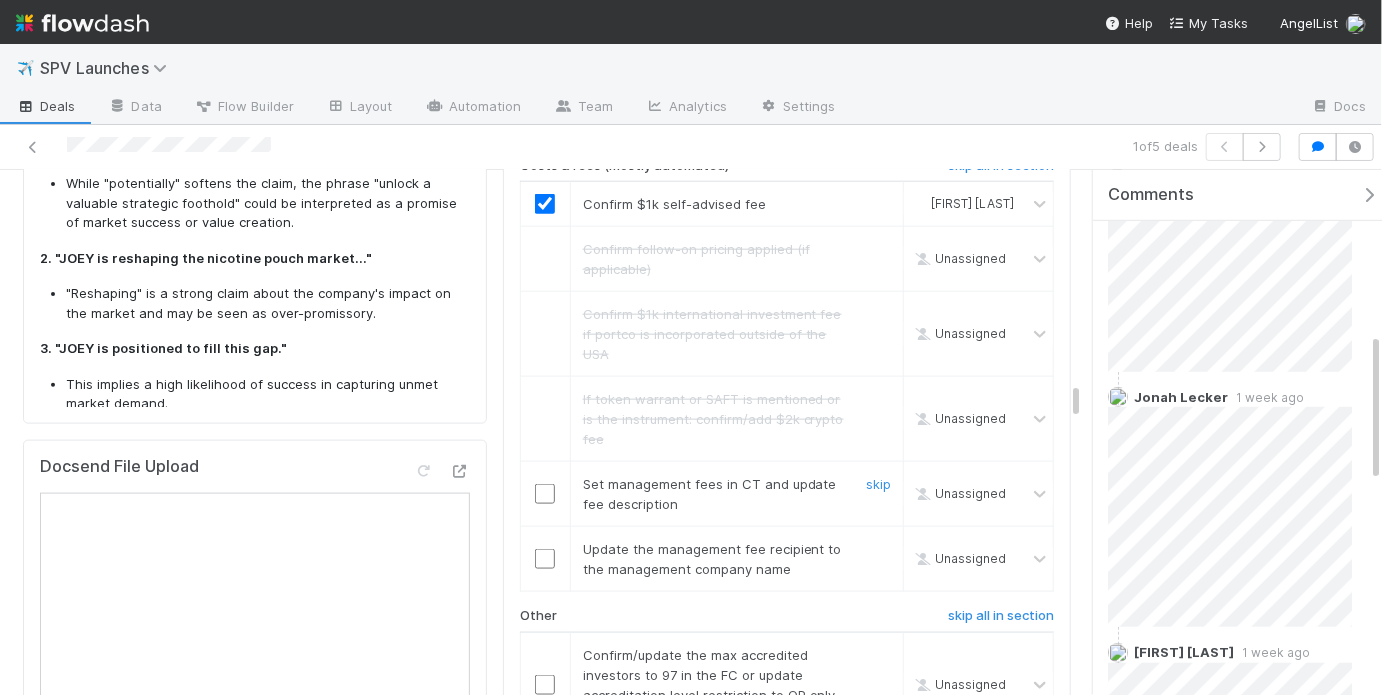 click at bounding box center (545, 494) 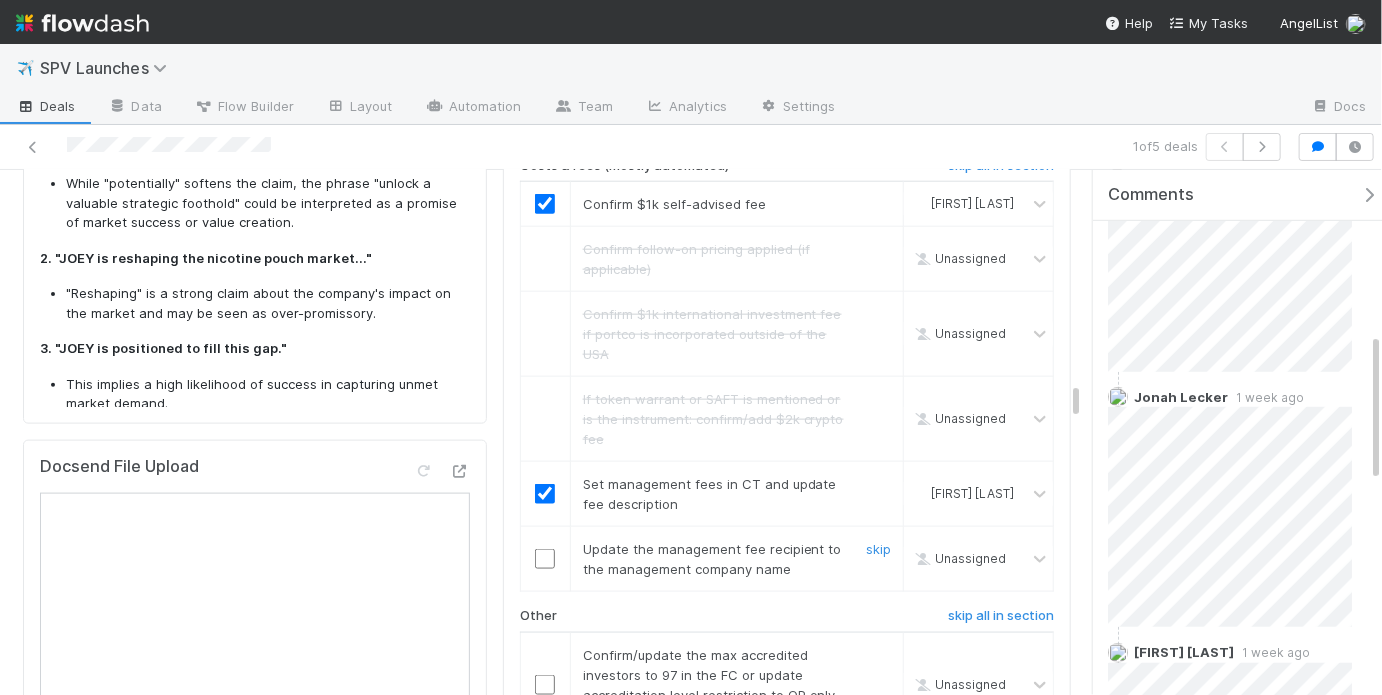 click at bounding box center [545, 559] 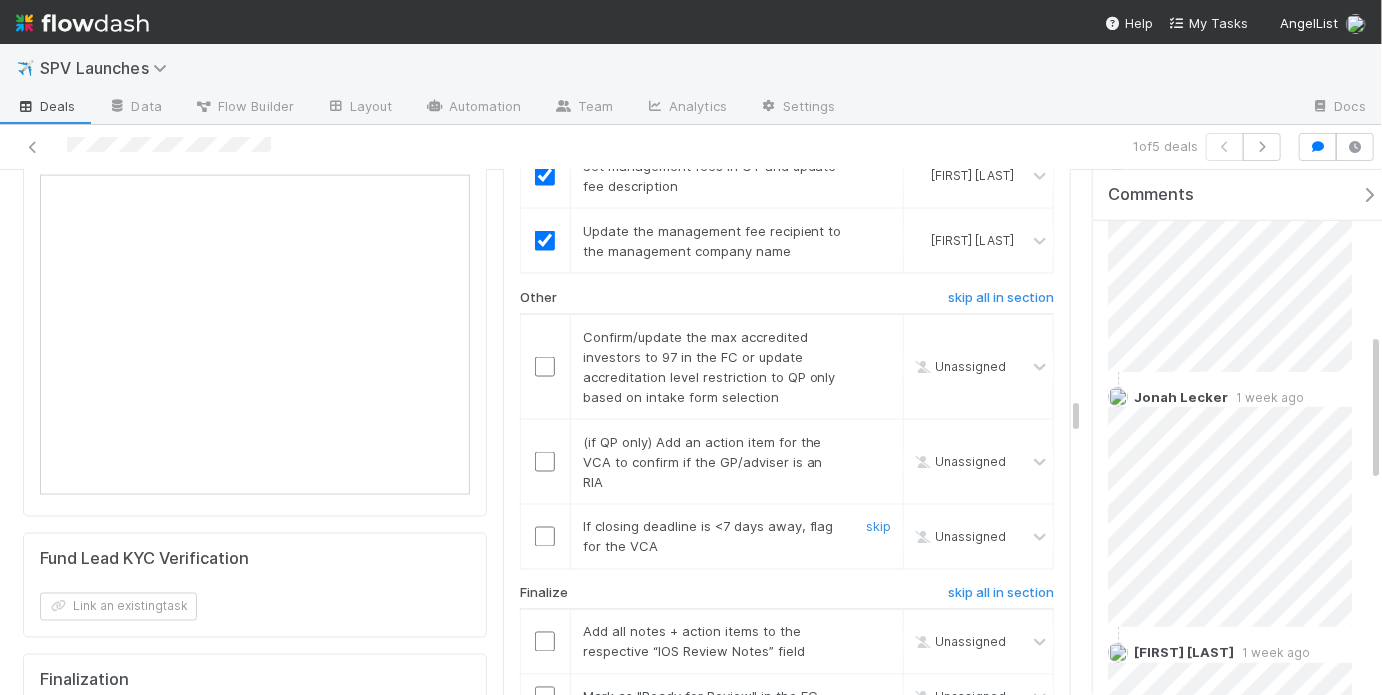 scroll, scrollTop: 4831, scrollLeft: 0, axis: vertical 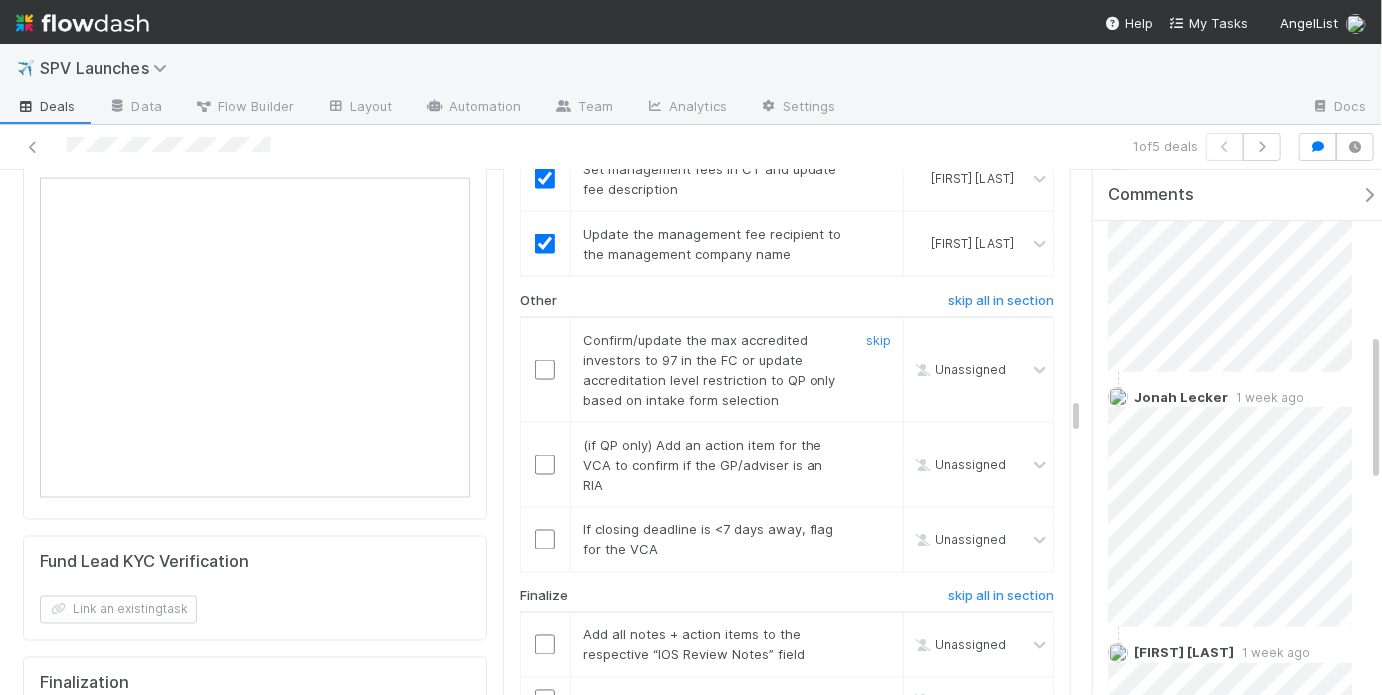 click at bounding box center (545, 370) 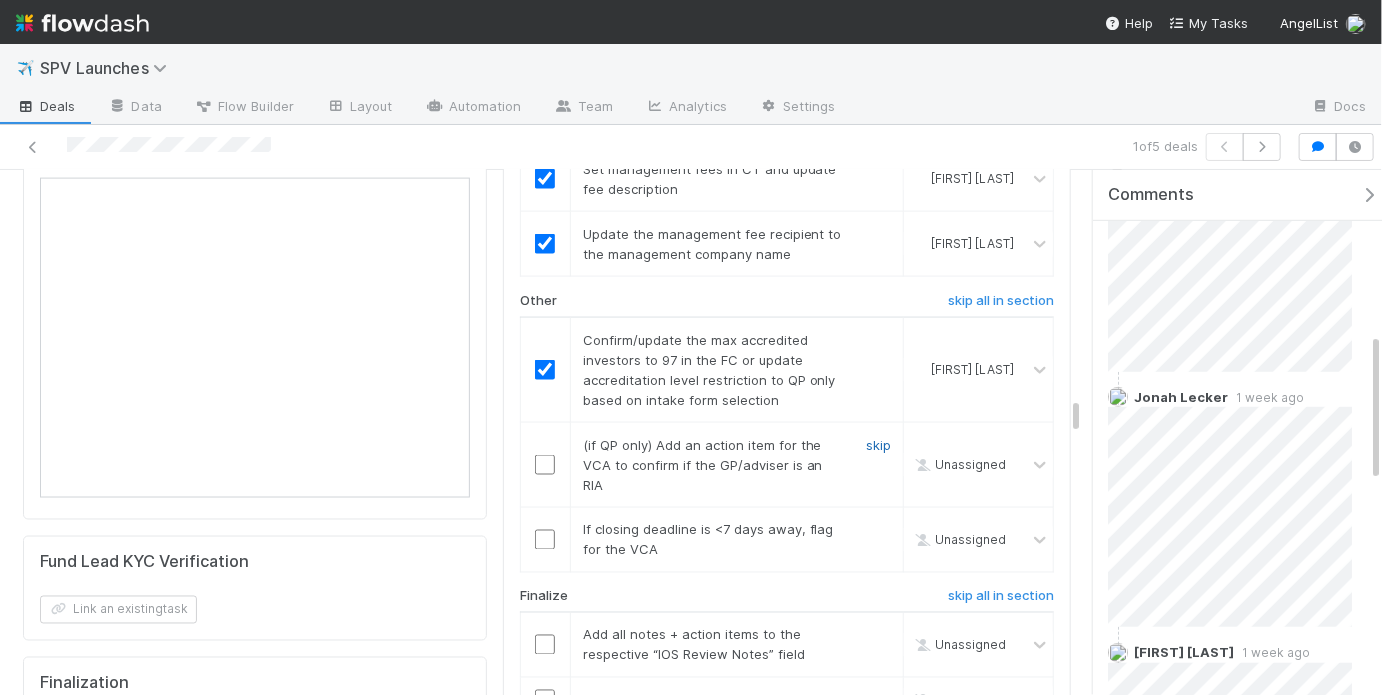 click on "skip" at bounding box center [878, 445] 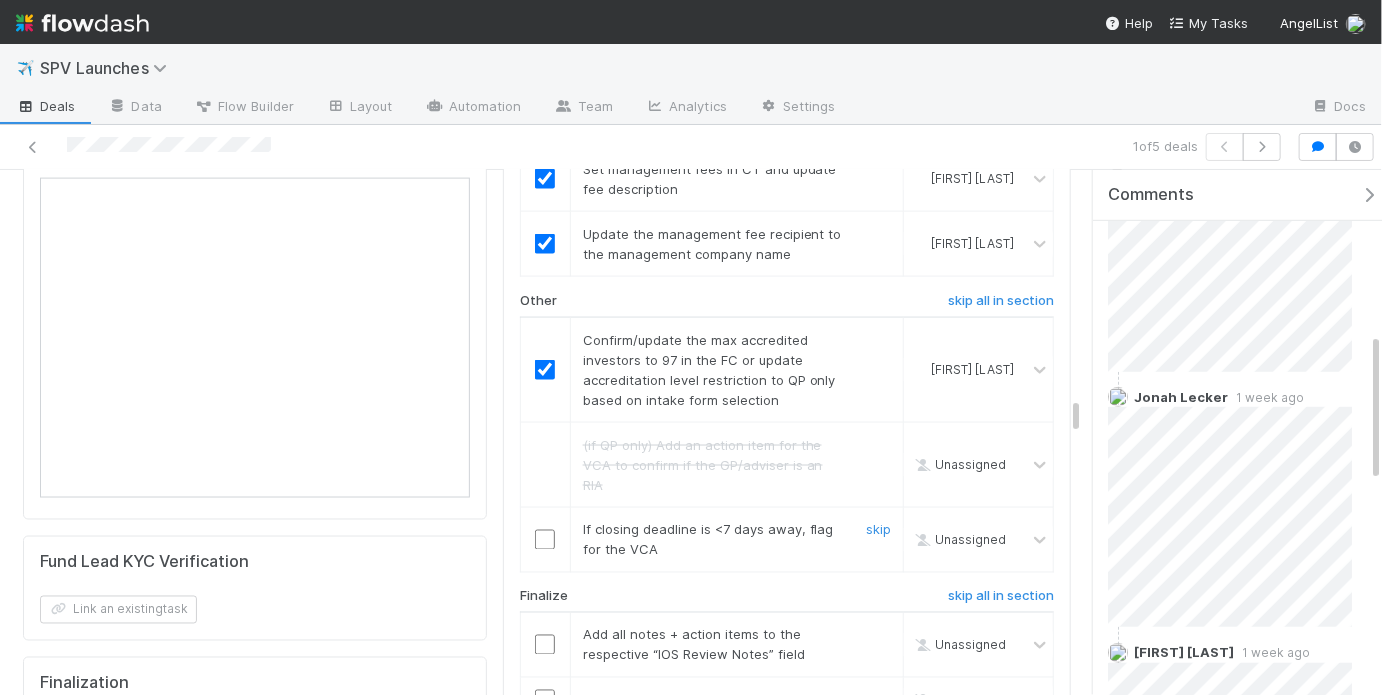 click at bounding box center (545, 540) 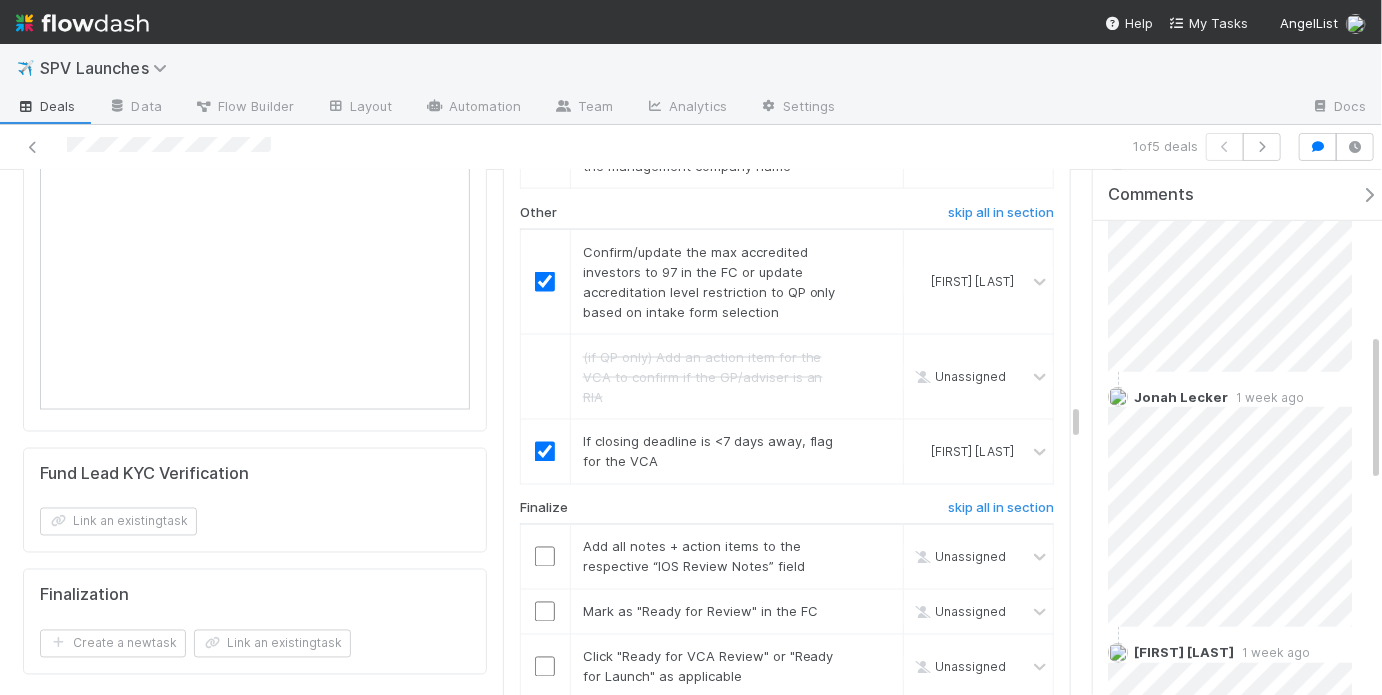 scroll, scrollTop: 4953, scrollLeft: 0, axis: vertical 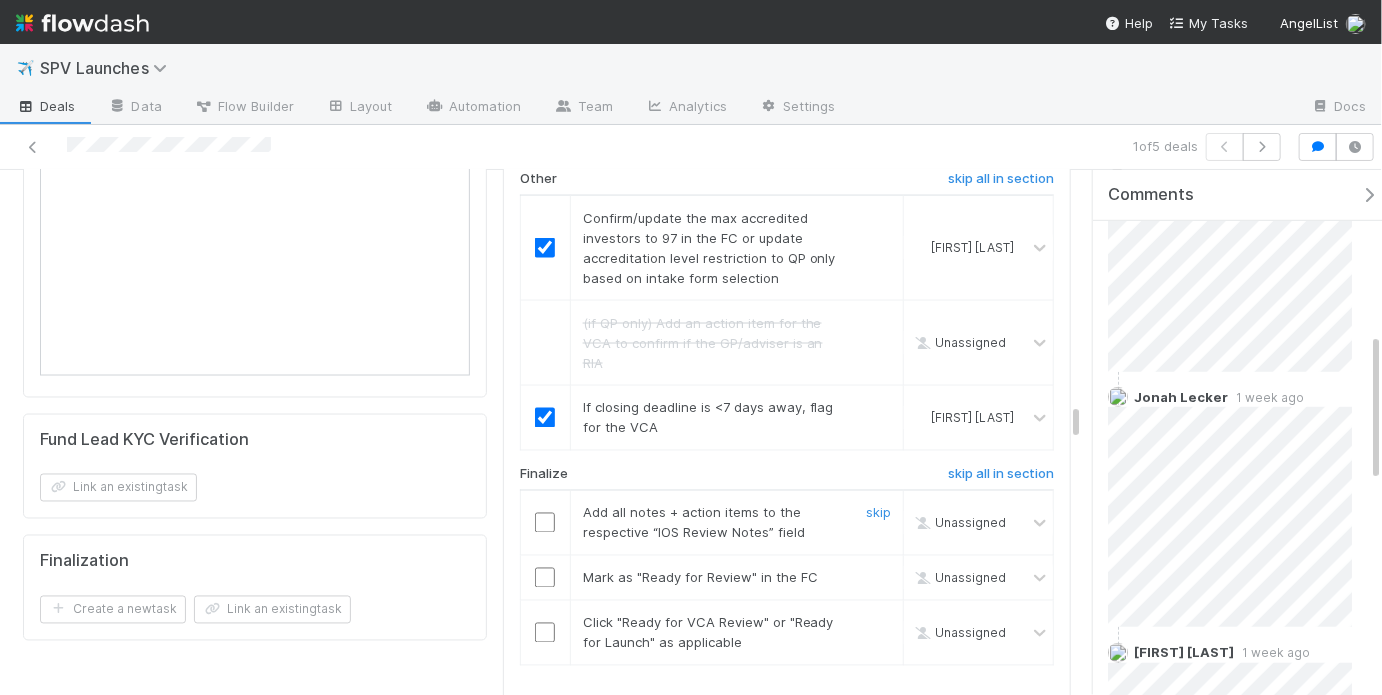 click at bounding box center [545, 523] 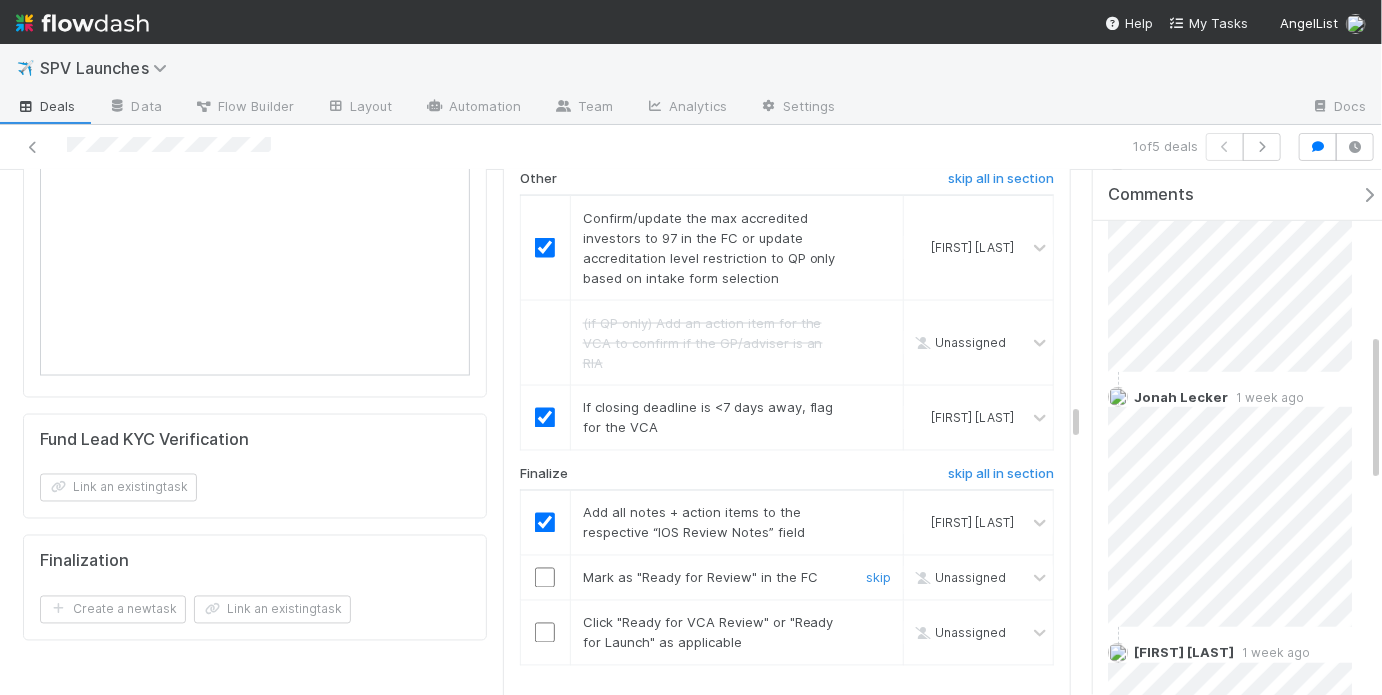 click at bounding box center (545, 578) 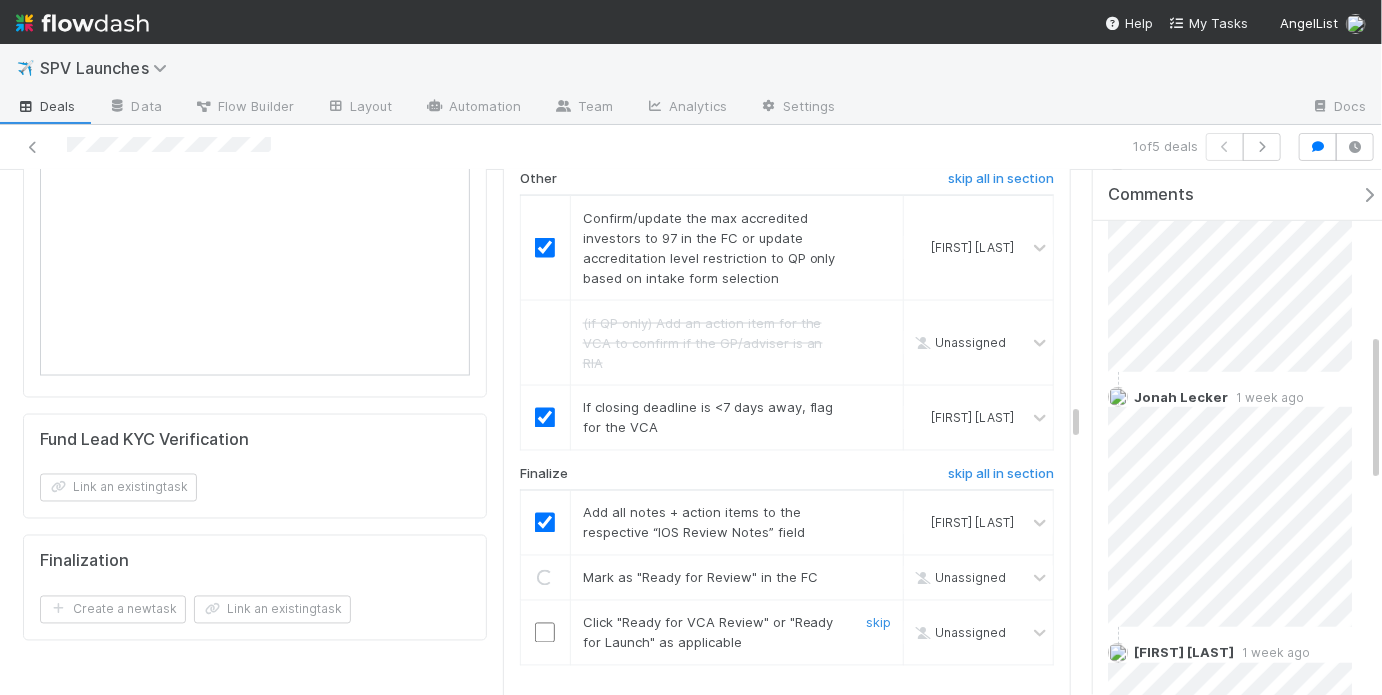 click at bounding box center (545, 633) 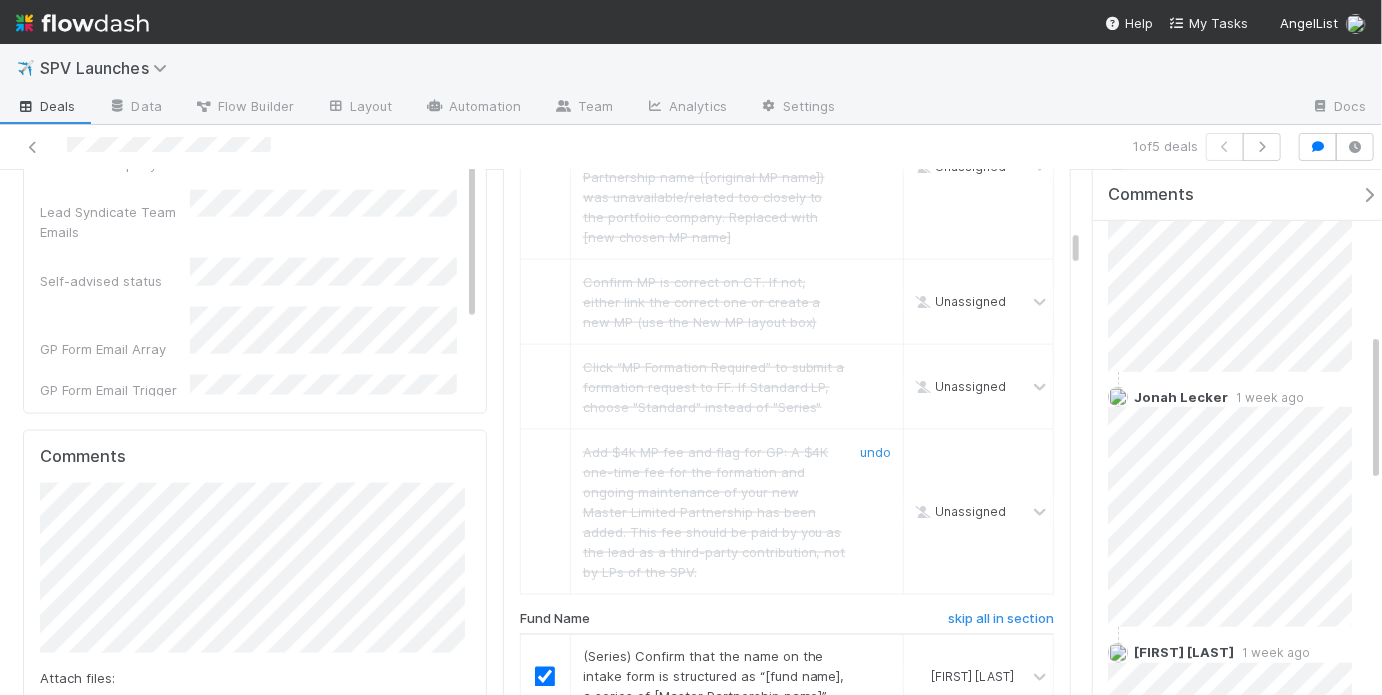 scroll, scrollTop: 0, scrollLeft: 0, axis: both 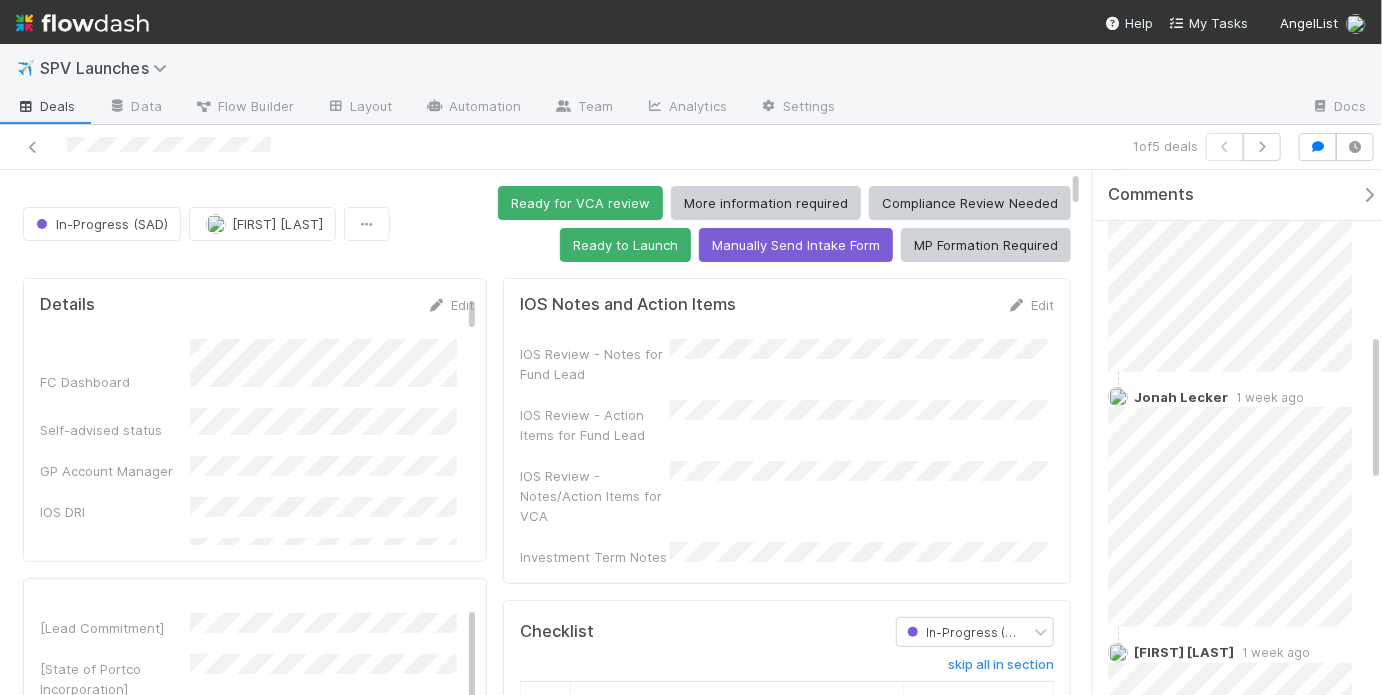click on "IOS Review - Action Items for Fund Lead" at bounding box center [787, 422] 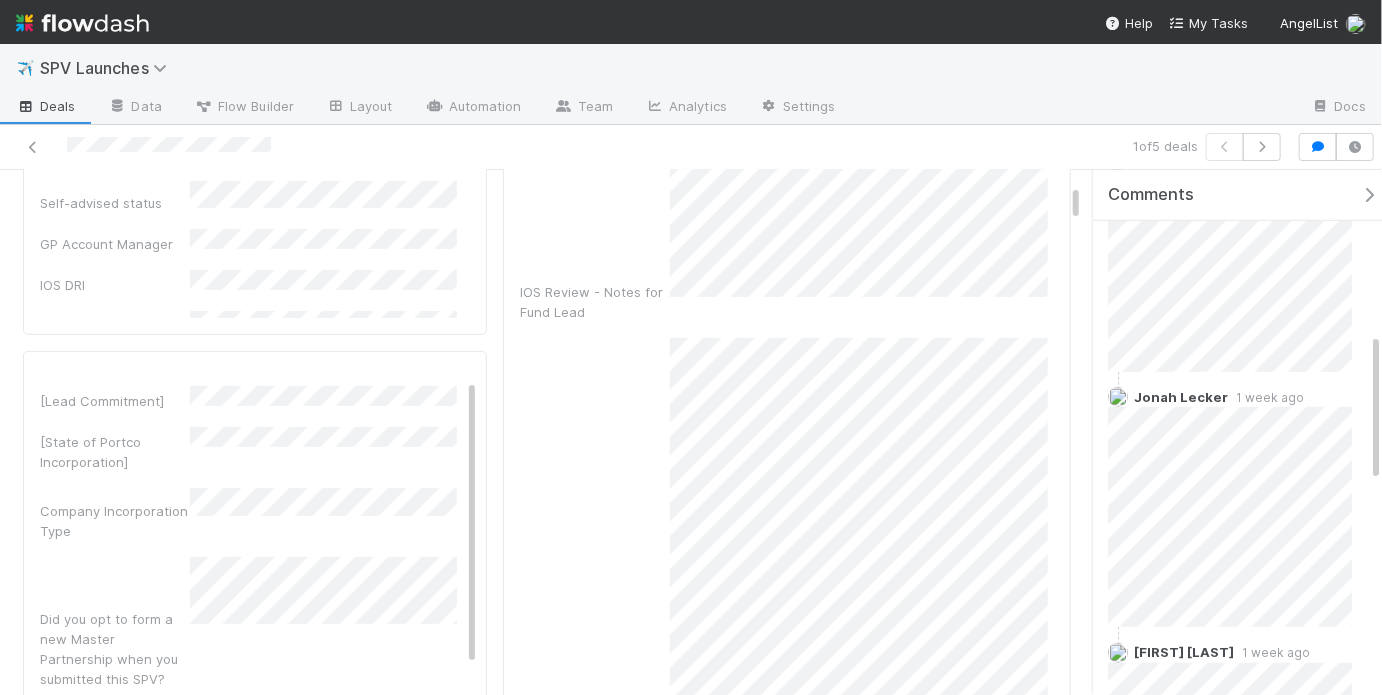 scroll, scrollTop: 22, scrollLeft: 0, axis: vertical 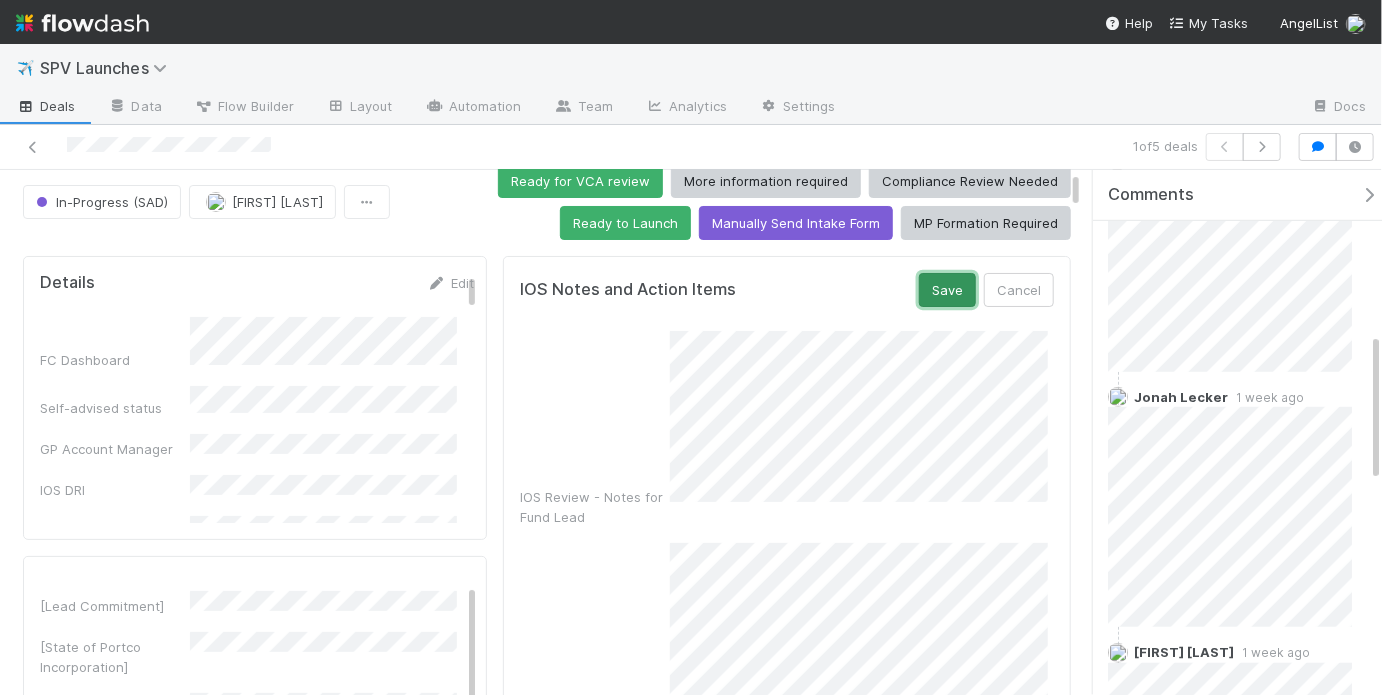 click on "Save" at bounding box center [947, 290] 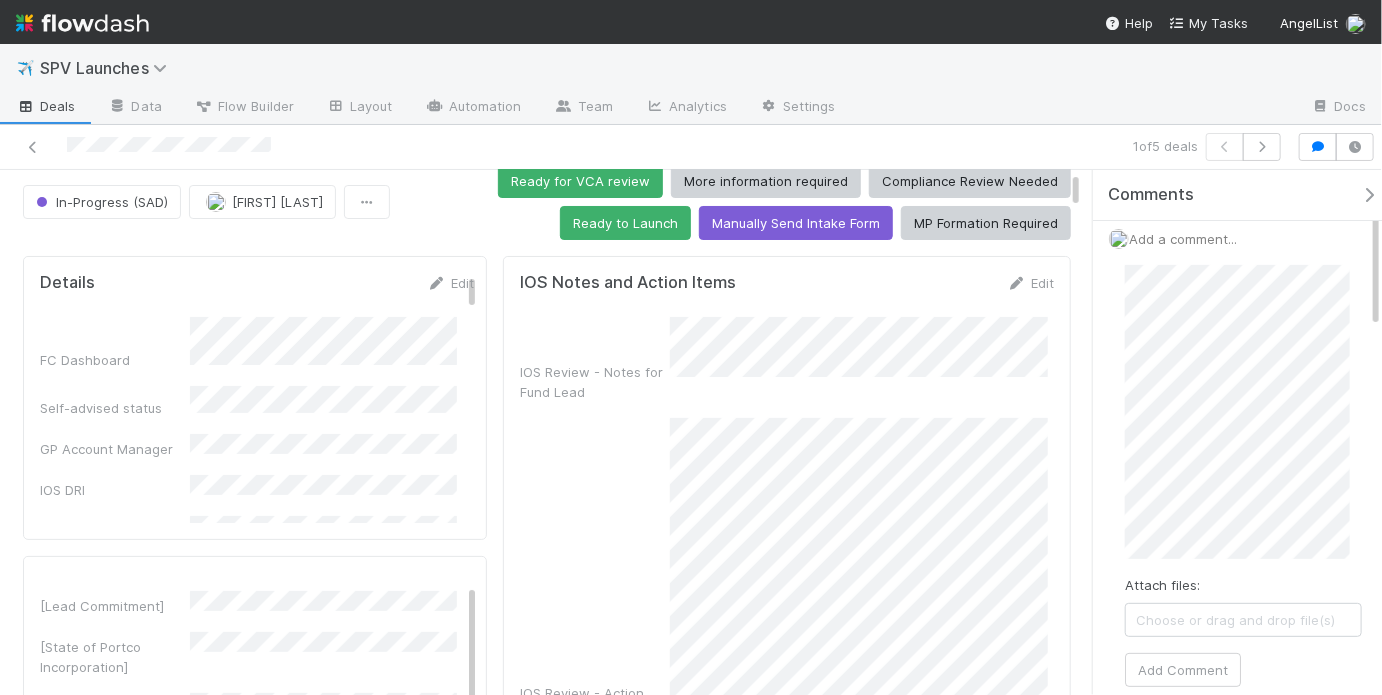 scroll, scrollTop: 6, scrollLeft: 0, axis: vertical 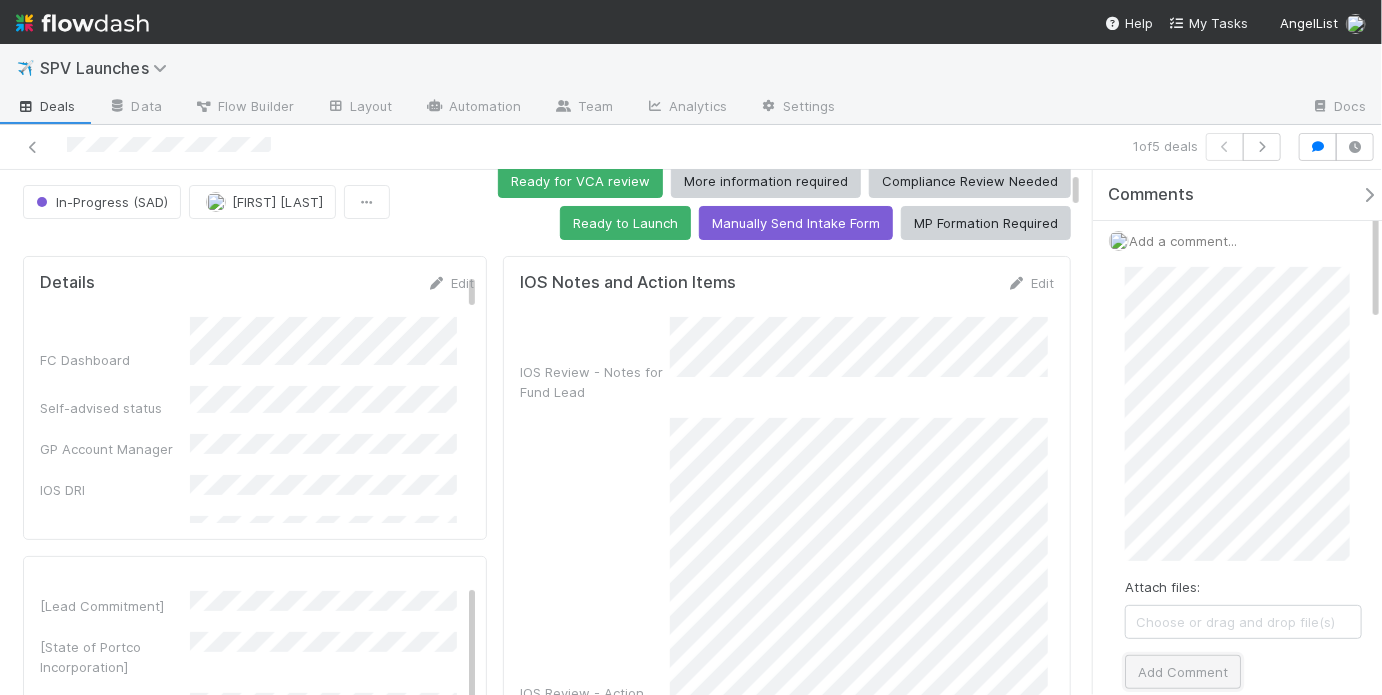 click on "Add Comment" at bounding box center [1183, 672] 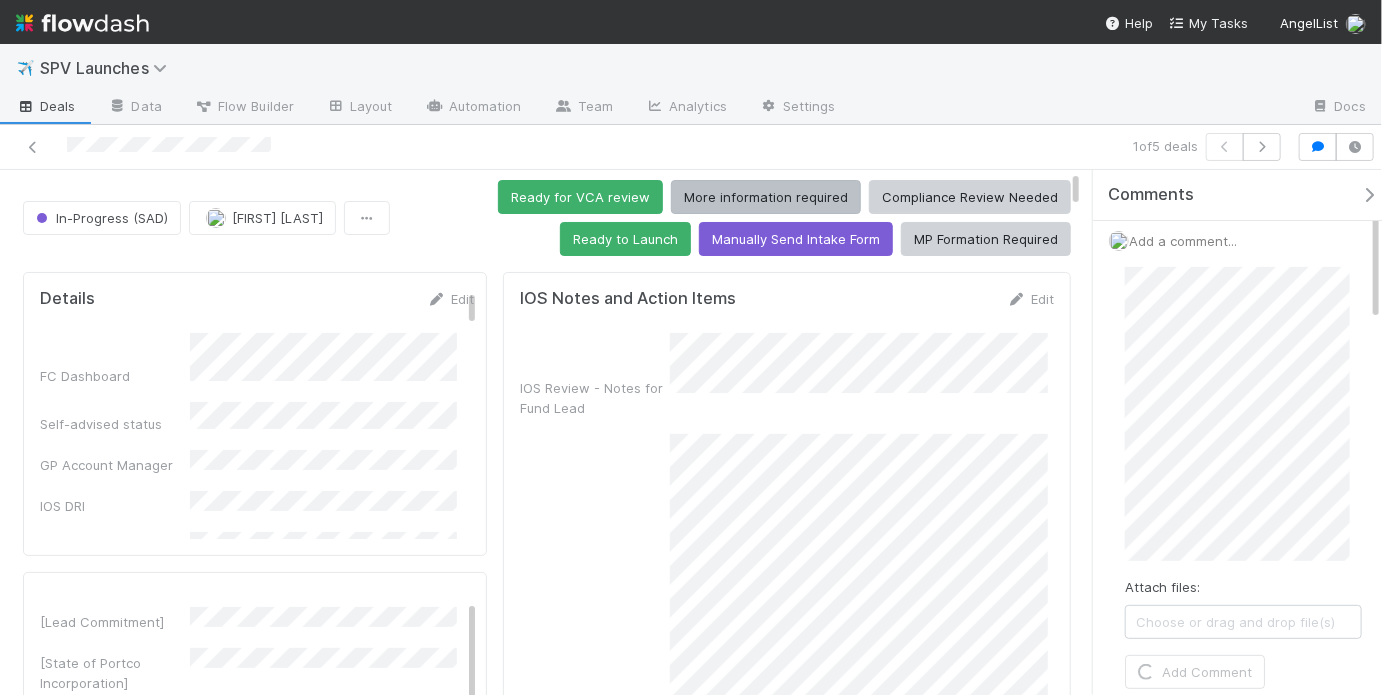 scroll, scrollTop: 0, scrollLeft: 0, axis: both 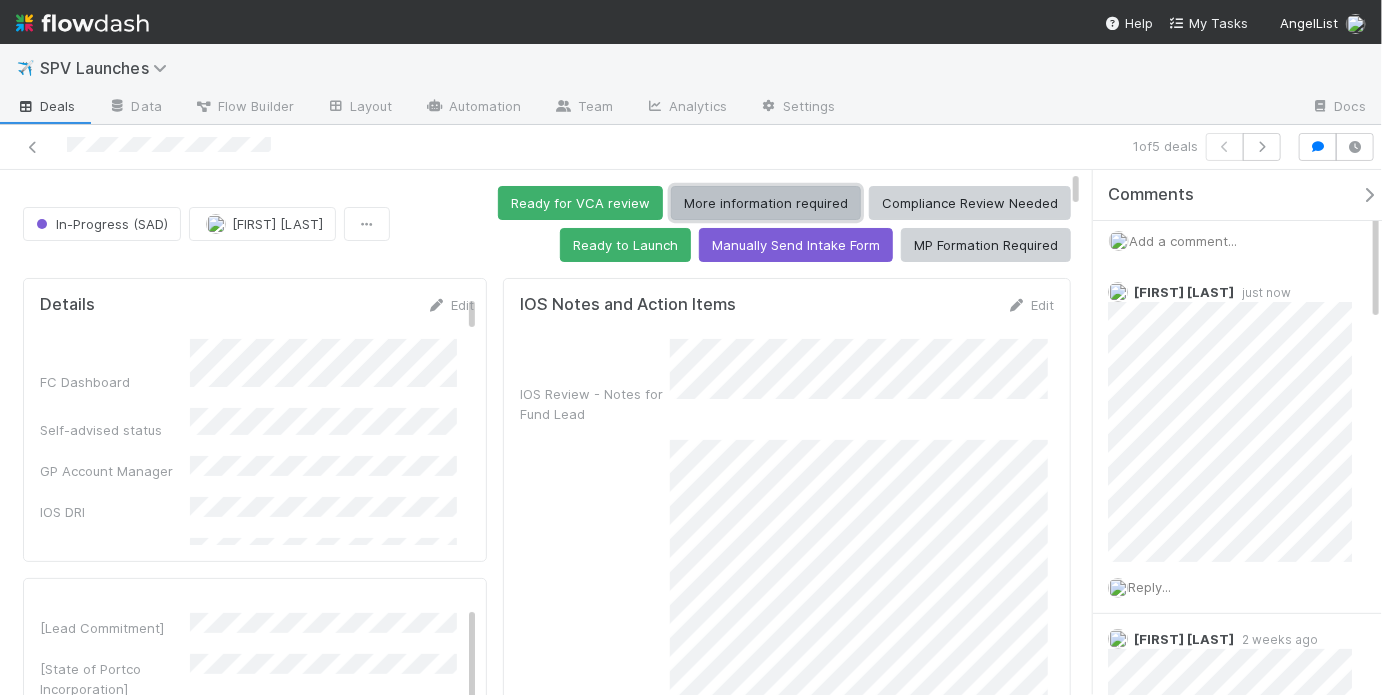click on "More information required" at bounding box center (766, 203) 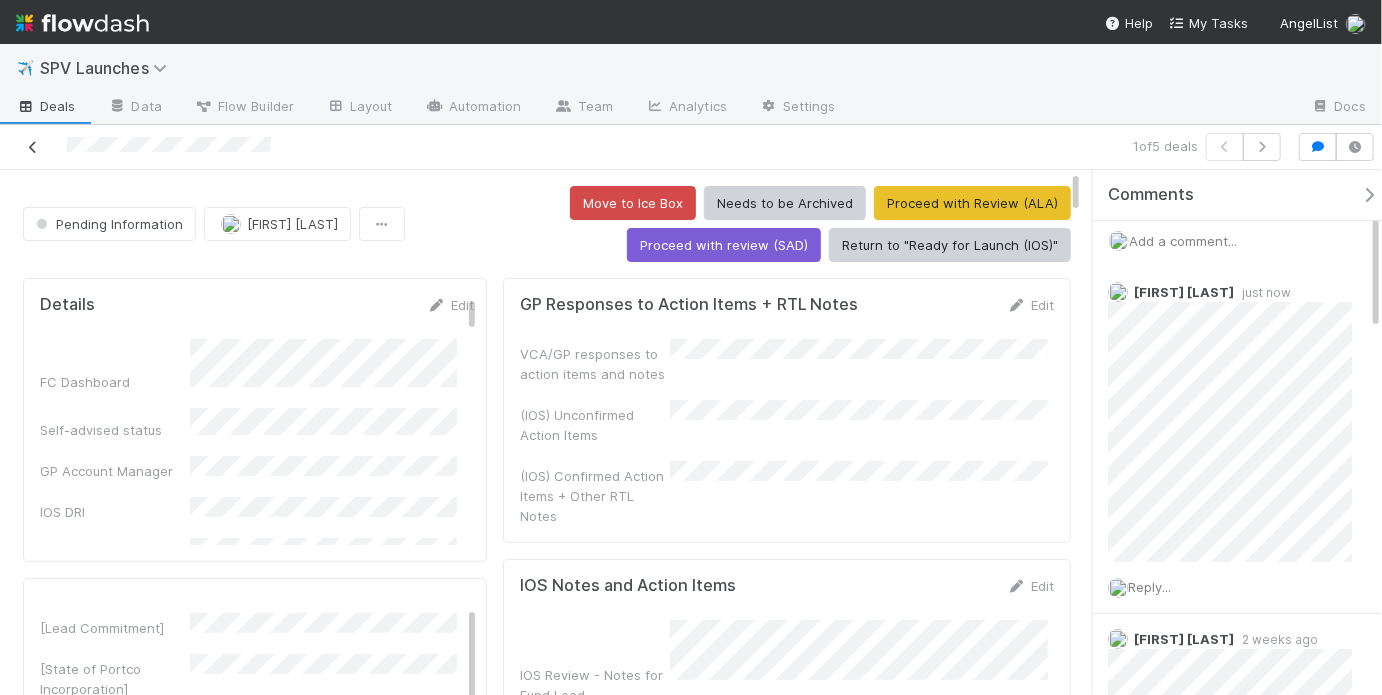 click at bounding box center [33, 147] 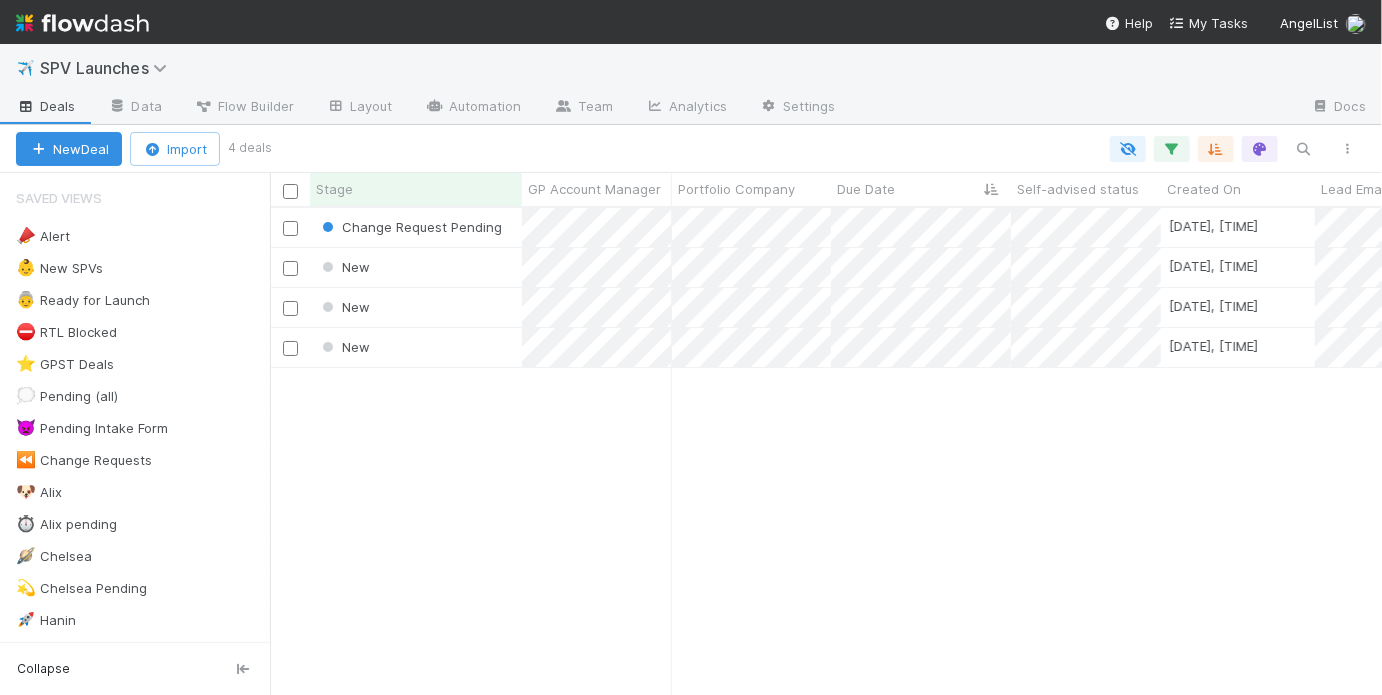 scroll, scrollTop: 13, scrollLeft: 12, axis: both 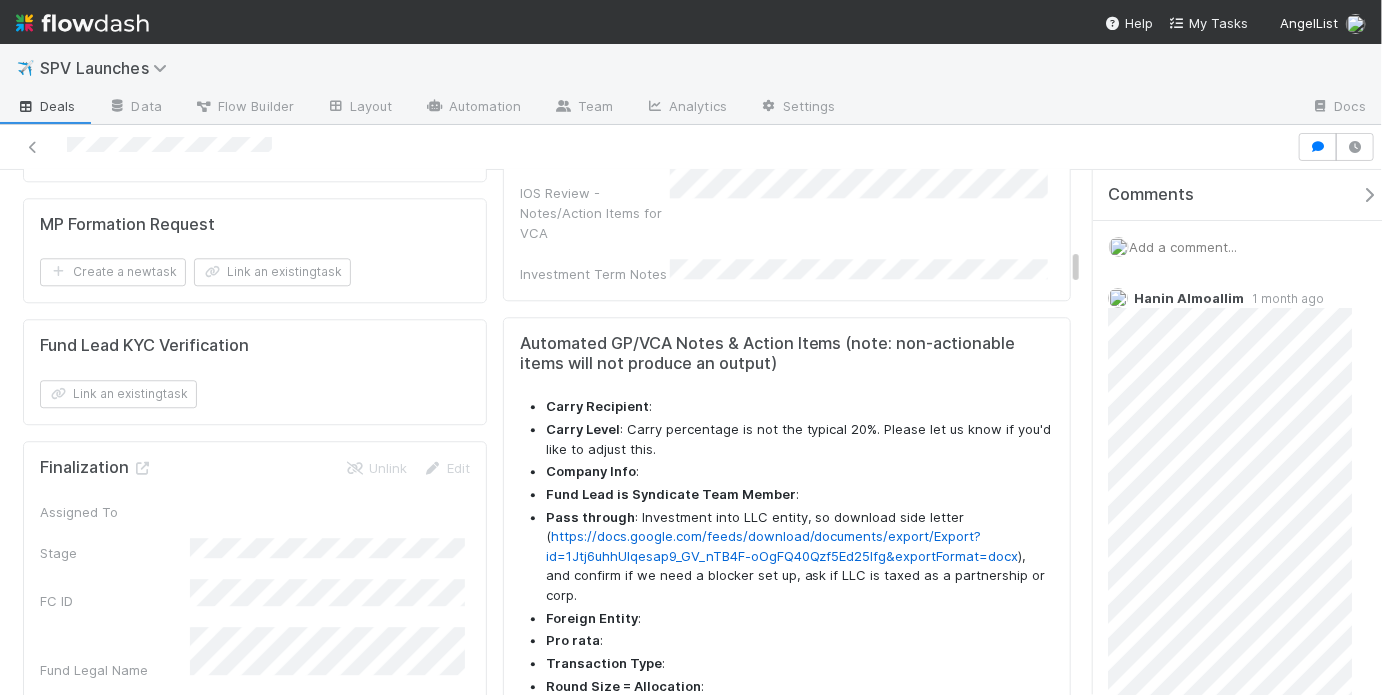 click on "Fund Lead is Syndicate Team Member :" at bounding box center [800, 495] 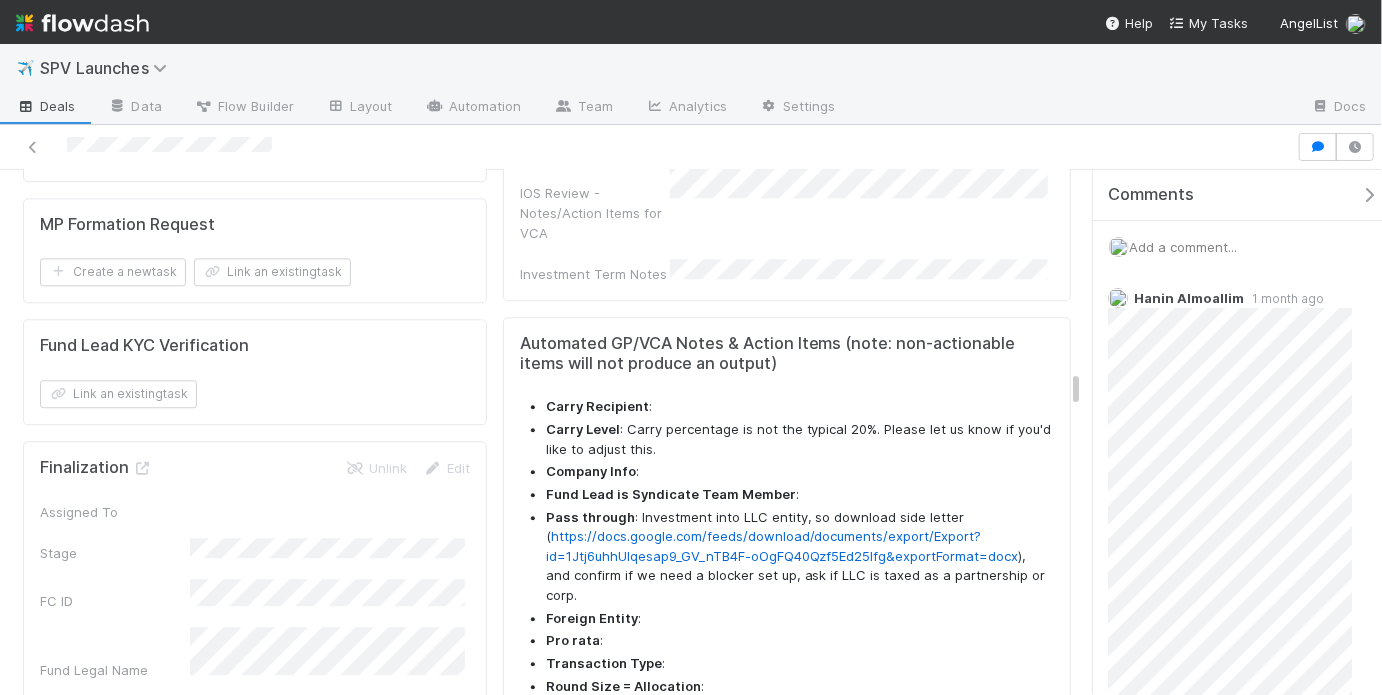 scroll, scrollTop: 7585, scrollLeft: 0, axis: vertical 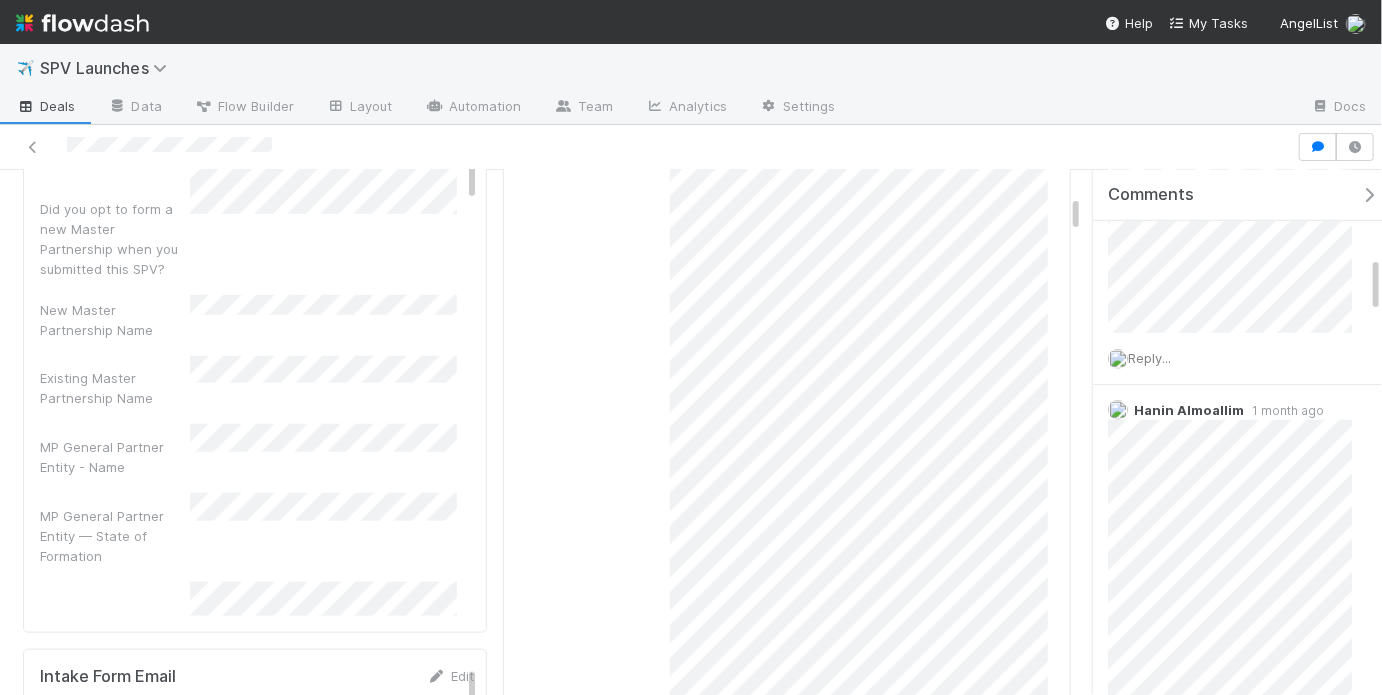 click on "IOS Review - Notes for Fund Lead" at bounding box center (787, 532) 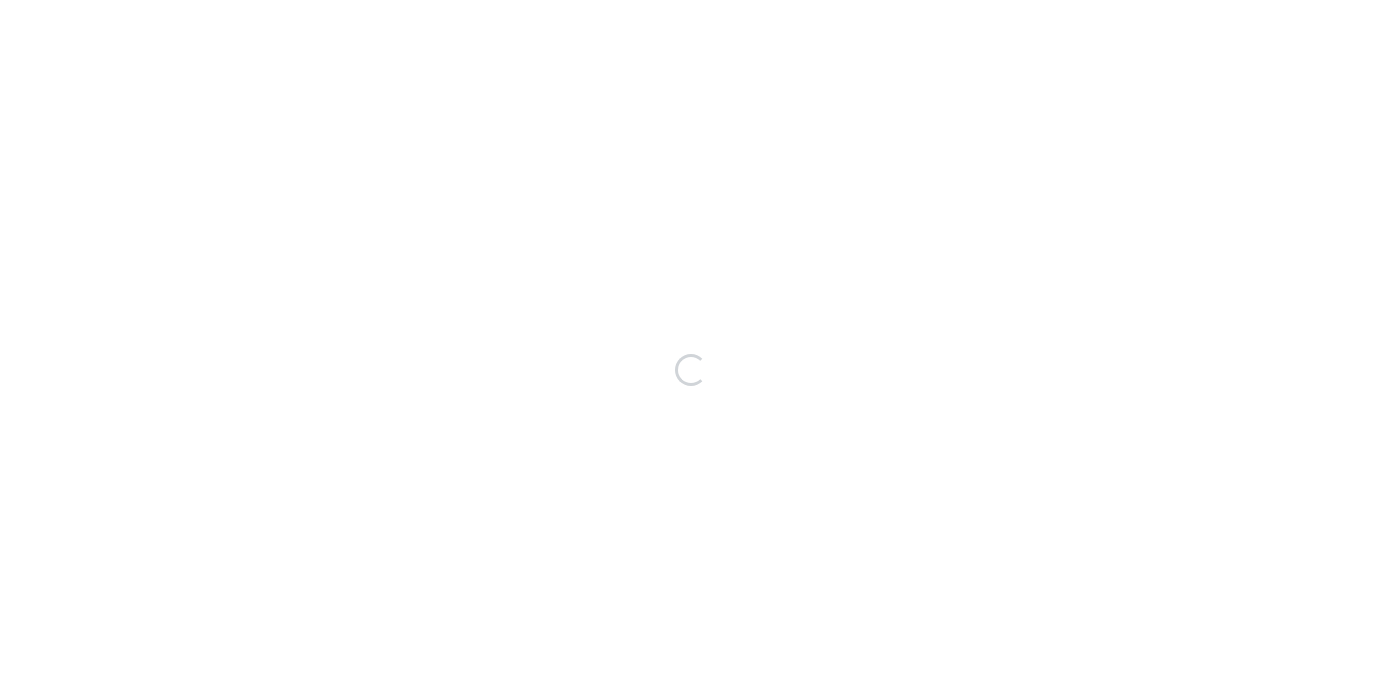 scroll, scrollTop: 0, scrollLeft: 0, axis: both 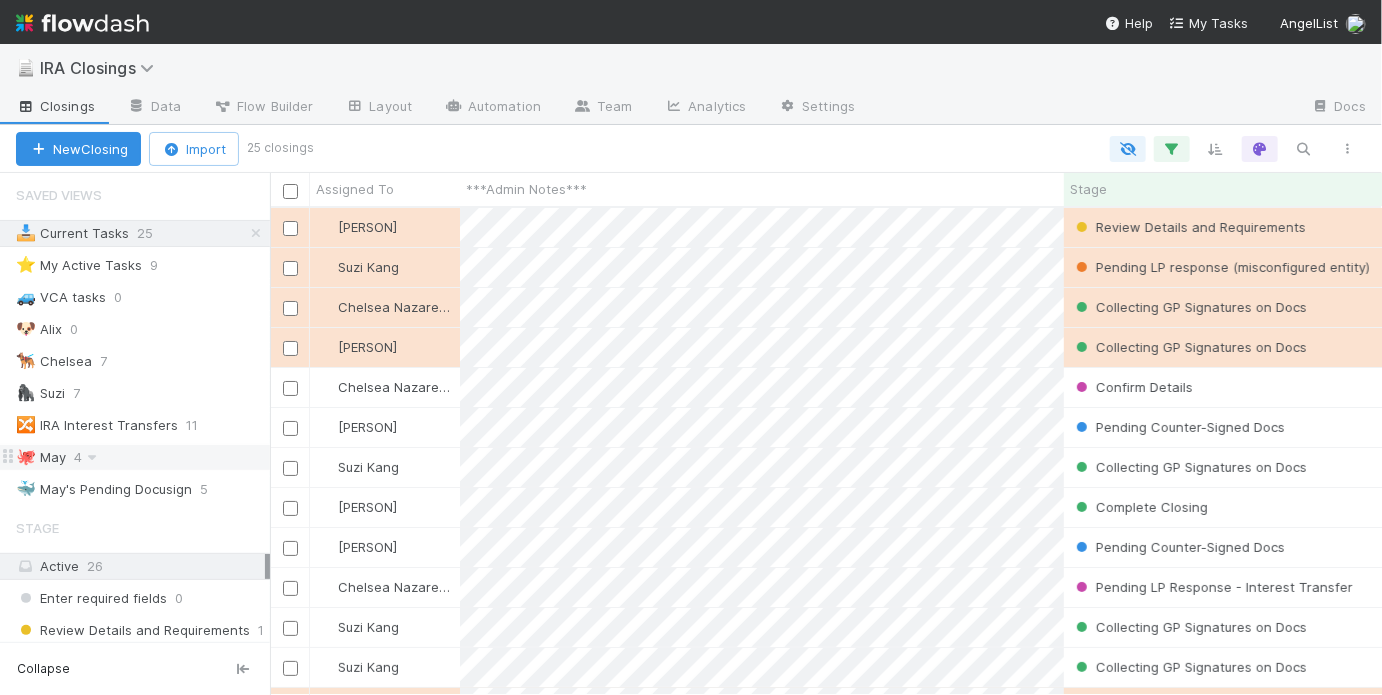 click on "🐙 [MONTH] [DAY]" at bounding box center (143, 457) 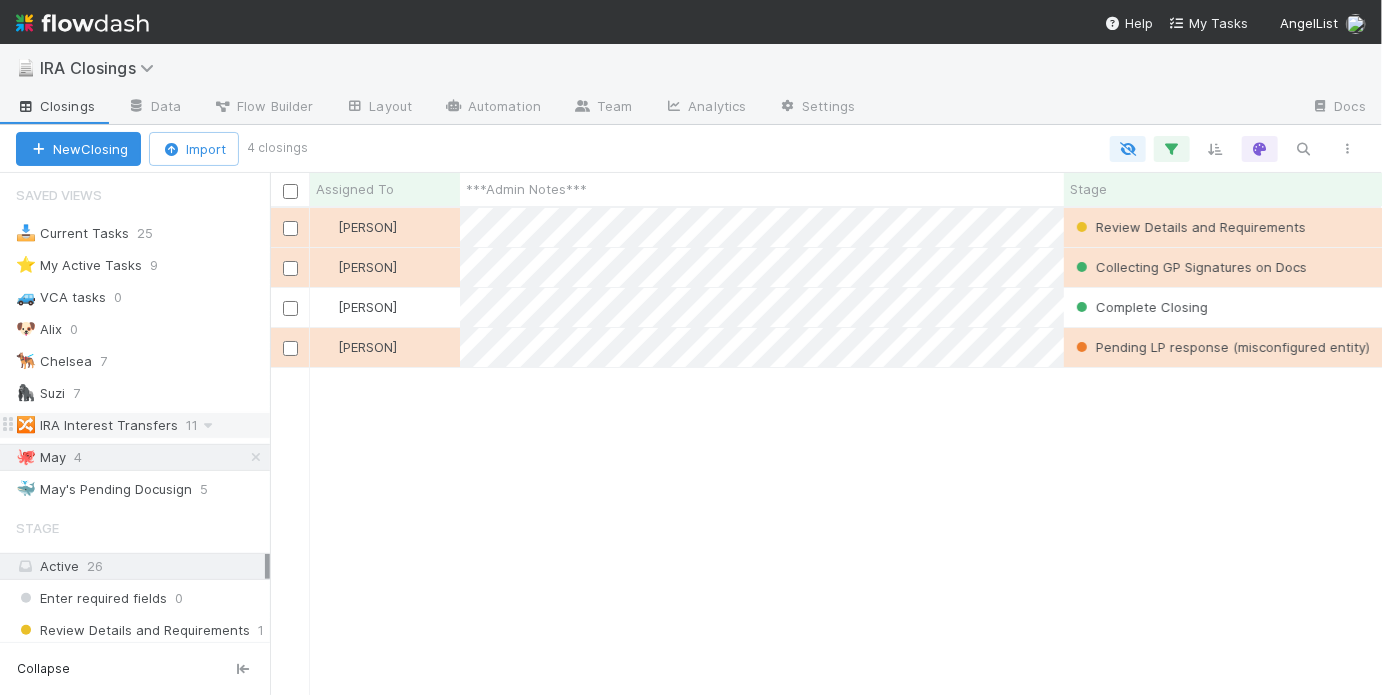 scroll, scrollTop: 13, scrollLeft: 12, axis: both 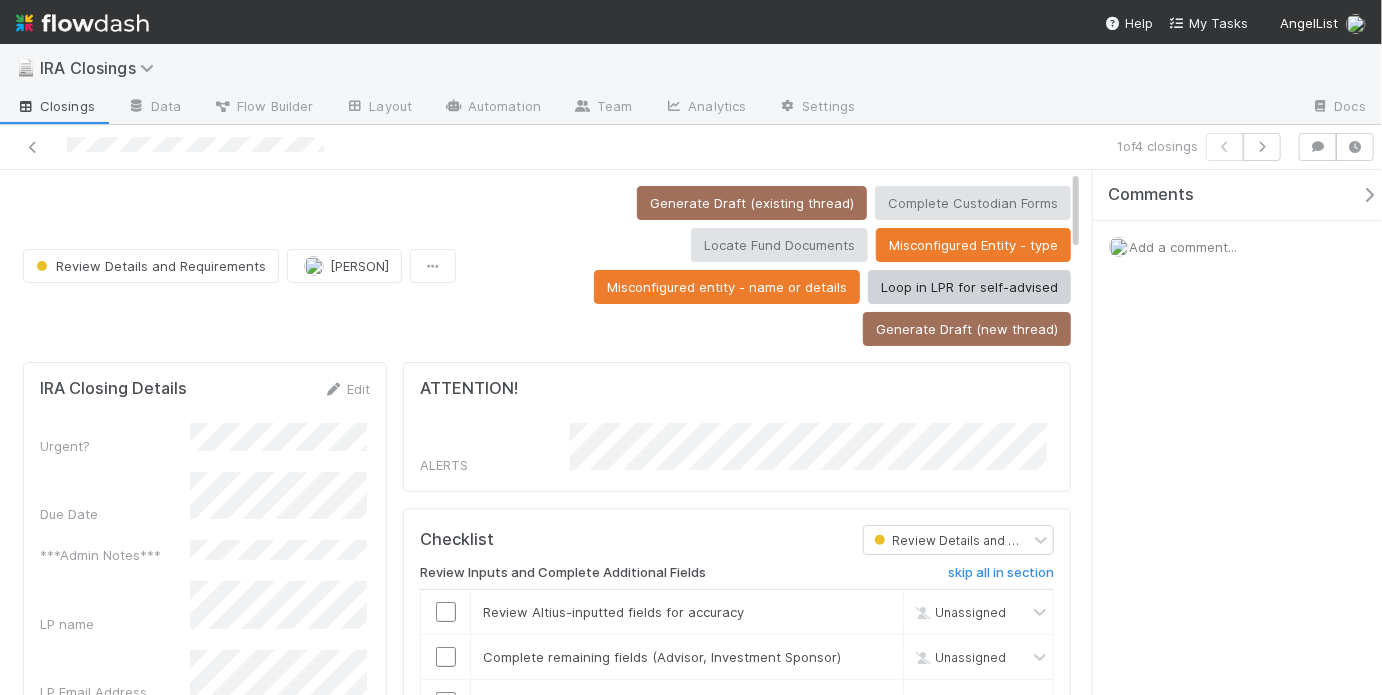 click on "[PRODUCT] [PRODUCT] [PRODUCT]" at bounding box center [205, 389] 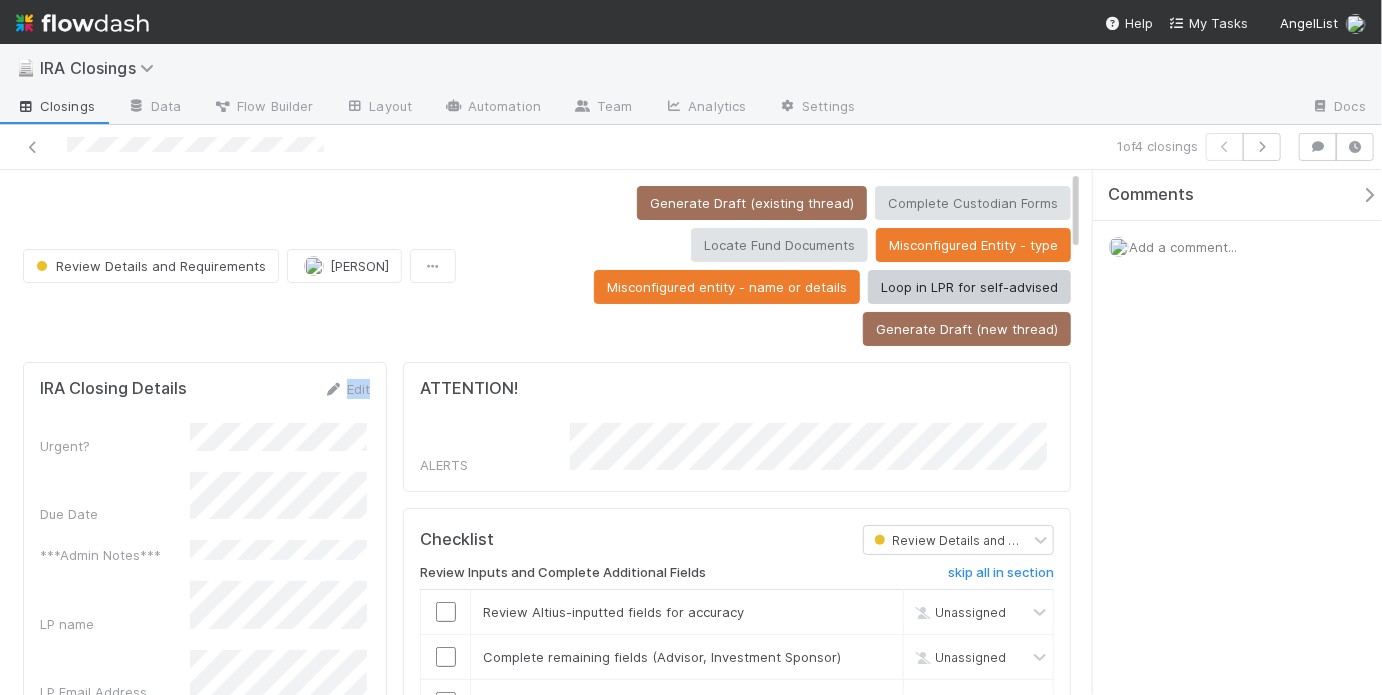 click on "[PRODUCT] [PRODUCT] [PRODUCT]" at bounding box center [205, 389] 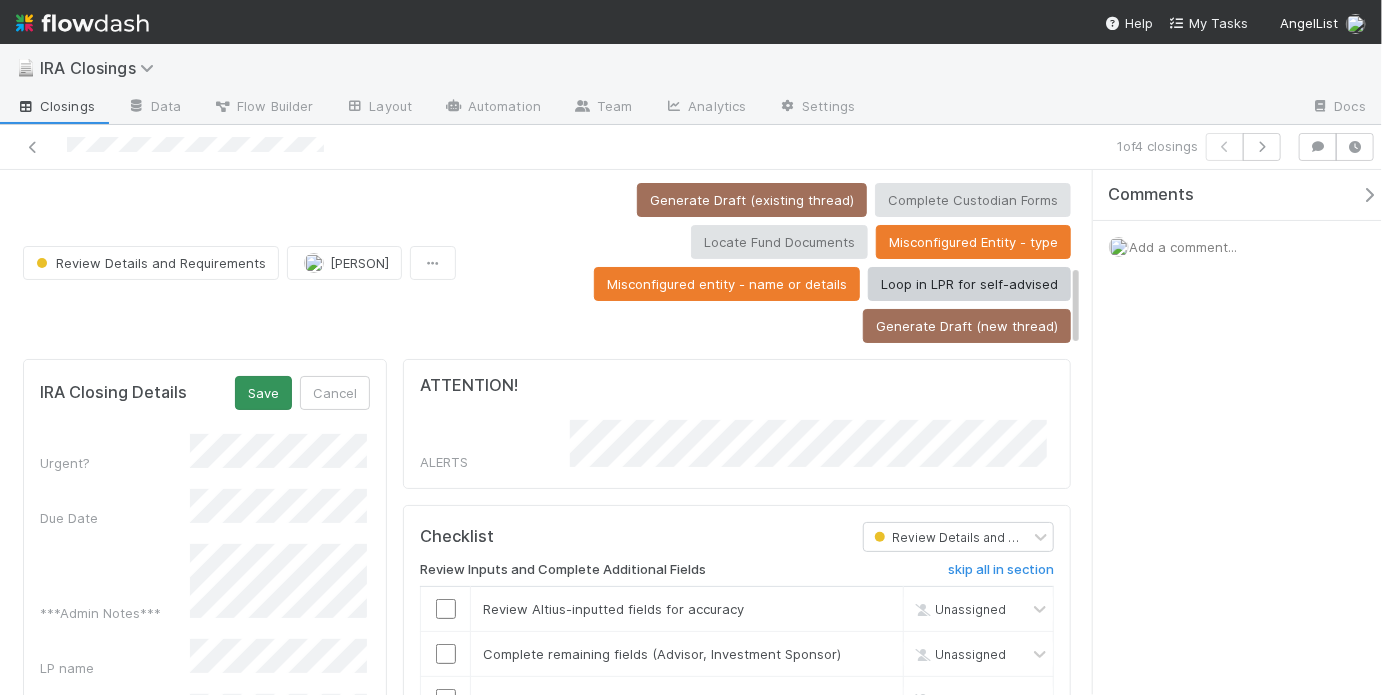 scroll, scrollTop: 0, scrollLeft: 0, axis: both 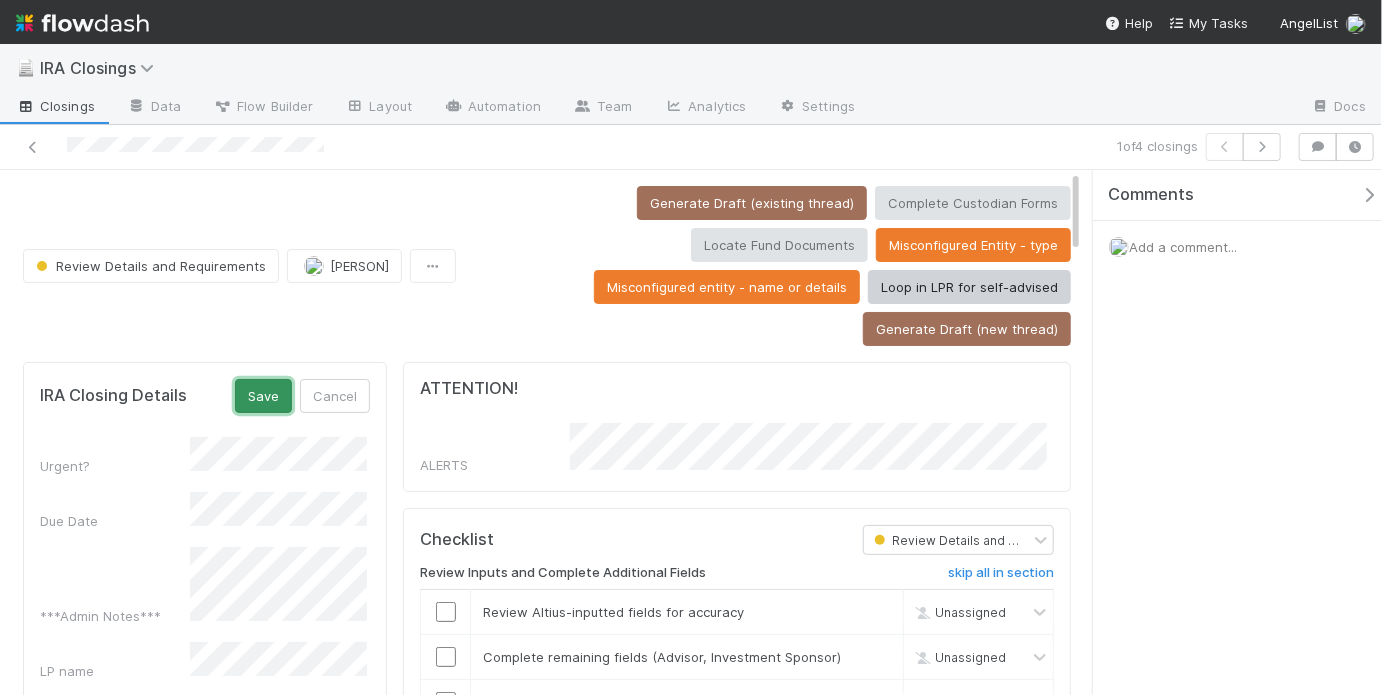 click on "Save" at bounding box center [263, 396] 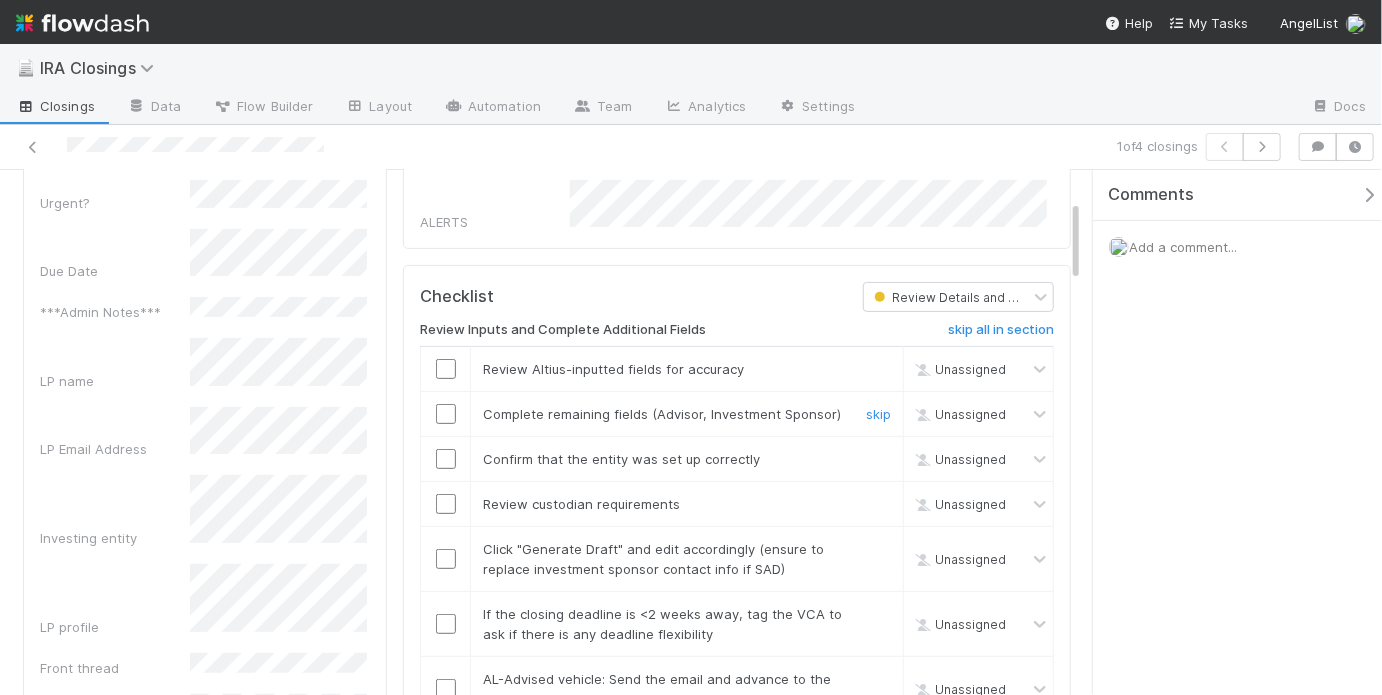 scroll, scrollTop: 244, scrollLeft: 0, axis: vertical 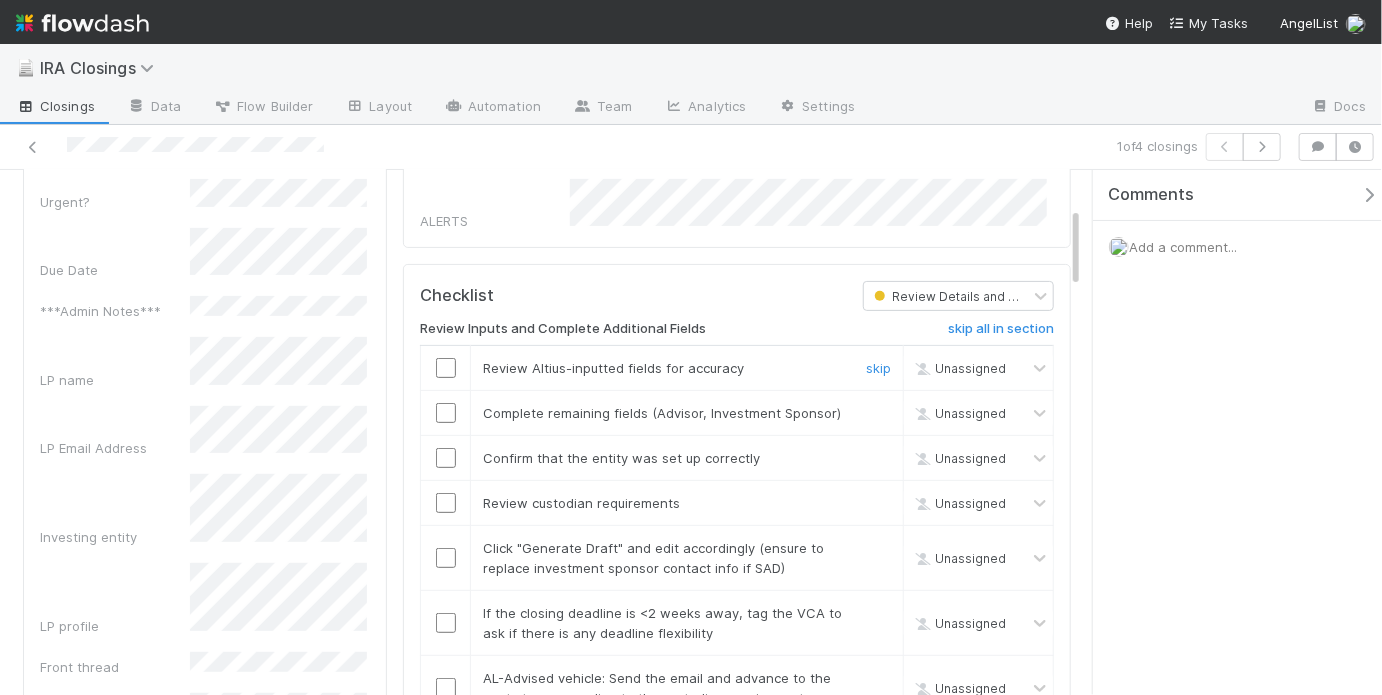 click at bounding box center (446, 368) 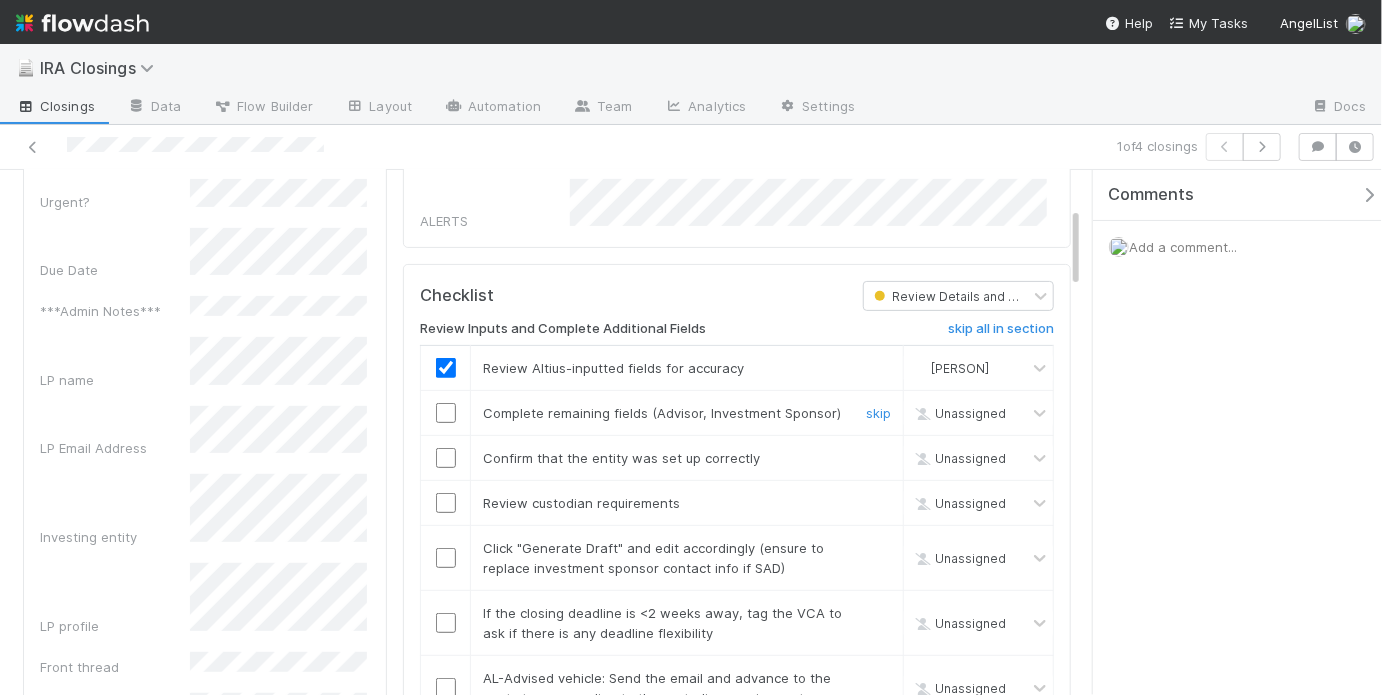click at bounding box center (446, 413) 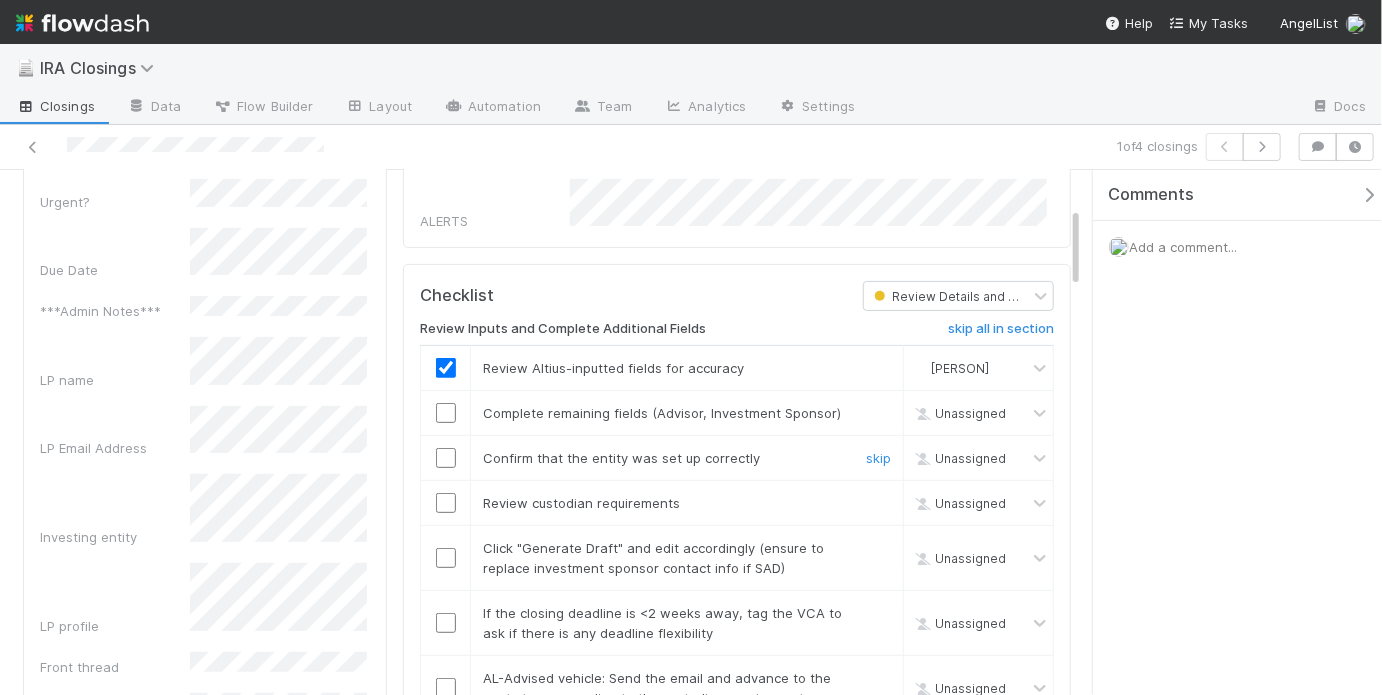 click at bounding box center [446, 458] 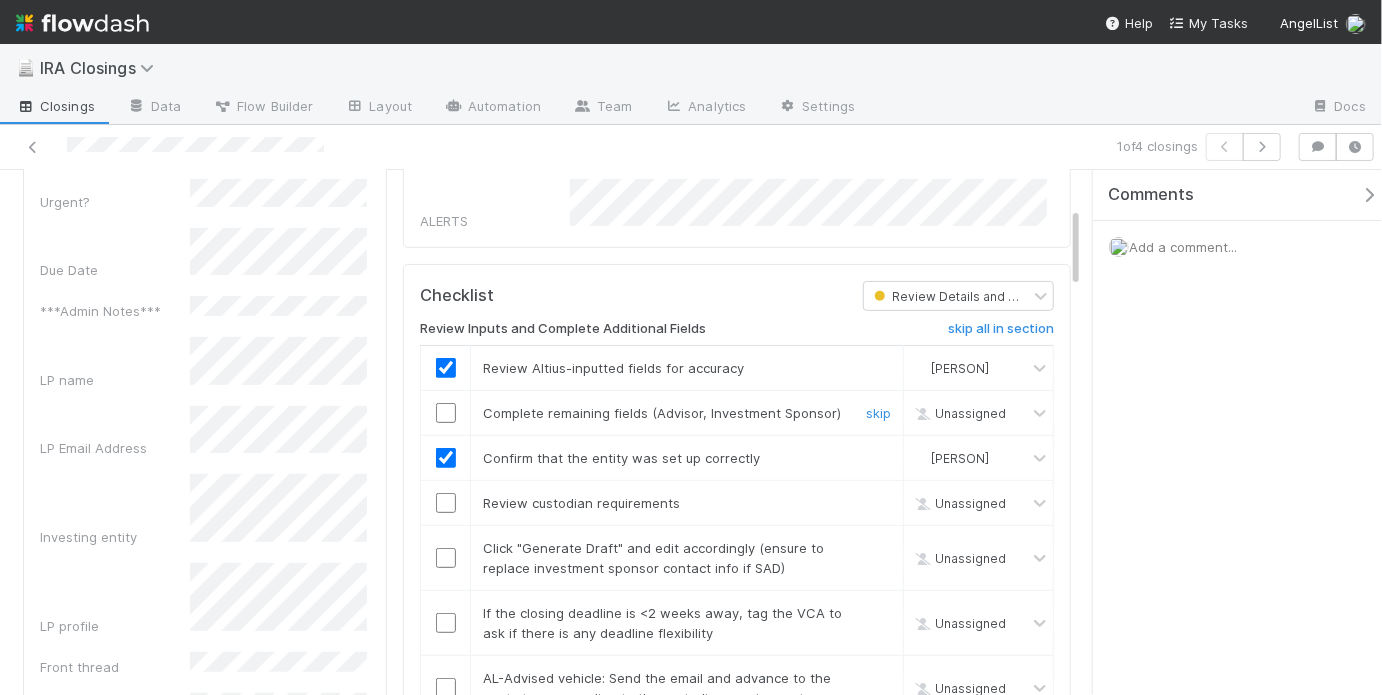 click at bounding box center (446, 413) 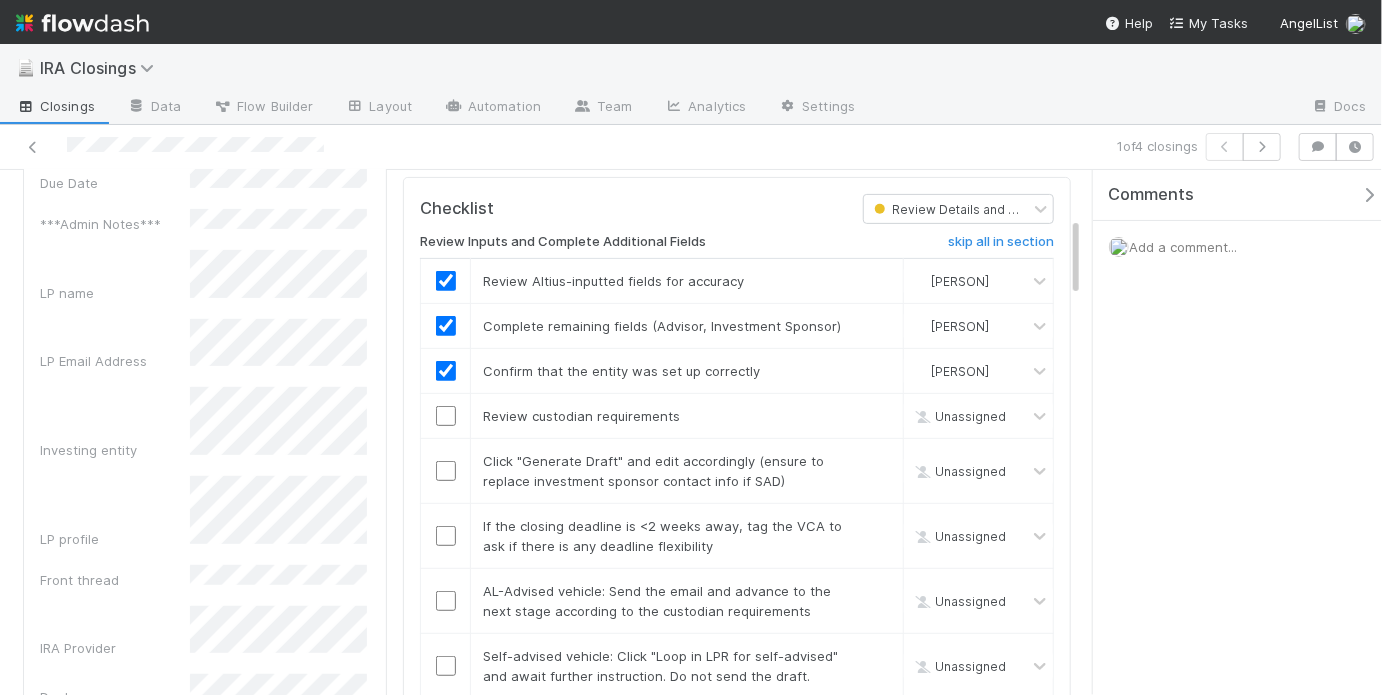 scroll, scrollTop: 352, scrollLeft: 0, axis: vertical 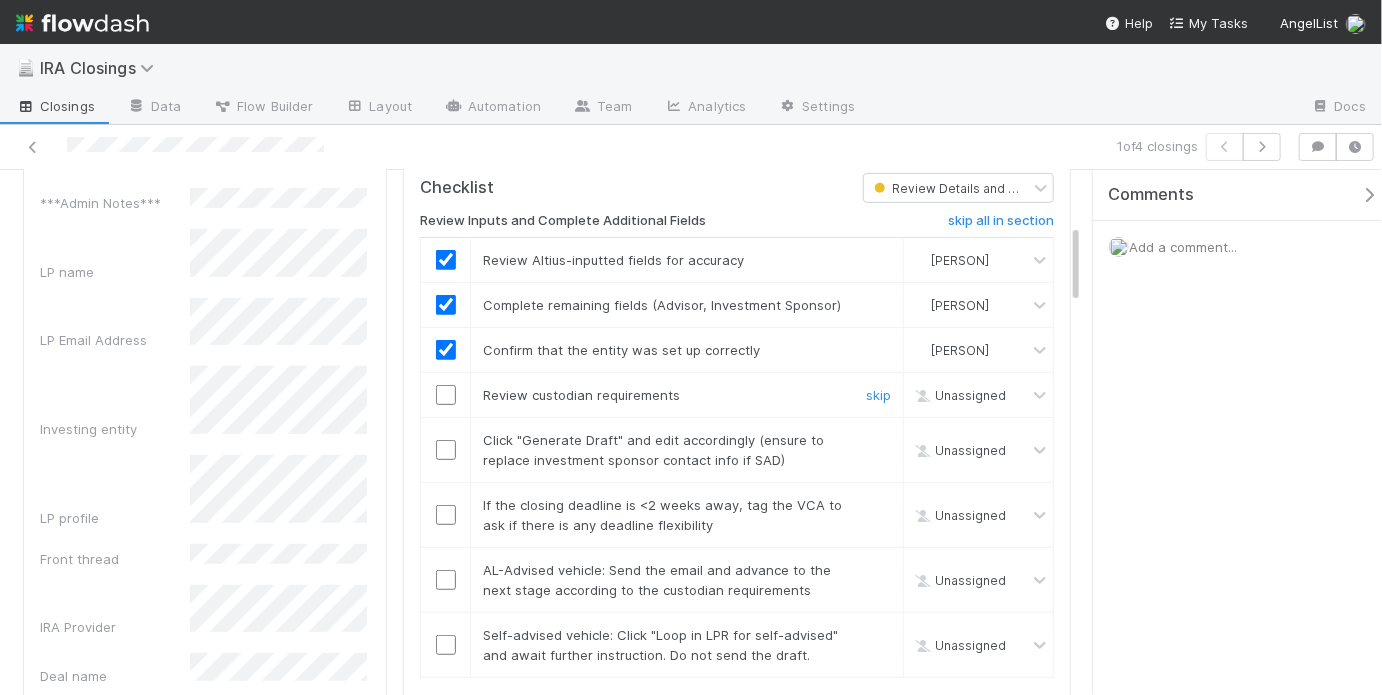 click at bounding box center (446, 395) 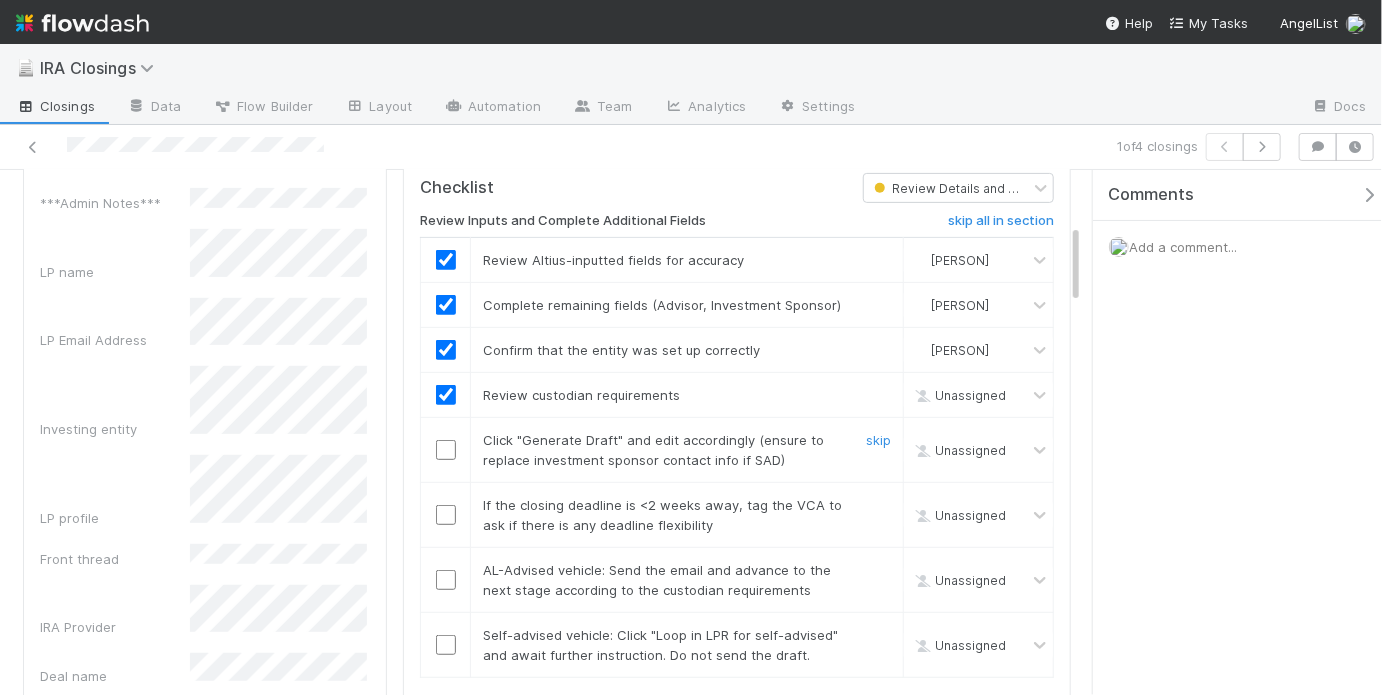checkbox on "true" 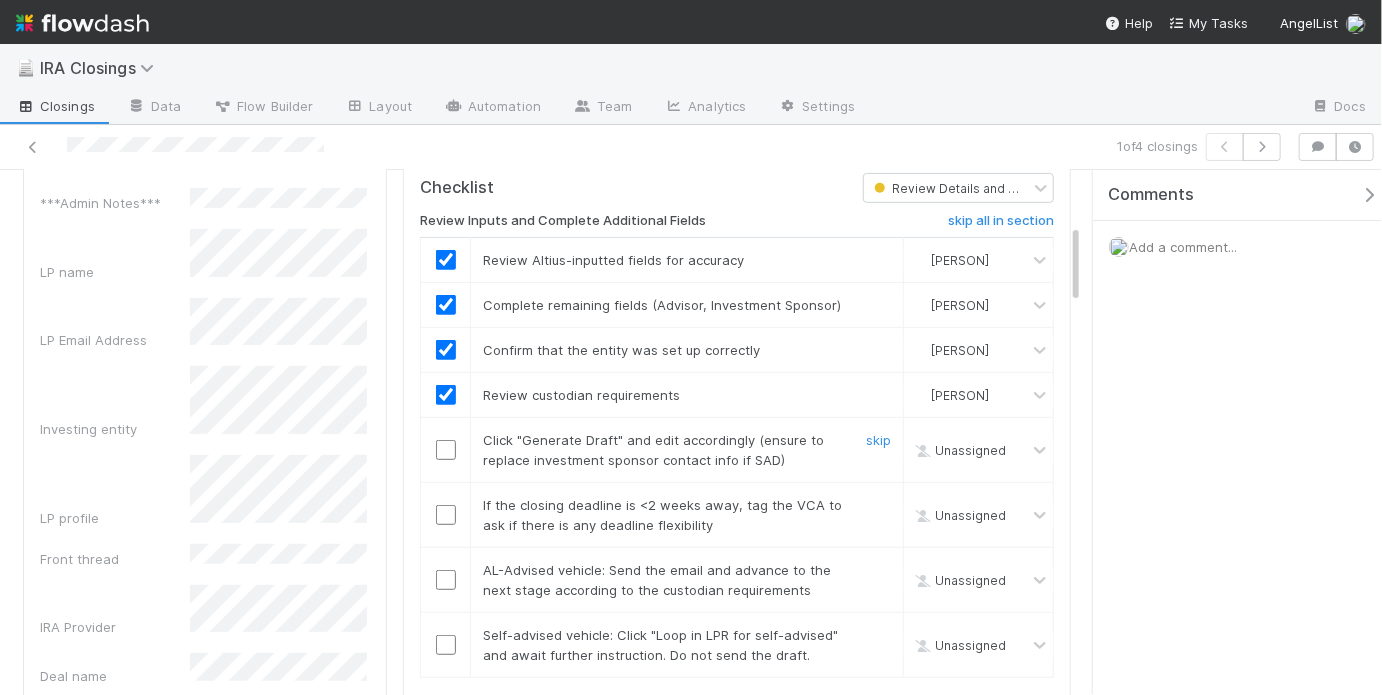 click at bounding box center (446, 450) 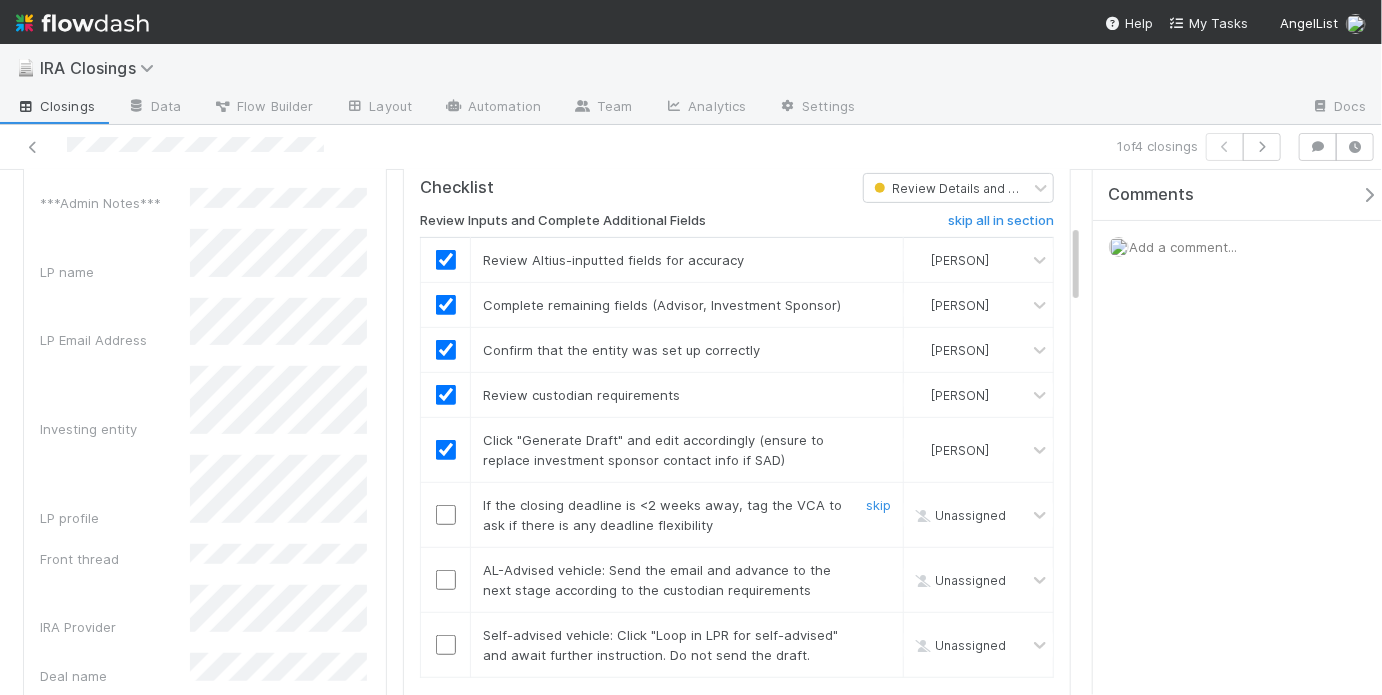 click at bounding box center [446, 515] 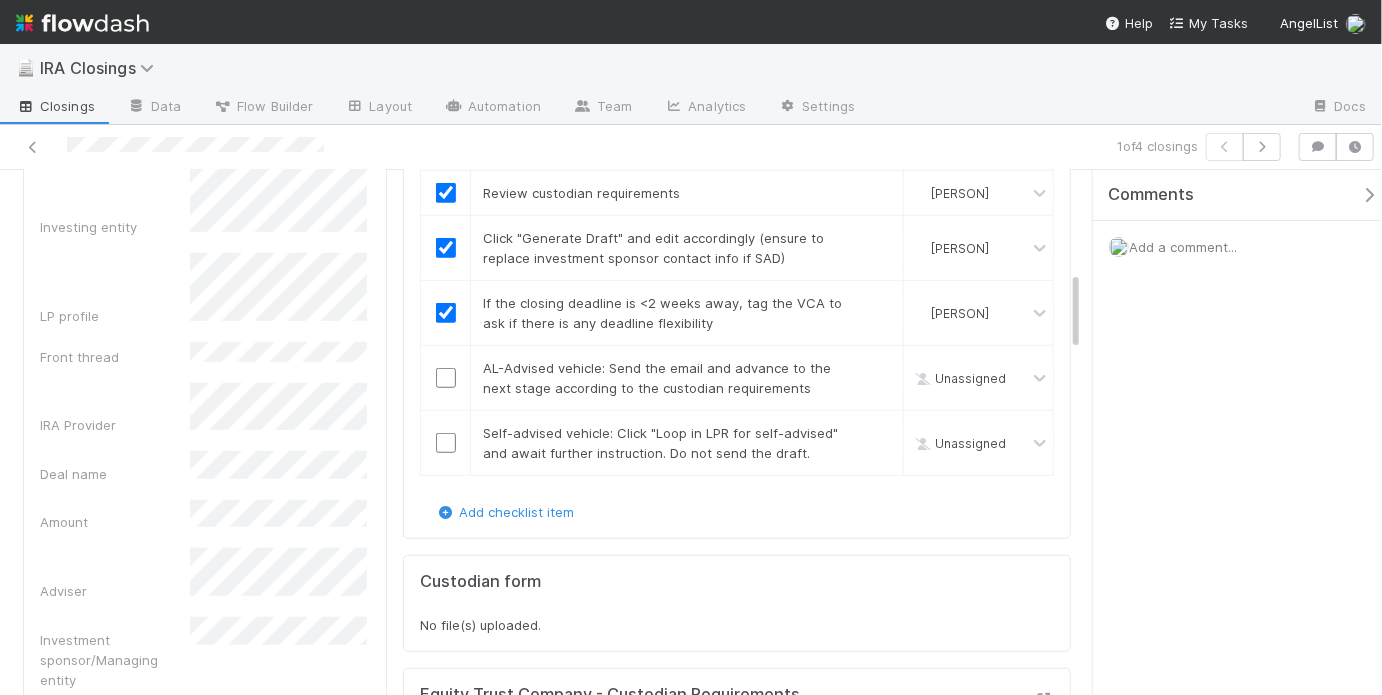 scroll, scrollTop: 328, scrollLeft: 0, axis: vertical 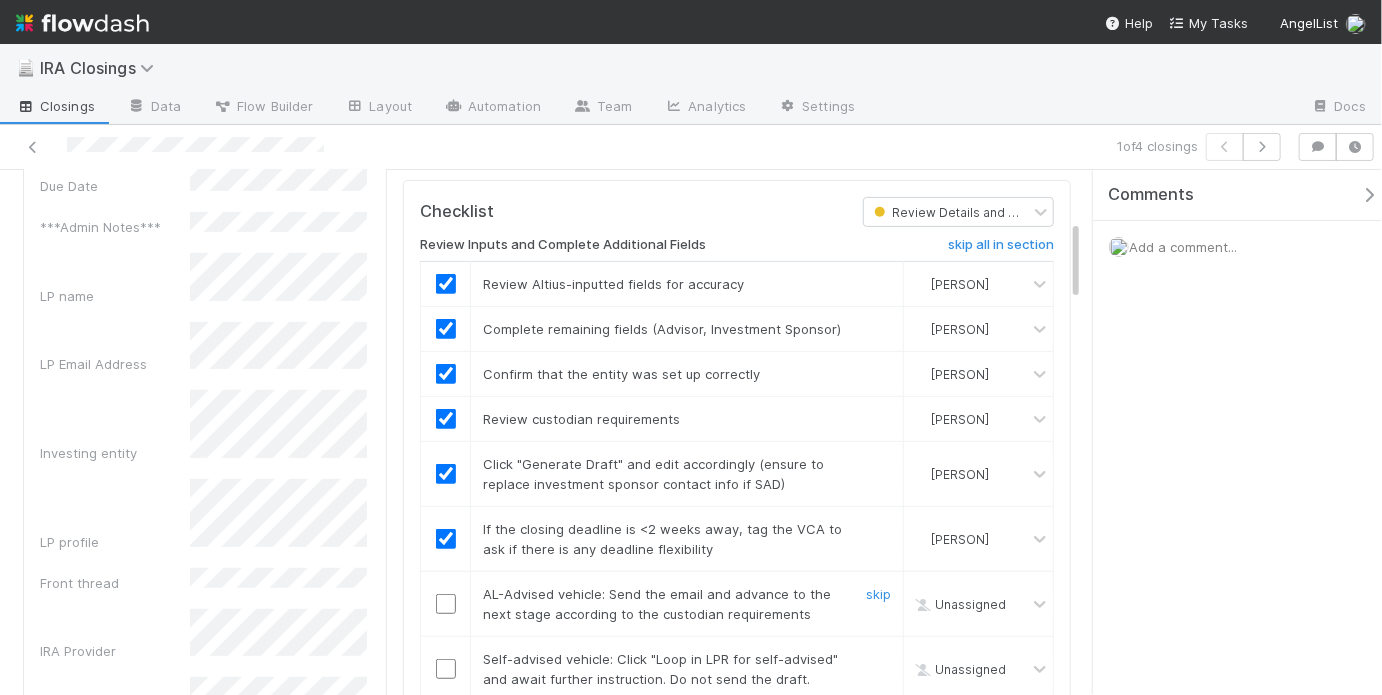 click at bounding box center (446, 604) 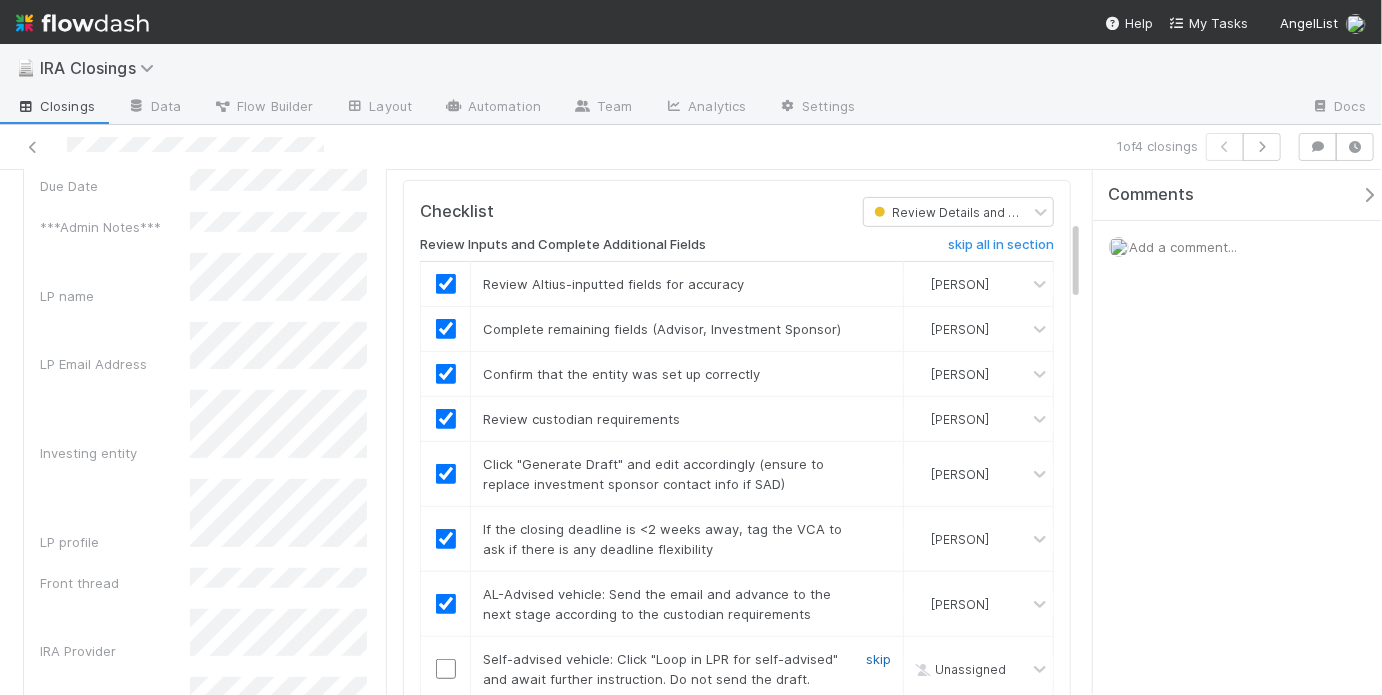 click on "skip" at bounding box center [878, 659] 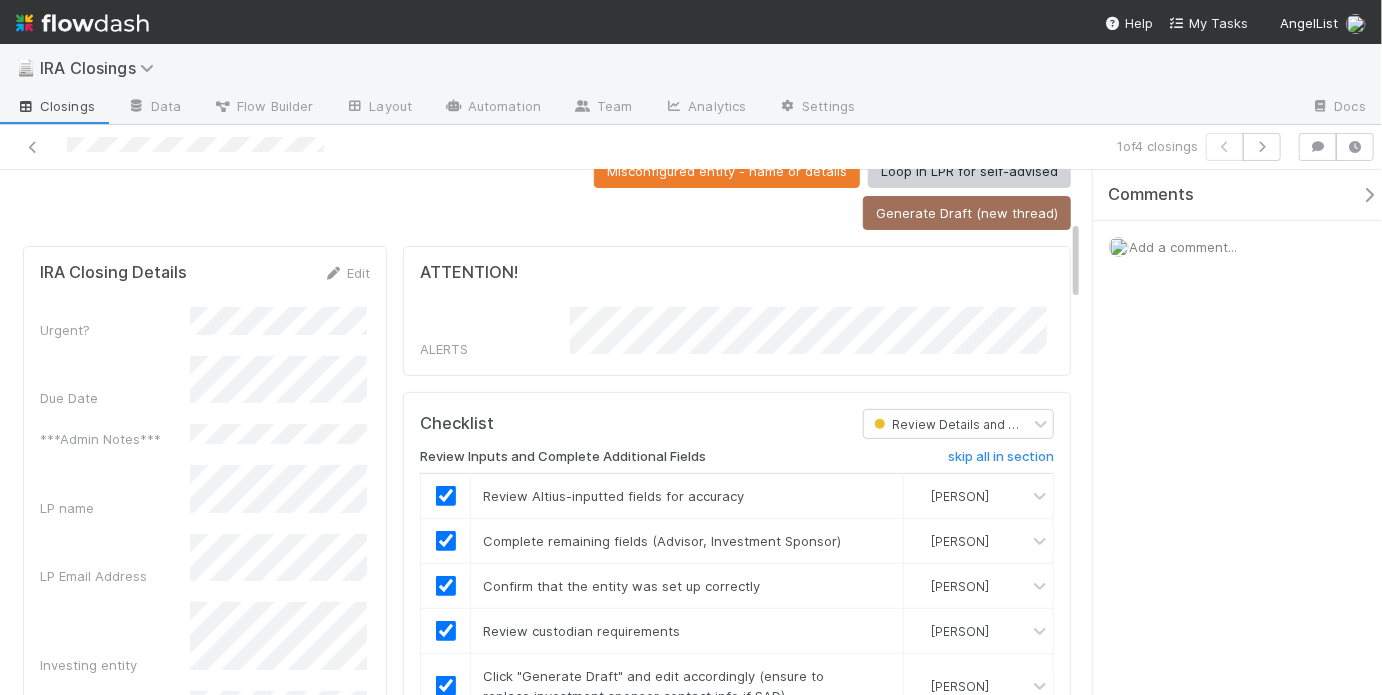 scroll, scrollTop: 0, scrollLeft: 0, axis: both 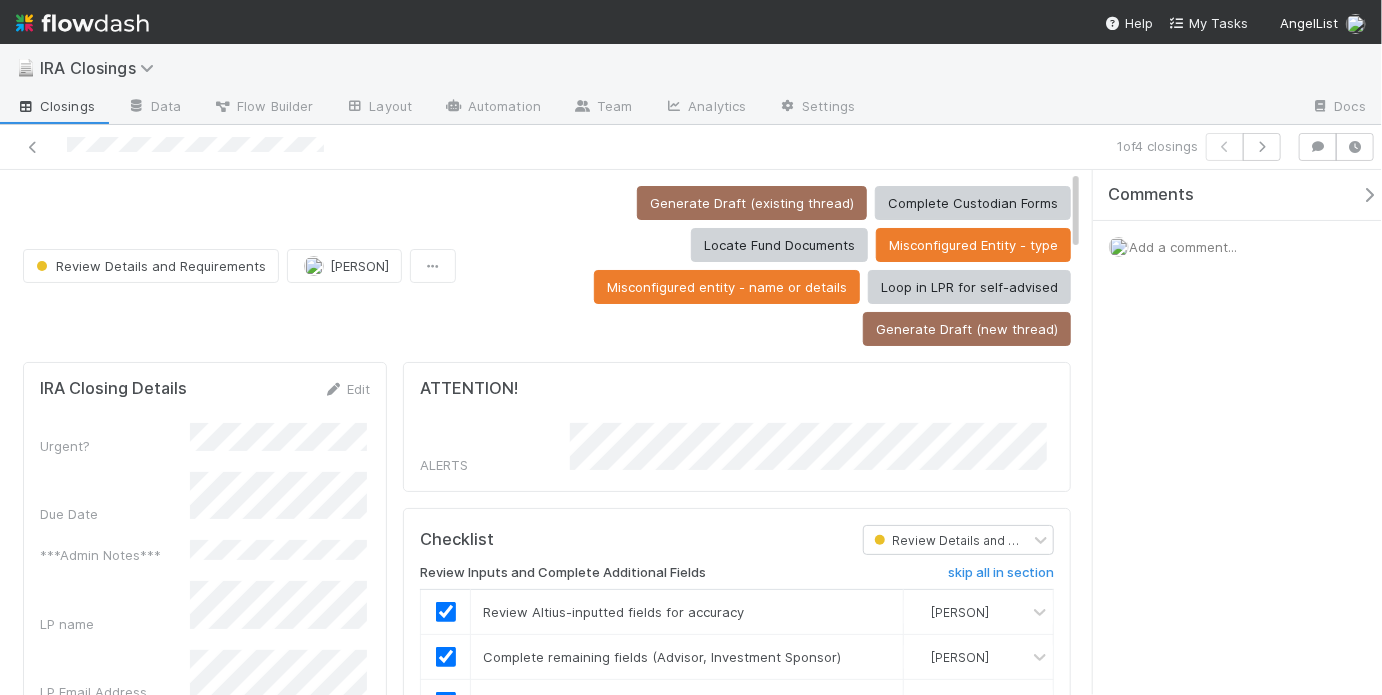 click on "Generate Draft (existing thread) Complete Custodian Forms  Locate Fund Documents Misconfigured Entity - type Misconfigured entity - name or details Loop in LPR for self-advised  Generate Draft (new thread)" at bounding box center (767, 266) 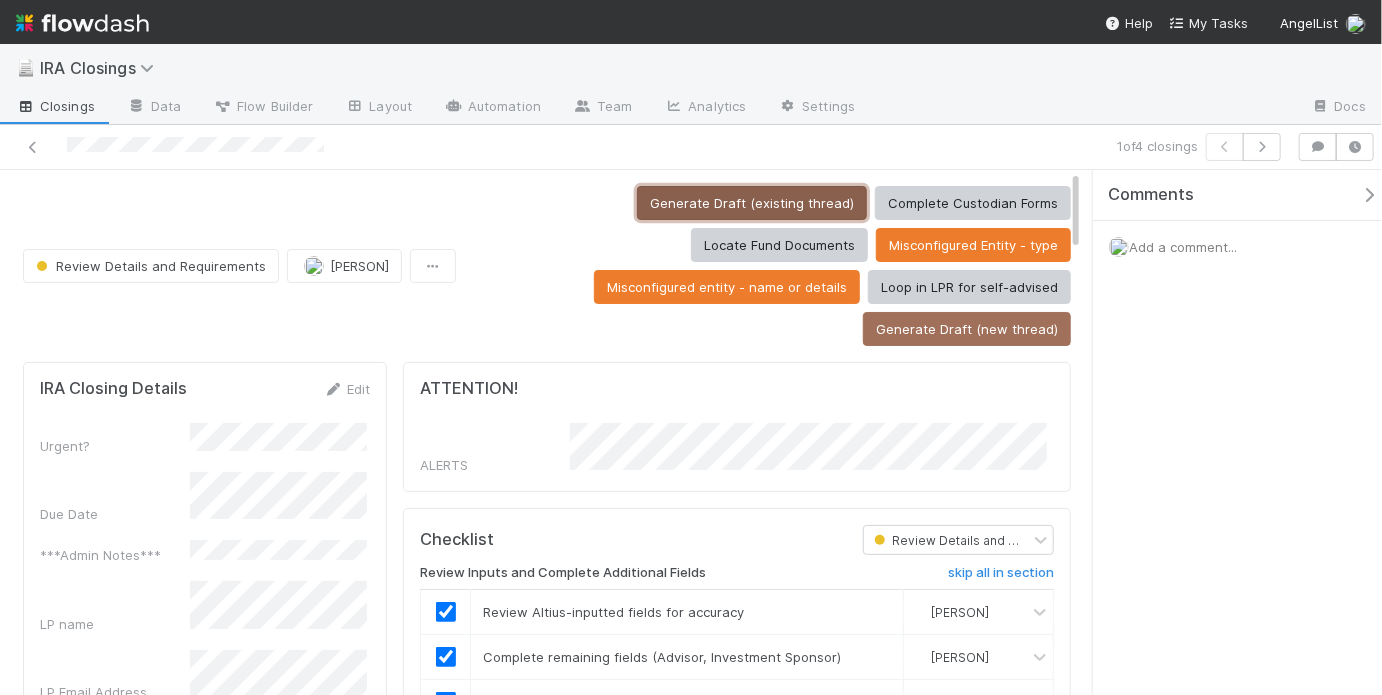 click on "Generate Draft (existing thread)" at bounding box center [752, 203] 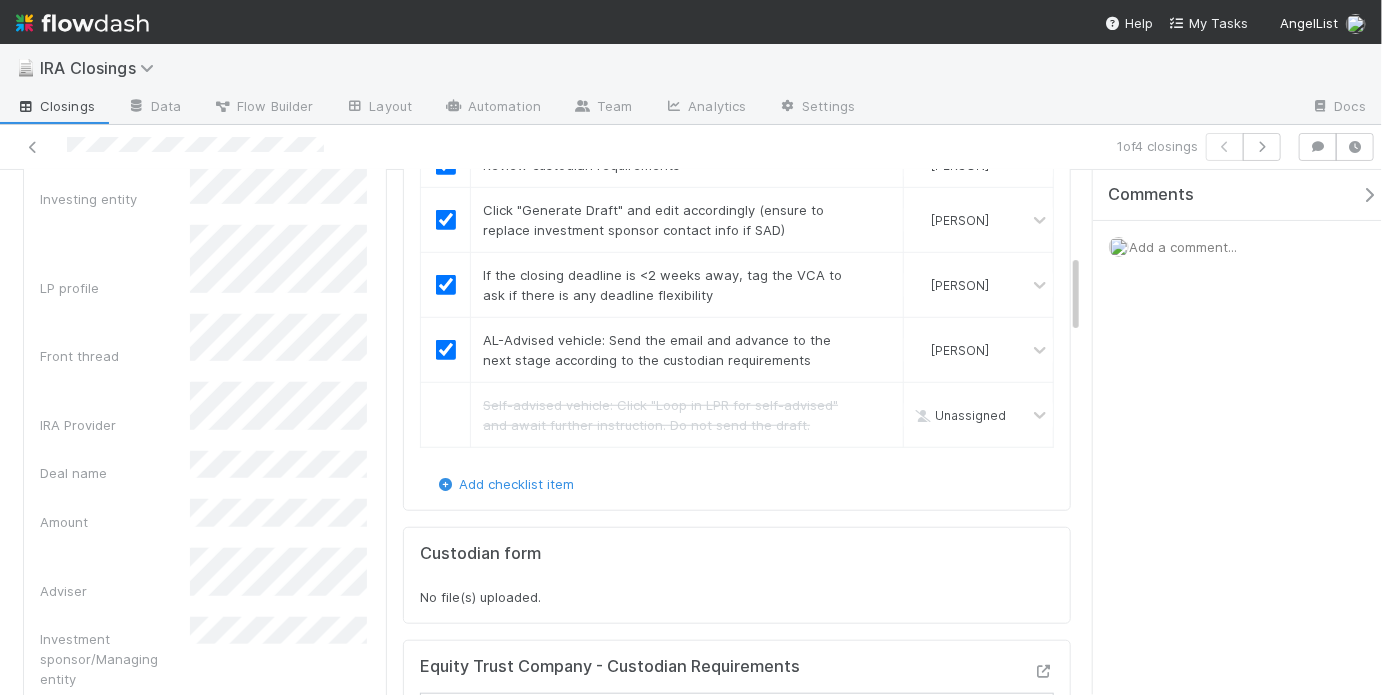 scroll, scrollTop: 0, scrollLeft: 0, axis: both 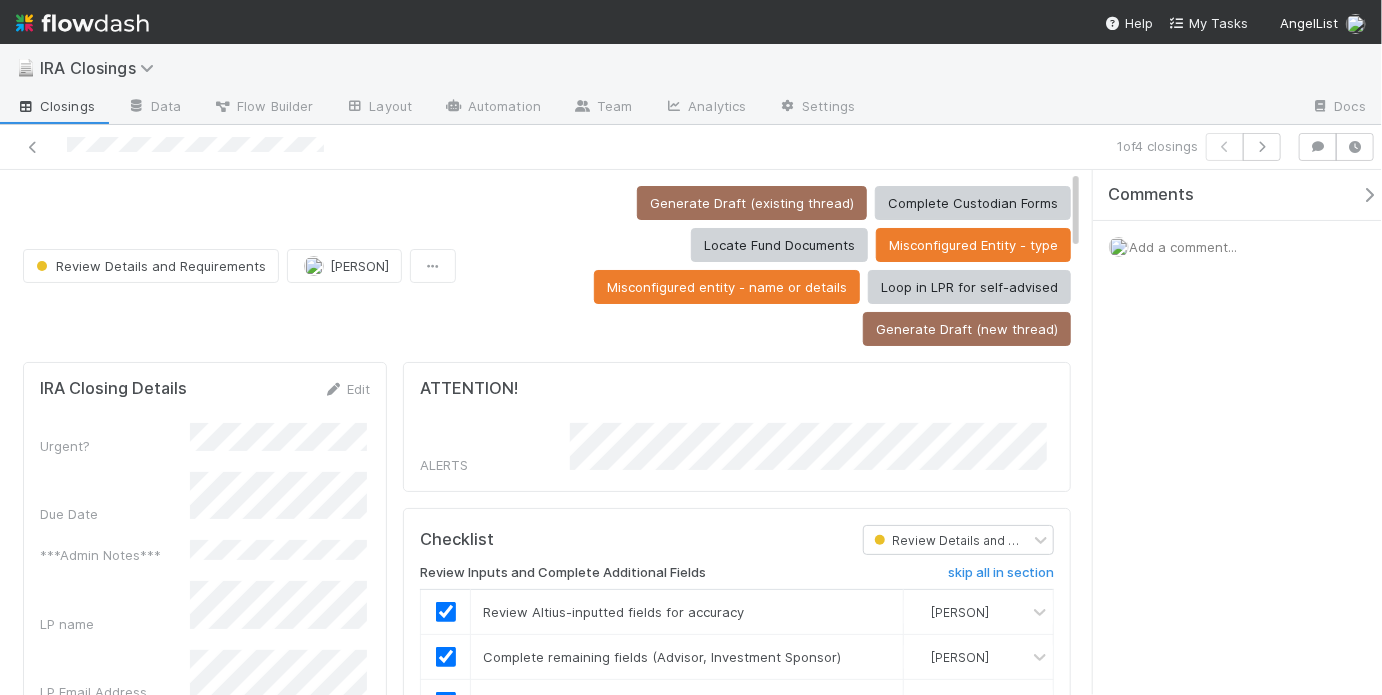 click on "Generate Draft (existing thread) Complete Custodian Forms  Locate Fund Documents Misconfigured Entity - type Misconfigured entity - name or details Loop in LPR for self-advised  Generate Draft (new thread)" at bounding box center (767, 266) 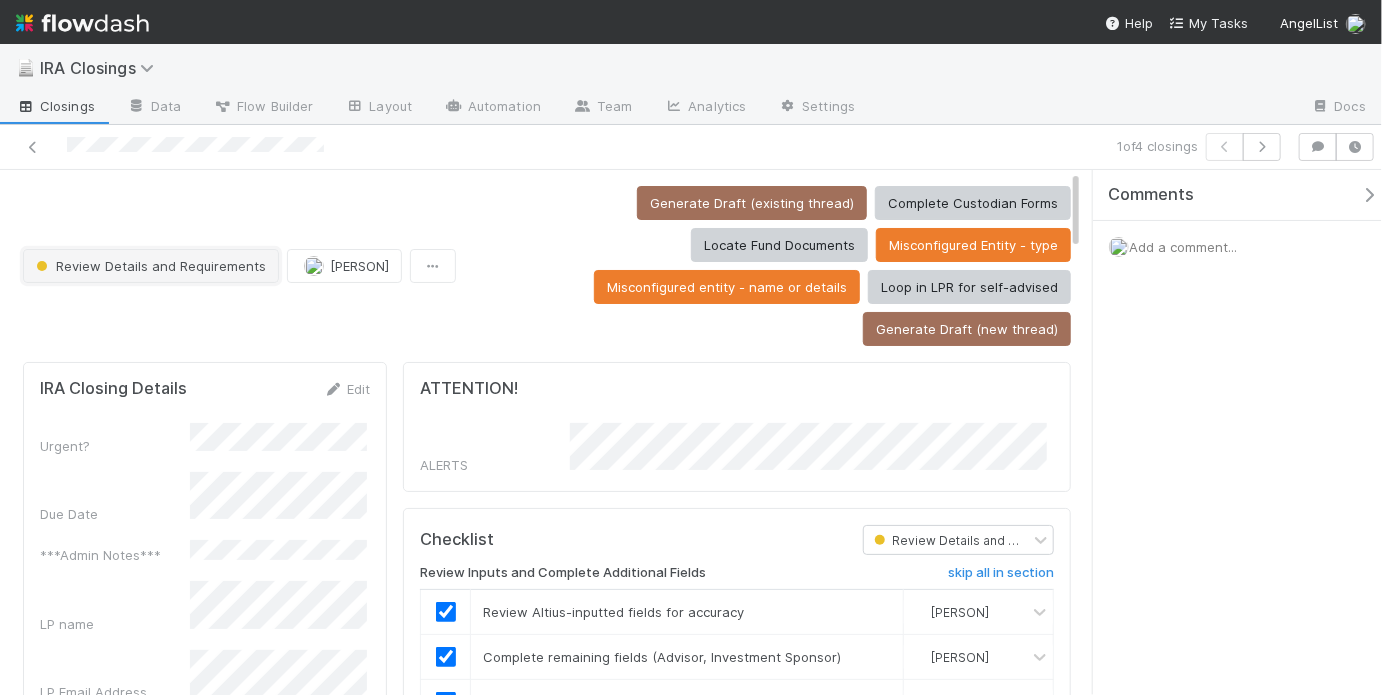 click on "Review Details and Requirements" at bounding box center (149, 266) 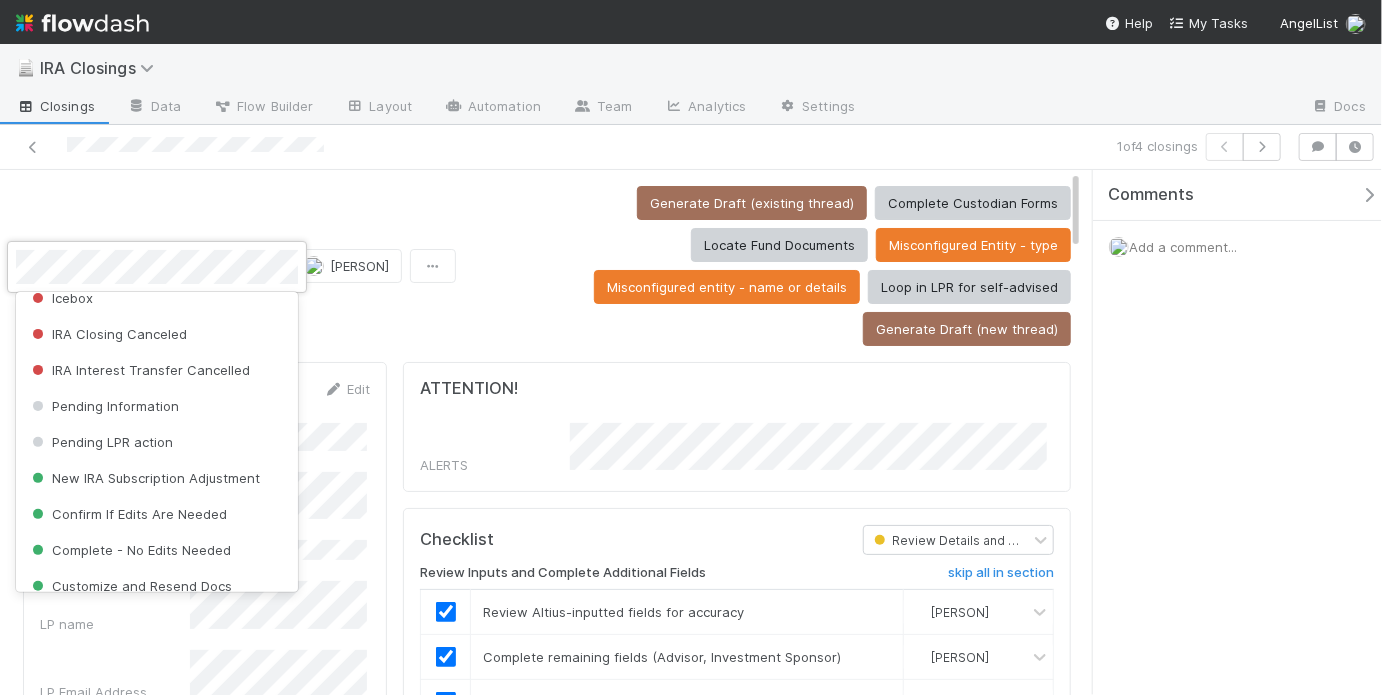 scroll, scrollTop: 782, scrollLeft: 0, axis: vertical 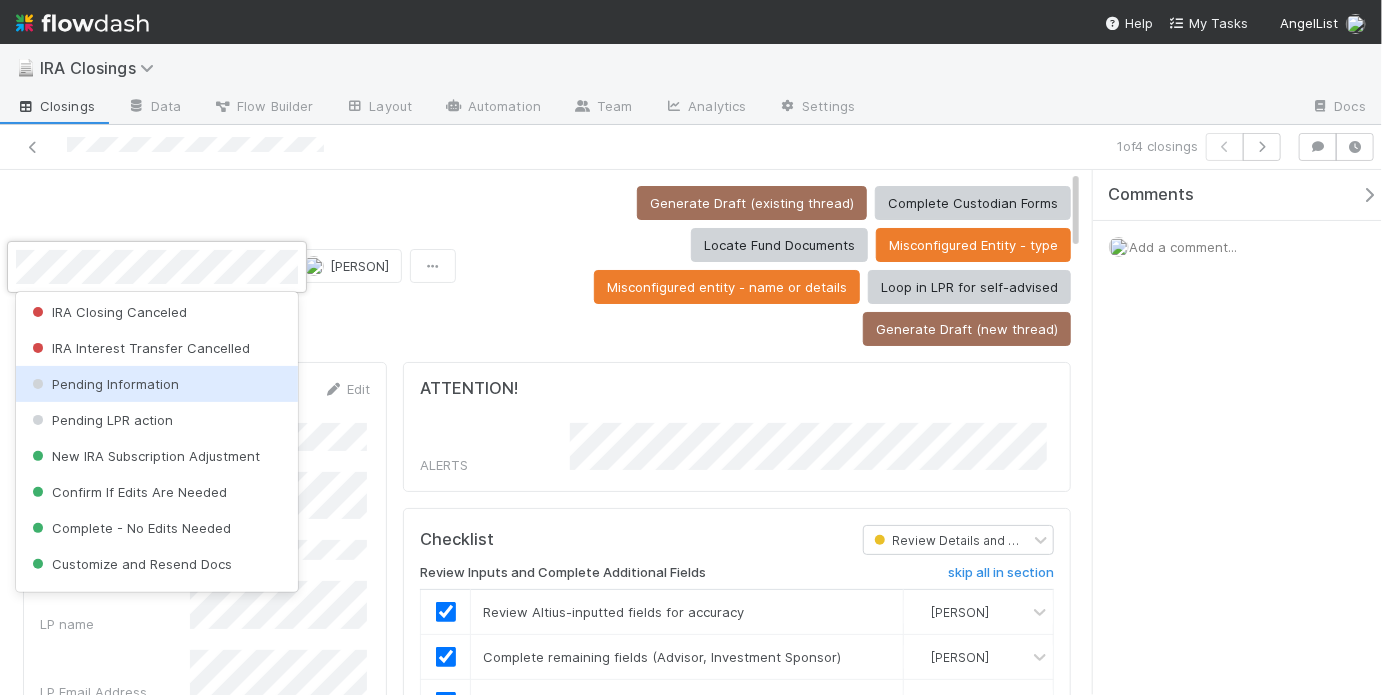 click on "Pending Information" at bounding box center (157, 384) 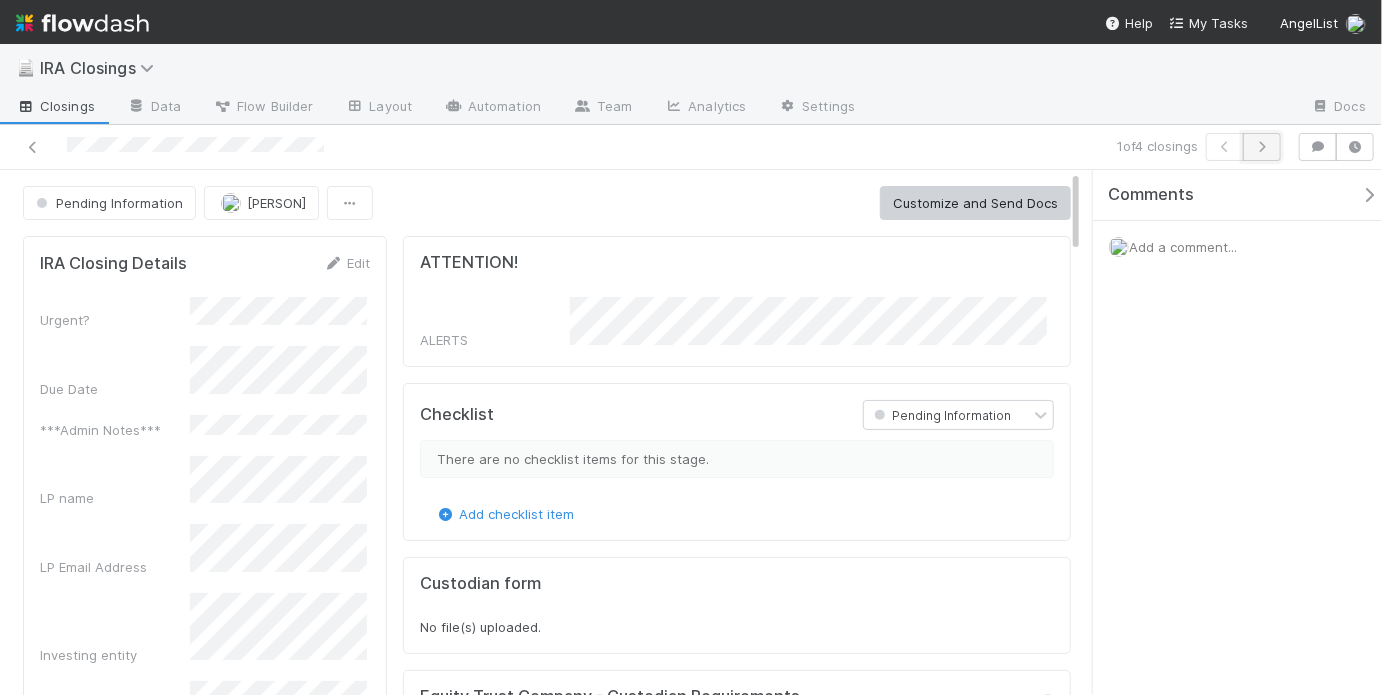 click at bounding box center [1262, 147] 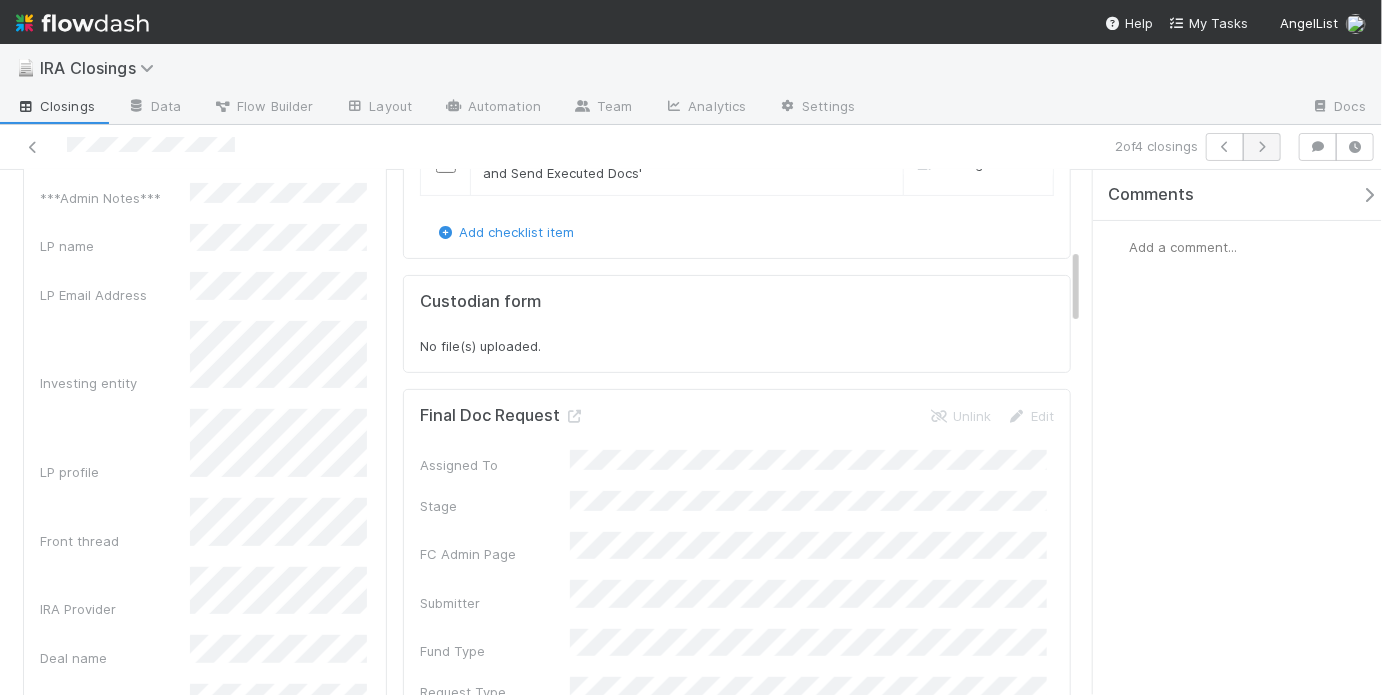scroll, scrollTop: 0, scrollLeft: 0, axis: both 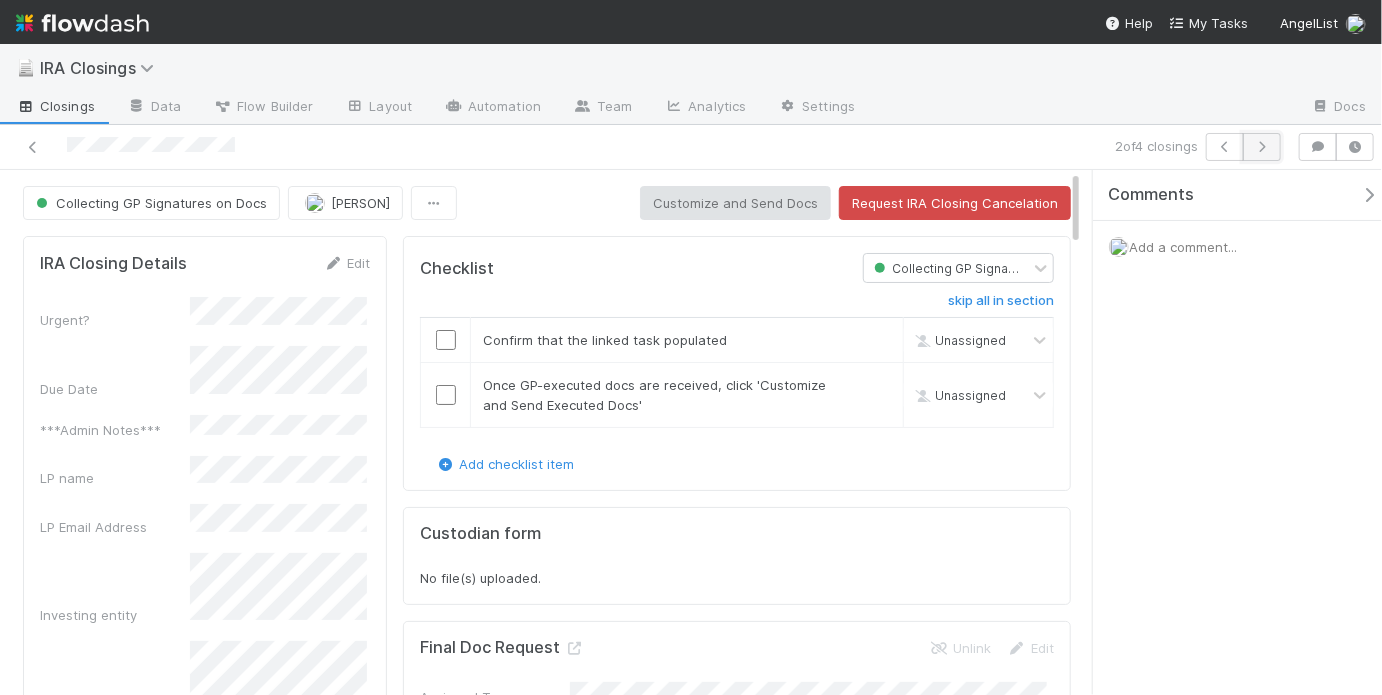 click at bounding box center (1262, 147) 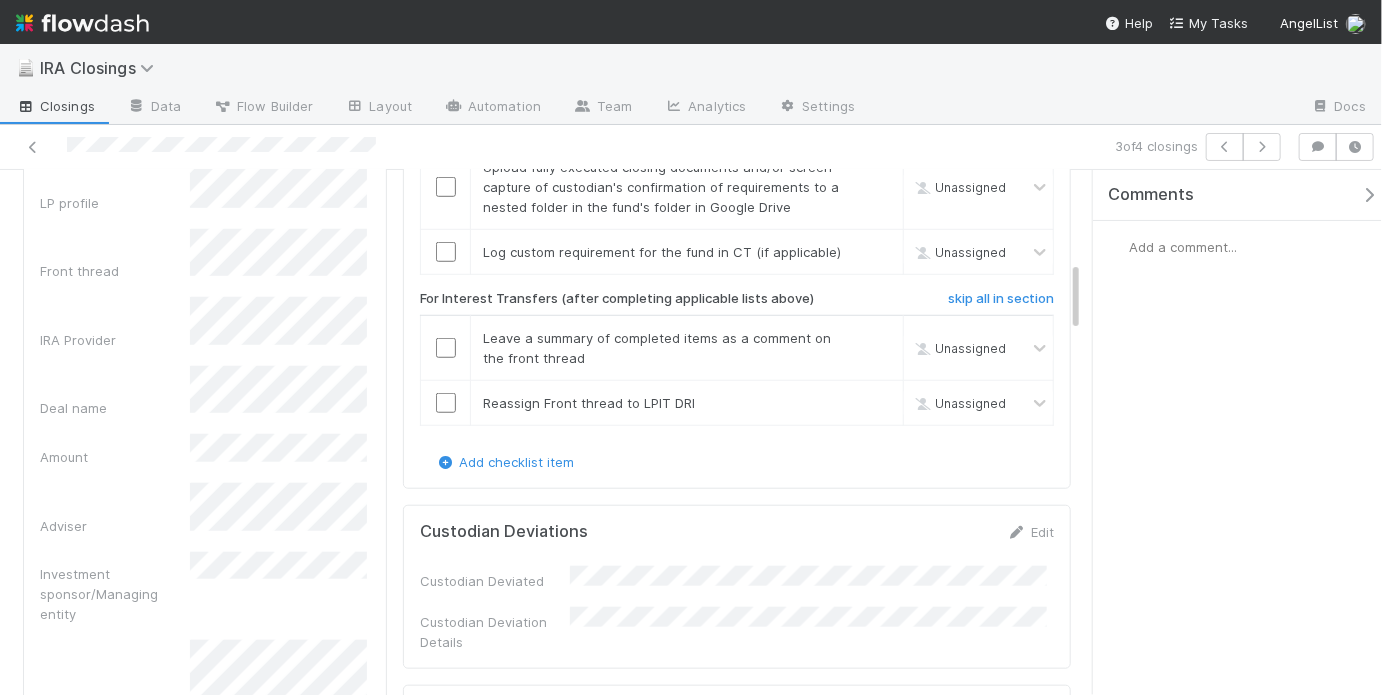 scroll, scrollTop: 341, scrollLeft: 0, axis: vertical 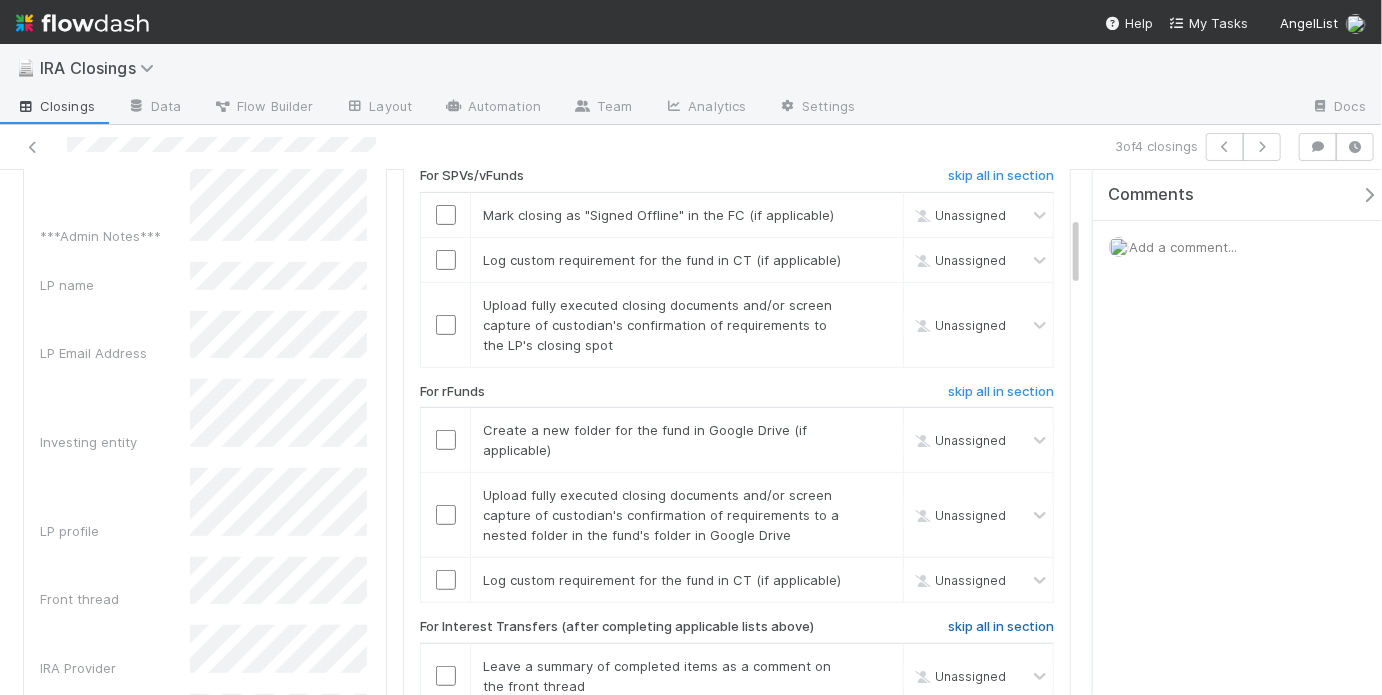 click on "skip all in section" at bounding box center (1001, 627) 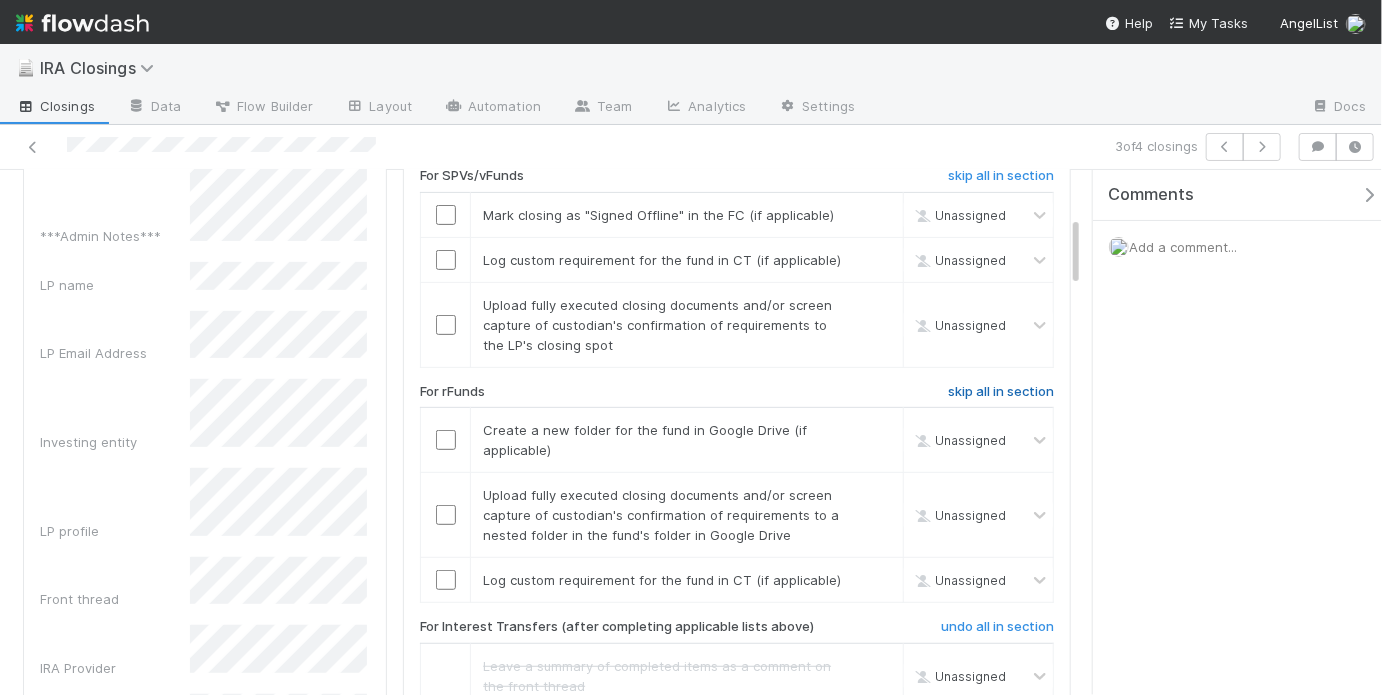 click on "skip all in section" at bounding box center [1001, 392] 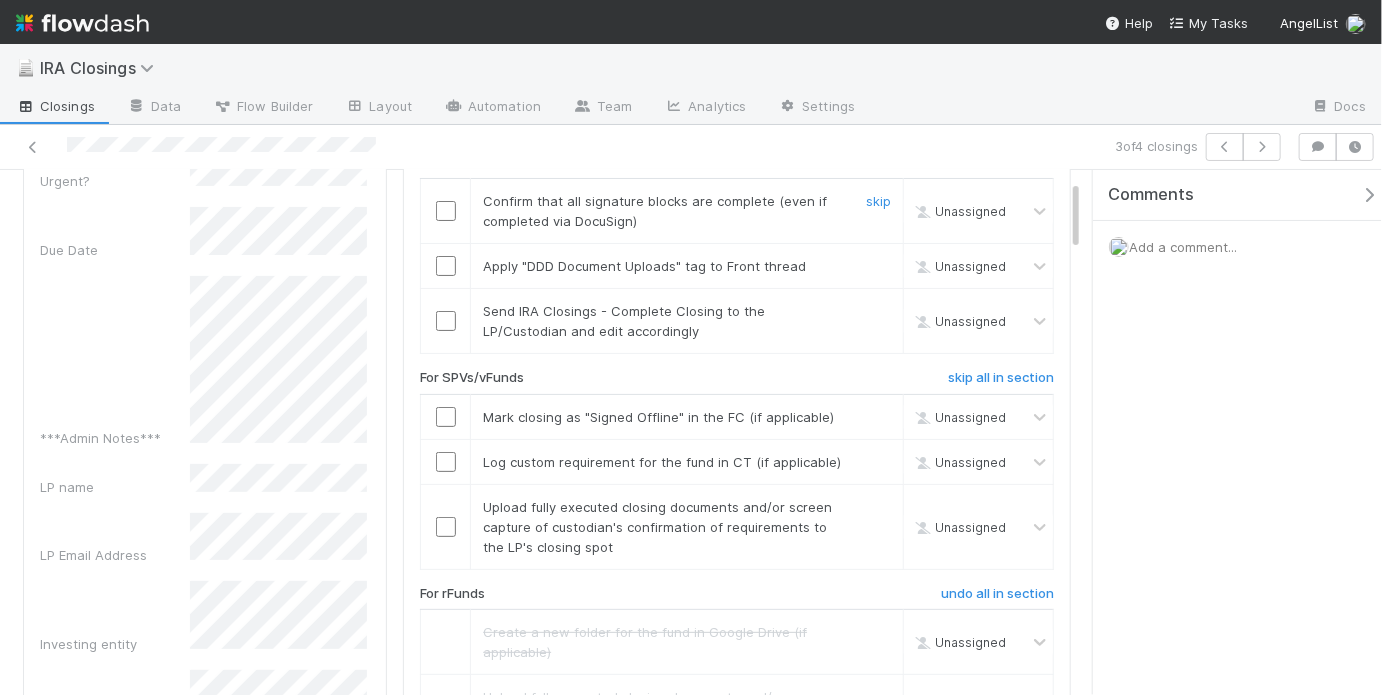 scroll, scrollTop: 34, scrollLeft: 0, axis: vertical 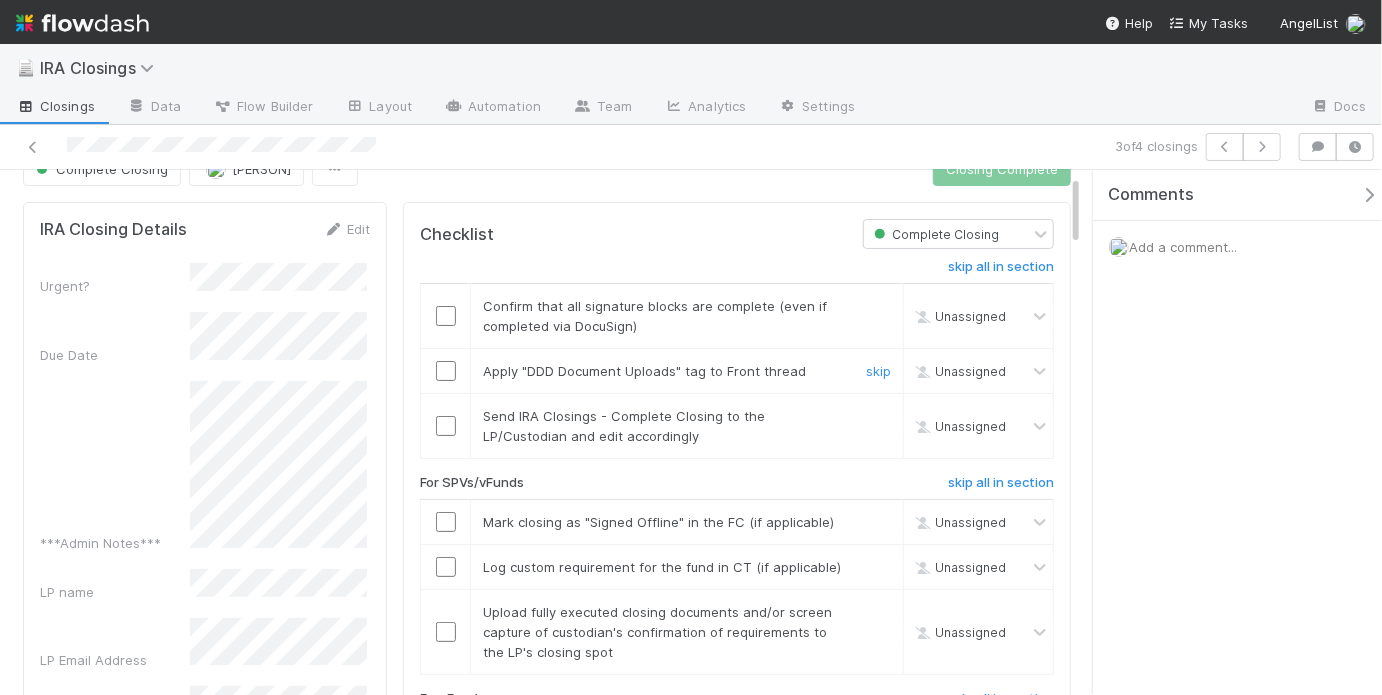 click at bounding box center [446, 371] 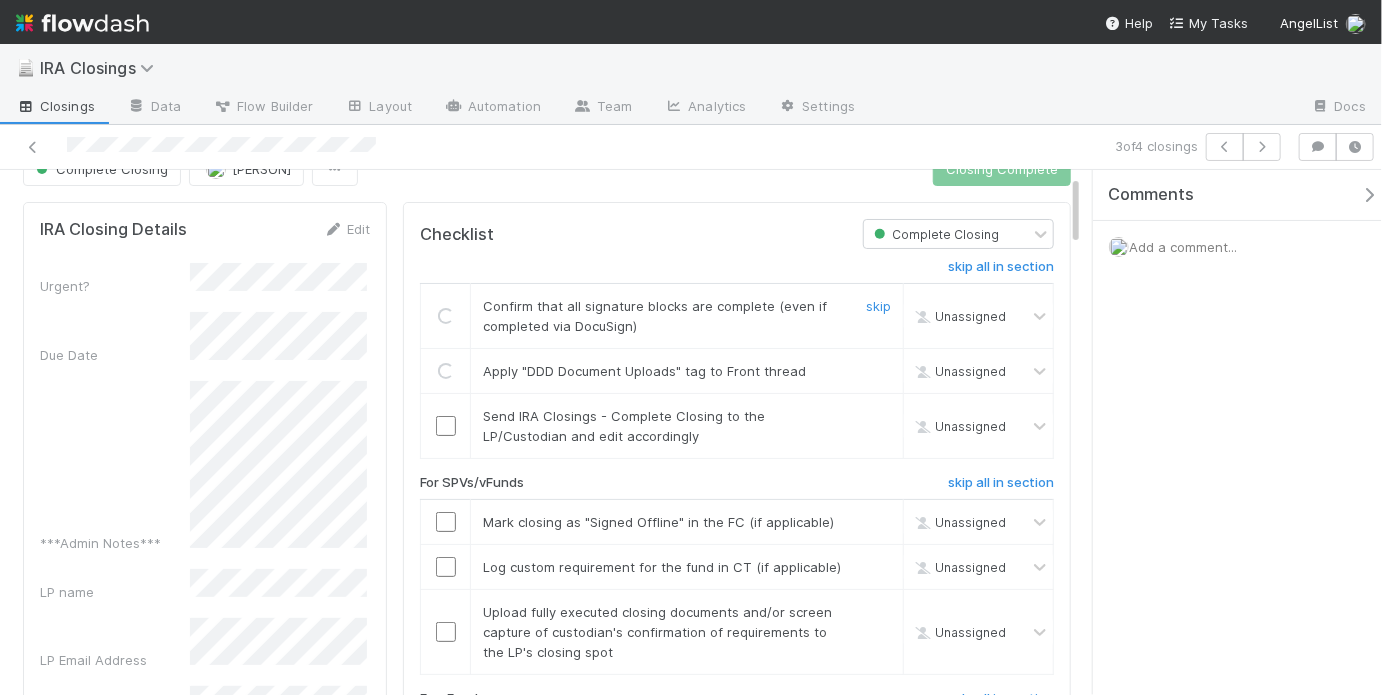click at bounding box center (446, 426) 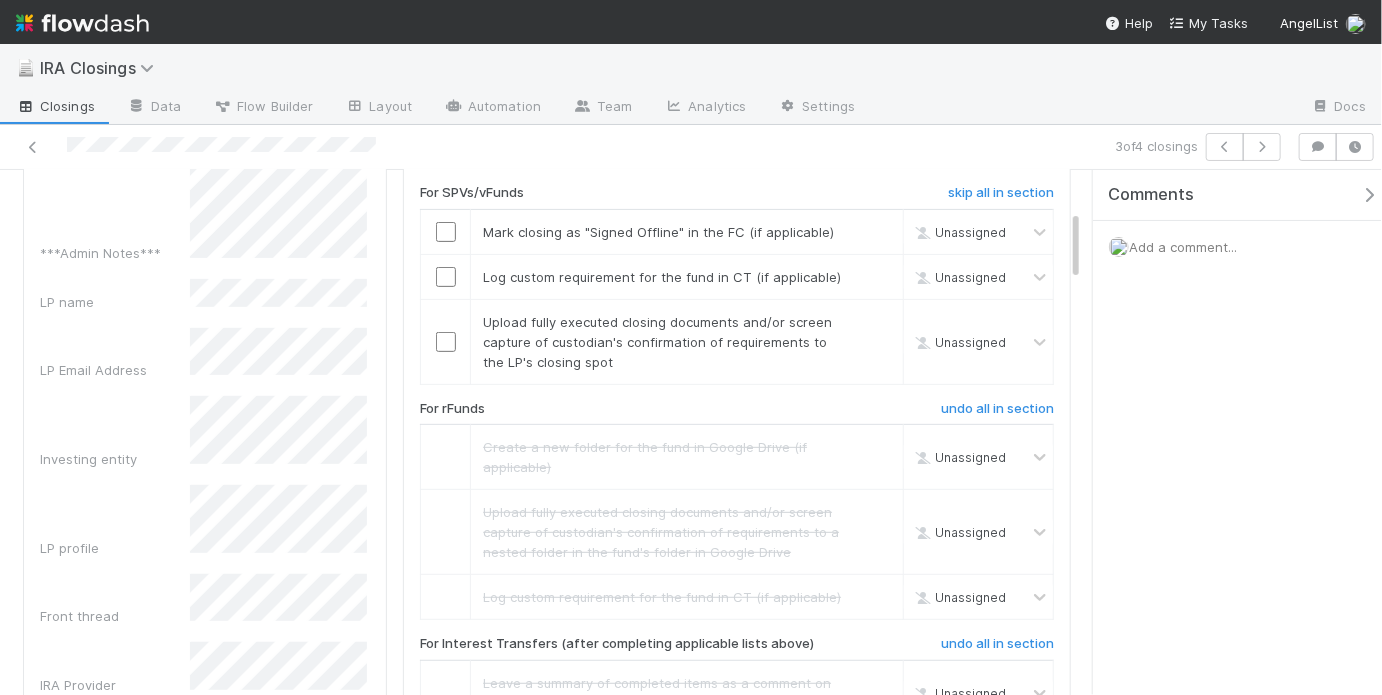checkbox on "true" 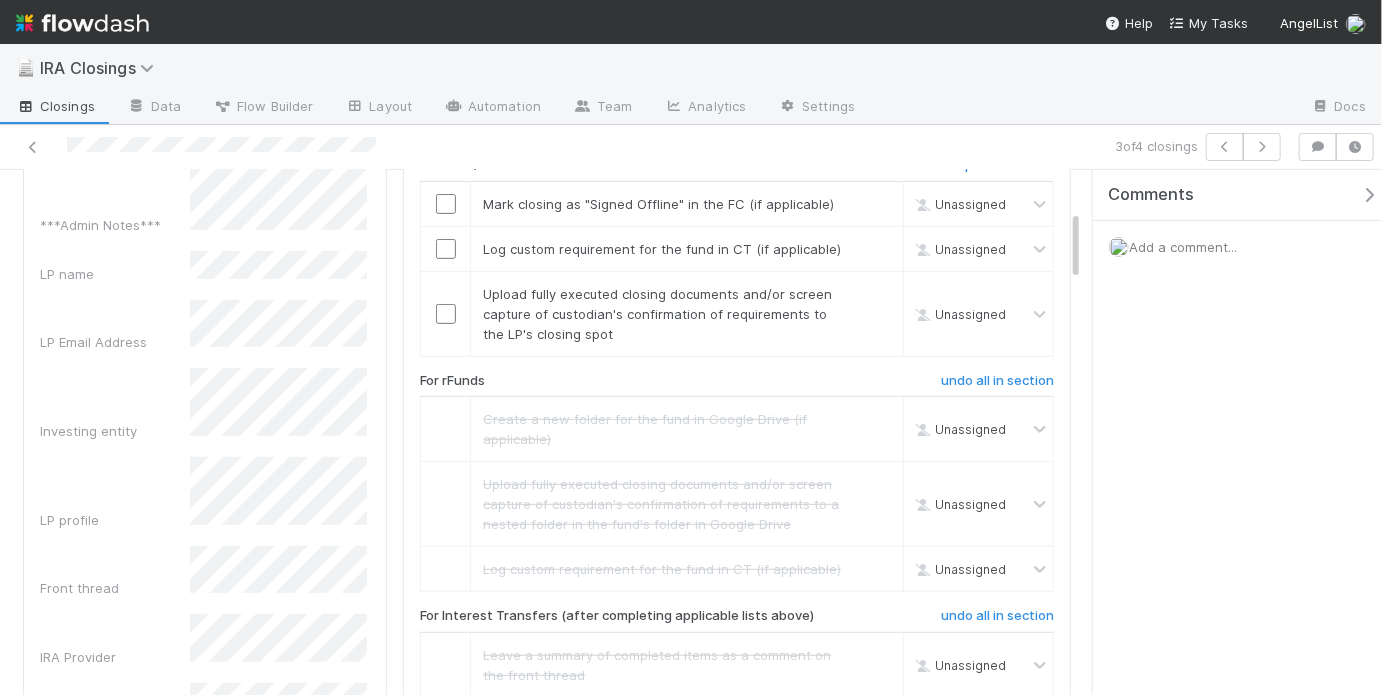 scroll, scrollTop: 292, scrollLeft: 0, axis: vertical 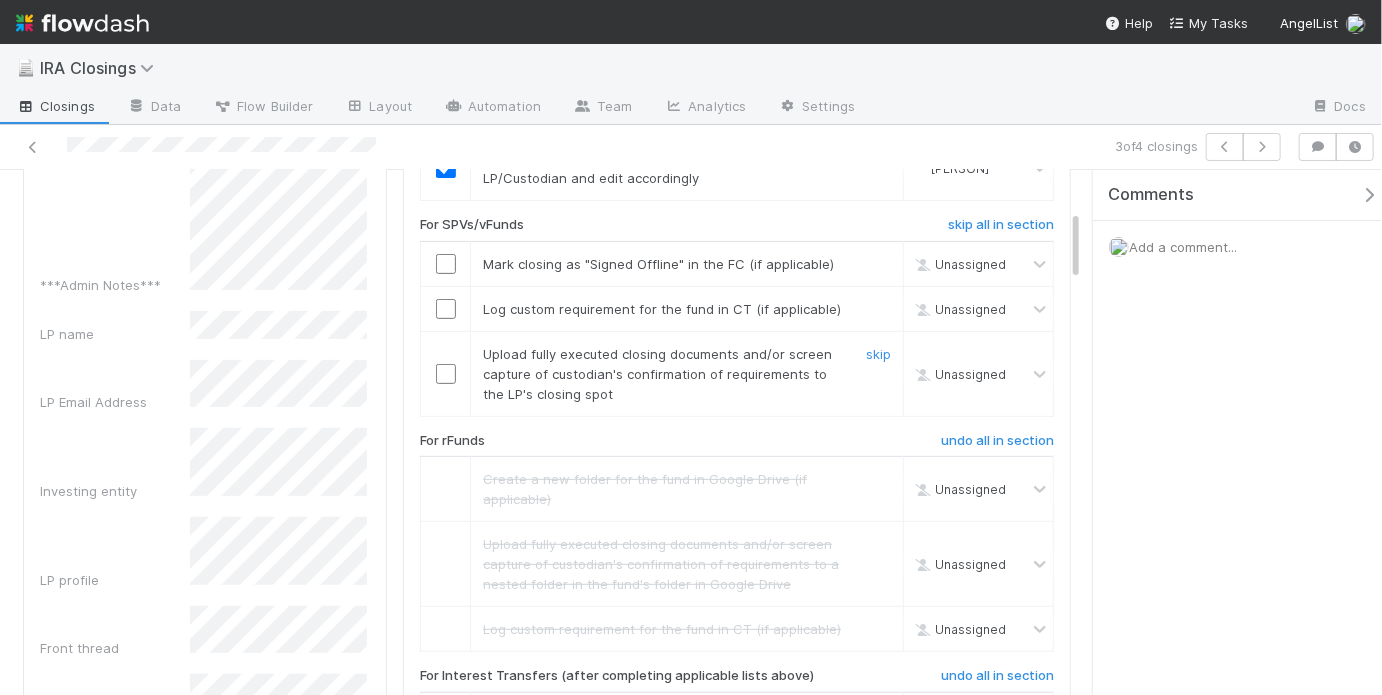 drag, startPoint x: 442, startPoint y: 370, endPoint x: 448, endPoint y: 302, distance: 68.26419 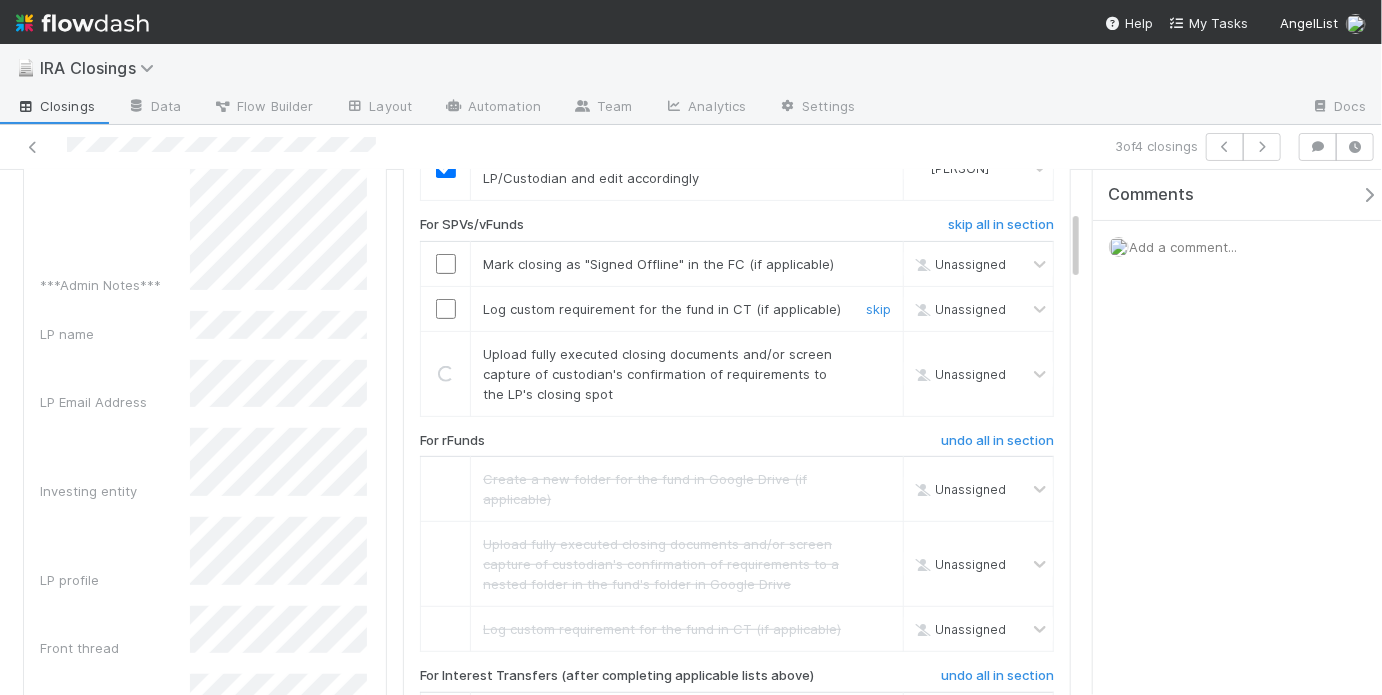 drag, startPoint x: 448, startPoint y: 302, endPoint x: 453, endPoint y: 272, distance: 30.413813 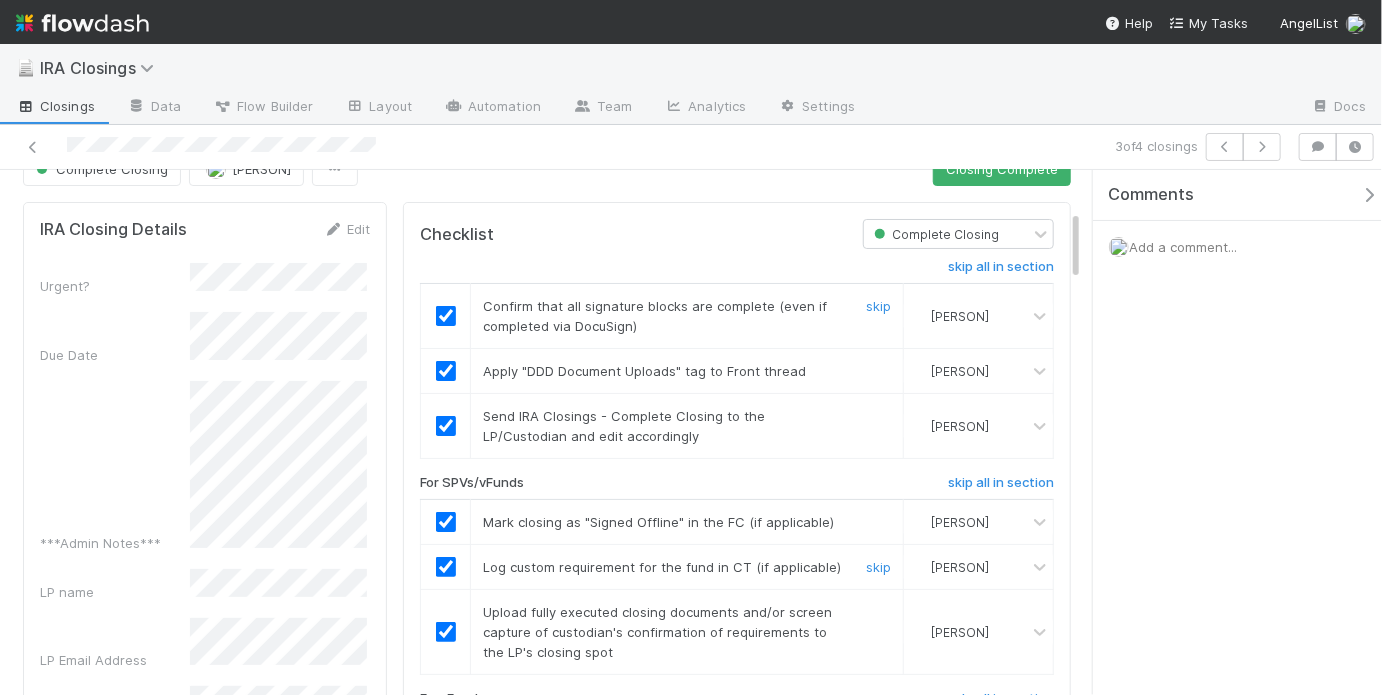 scroll, scrollTop: 0, scrollLeft: 0, axis: both 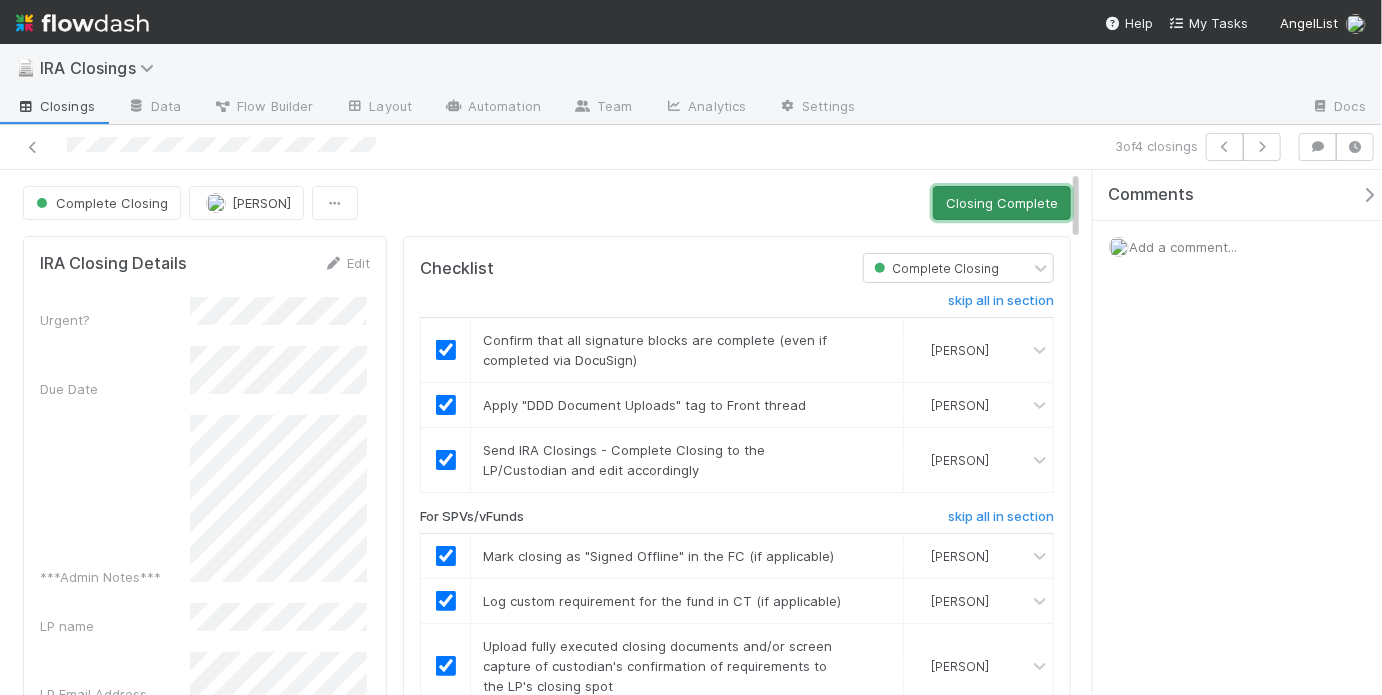 click on "Closing Complete" at bounding box center (1002, 203) 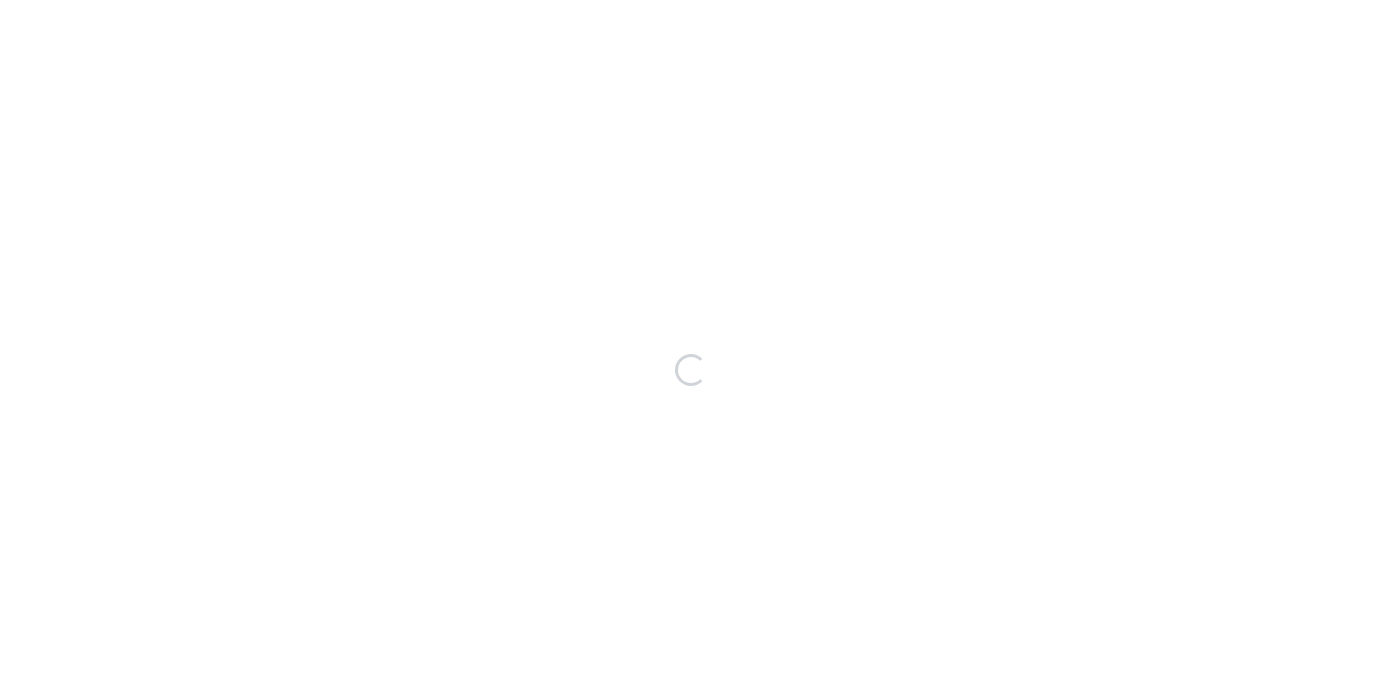scroll, scrollTop: 0, scrollLeft: 0, axis: both 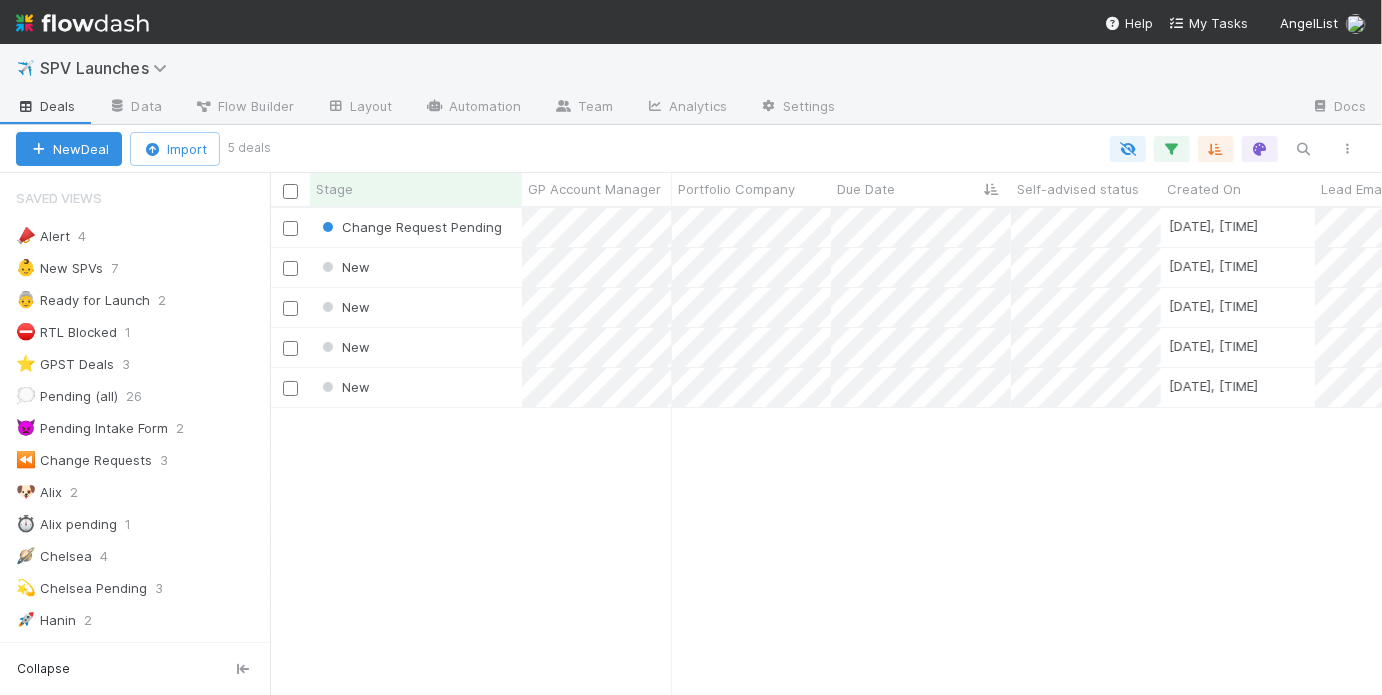 click on "Change Request Pending [DATE], [TIME] [FIRST] [LAST] 0 0 1 0 0 1 0   New [DATE], [TIME] [FIRST] [LAST] 0 0 0 0 0 0 0   New [DATE], [TIME] [FIRST] [LAST] 0 0 0 0 0 0 0   New [DATE], [TIME] [FIRST] [LAST] 0 0 0 0 0 0 0   New [DATE], [TIME] [FIRST] [LAST] 0 0 0 0 0 0 0" at bounding box center [826, 451] 